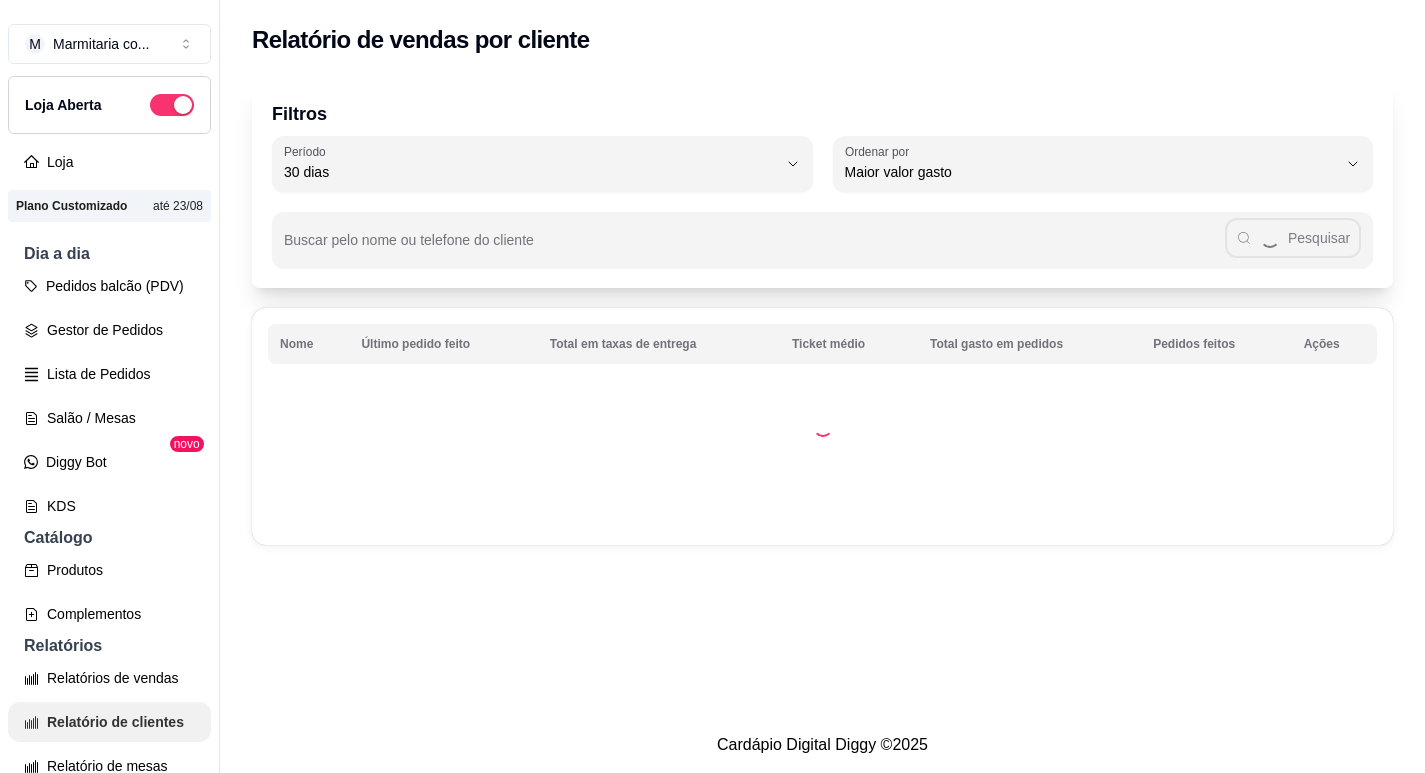 select on "30" 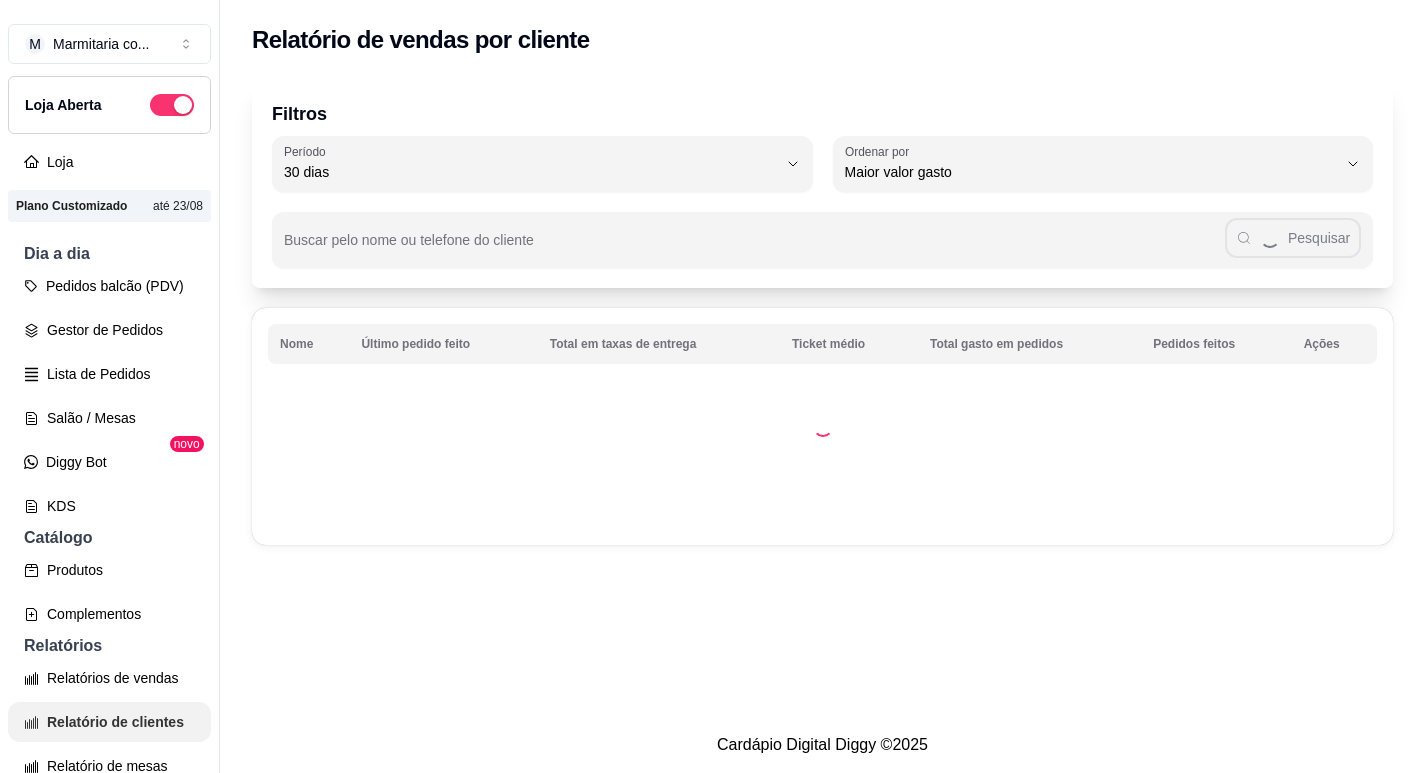 click on "Relatório de clientes" at bounding box center [109, 722] 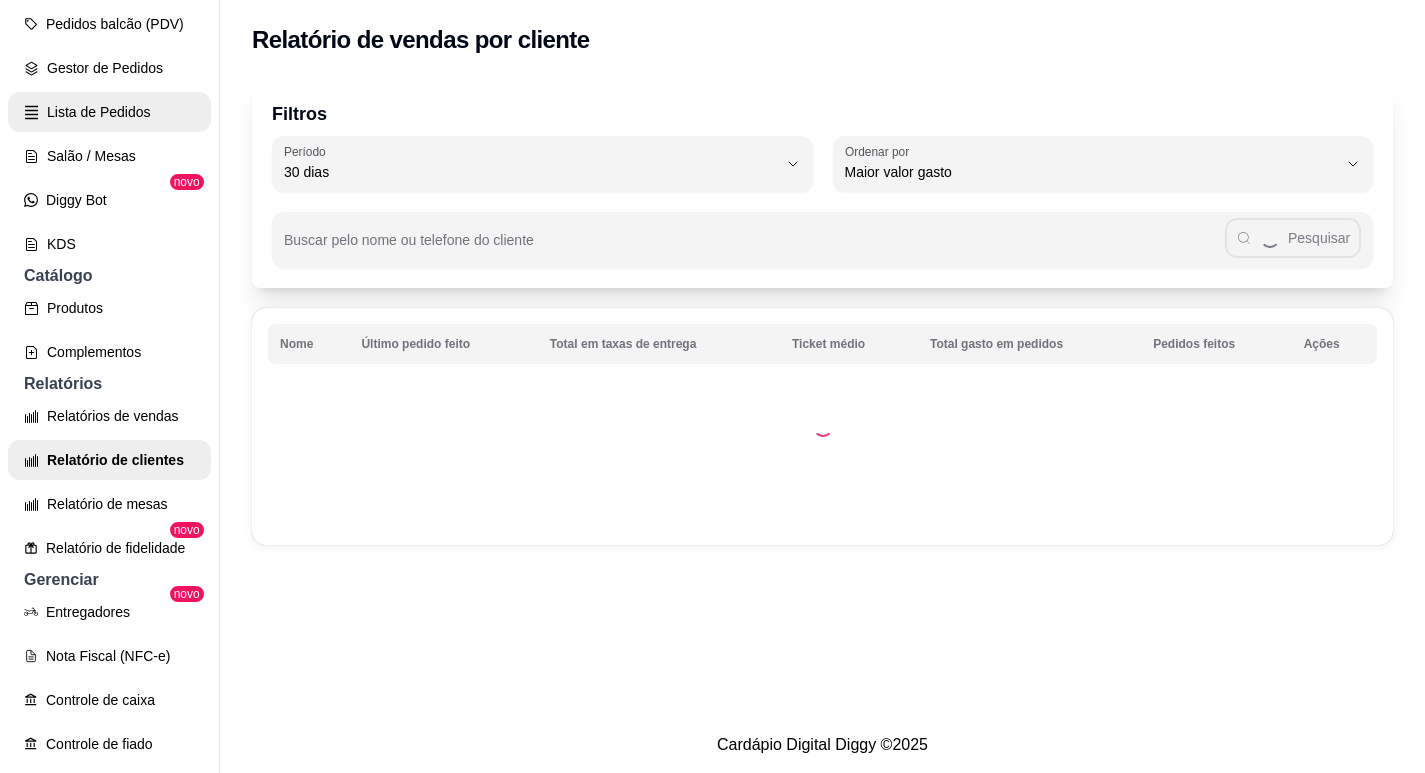 scroll, scrollTop: 141, scrollLeft: 0, axis: vertical 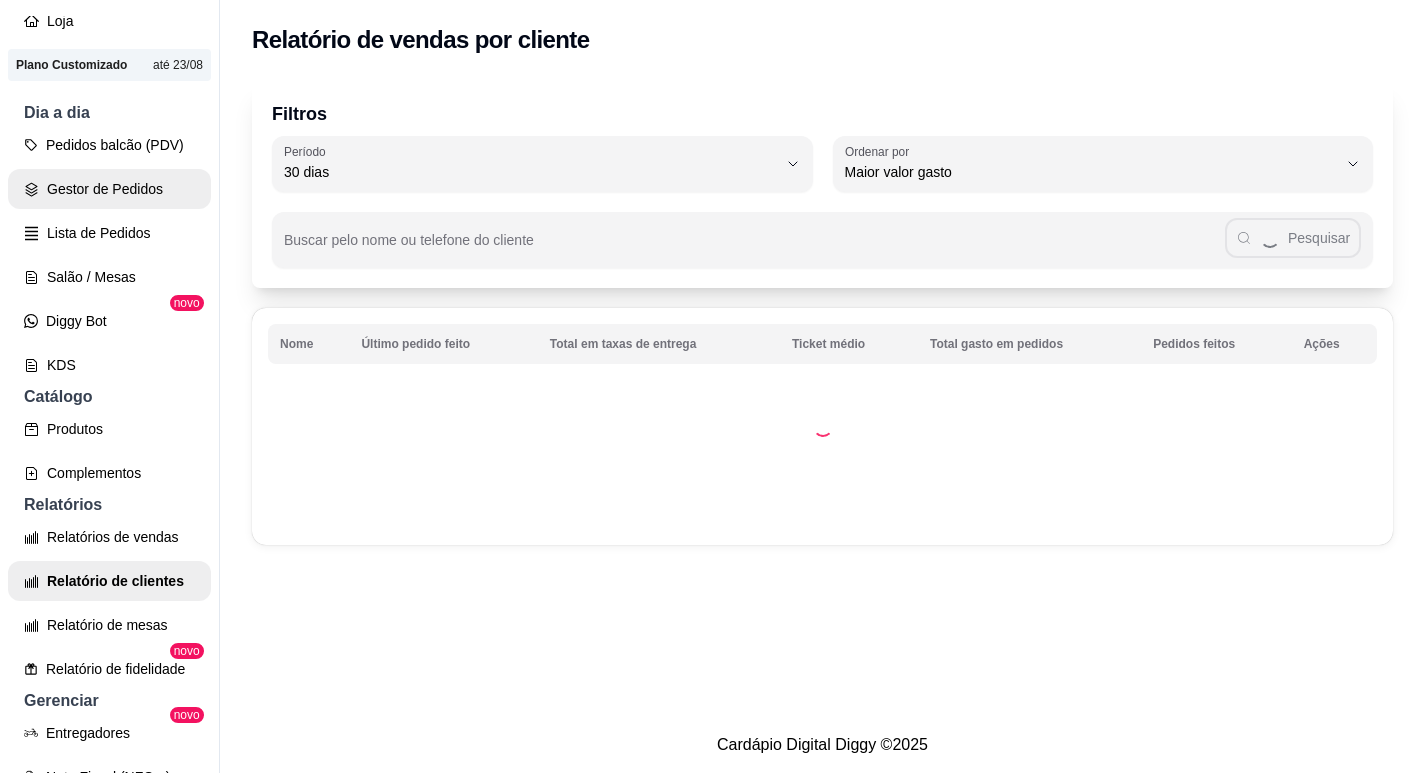 click on "Gestor de Pedidos" at bounding box center [109, 189] 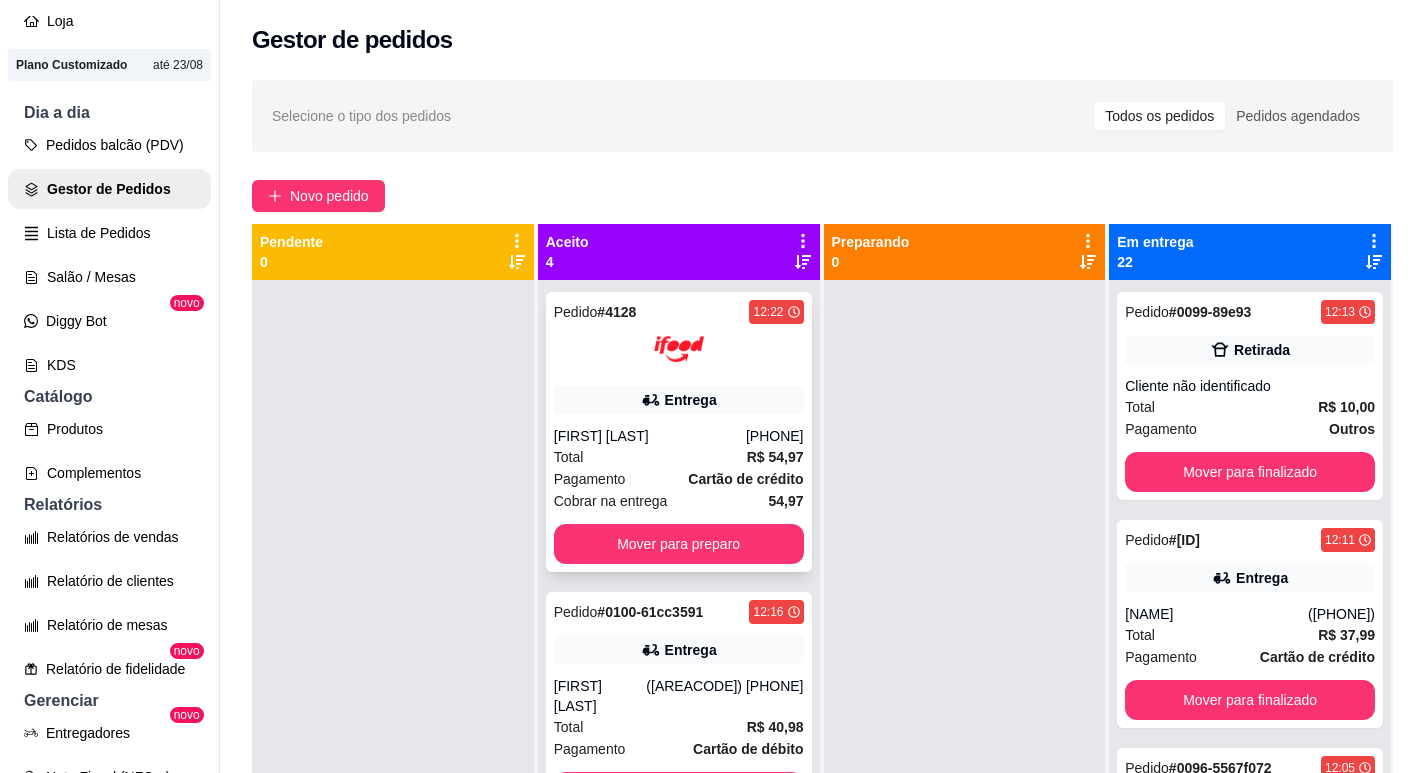 click at bounding box center [679, 349] 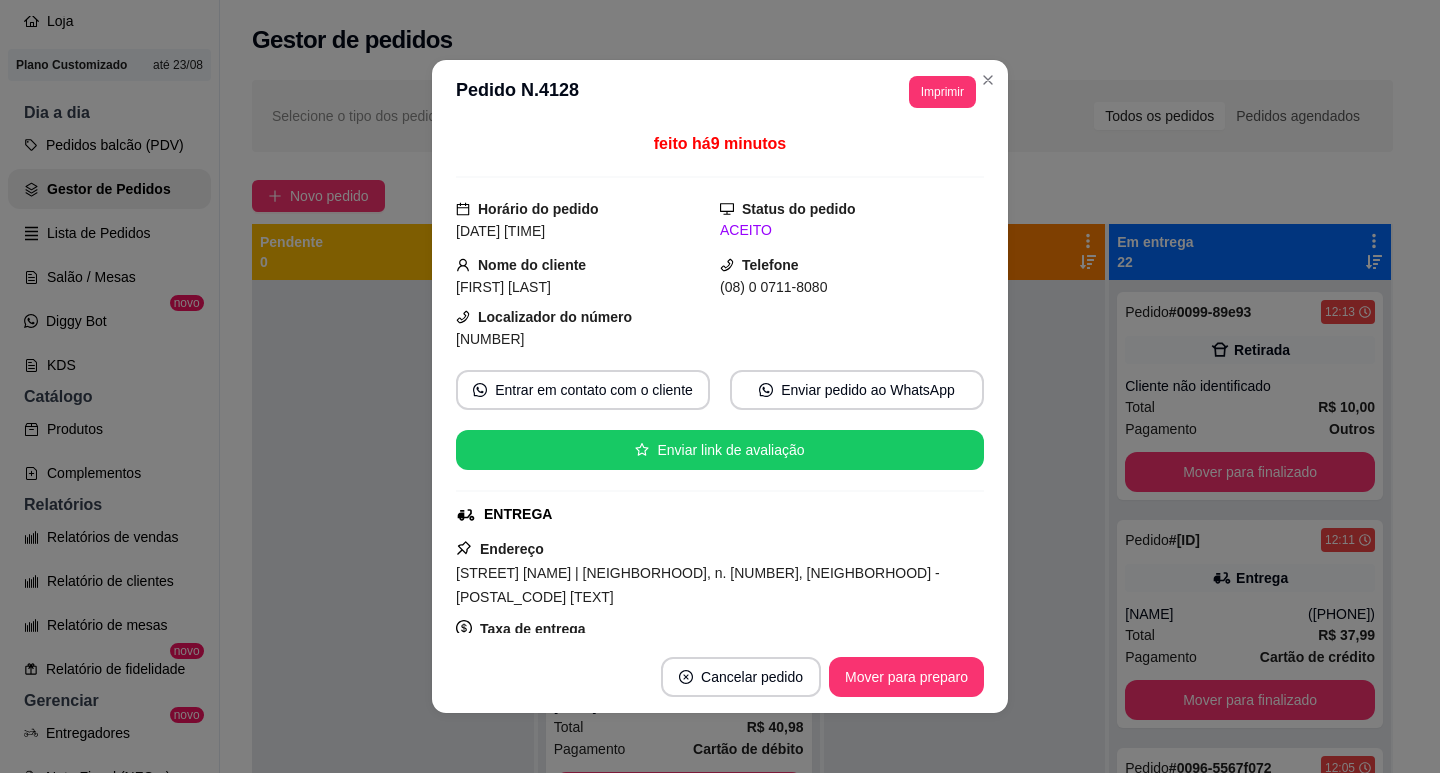 click on "**********" at bounding box center [720, 92] 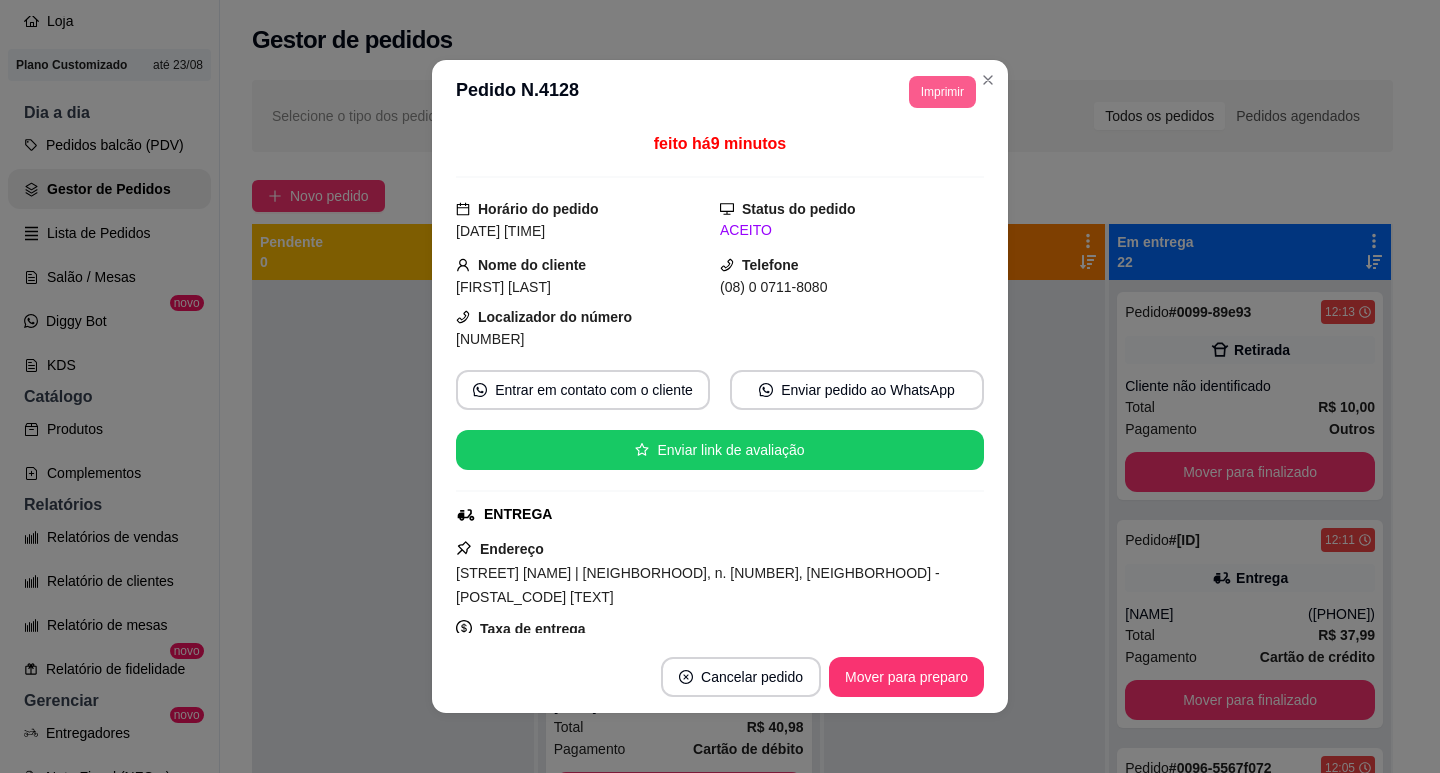 click on "Imprimir" at bounding box center (942, 92) 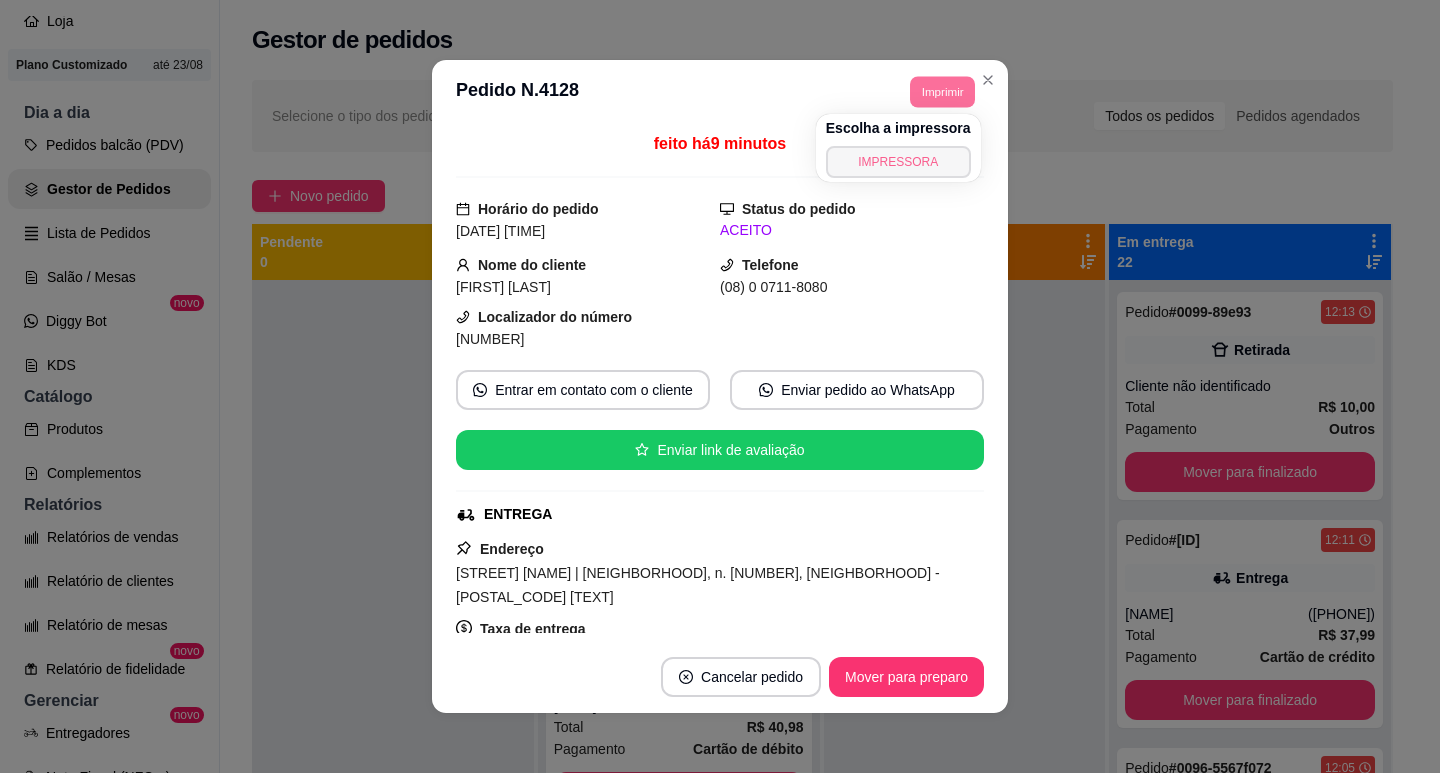 click on "IMPRESSORA" at bounding box center (898, 162) 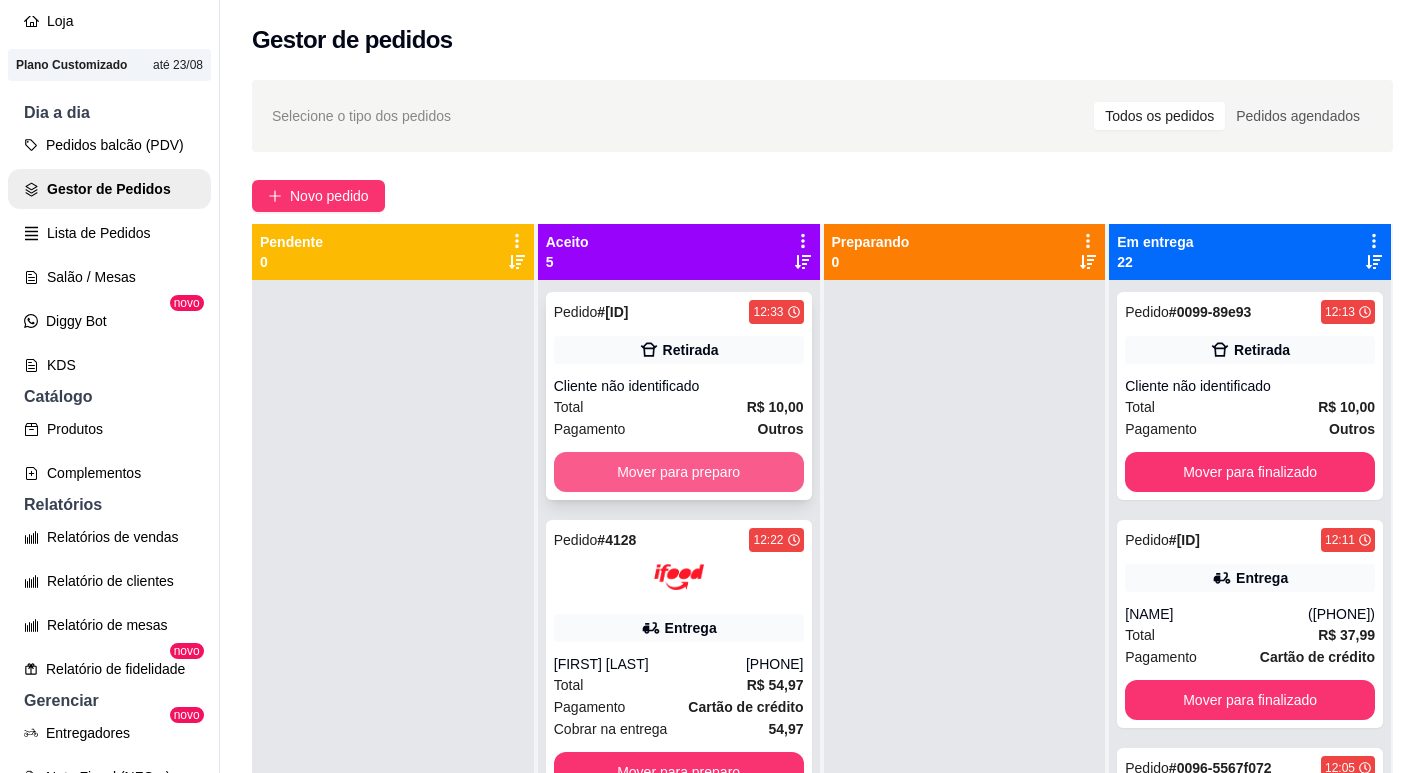 click on "Mover para preparo" at bounding box center [679, 472] 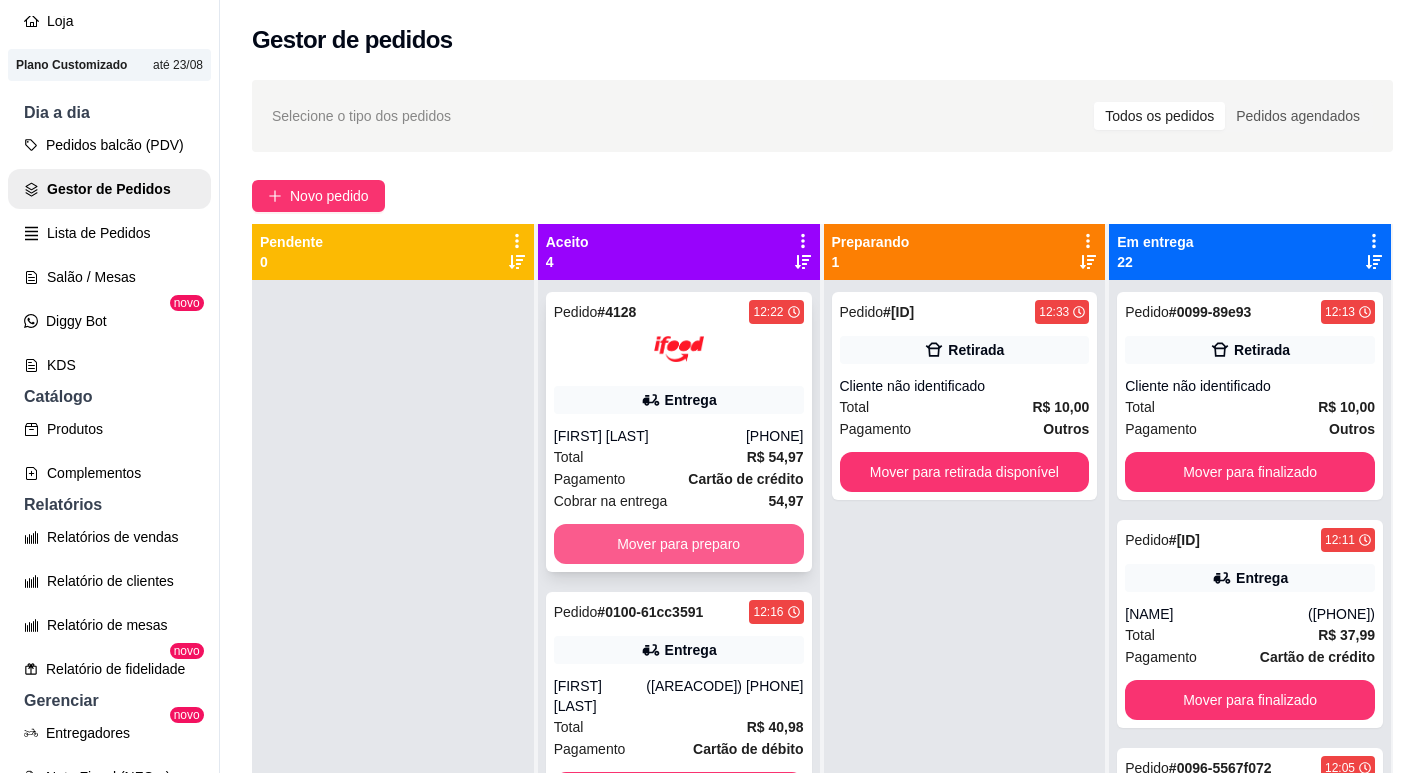 click on "Mover para preparo" at bounding box center (679, 544) 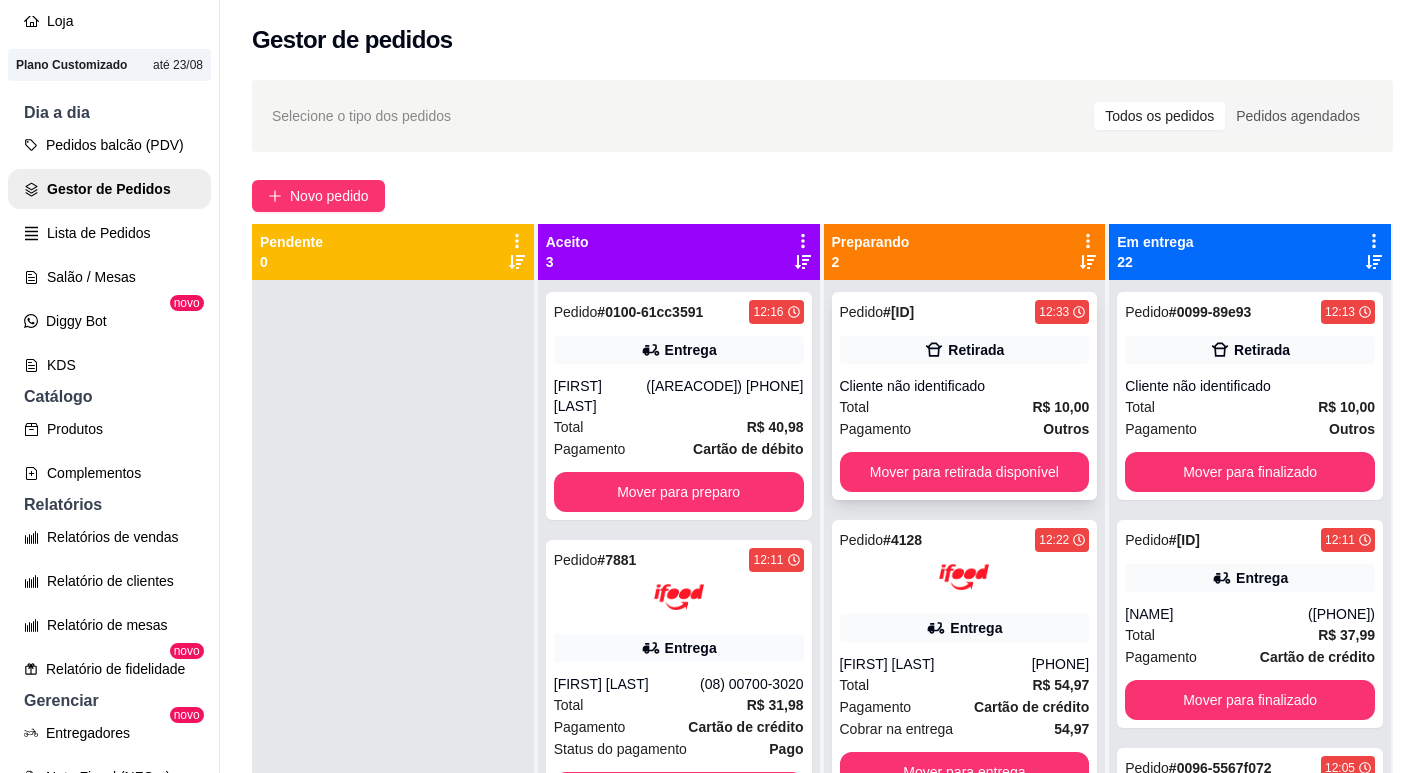 click on "Pedido # [ID] [TIME] Retirada Cliente não identificado Total R$ [PRICE] Pagamento Outros Mover para retirada disponível" at bounding box center (965, 396) 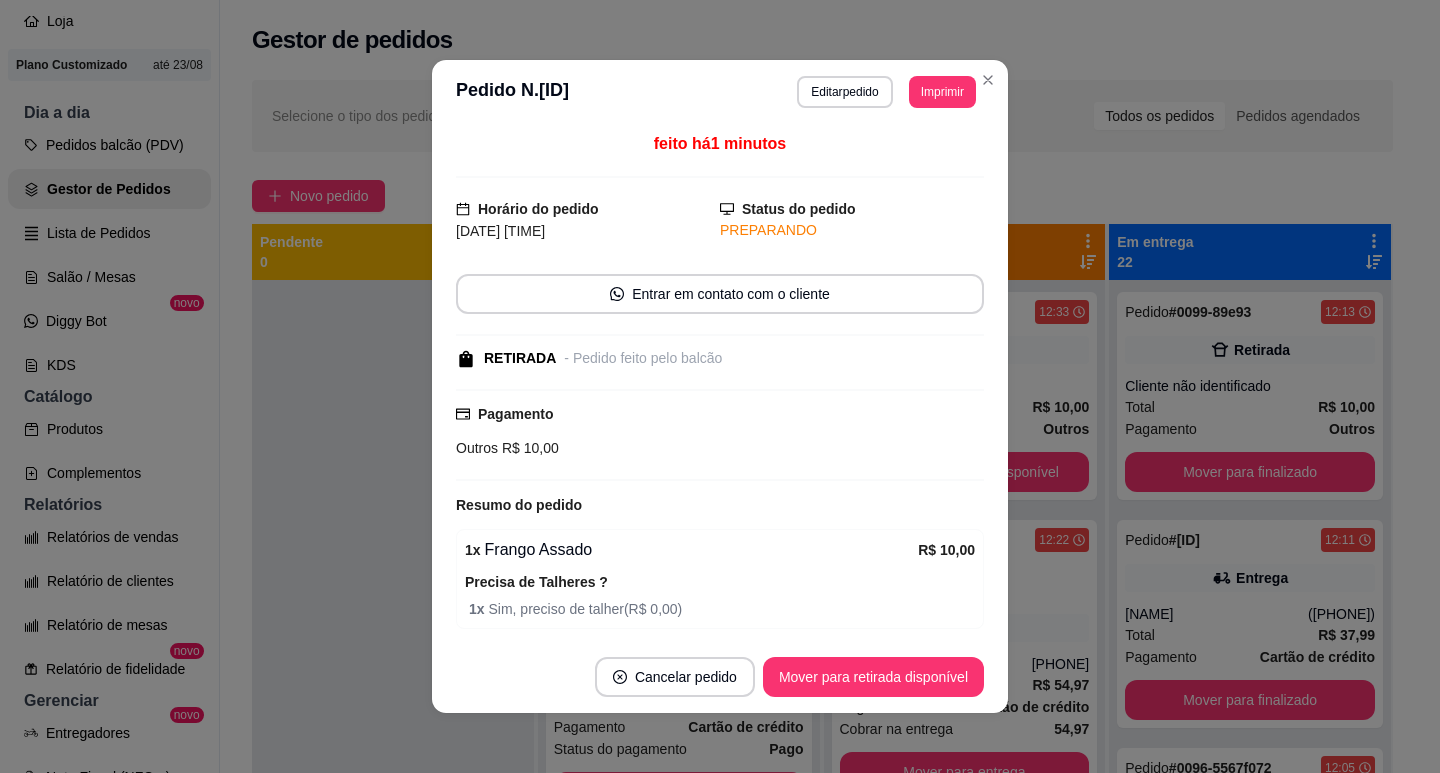 click on "feito há  1   minutos Horário do pedido 06/08/2025 12:33 Status do pedido PREPARANDO Entrar em contato com o cliente RETIRADA - Pedido feito pelo balcão Pagamento Outros   R$ 10,00 Resumo do pedido 1 x     Frango Assado  R$ 10,00 Precisa de Talheres ?   1 x   Sim, preciso de talher   ( R$ 0,00 ) Subtotal R$ 10,00 Total R$ 10,00" at bounding box center (720, 382) 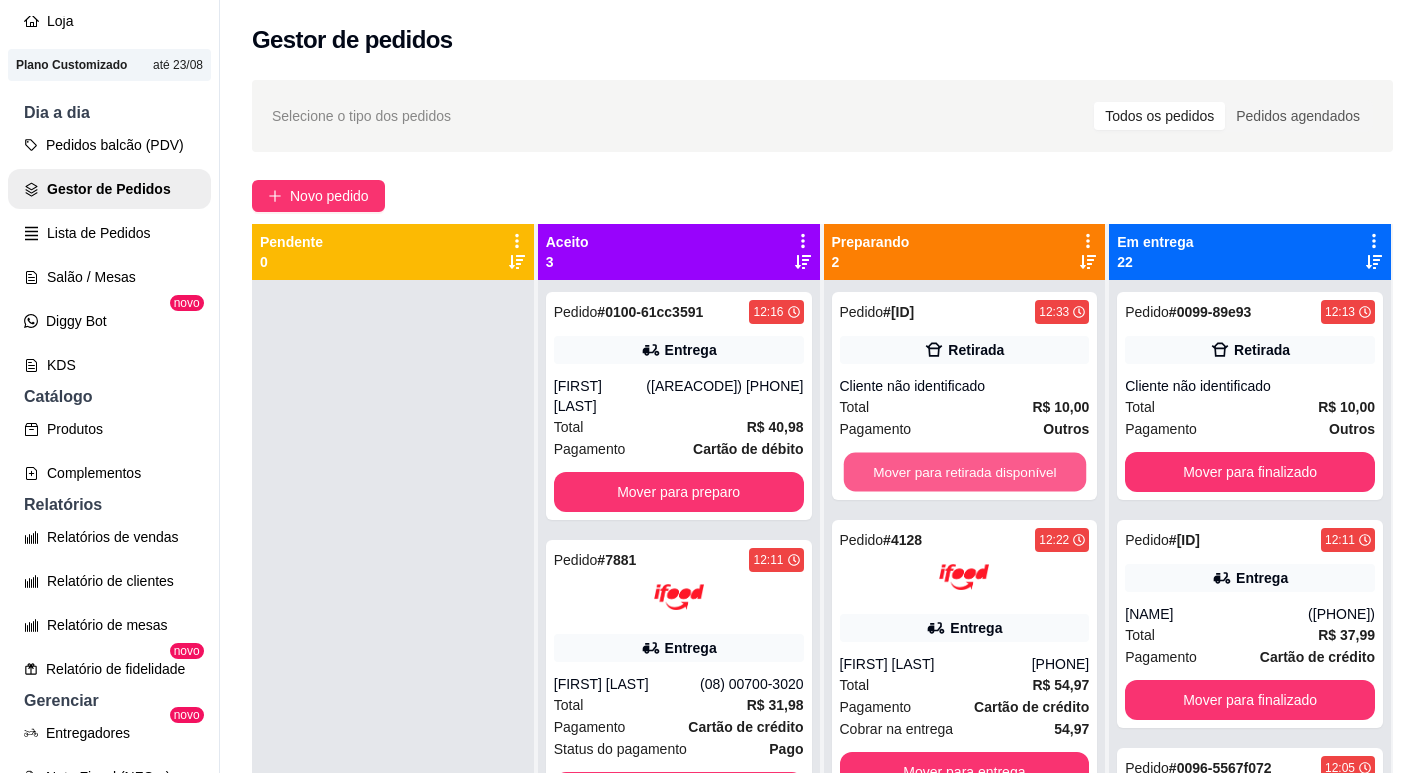 click on "Mover para retirada disponível" at bounding box center [964, 472] 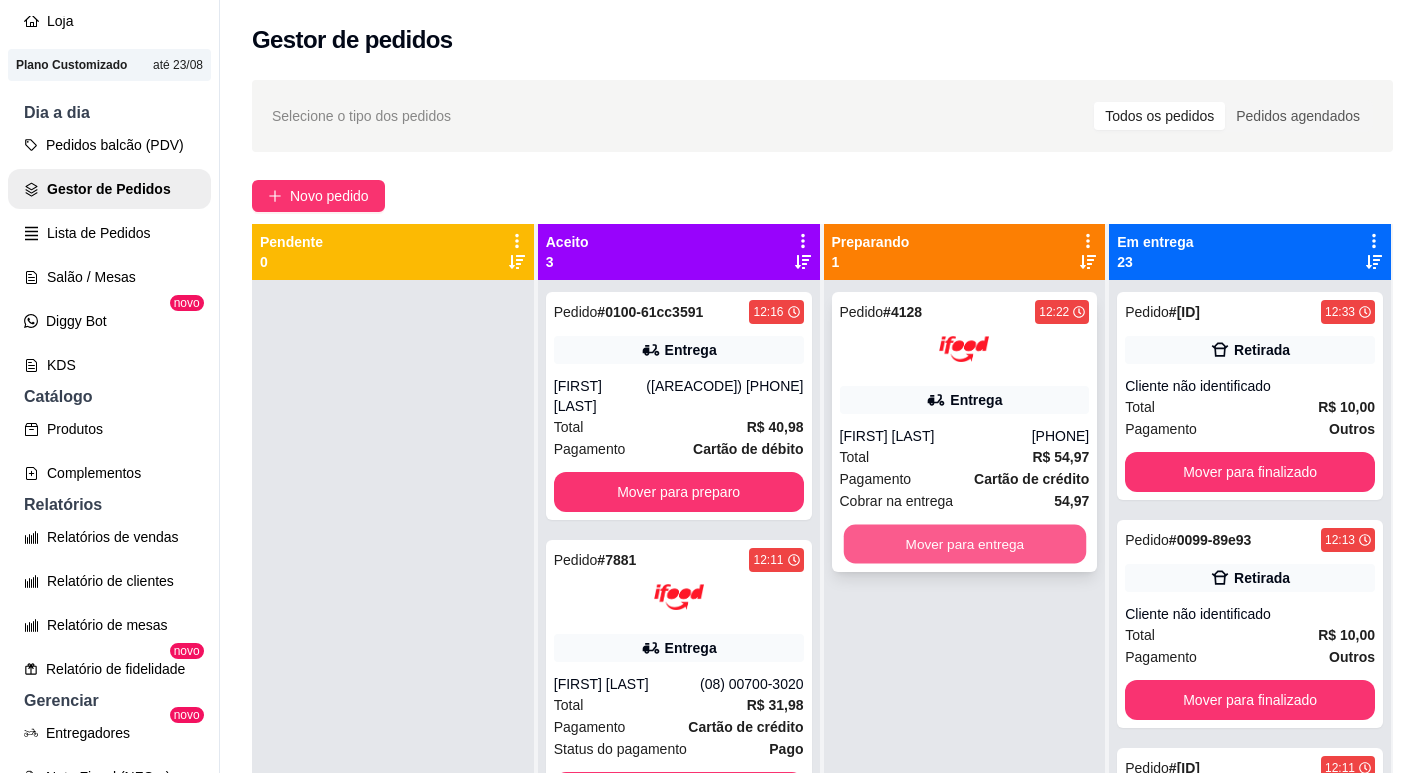 click on "Mover para entrega" at bounding box center [964, 544] 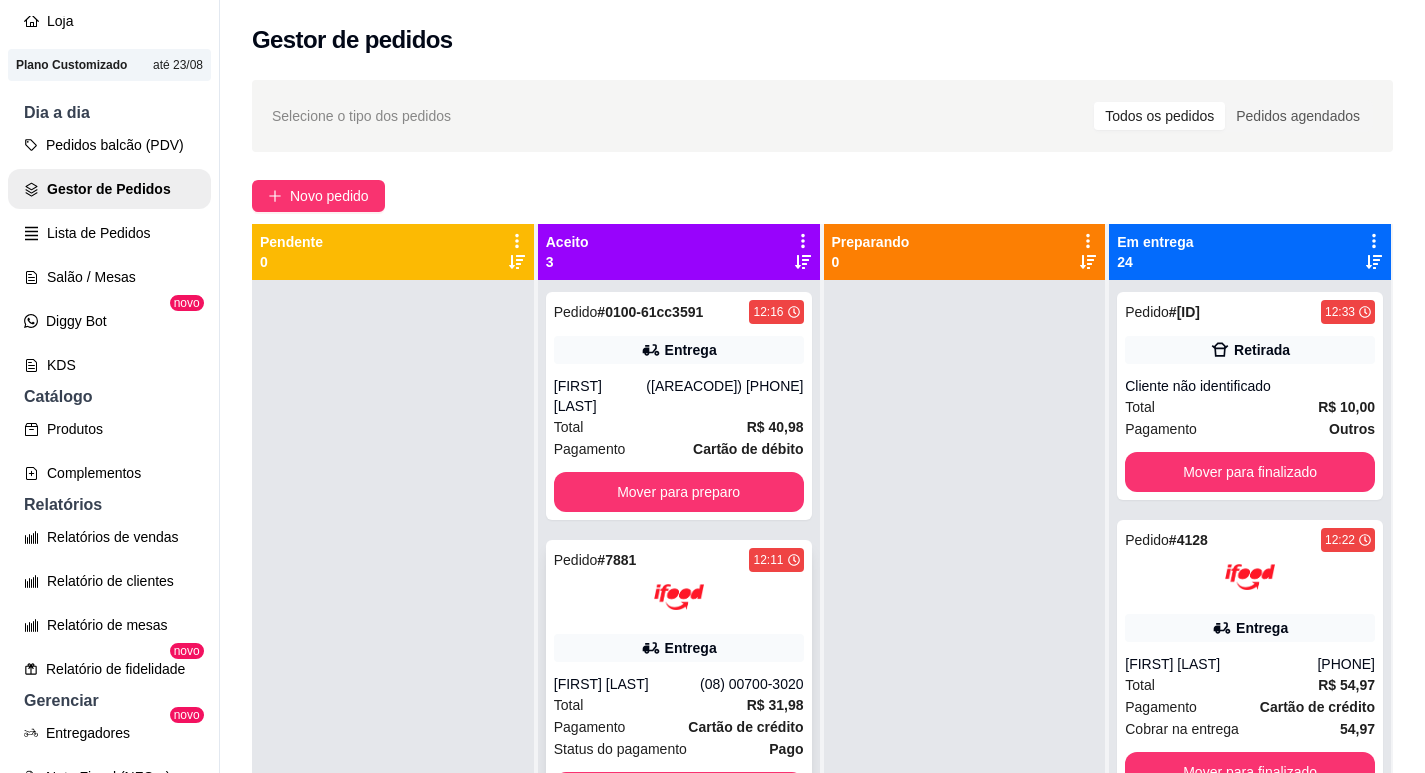 click at bounding box center [679, 597] 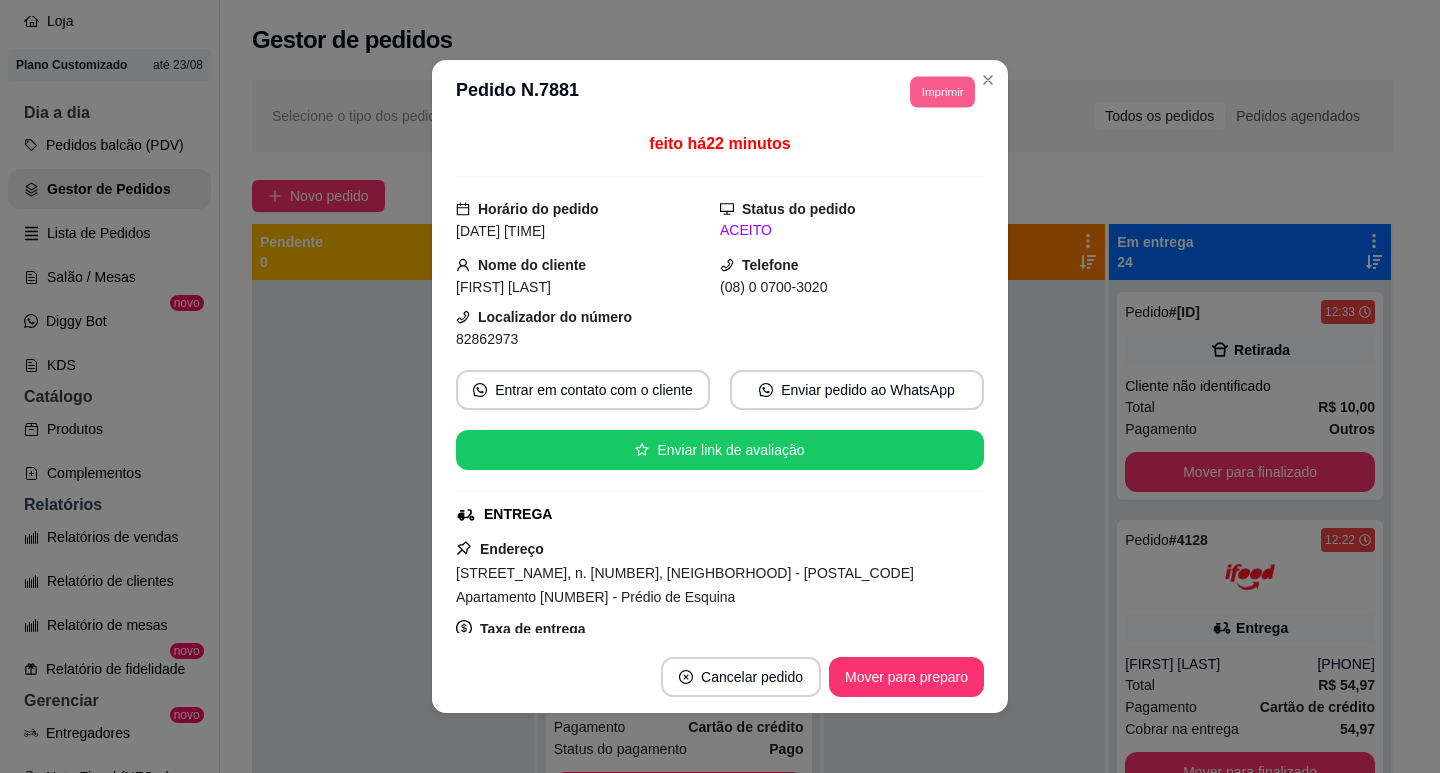 click on "Imprimir" at bounding box center (942, 91) 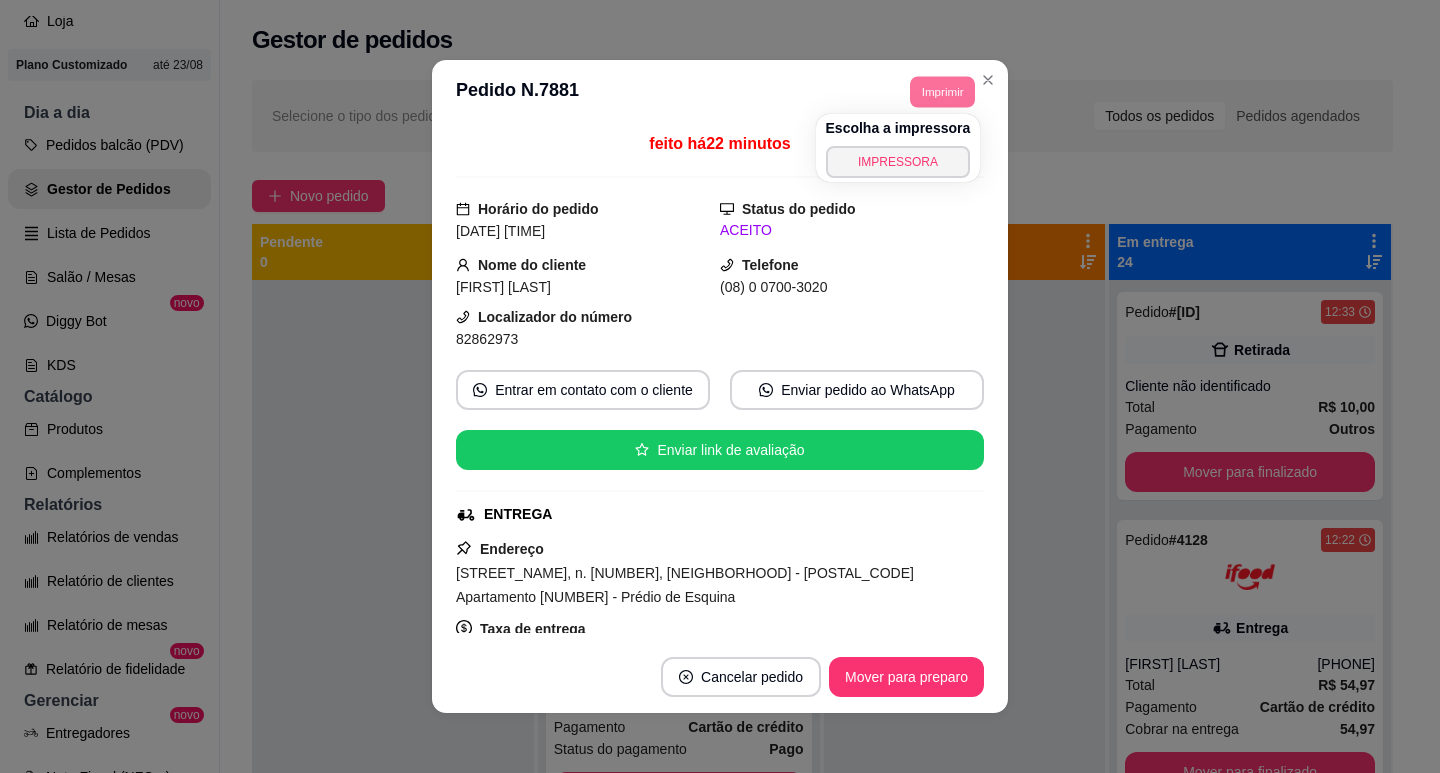 click on "Escolha a impressora IMPRESSORA" at bounding box center [898, 148] 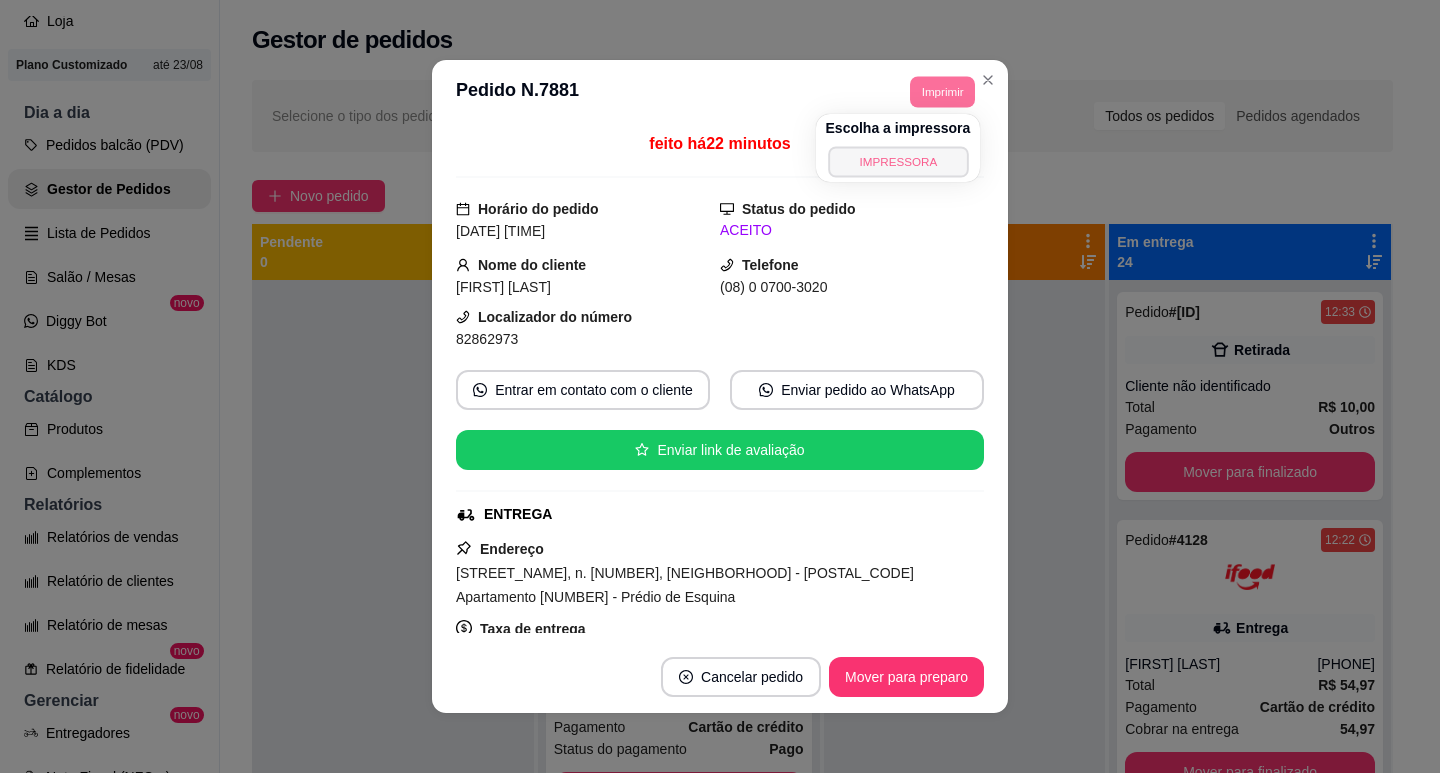 click on "IMPRESSORA" at bounding box center (898, 161) 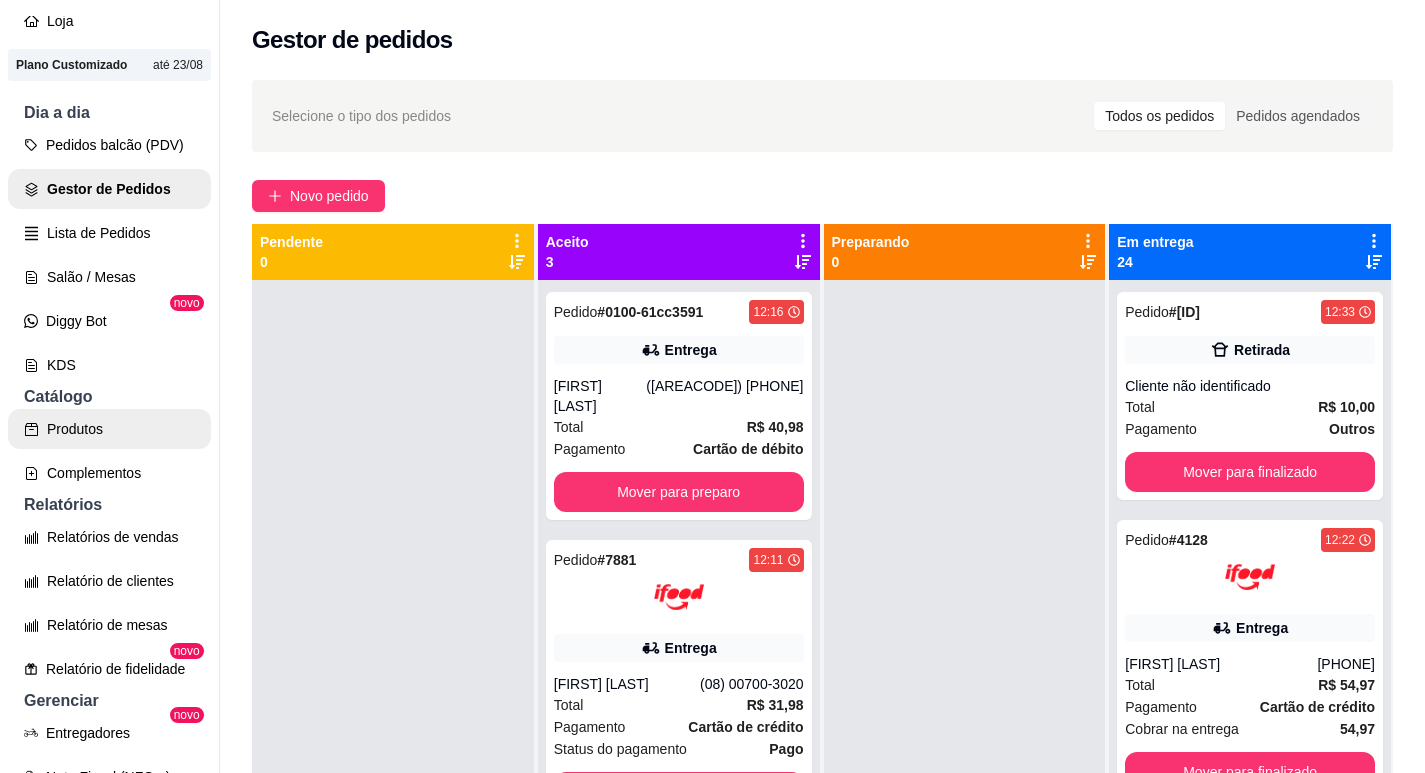 scroll, scrollTop: 641, scrollLeft: 0, axis: vertical 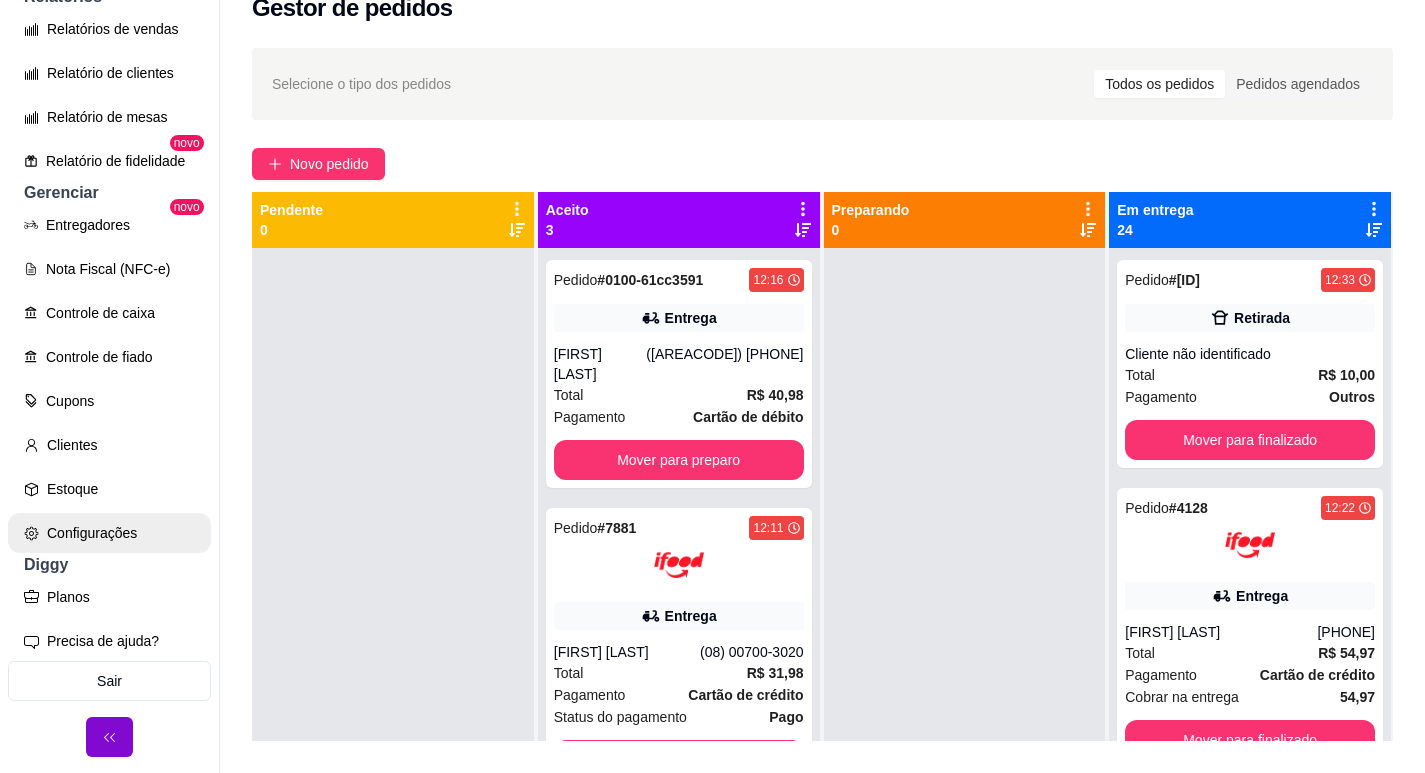 click on "Configurações" at bounding box center (109, 533) 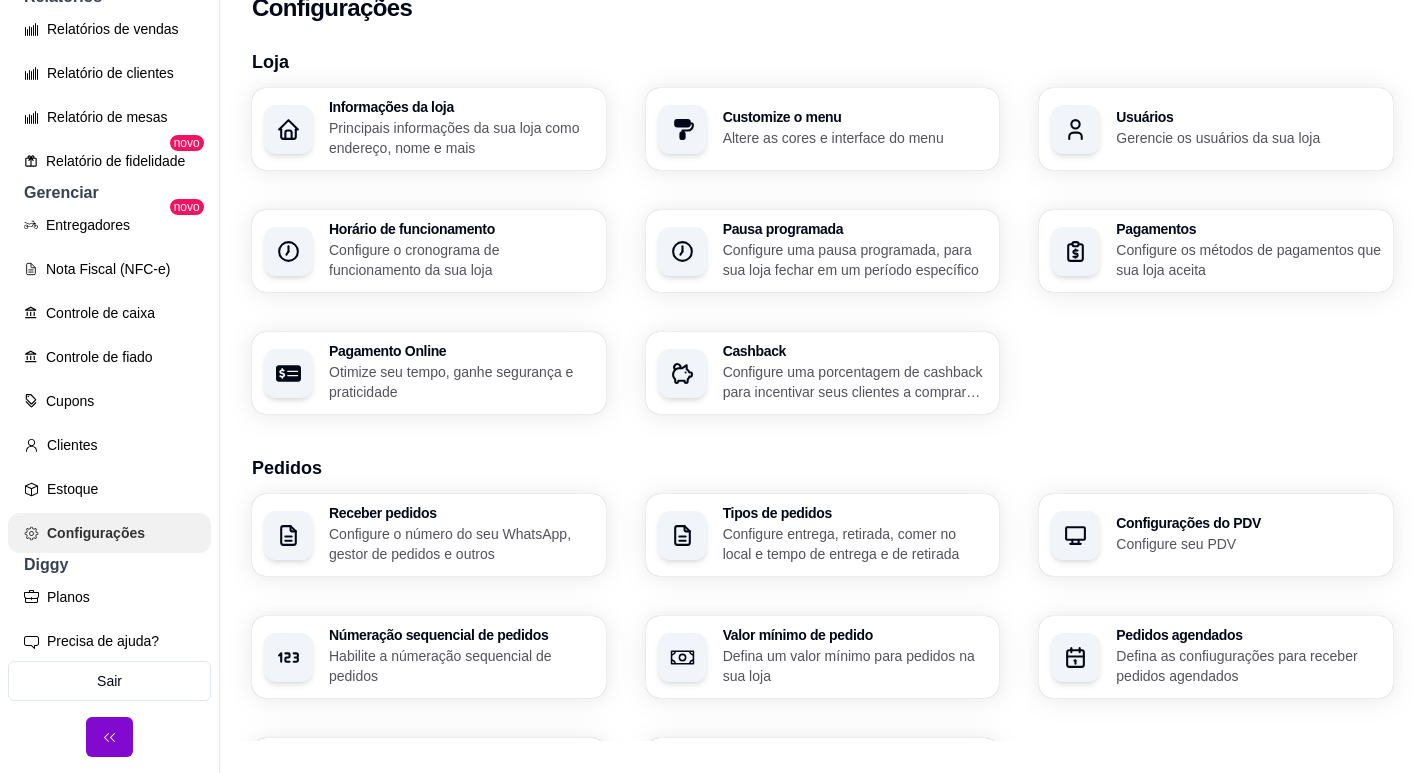 scroll, scrollTop: 0, scrollLeft: 0, axis: both 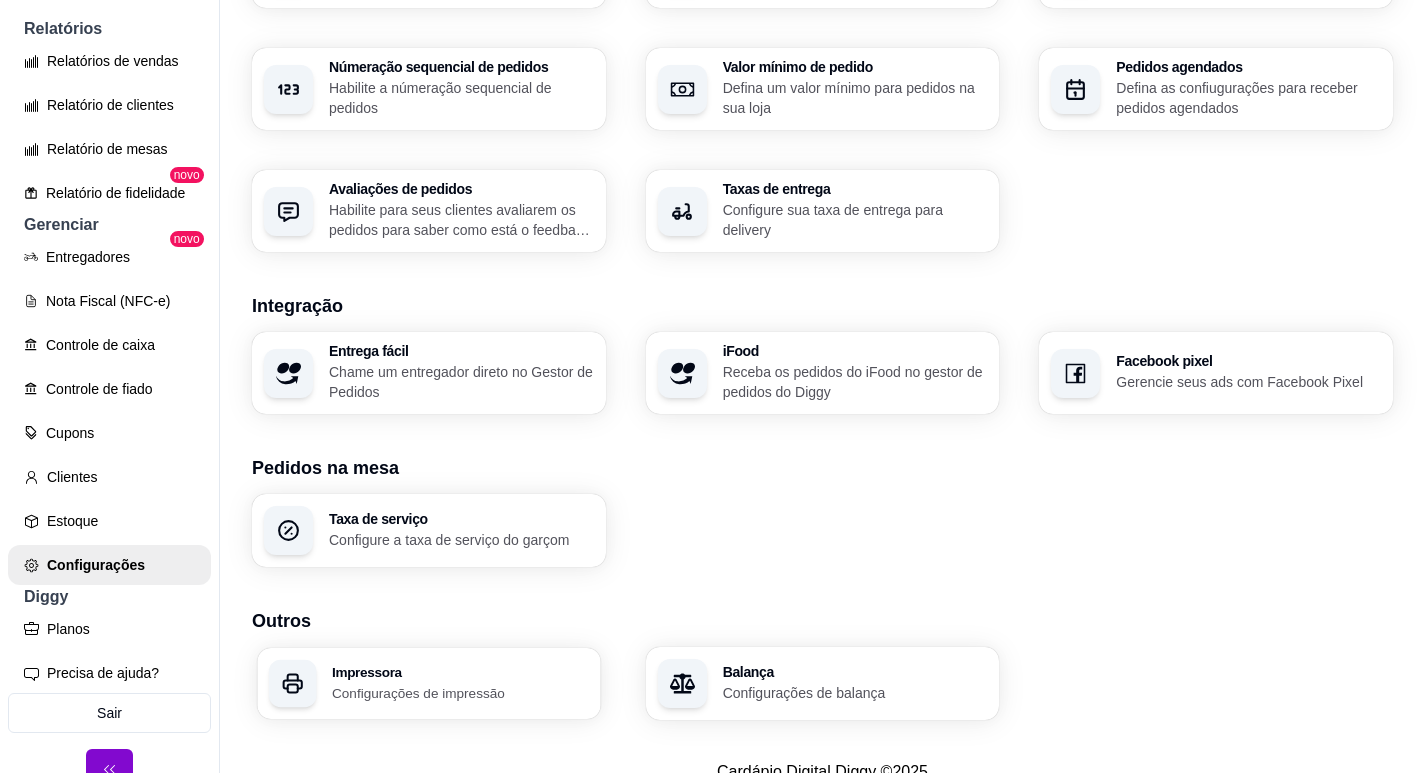 click on "Impressora" at bounding box center [460, 672] 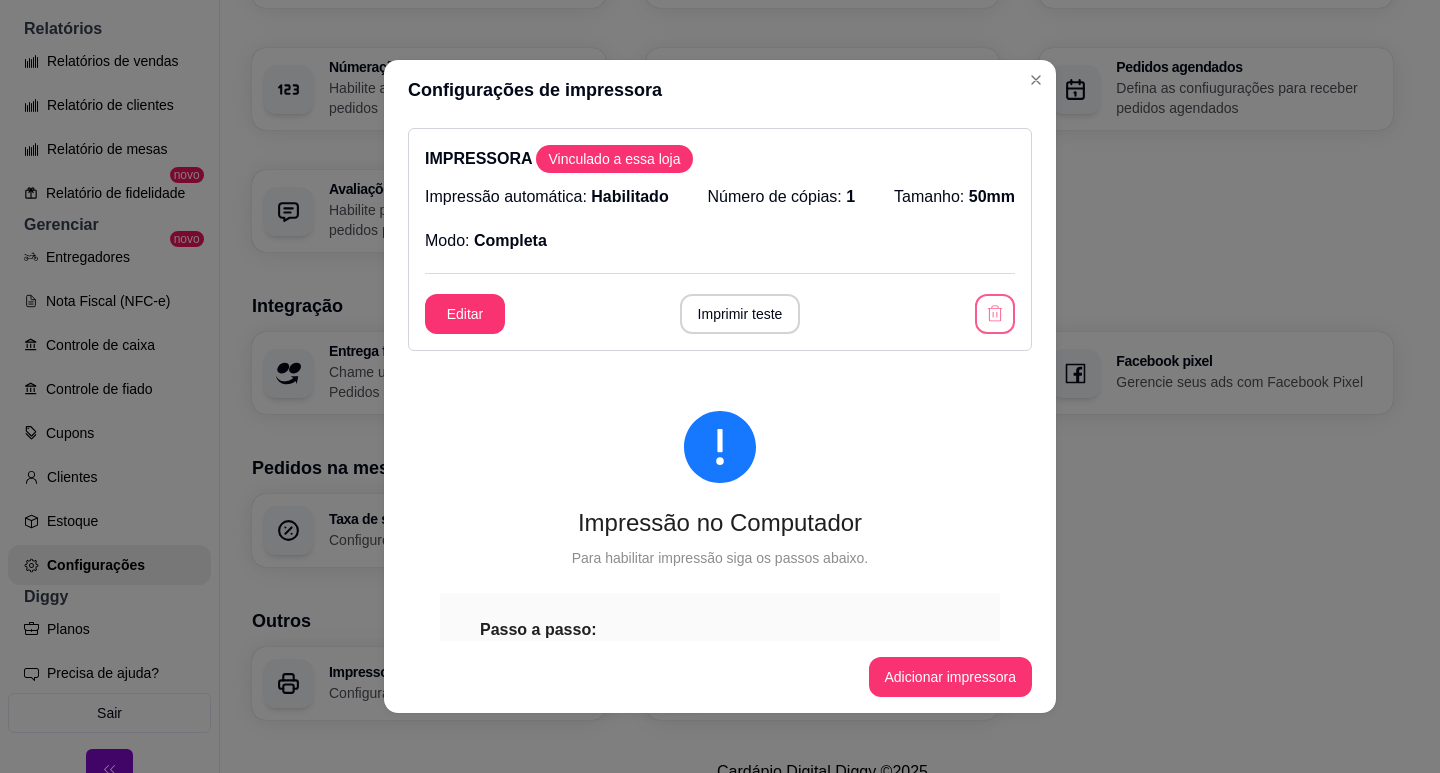 click 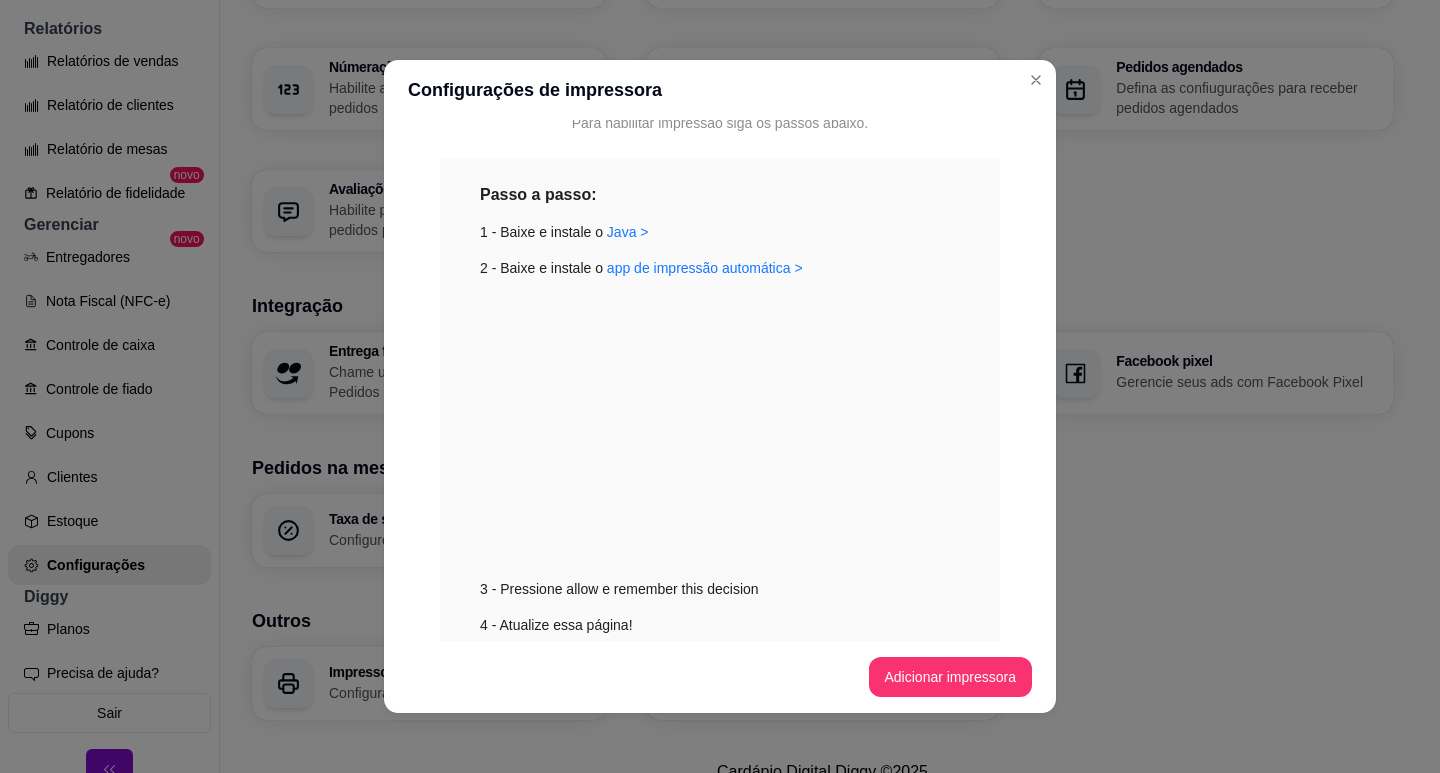scroll, scrollTop: 289, scrollLeft: 0, axis: vertical 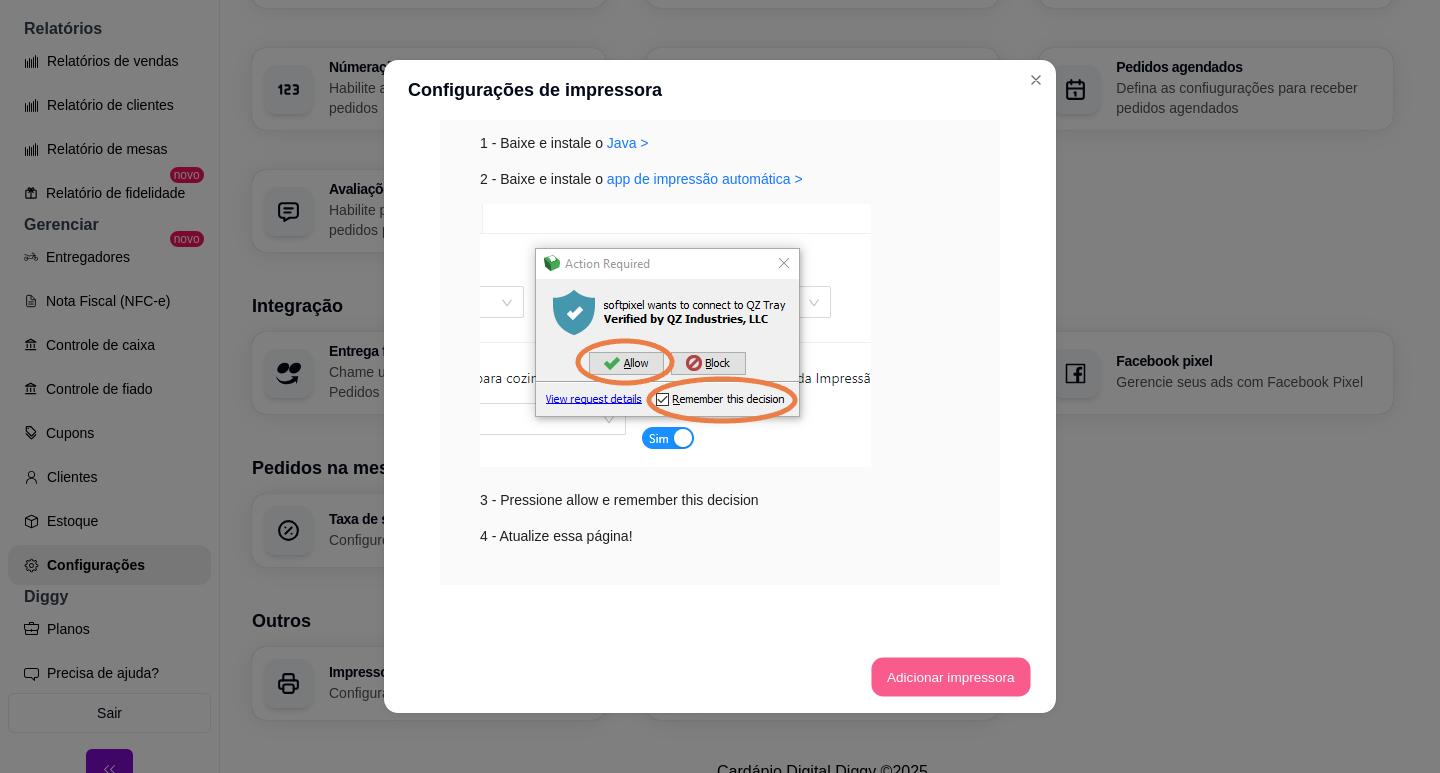 click on "Adicionar impressora" at bounding box center [950, 677] 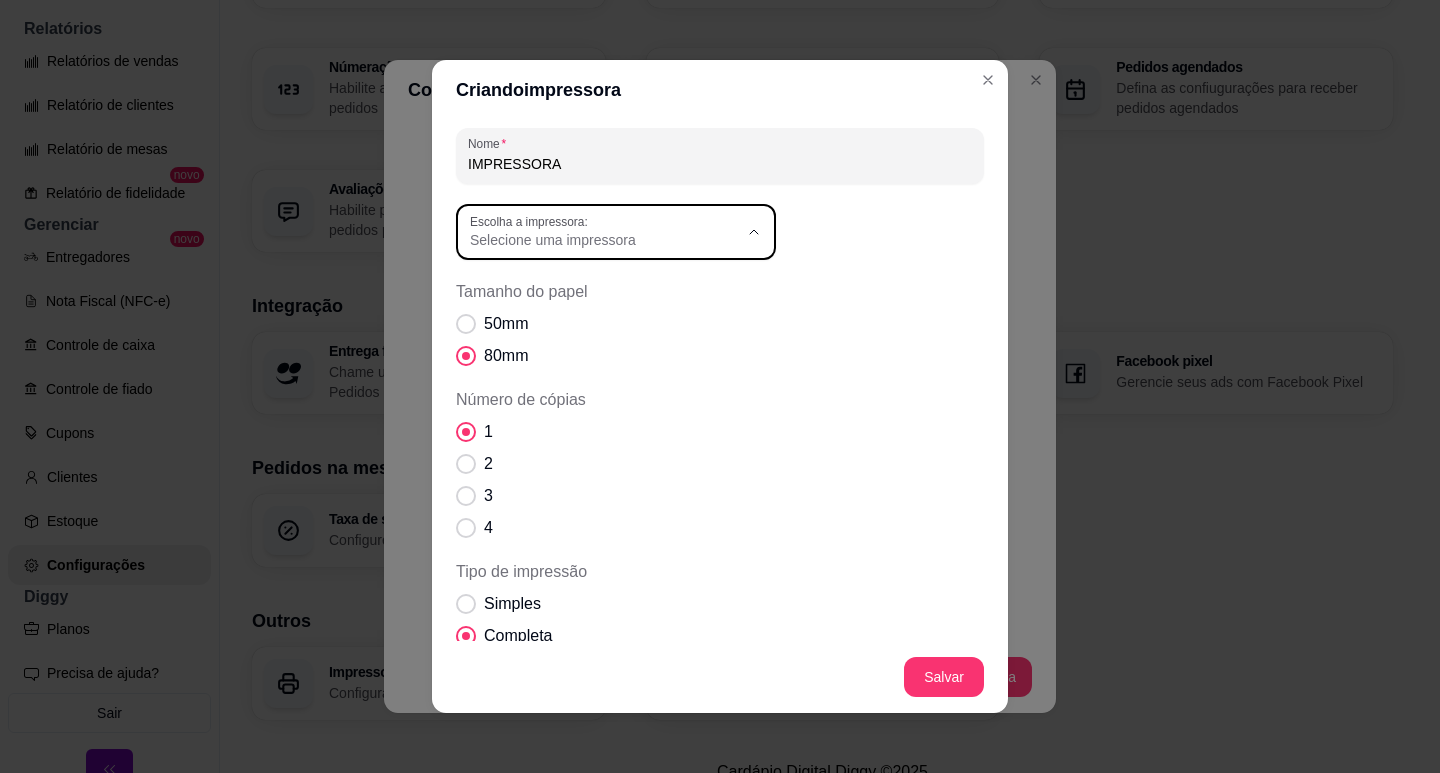 click on "Escolha a impressora: Selecione uma impressora" at bounding box center [616, 232] 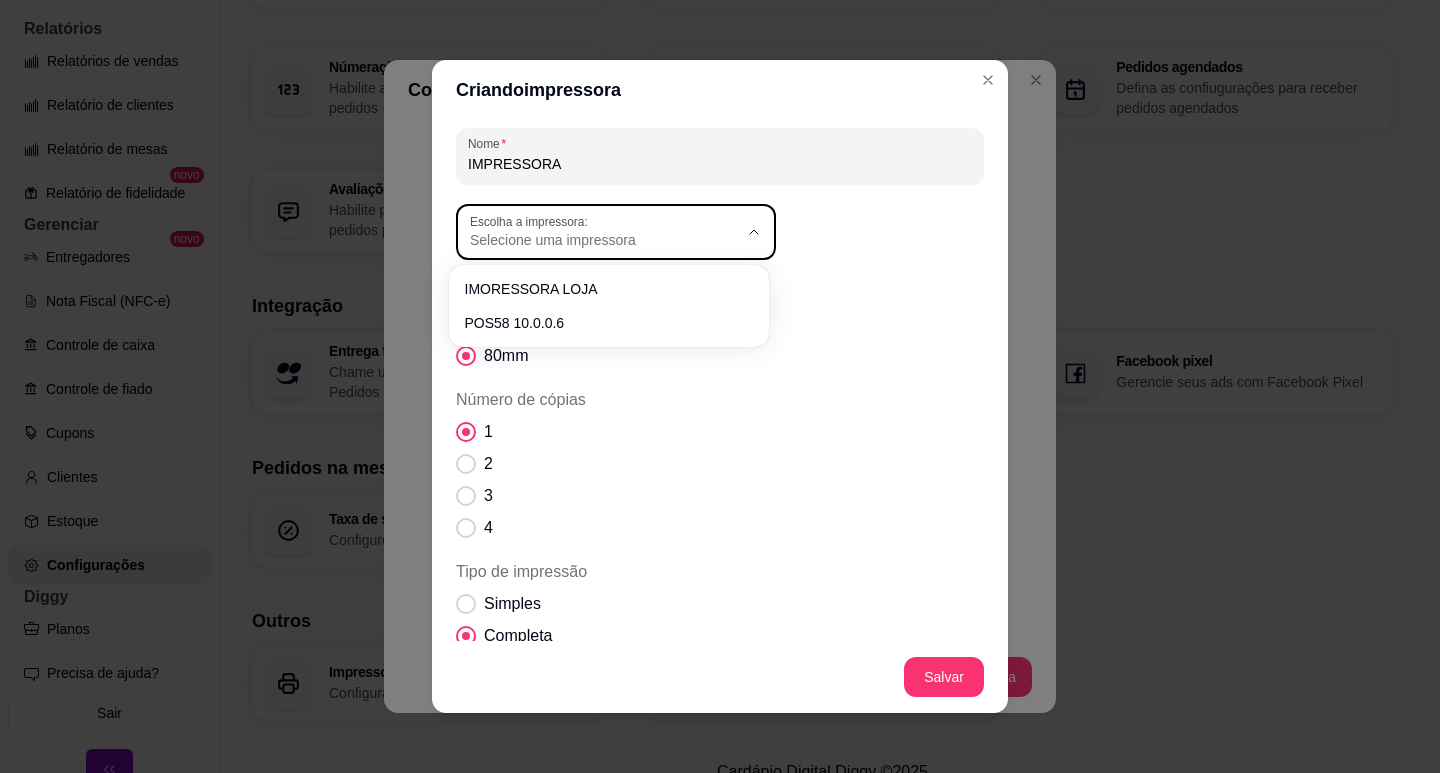 click on "Escolha a impressora: Selecione uma impressora" at bounding box center [616, 232] 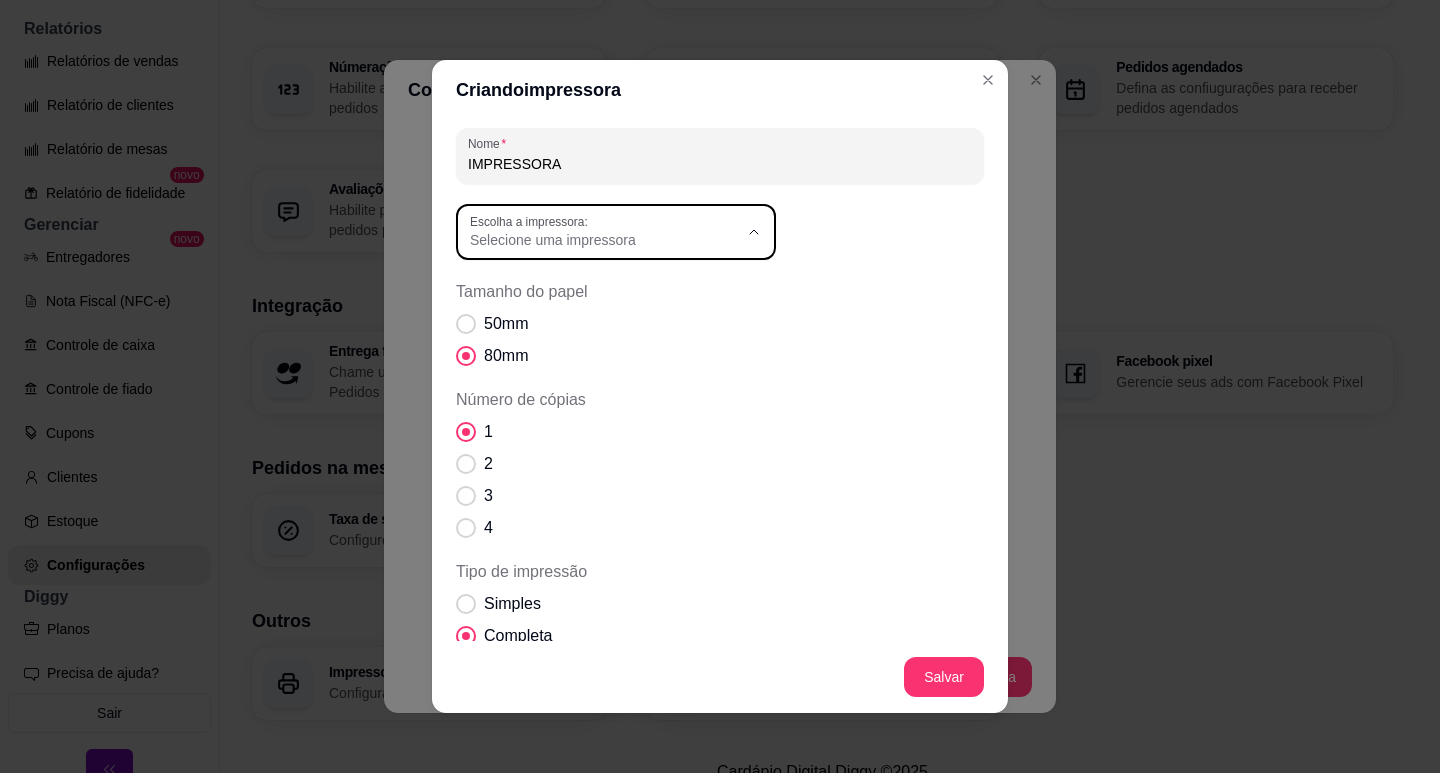 click on "POS58 10.0.0.6" at bounding box center (598, 320) 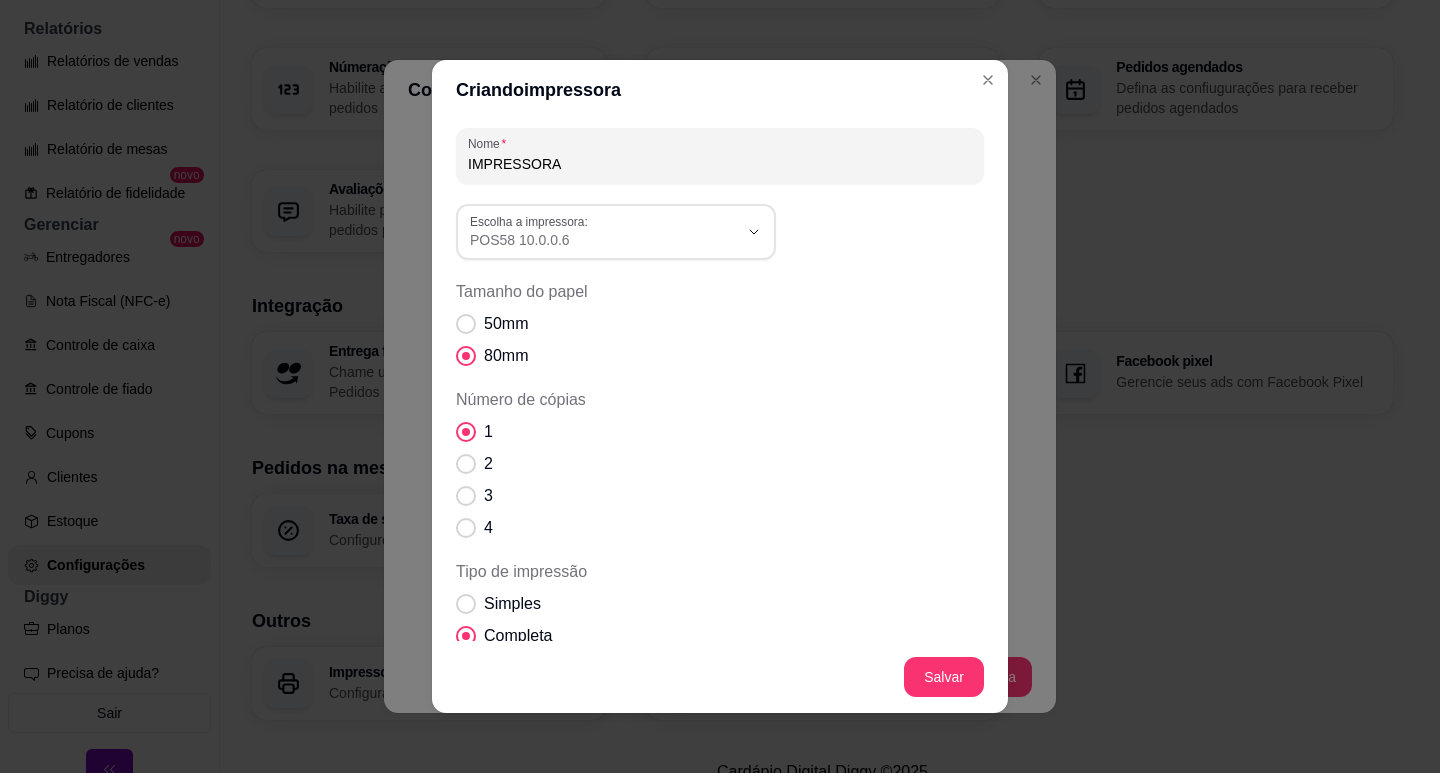 scroll, scrollTop: 19, scrollLeft: 0, axis: vertical 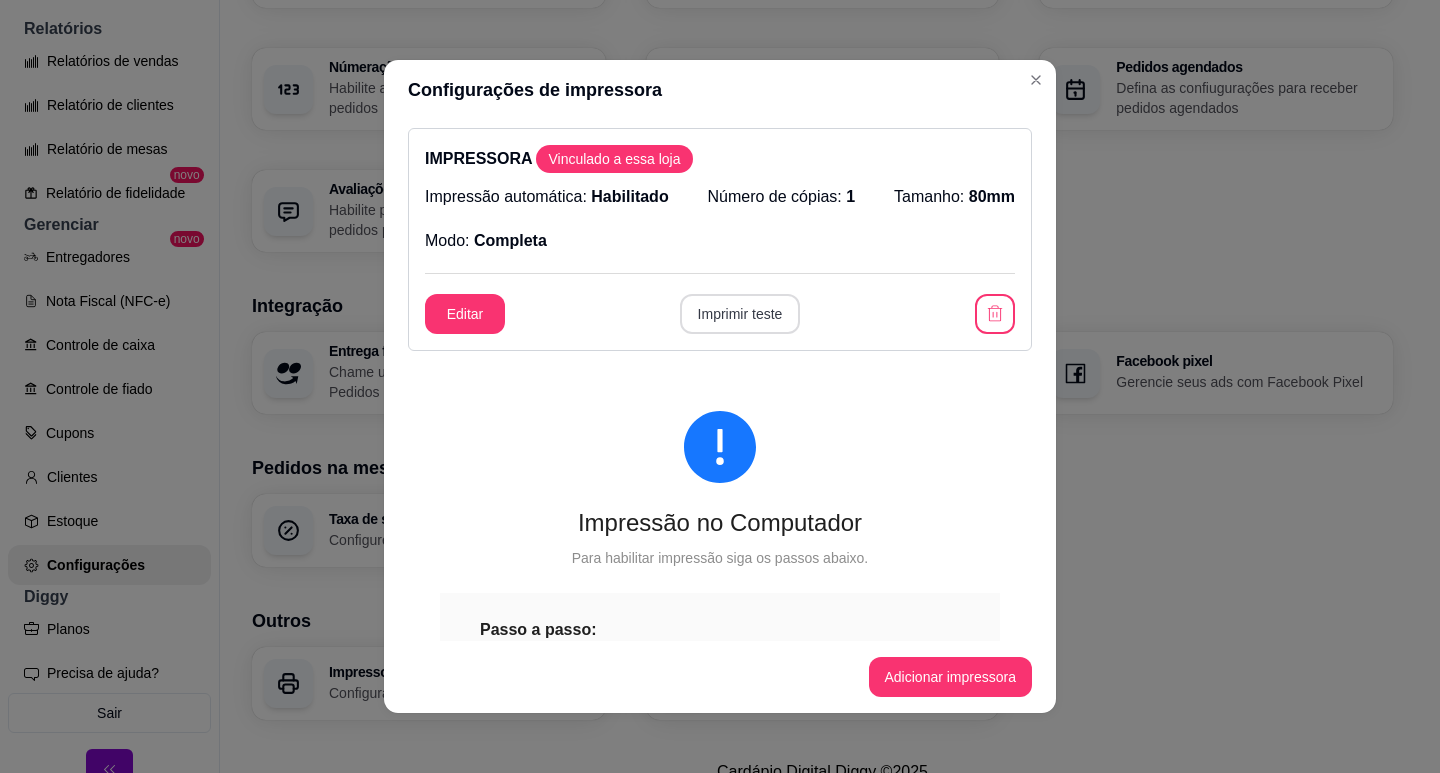click on "Imprimir teste" at bounding box center (740, 314) 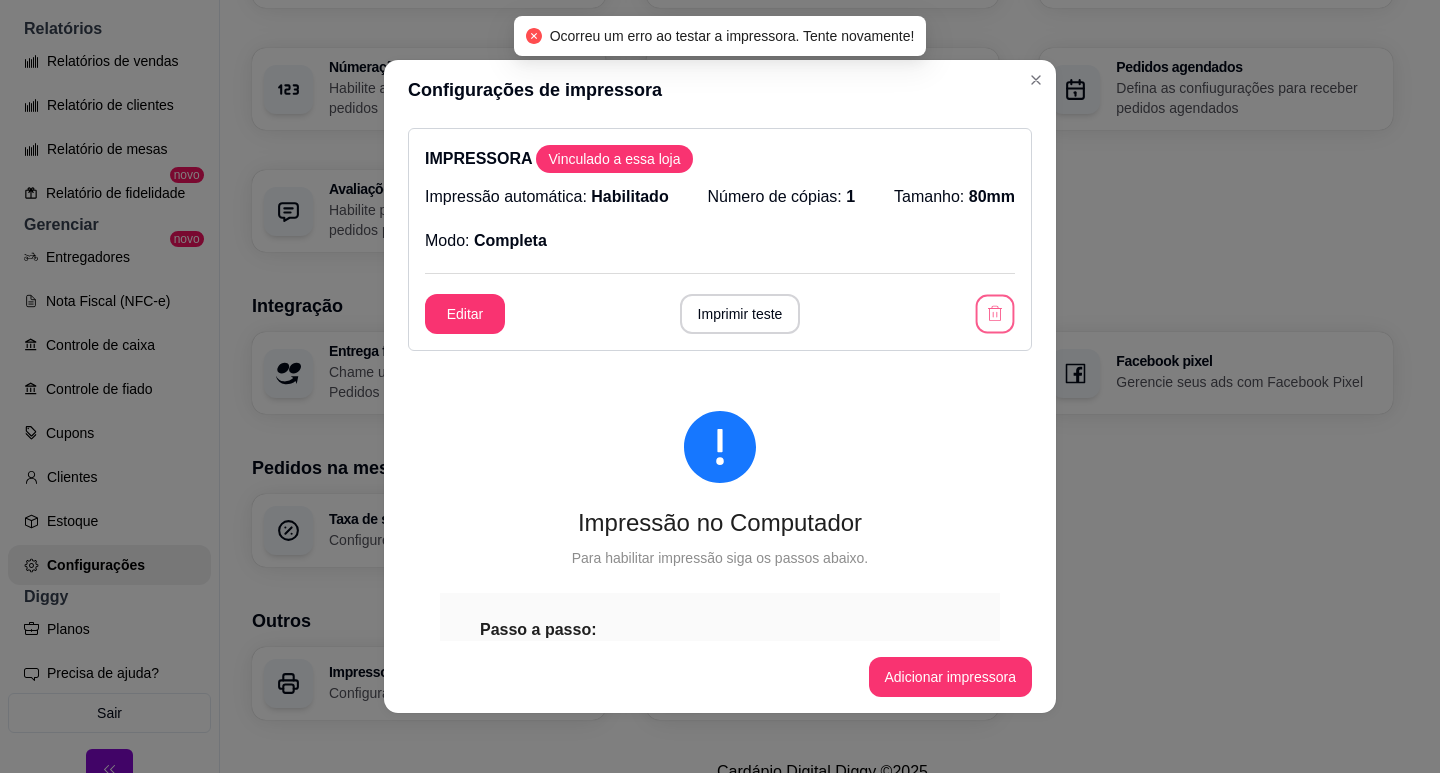 click 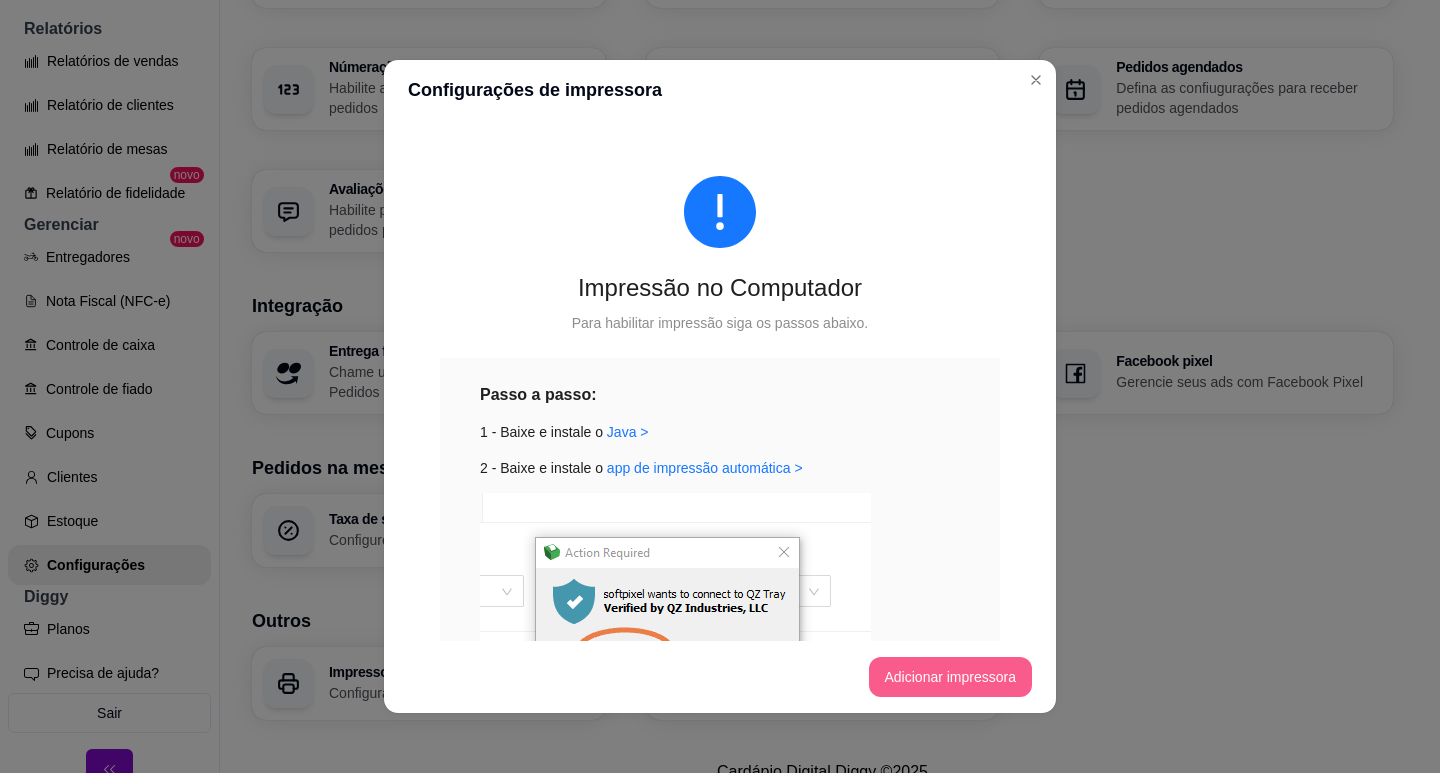 click on "Adicionar impressora" at bounding box center [951, 677] 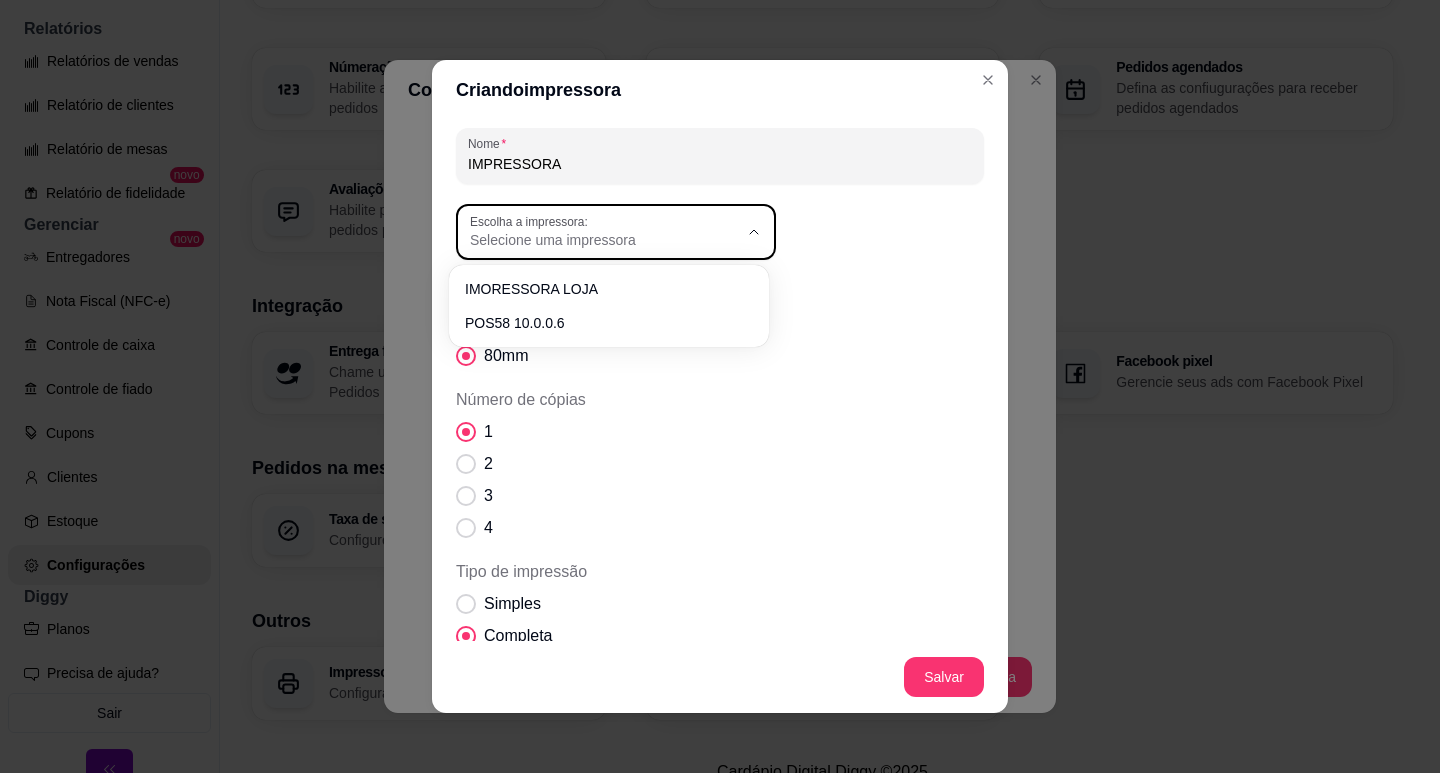 click on "Escolha a impressora: Selecione uma impressora" at bounding box center (616, 232) 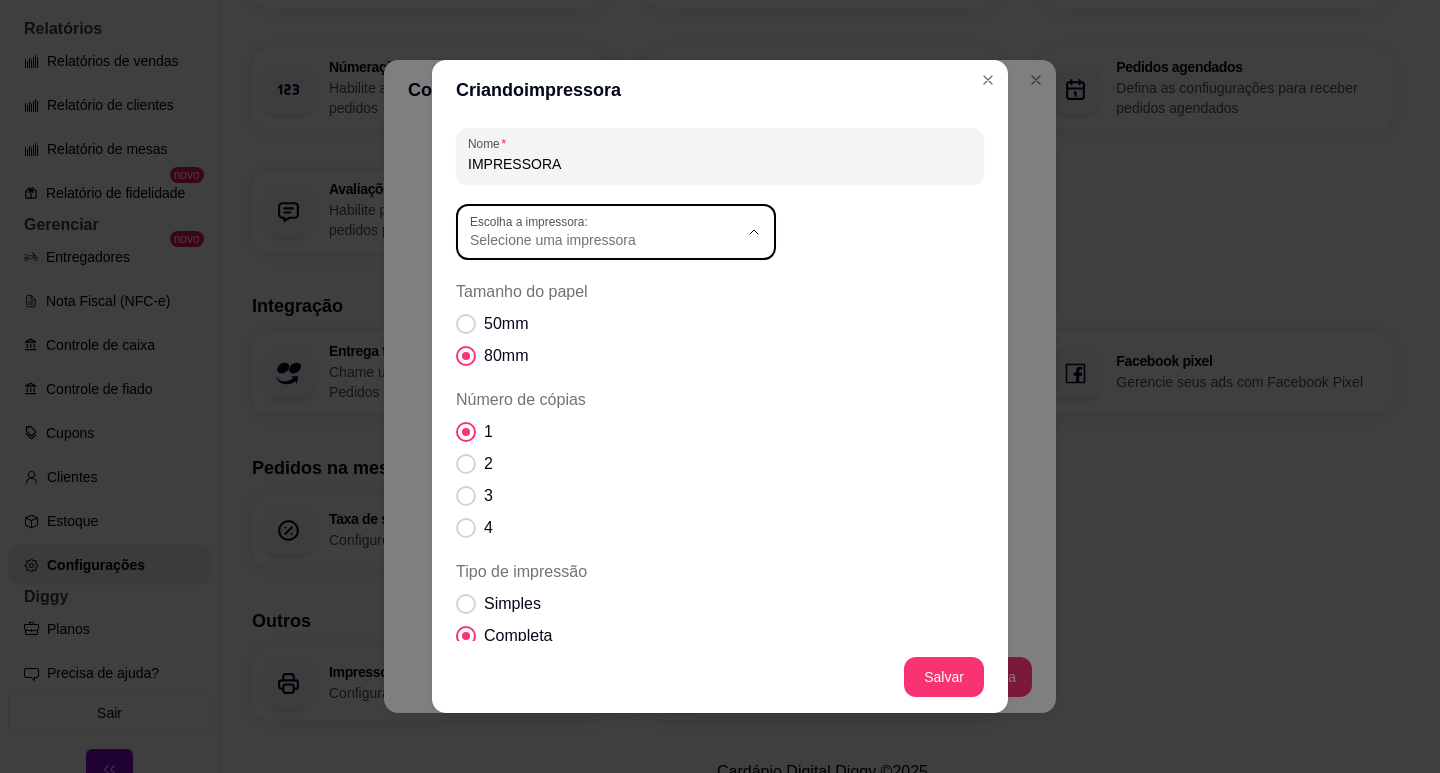 click on "POS58 10.0.0.6" at bounding box center [598, 320] 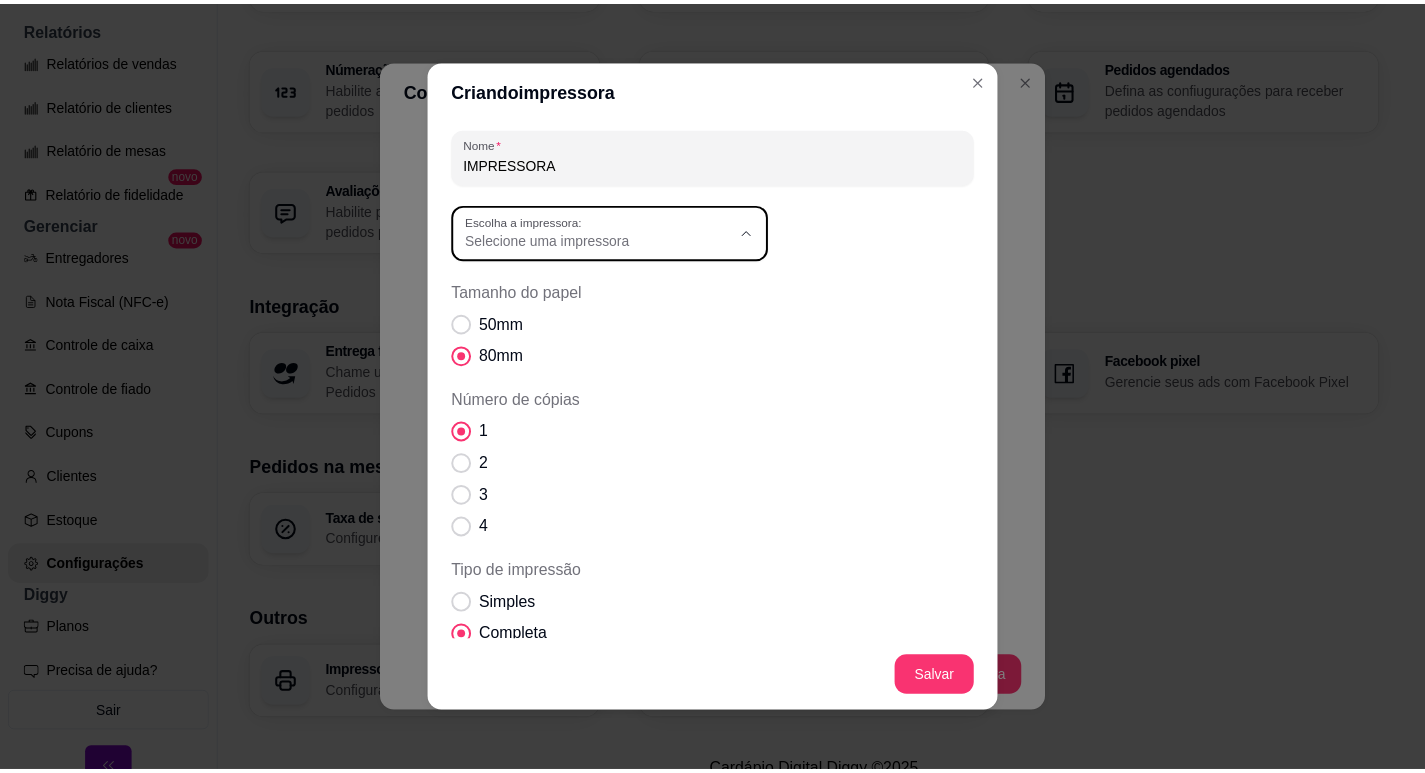 scroll, scrollTop: 19, scrollLeft: 0, axis: vertical 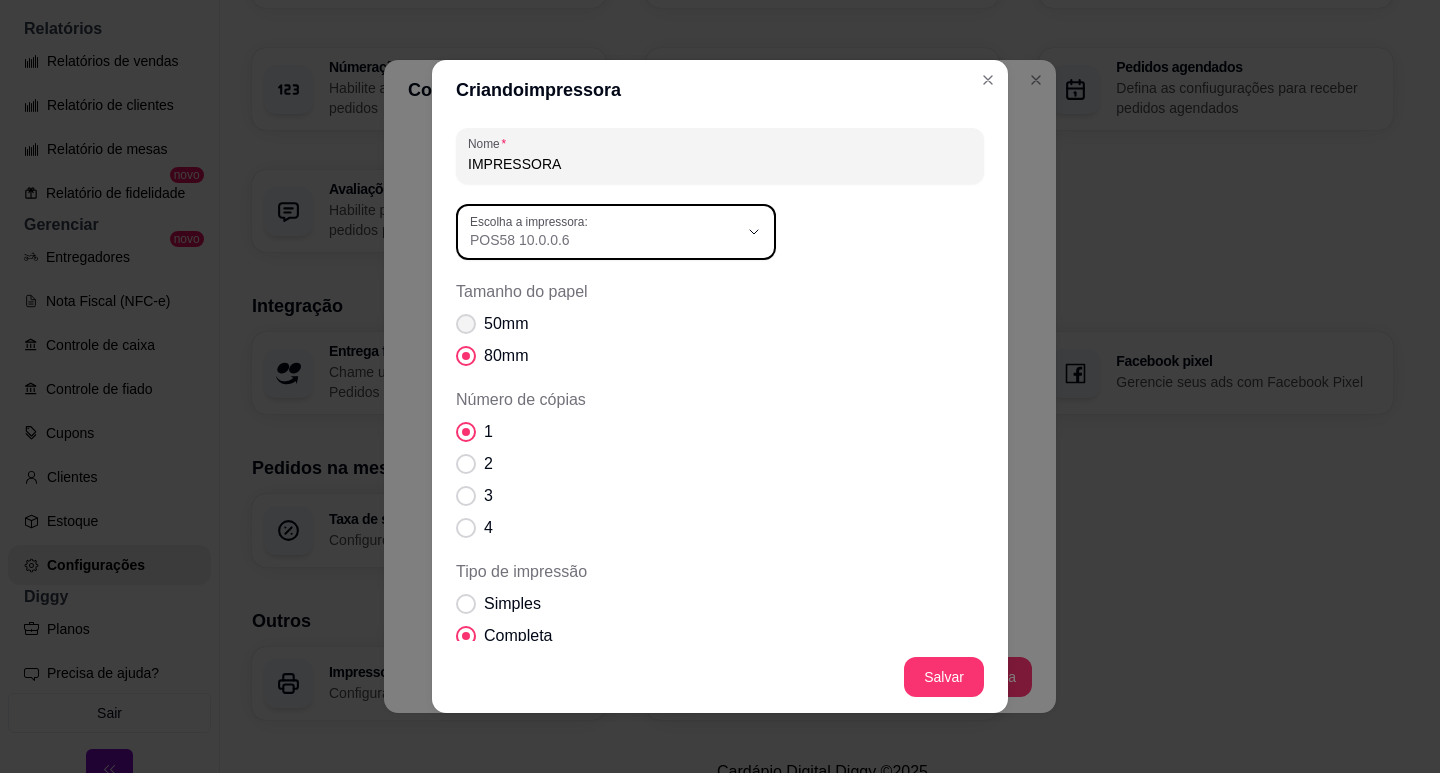 click on "50mm" at bounding box center [506, 324] 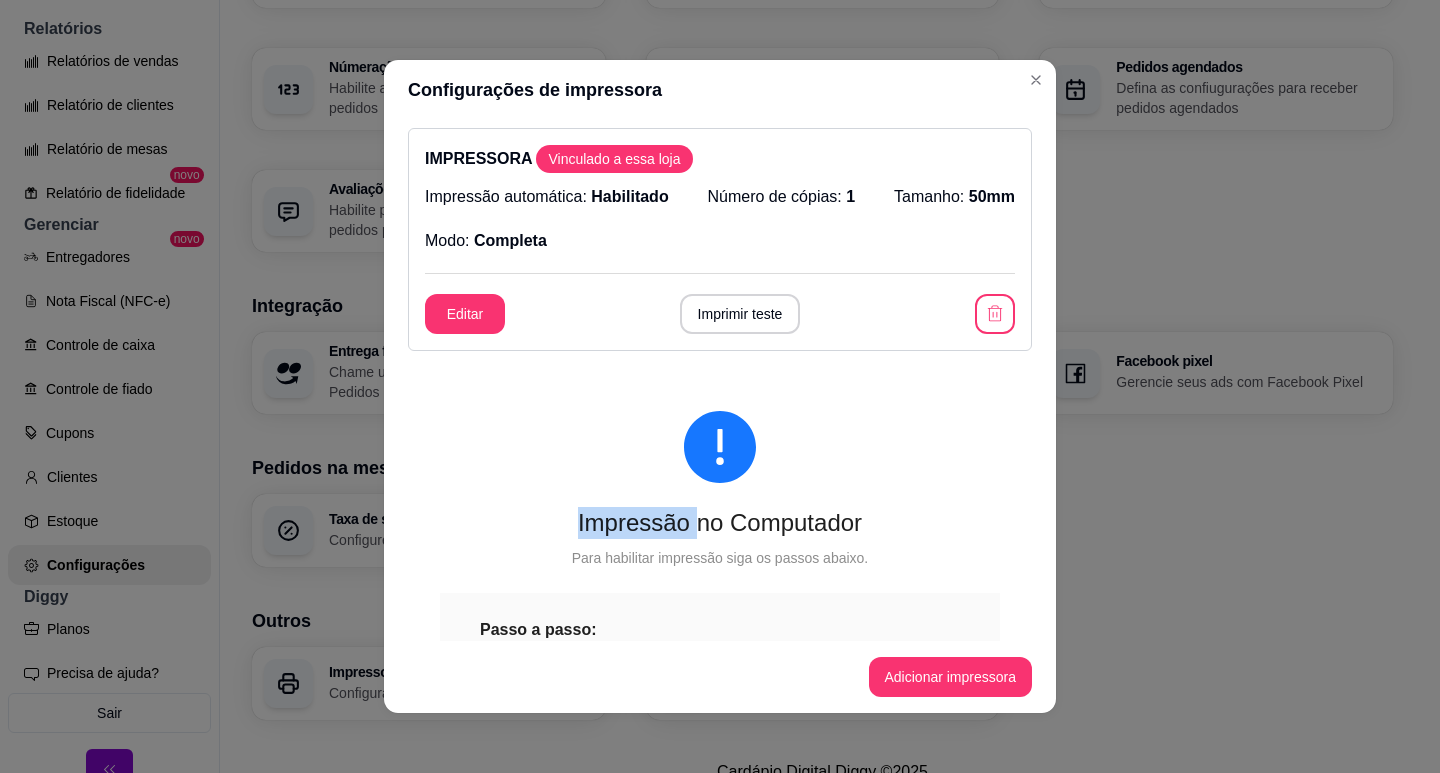 click on "IMPRESSORA   Vinculado a essa loja Impressão automática:   Habilitado Número de cópias:   1 Tamanho:   50mm Modo:   Completa Editar Imprimir teste Impressão no Computador Para habilitar impressão siga os passos abaixo. Passo a passo: 1 - Baixe e instale o   Java > 2 - Baixe e instale o   app de impressão automática >   3 - Pressione allow e remember this decision 4 - Atualize essa página!" at bounding box center (720, 380) 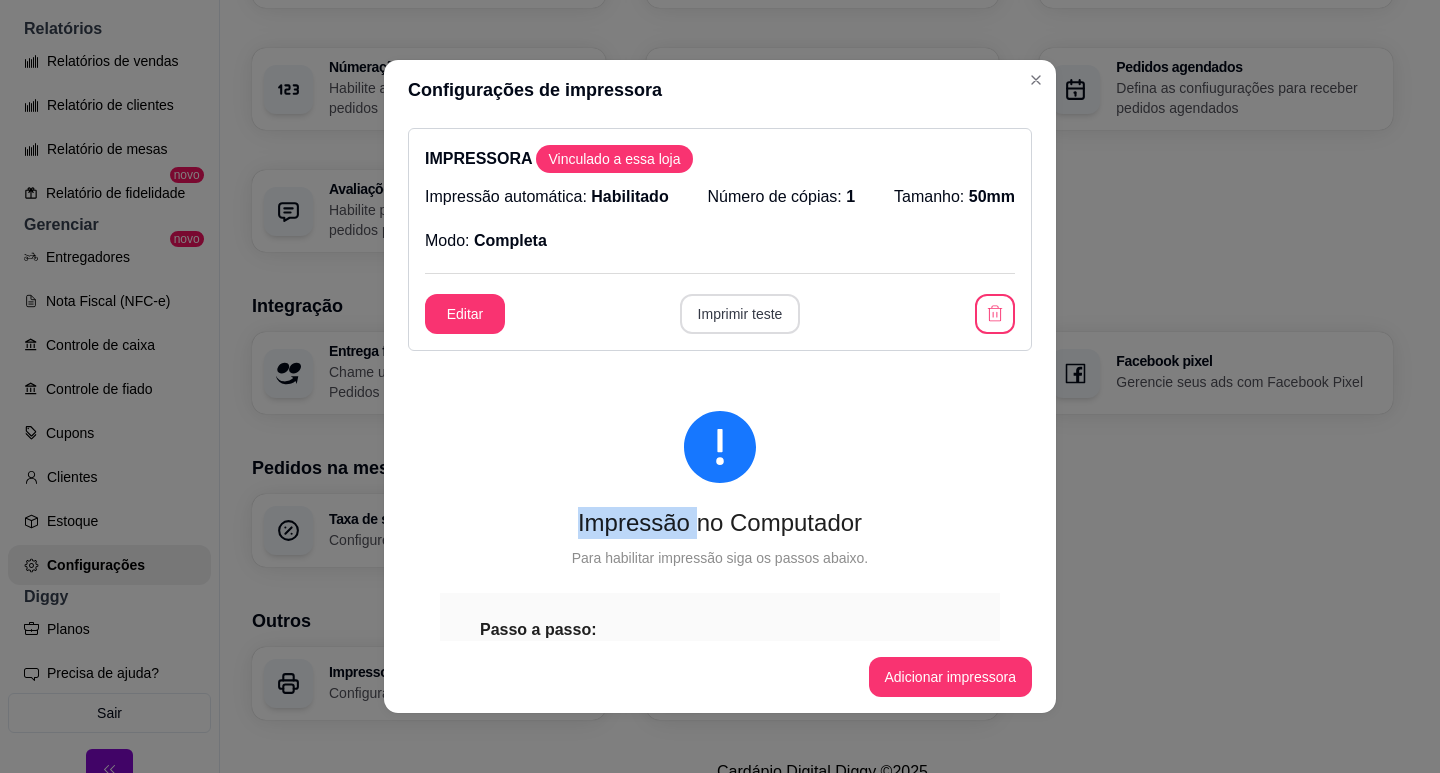 click on "Imprimir teste" at bounding box center [740, 314] 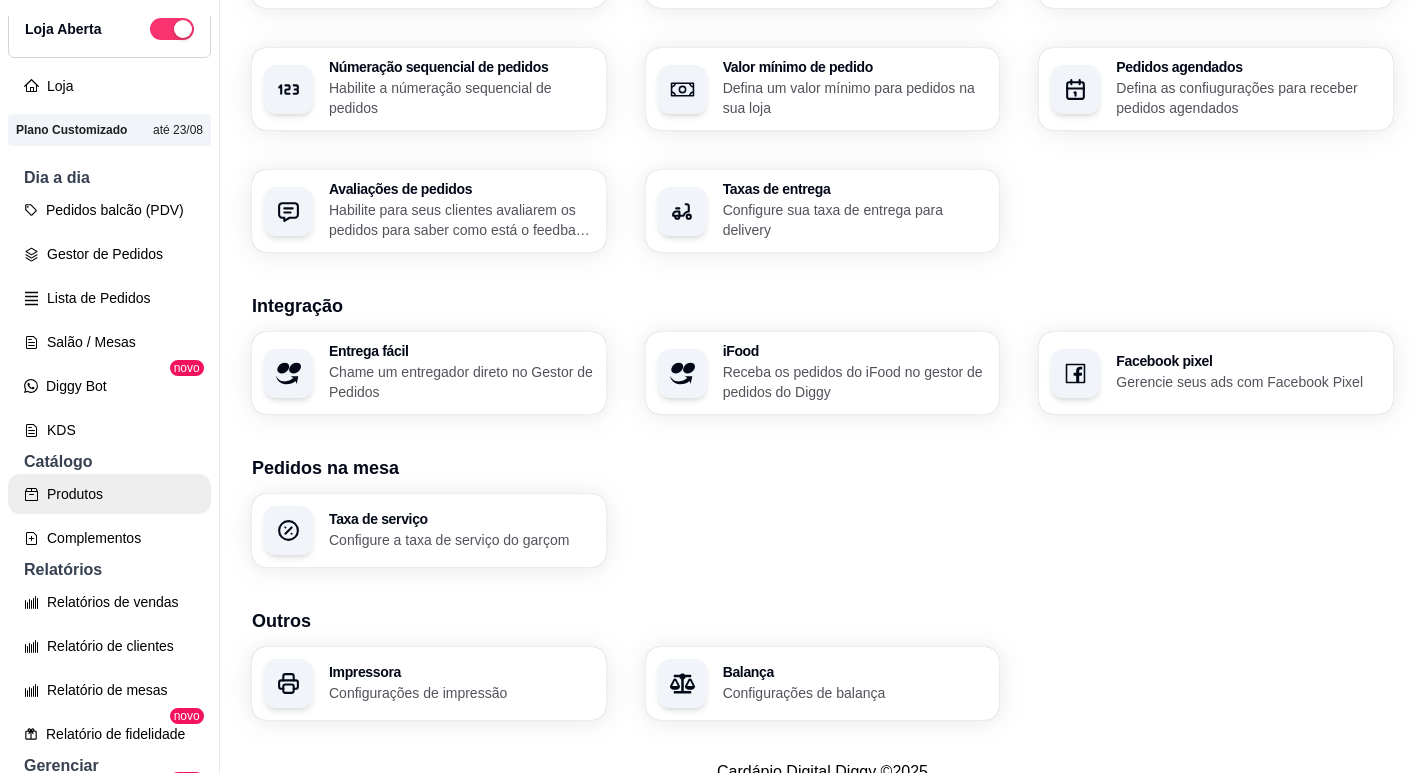 scroll, scrollTop: 41, scrollLeft: 0, axis: vertical 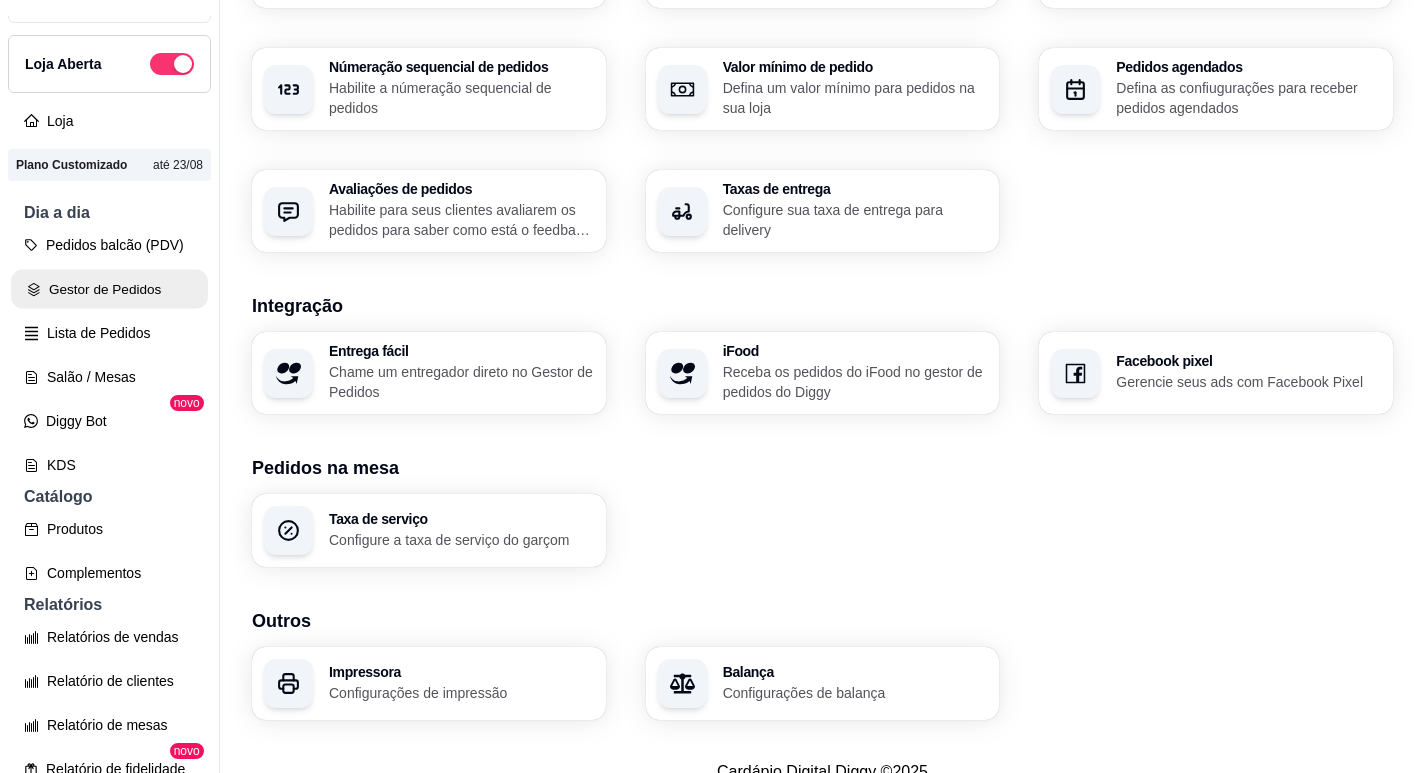 click on "Gestor de Pedidos" at bounding box center (109, 289) 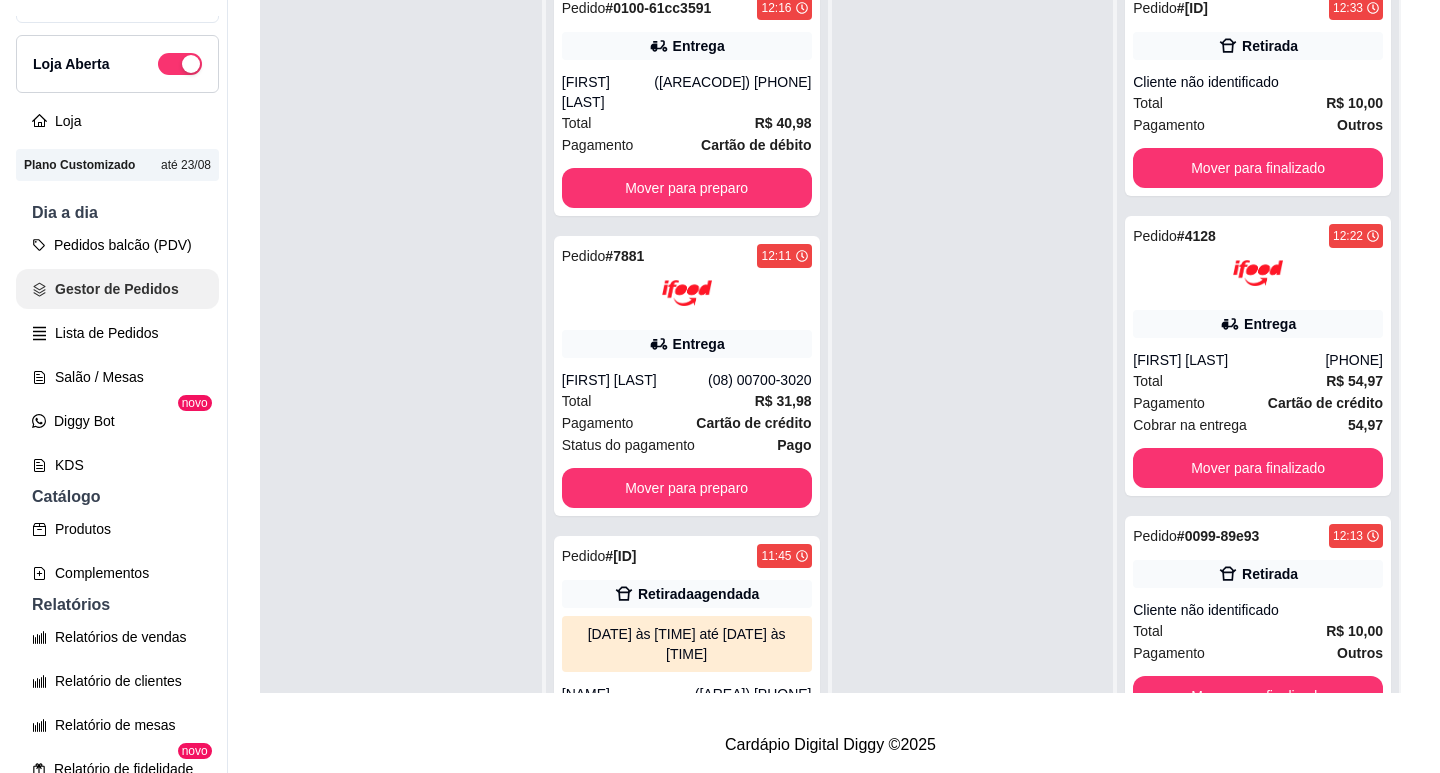 scroll, scrollTop: 0, scrollLeft: 0, axis: both 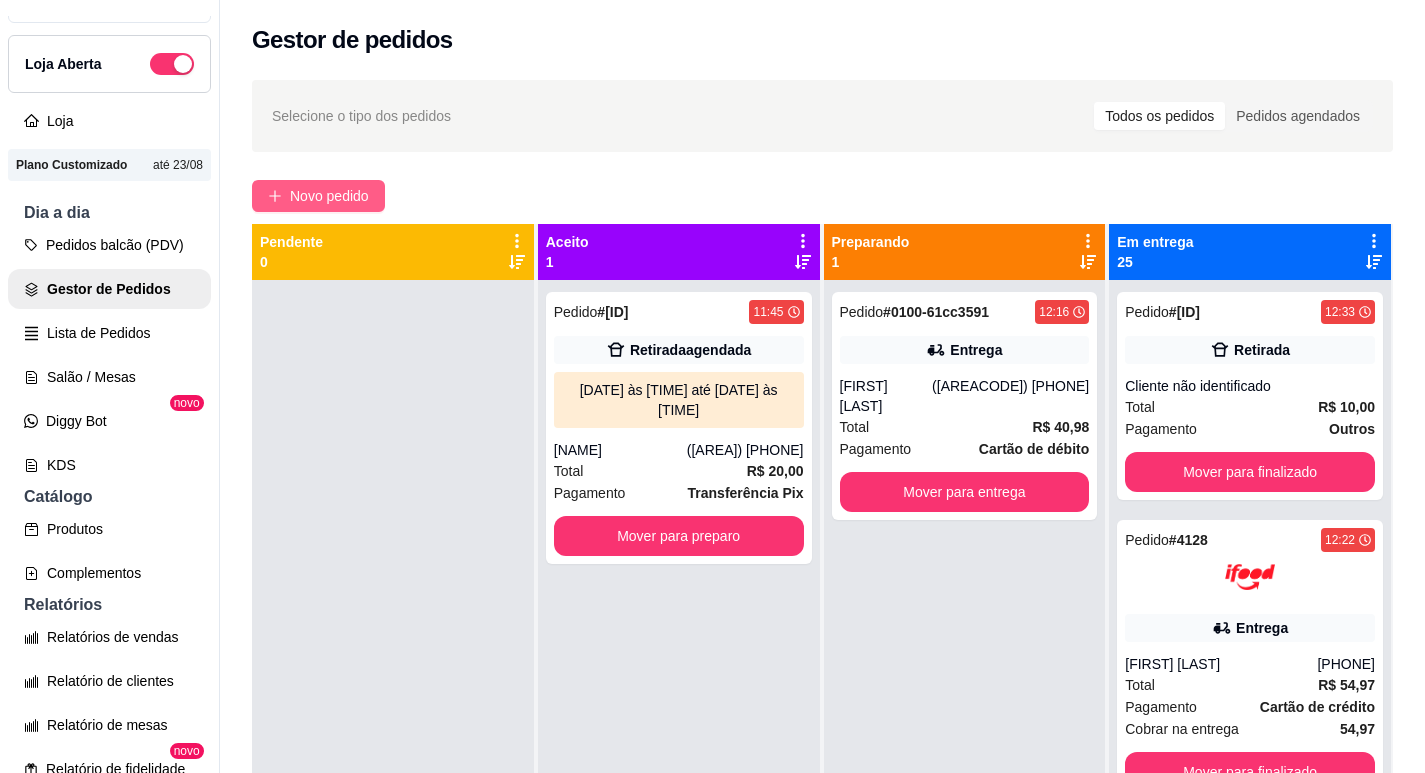 click on "Novo pedido" at bounding box center (329, 196) 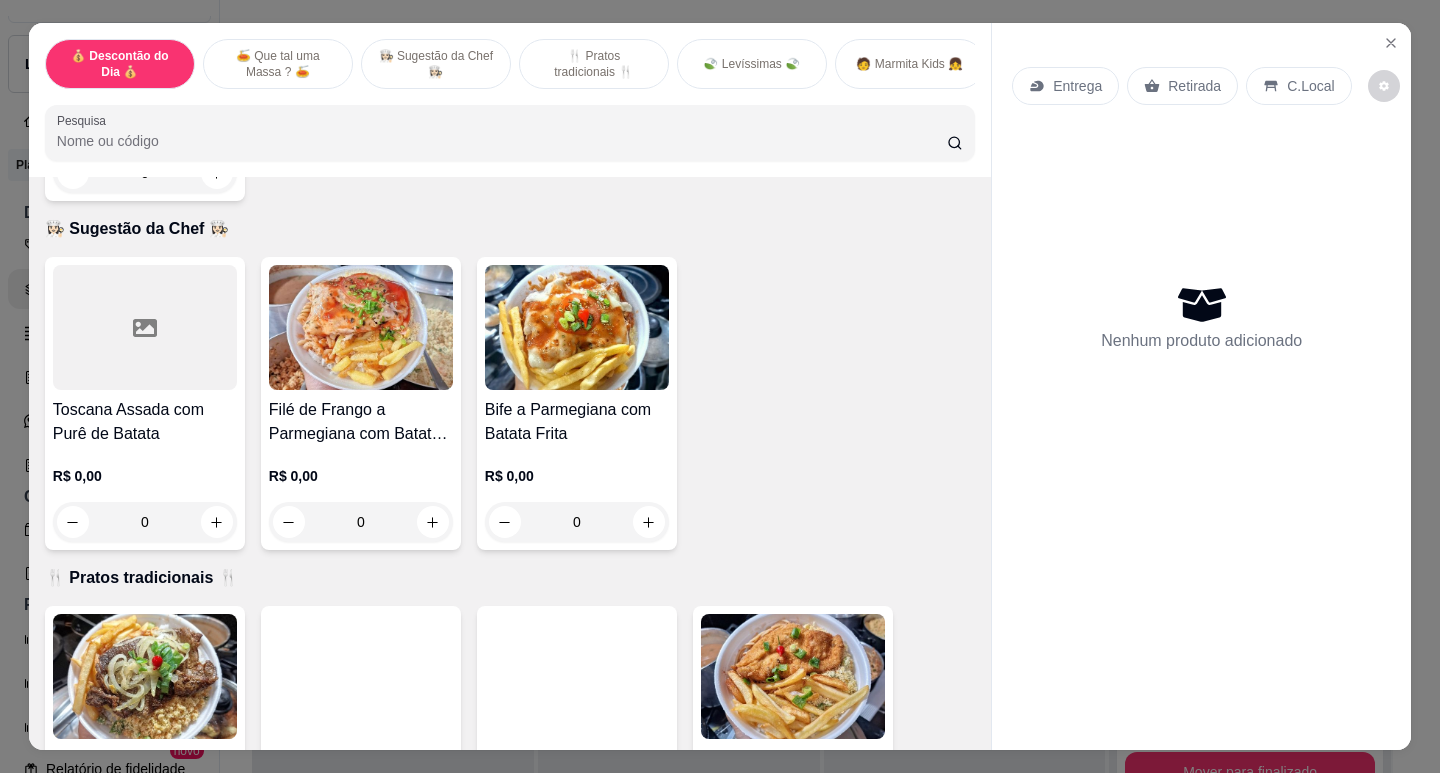 scroll, scrollTop: 1000, scrollLeft: 0, axis: vertical 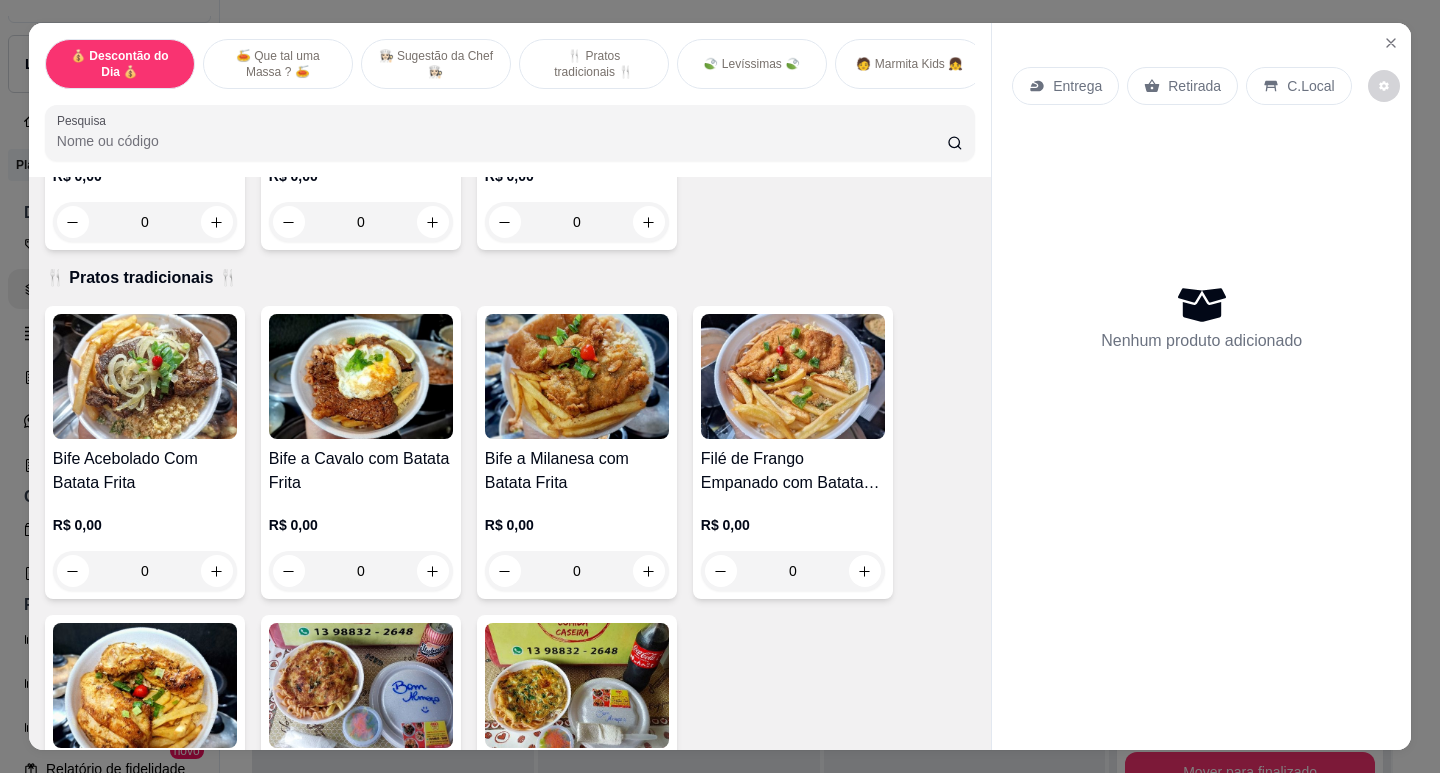 click on "R$ 0,00 0" at bounding box center (145, 553) 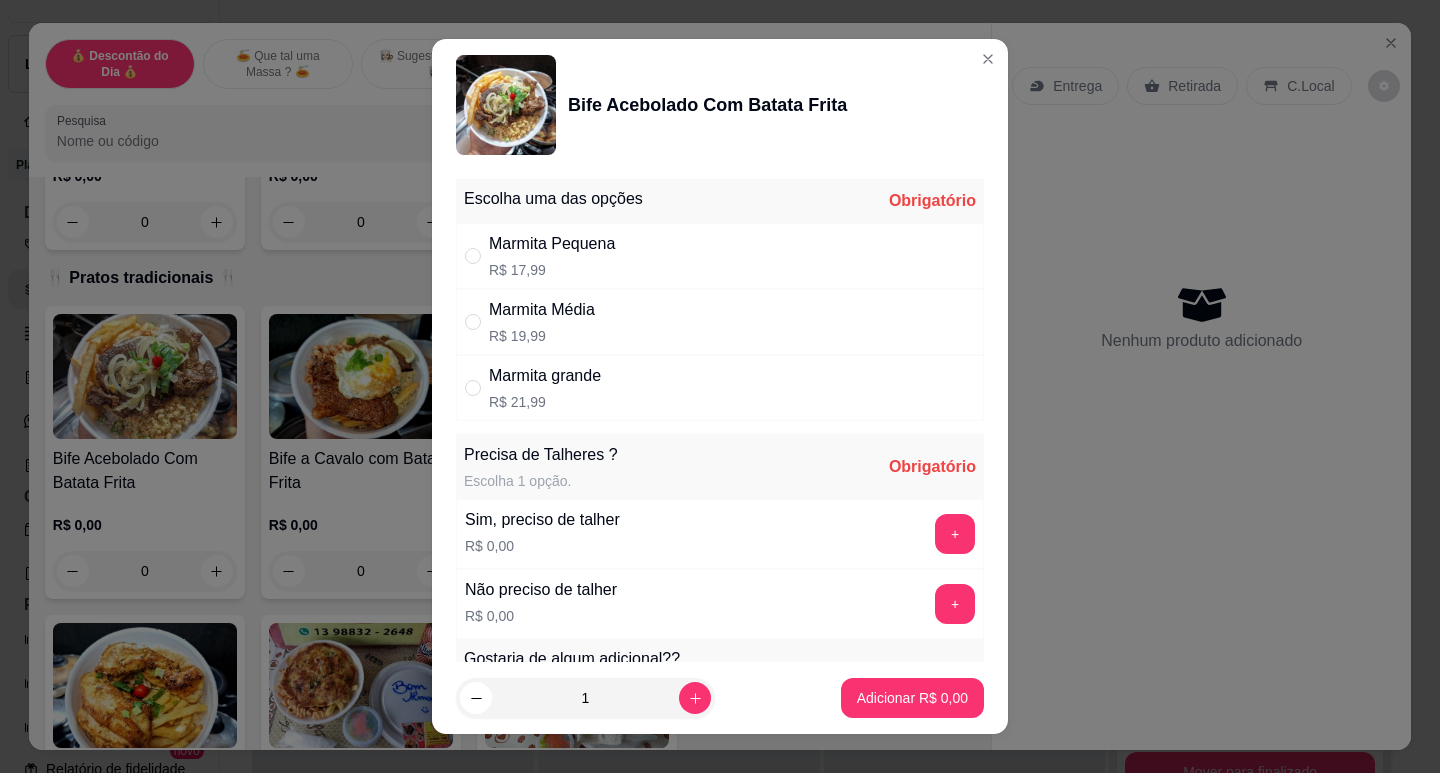 click on "[PRODUCT]  R$ [PRICE]" at bounding box center [720, 388] 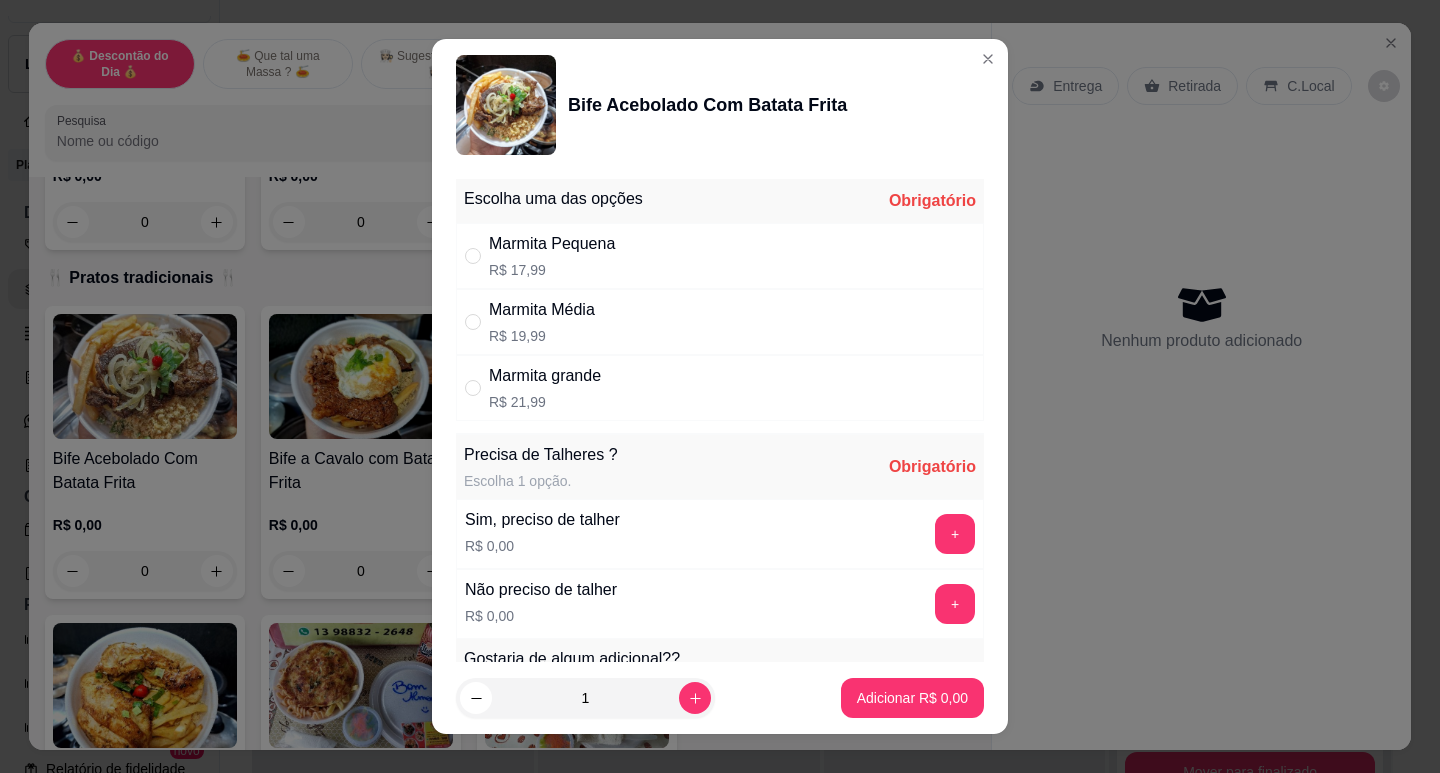 radio on "true" 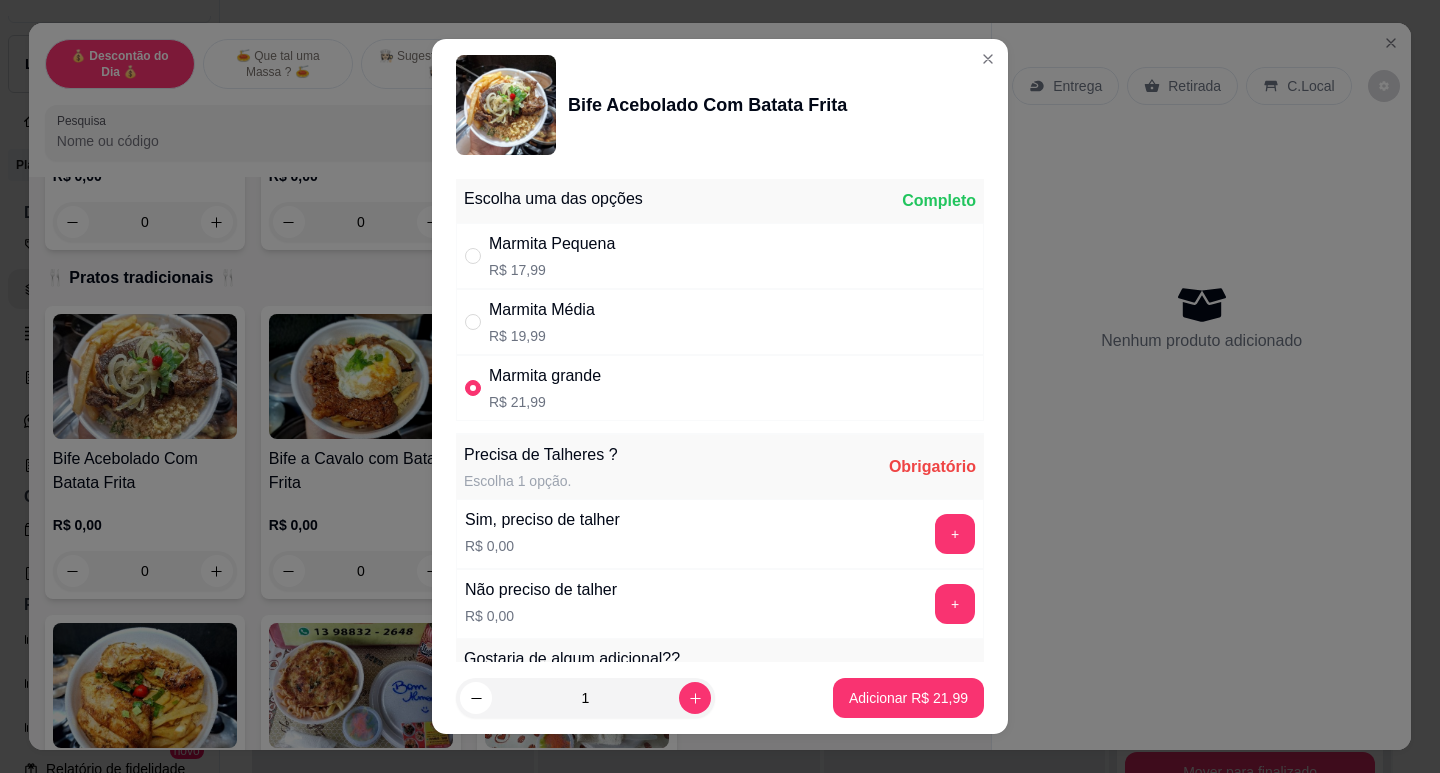 click on "R$ 19,99" at bounding box center (542, 336) 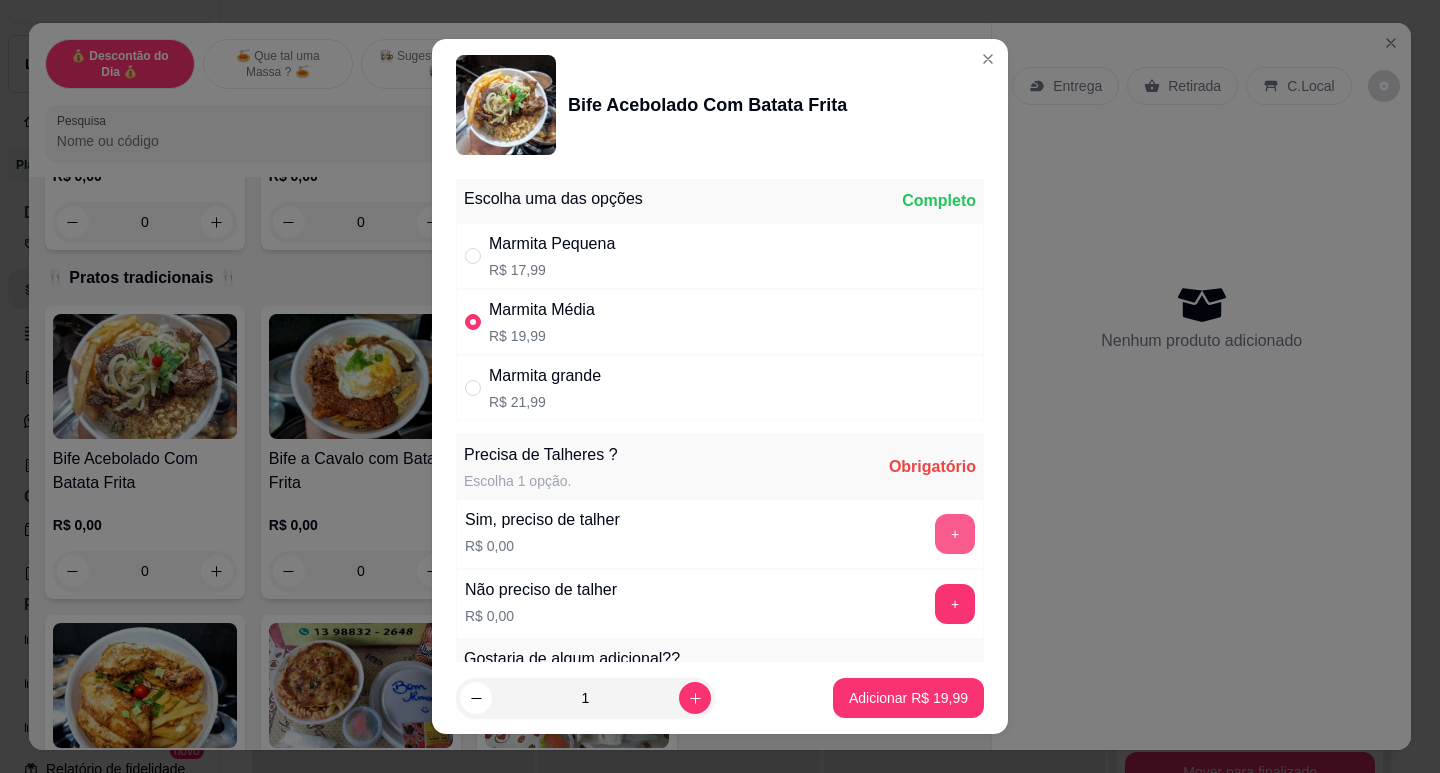 click on "+" at bounding box center (955, 534) 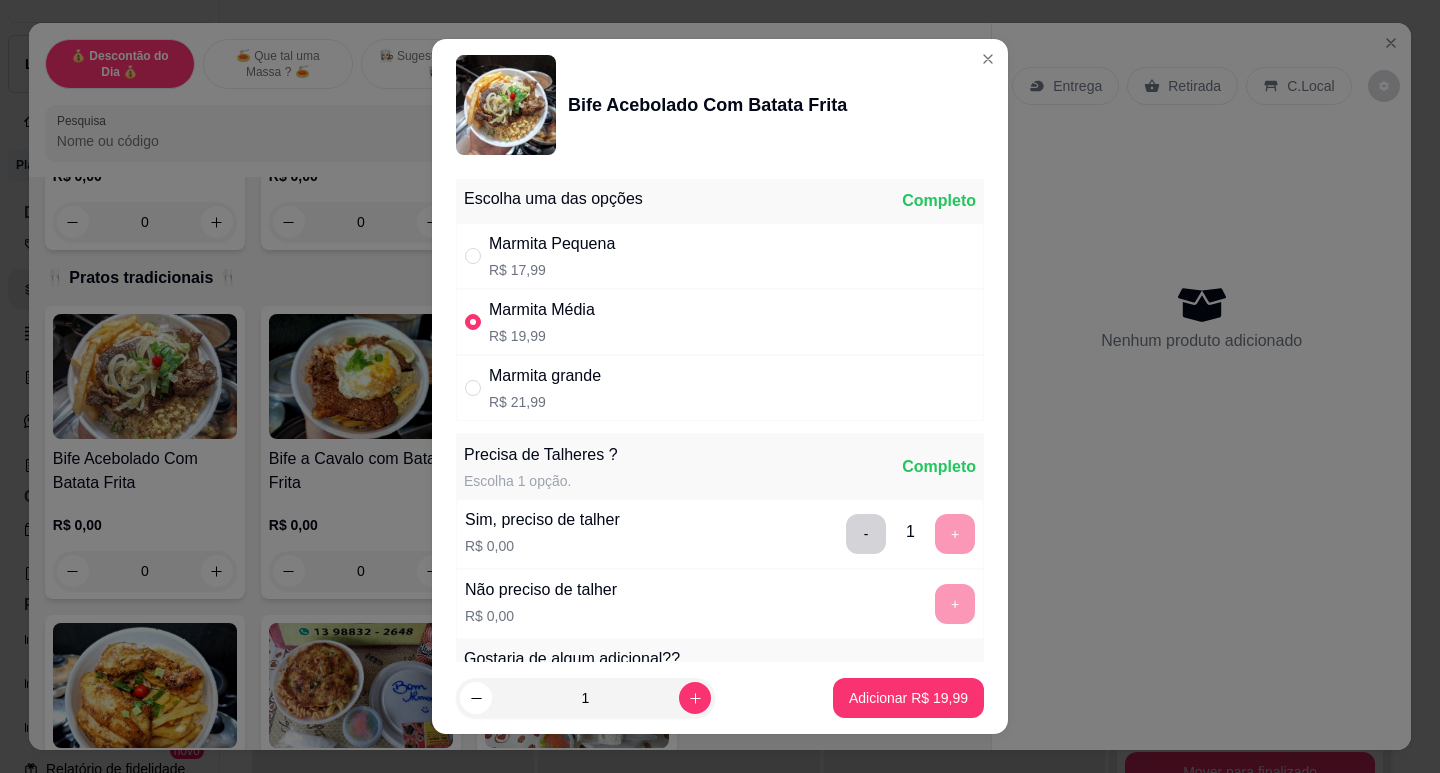 scroll, scrollTop: 25, scrollLeft: 0, axis: vertical 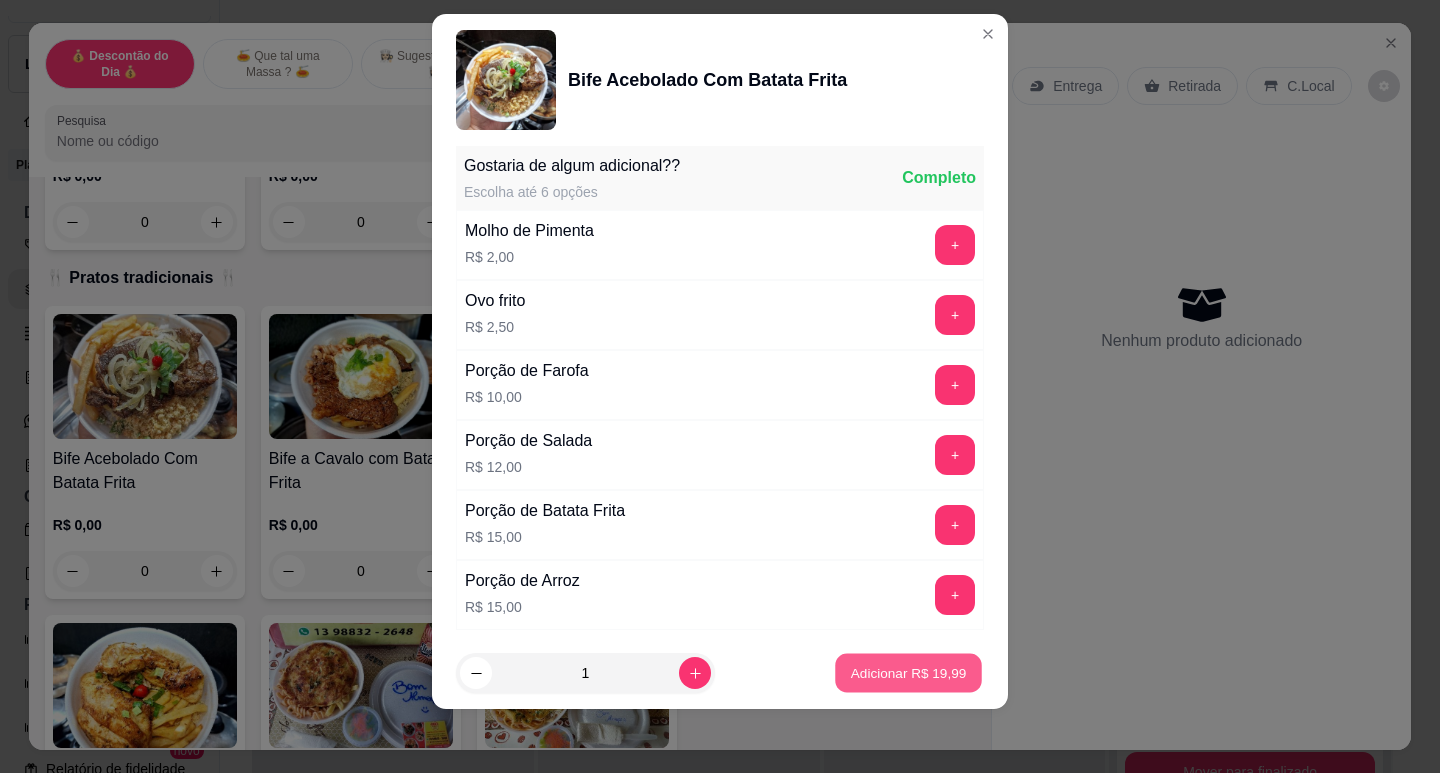 click on "Adicionar   R$ 19,99" at bounding box center [908, 673] 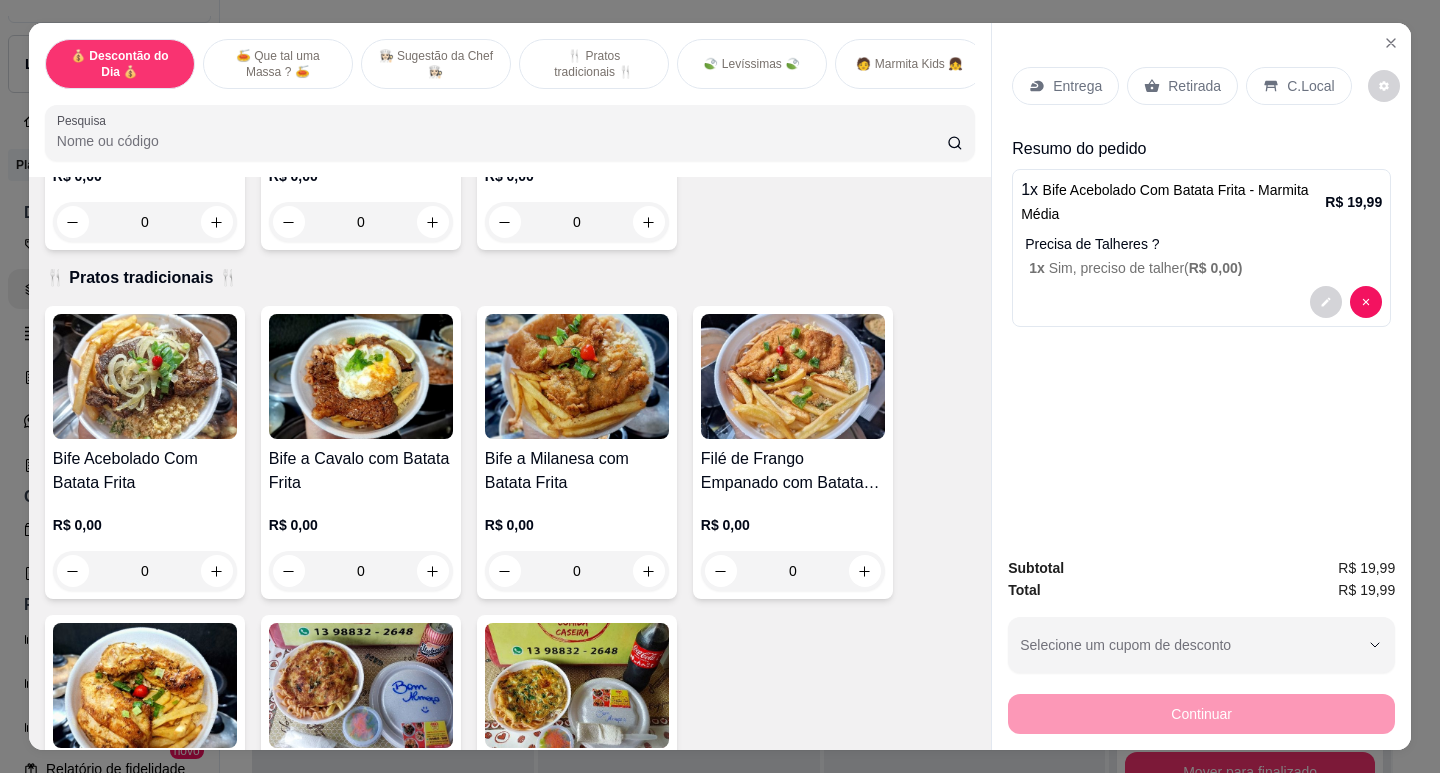 click on "Retirada" at bounding box center [1194, 86] 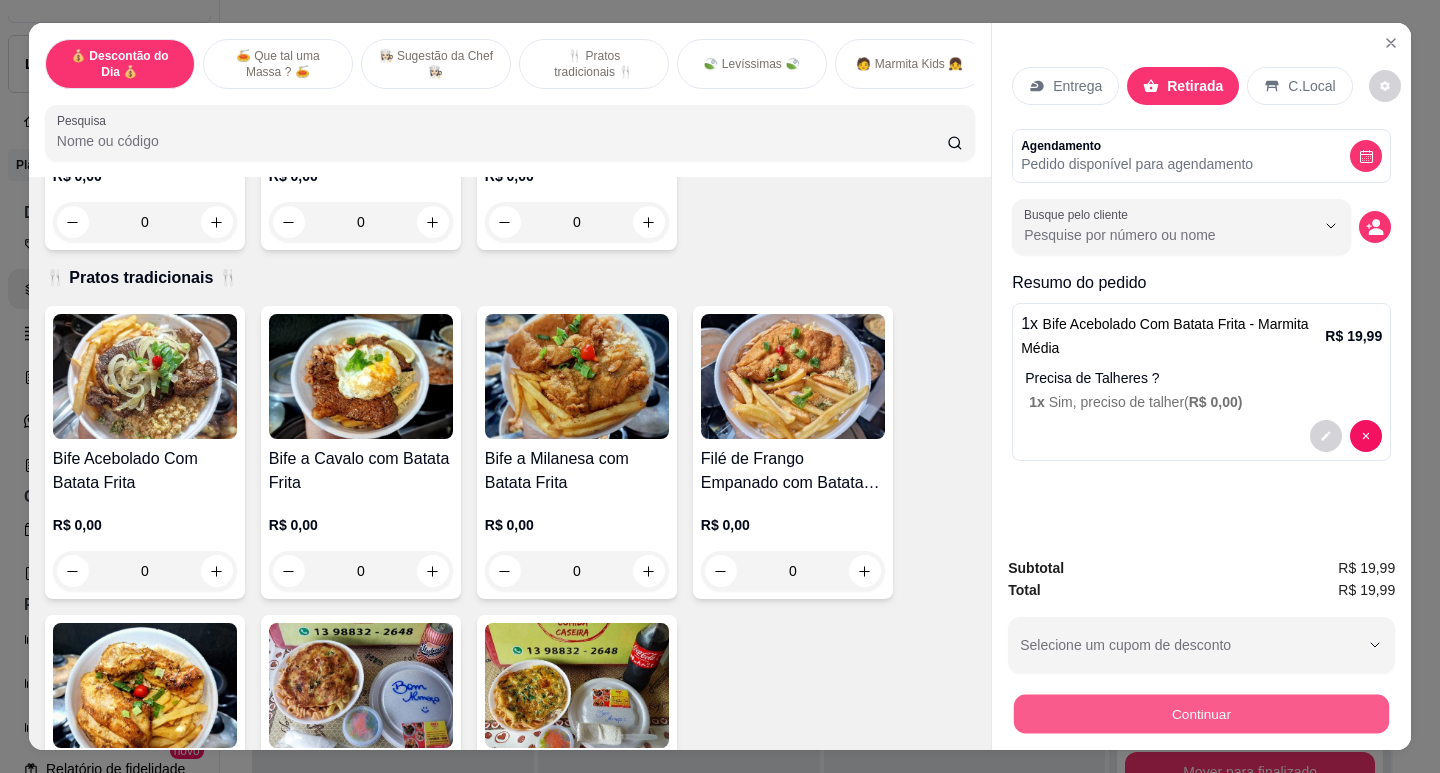 click on "Continuar" at bounding box center [1201, 713] 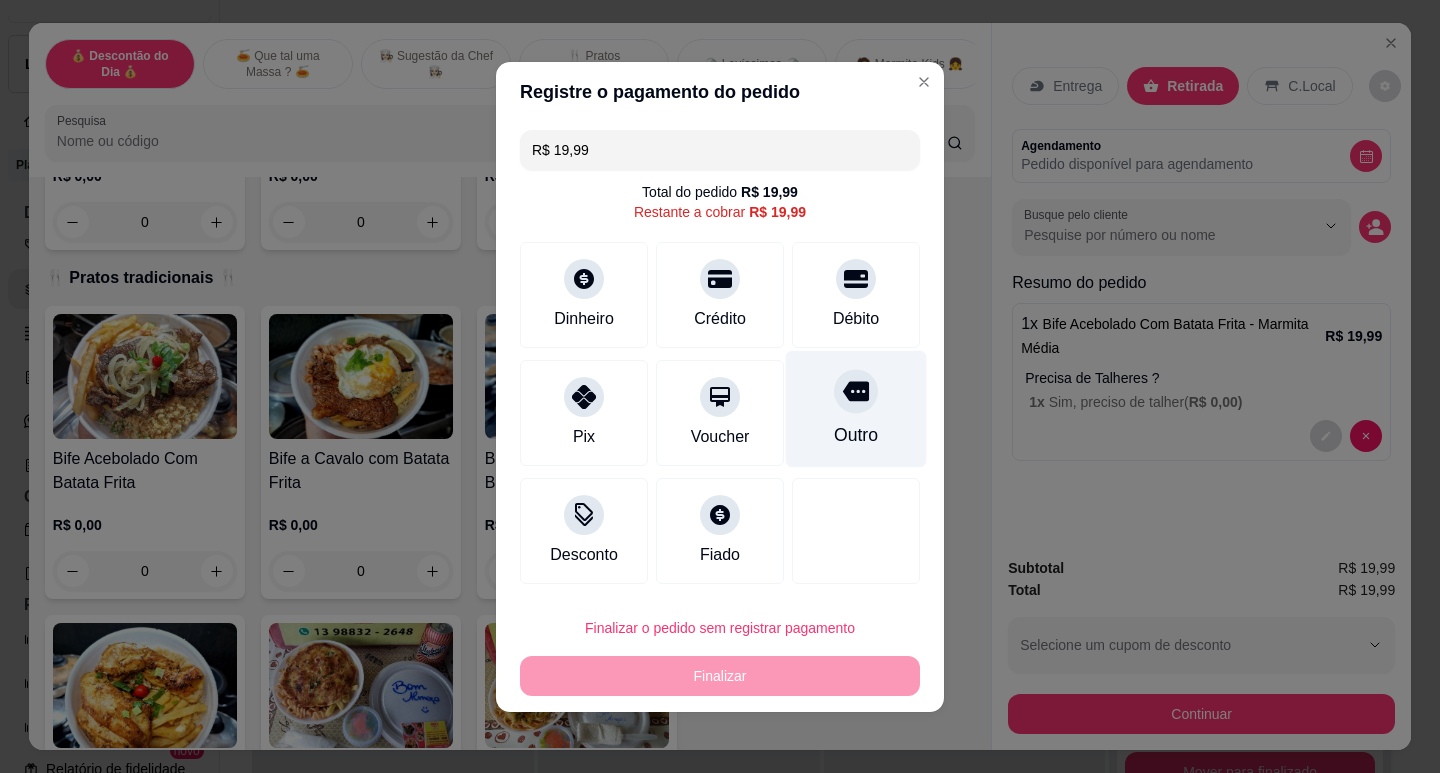 click on "Outro" at bounding box center [856, 408] 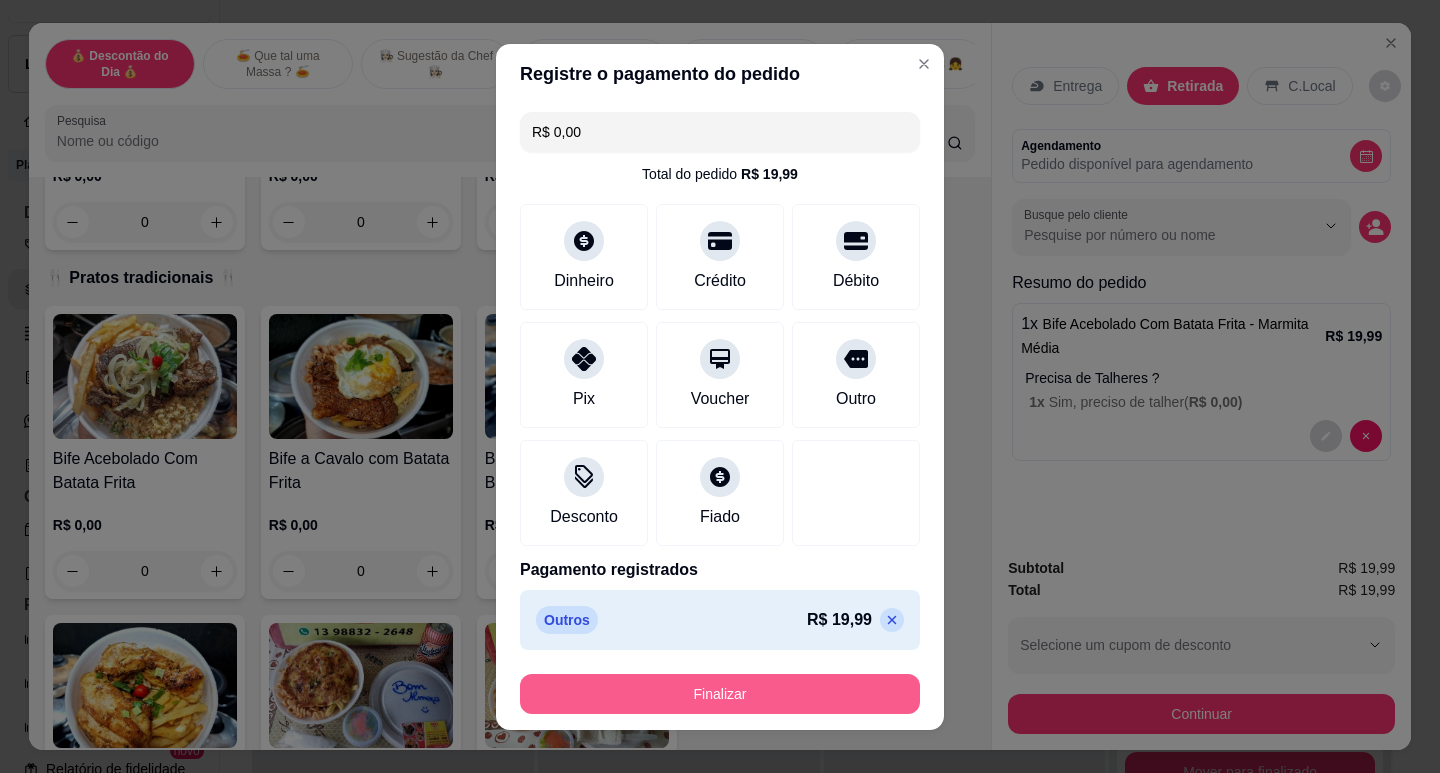 click on "Finalizar" at bounding box center [720, 694] 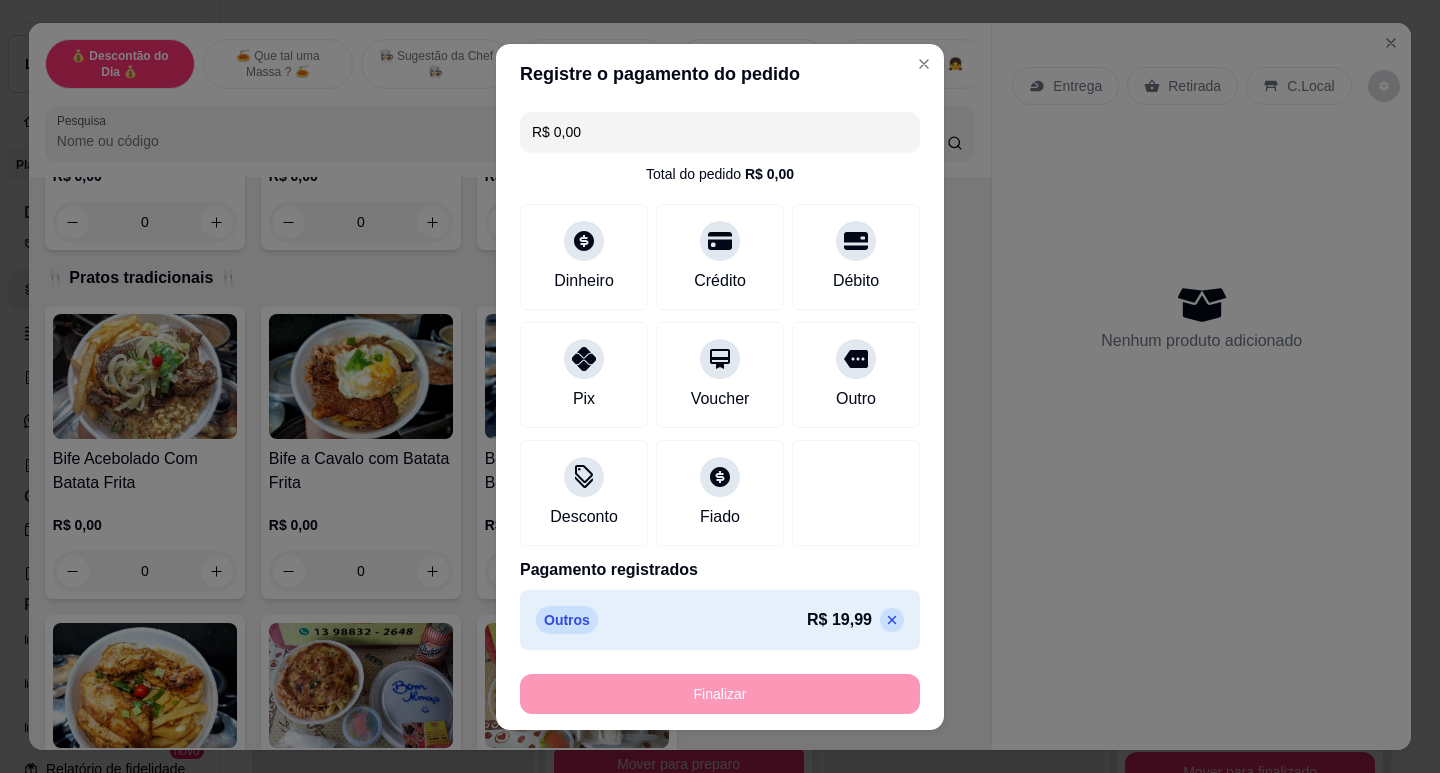 type on "-R$ 19,99" 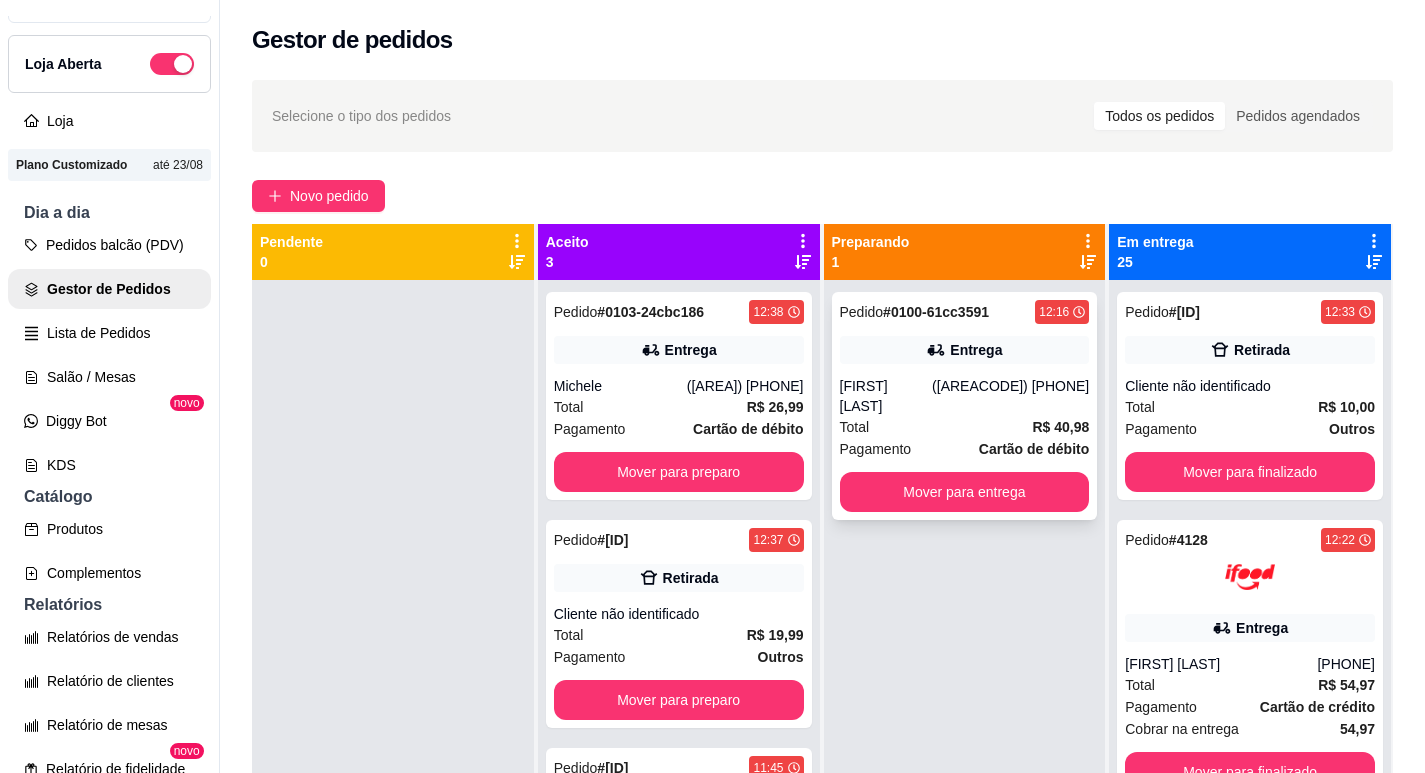 click on "Entrega" at bounding box center (965, 350) 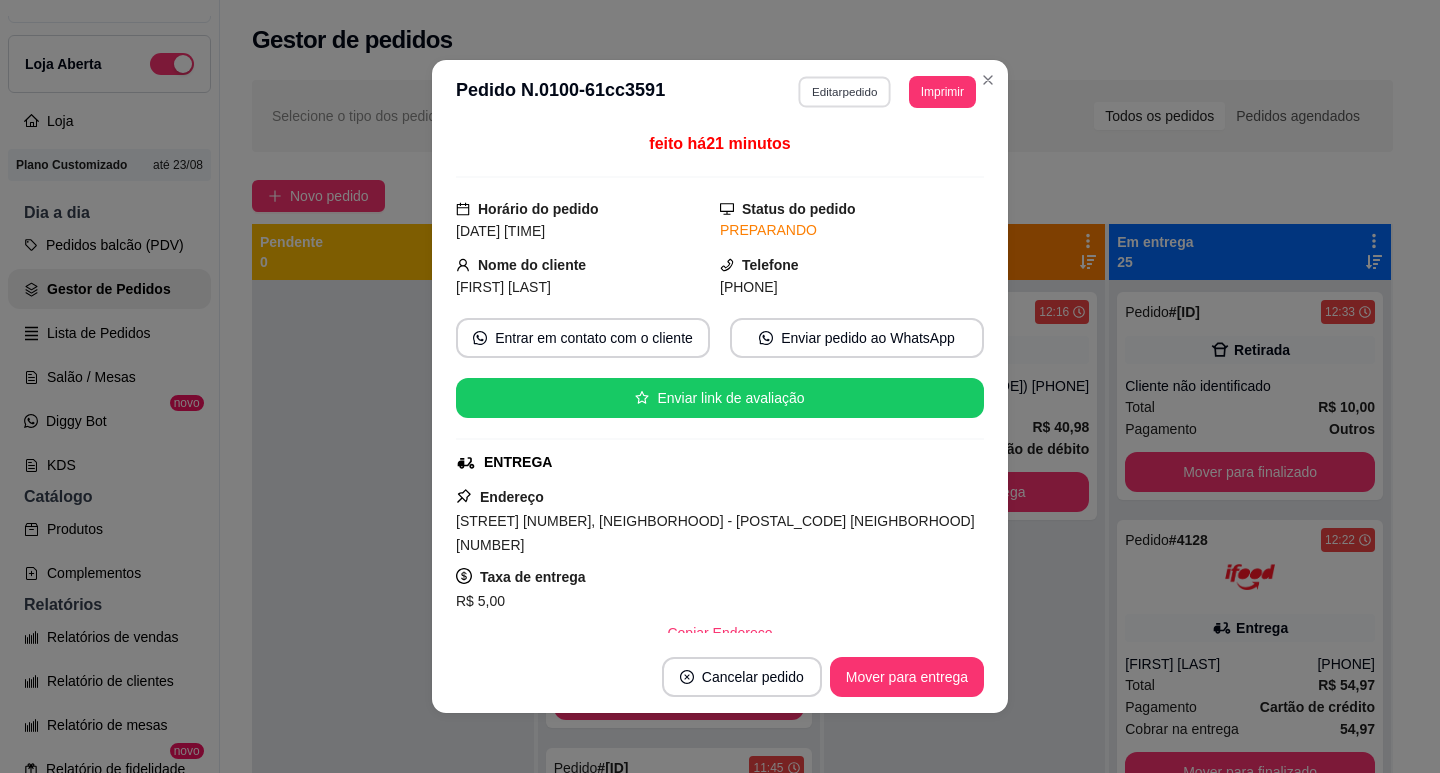 click on "Editar  pedido" at bounding box center (845, 91) 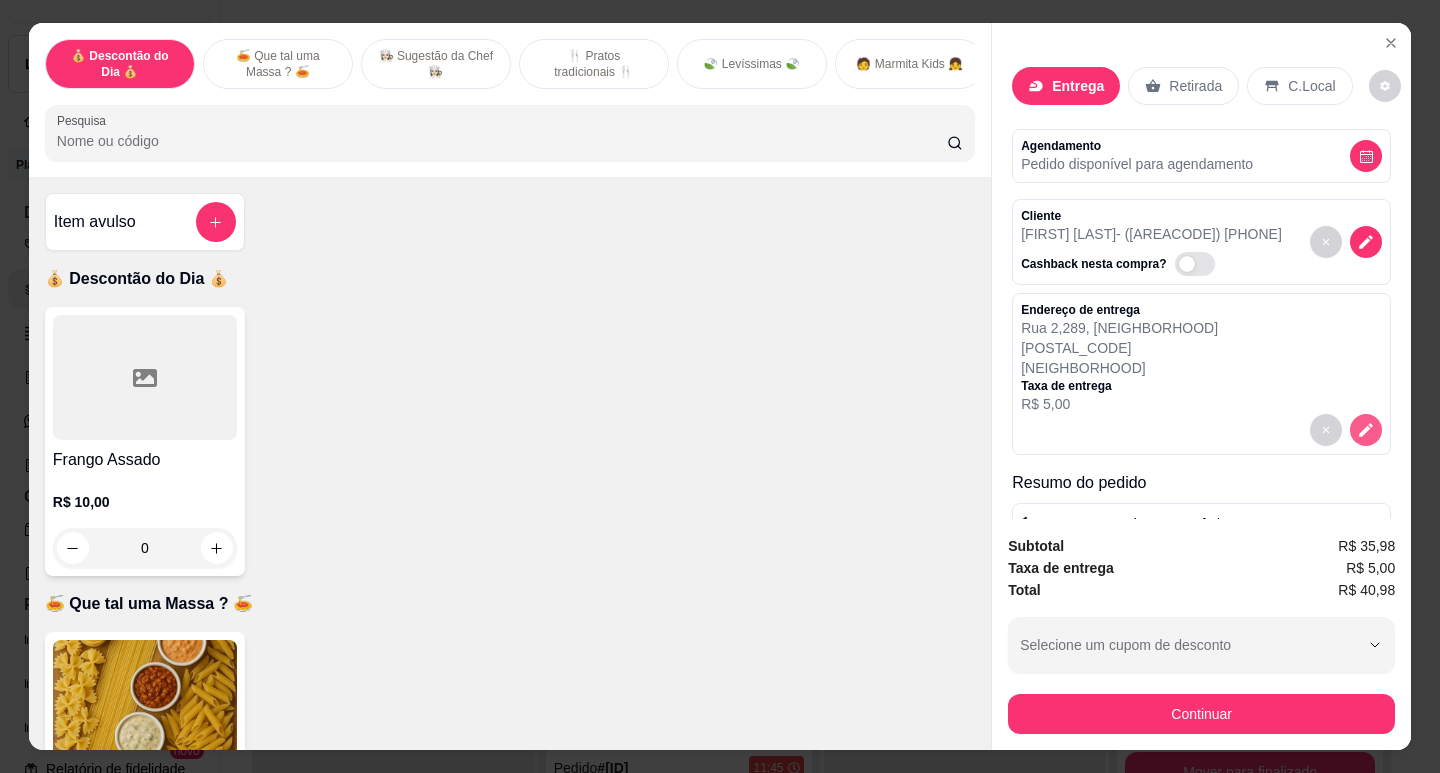click at bounding box center [1366, 430] 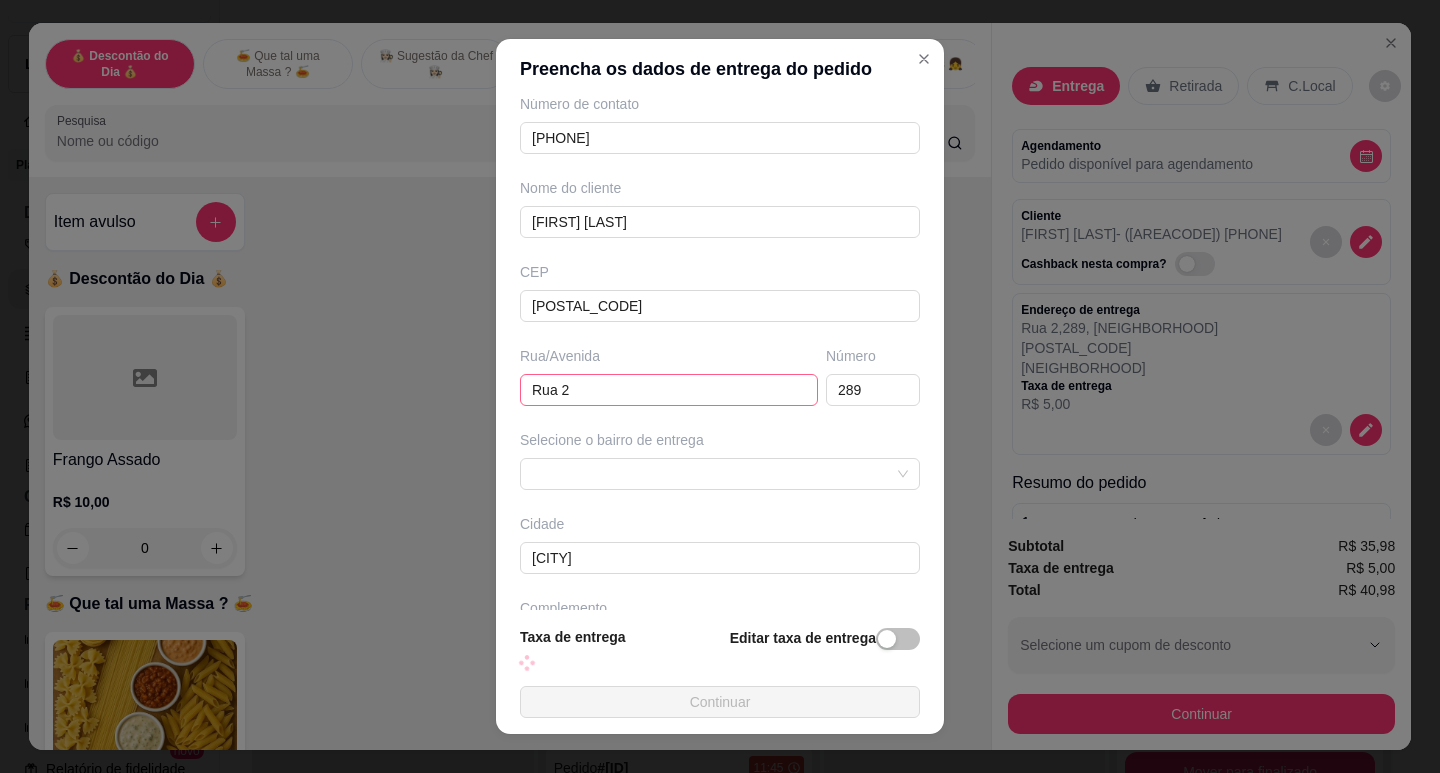 scroll, scrollTop: 162, scrollLeft: 0, axis: vertical 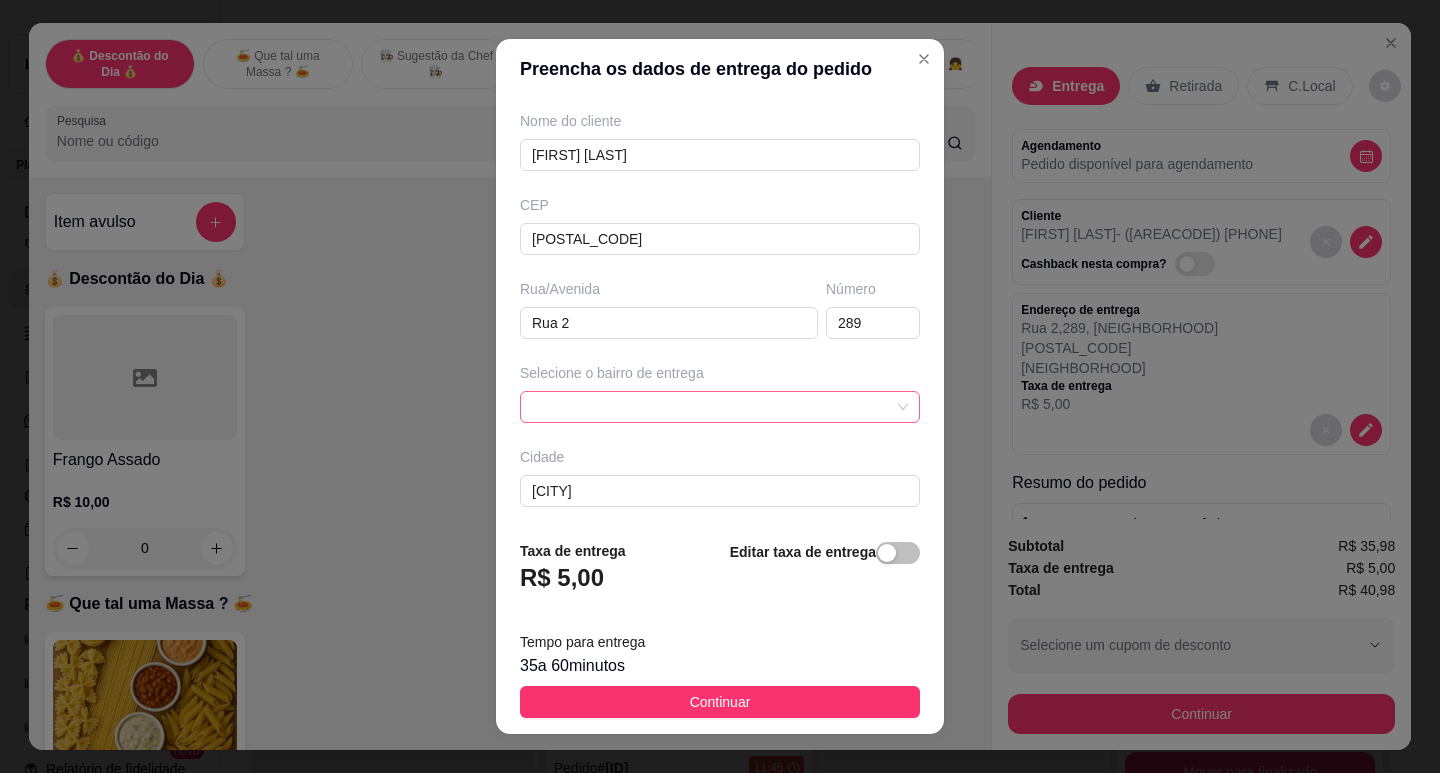 click at bounding box center [720, 407] 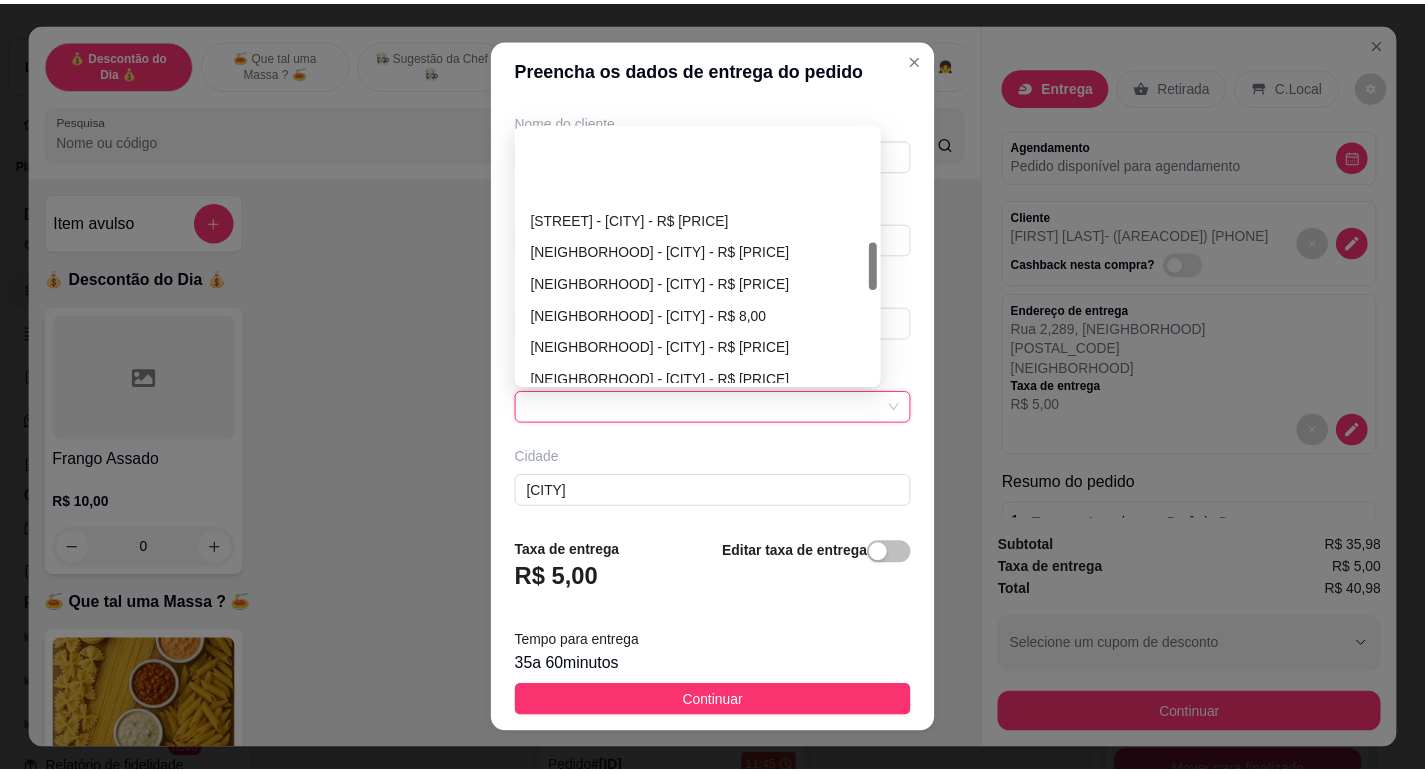 scroll, scrollTop: 600, scrollLeft: 0, axis: vertical 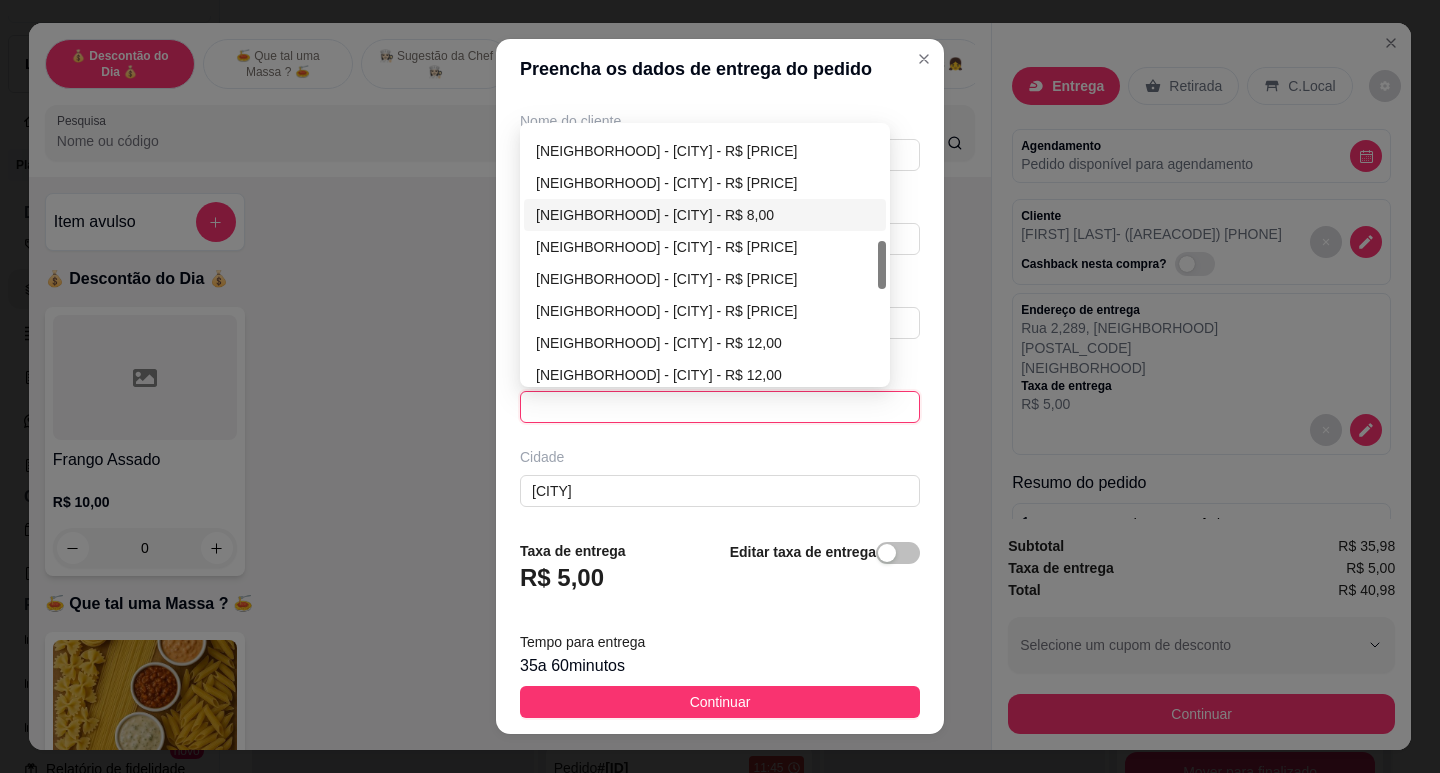 click on "[NEIGHBORHOOD] - [CITY] -  R$ 8,00" at bounding box center (705, 215) 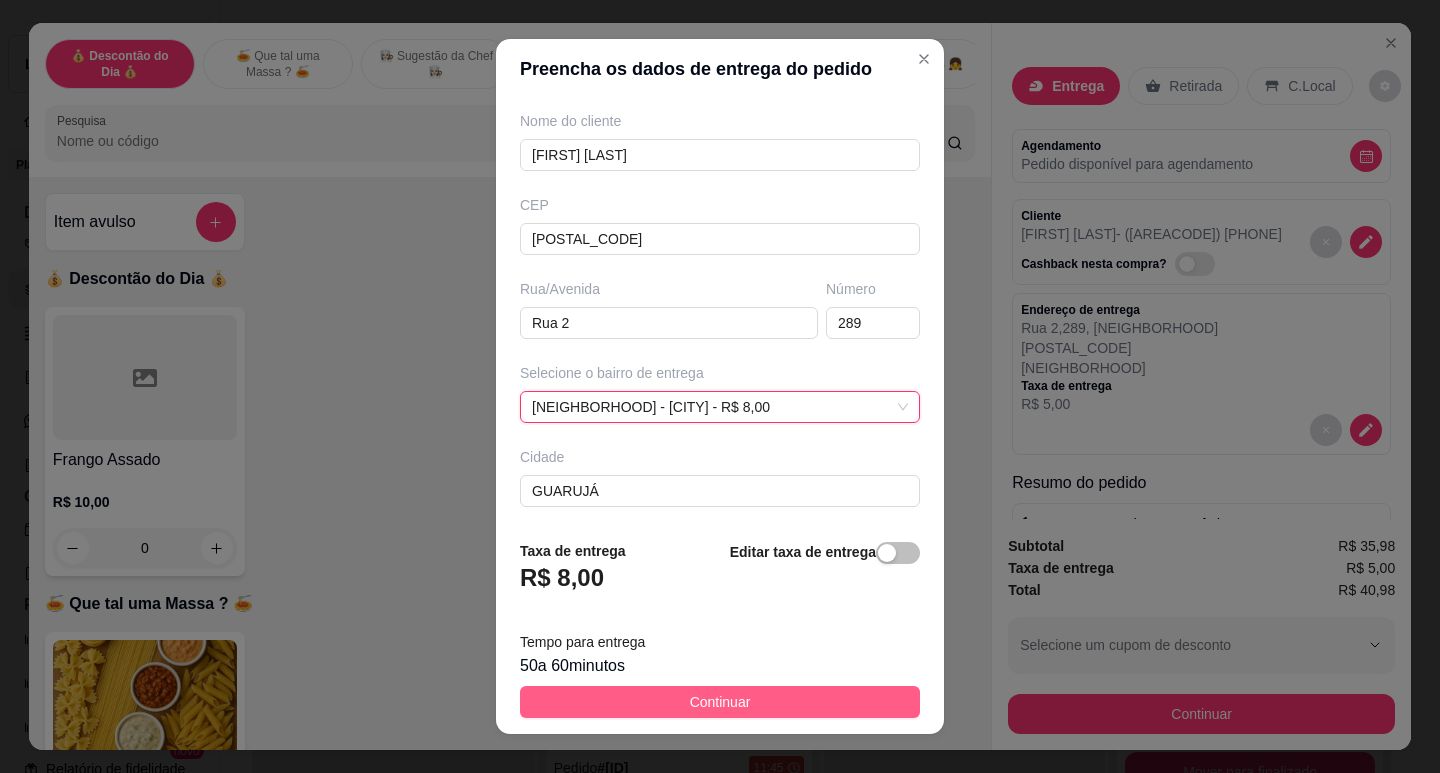 click on "Continuar" at bounding box center (720, 702) 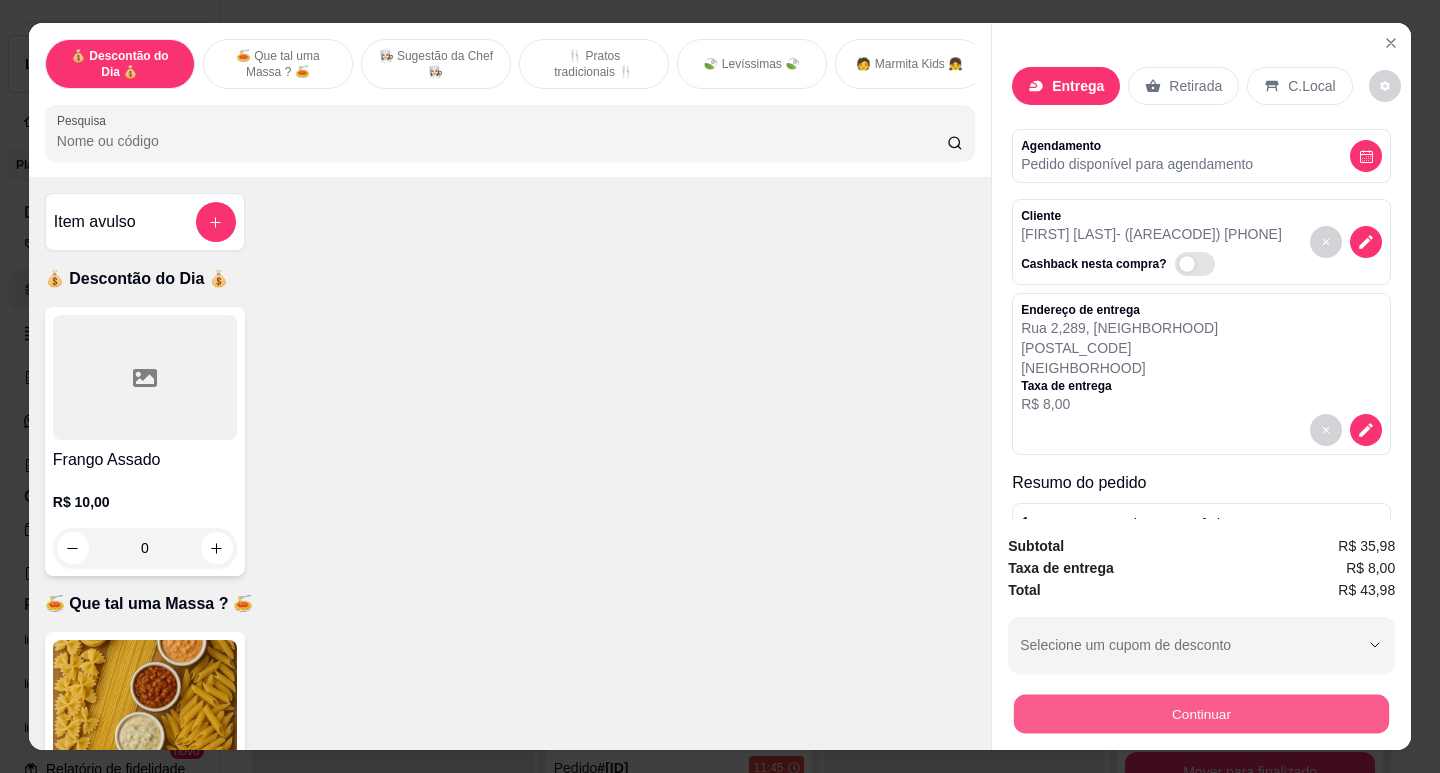click on "Continuar" at bounding box center (1201, 713) 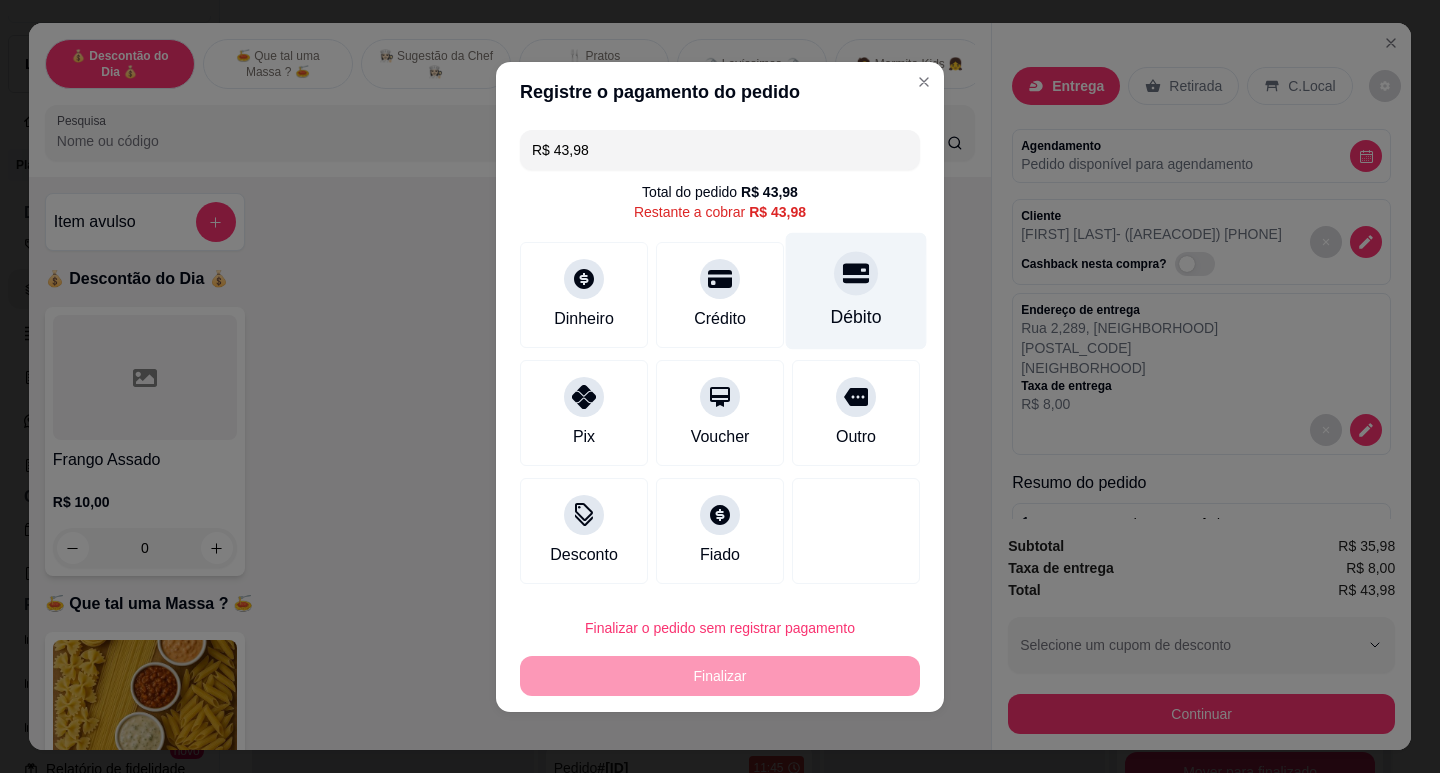 click on "Débito" at bounding box center (856, 317) 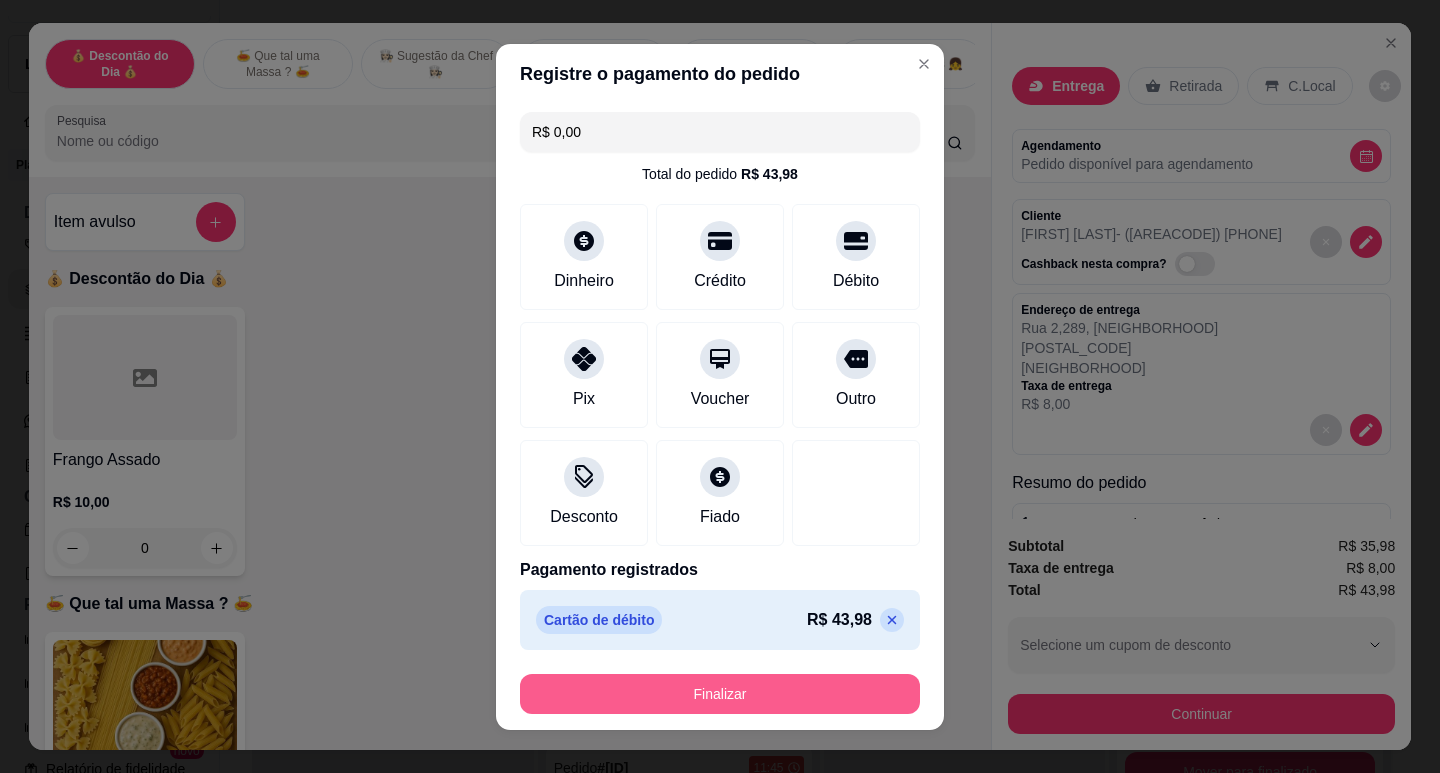 click on "Finalizar" at bounding box center [720, 694] 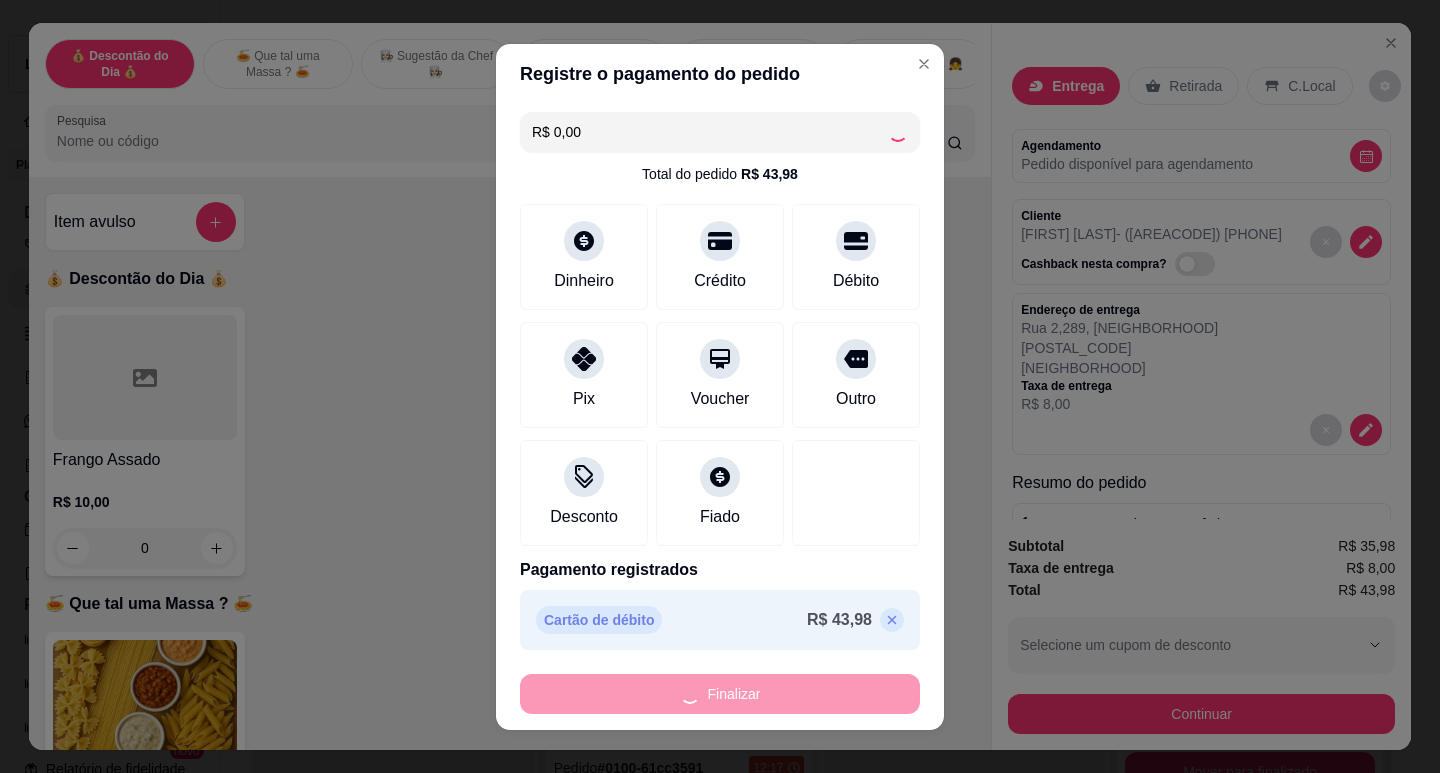 type on "-R$ 43,98" 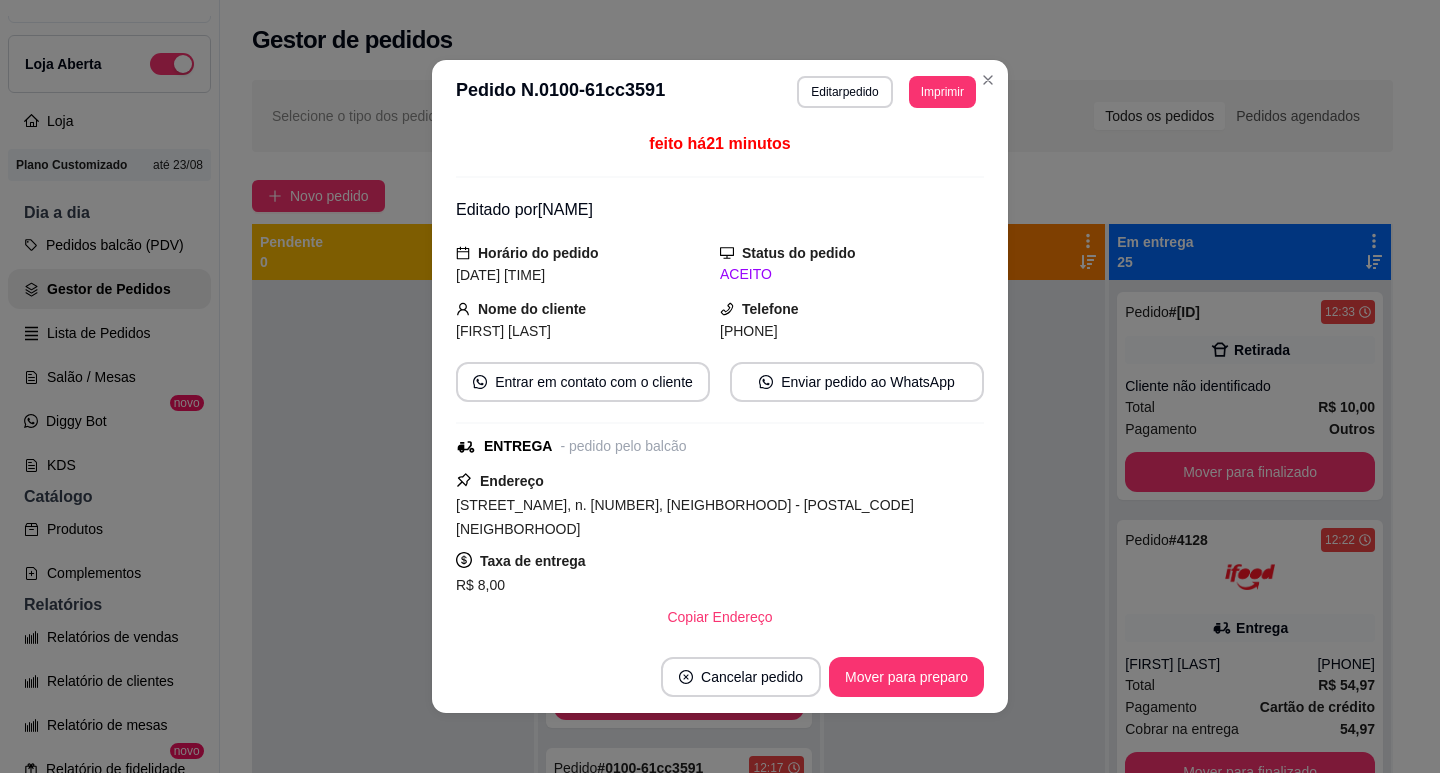 click on "**********" at bounding box center (720, 92) 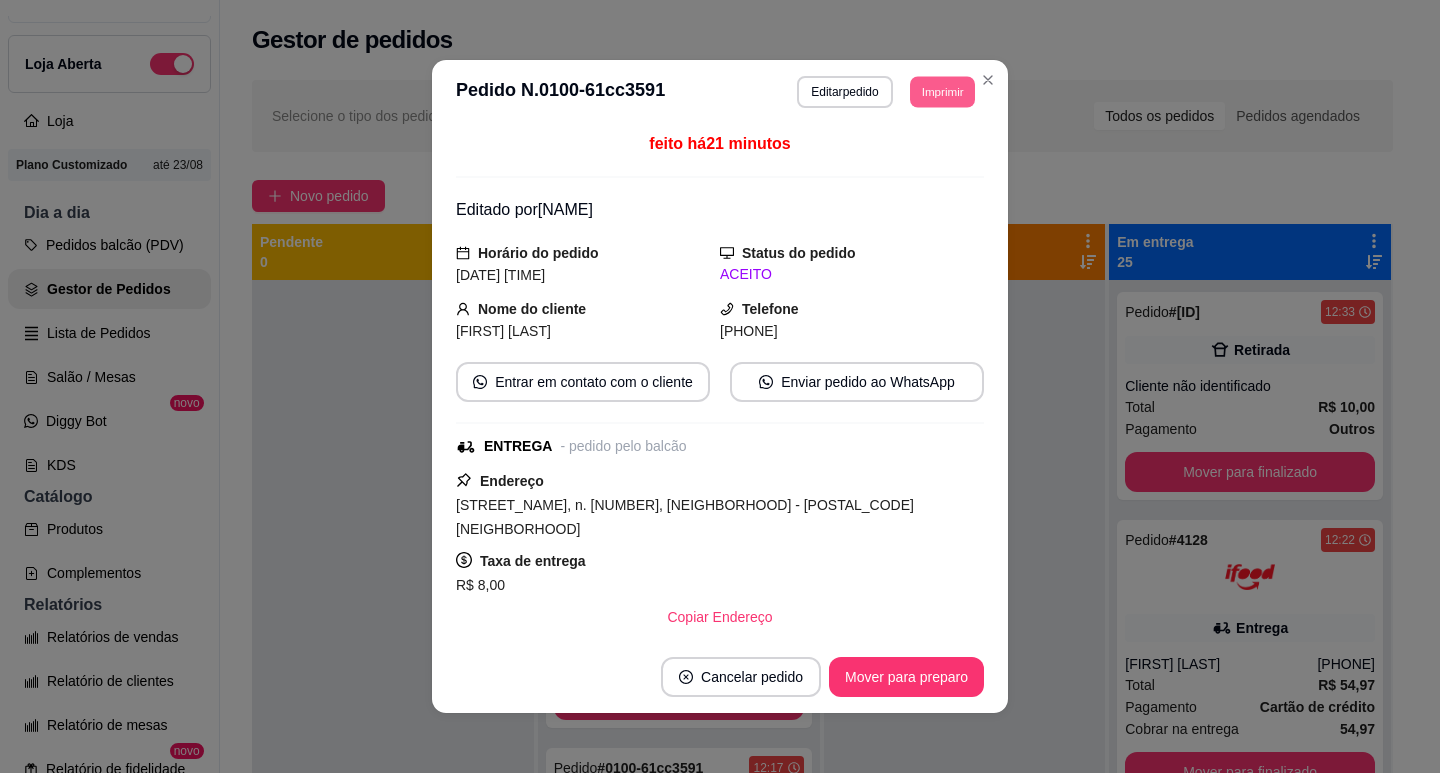 click on "Imprimir" at bounding box center (942, 91) 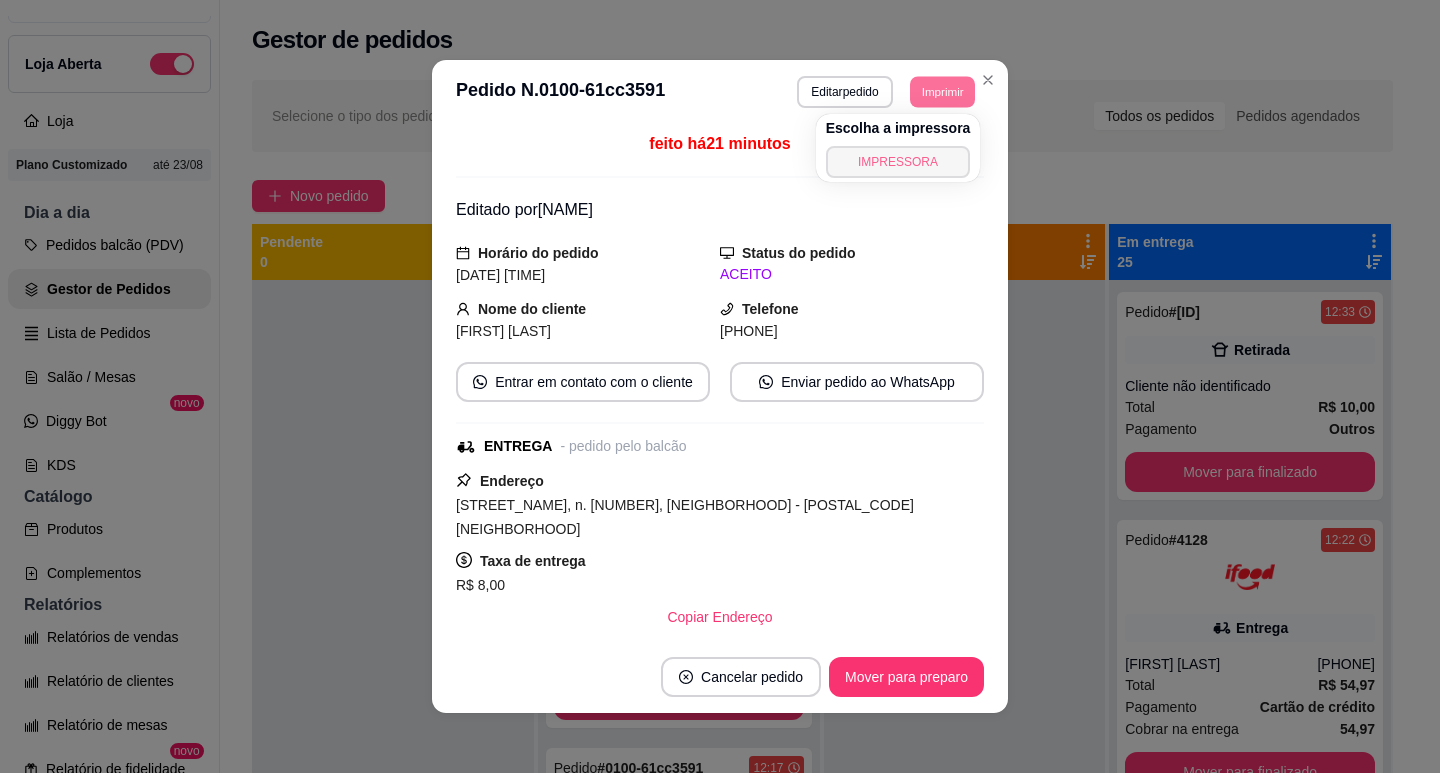 click on "IMPRESSORA" at bounding box center [898, 162] 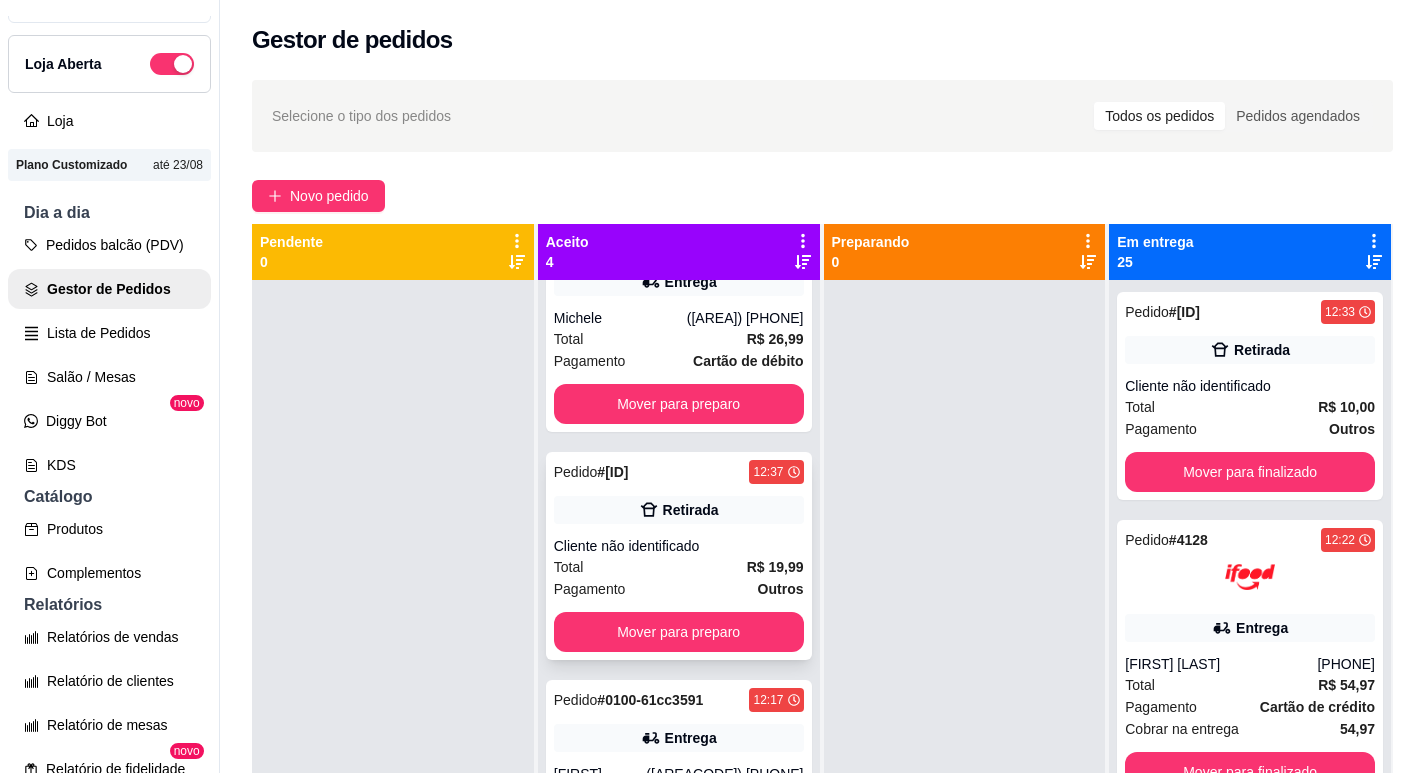 scroll, scrollTop: 223, scrollLeft: 0, axis: vertical 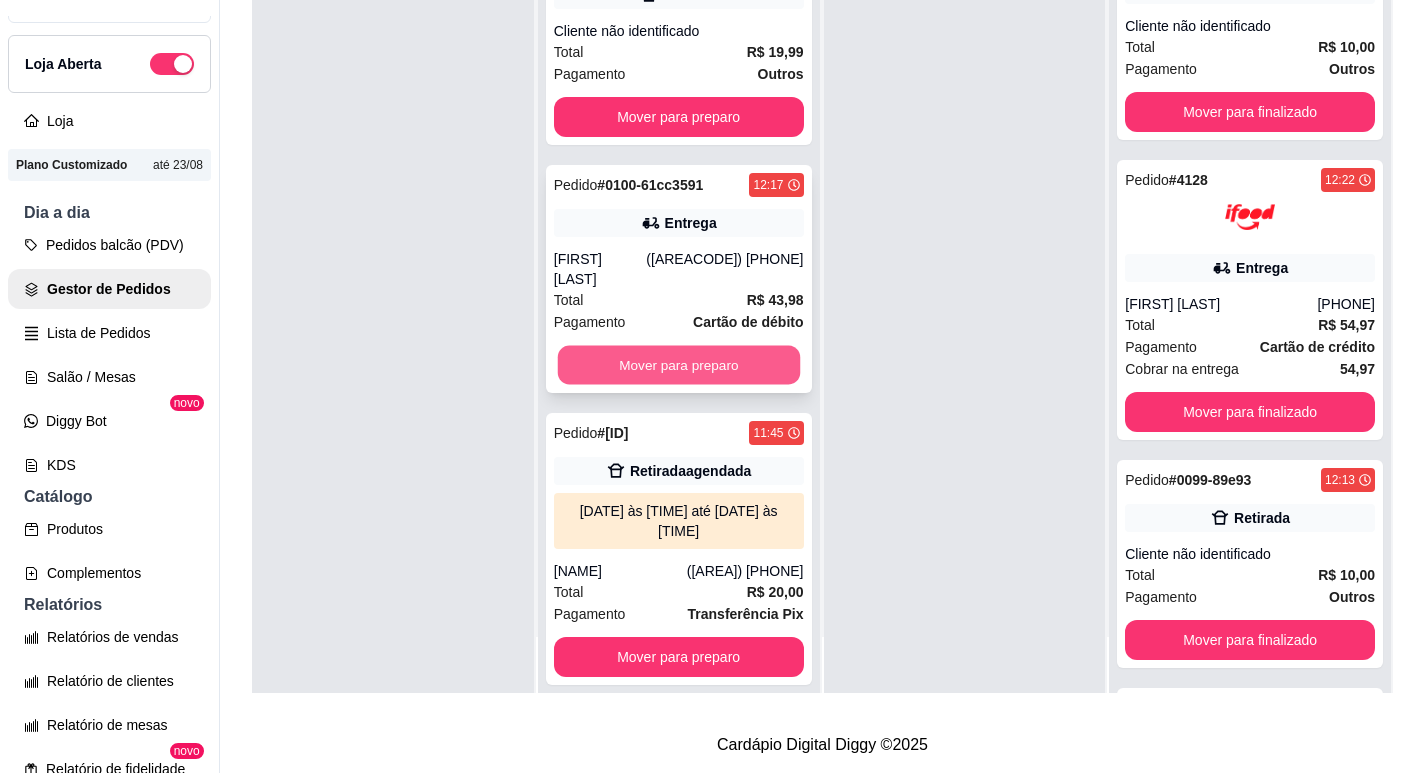 click on "Mover para preparo" at bounding box center [678, 365] 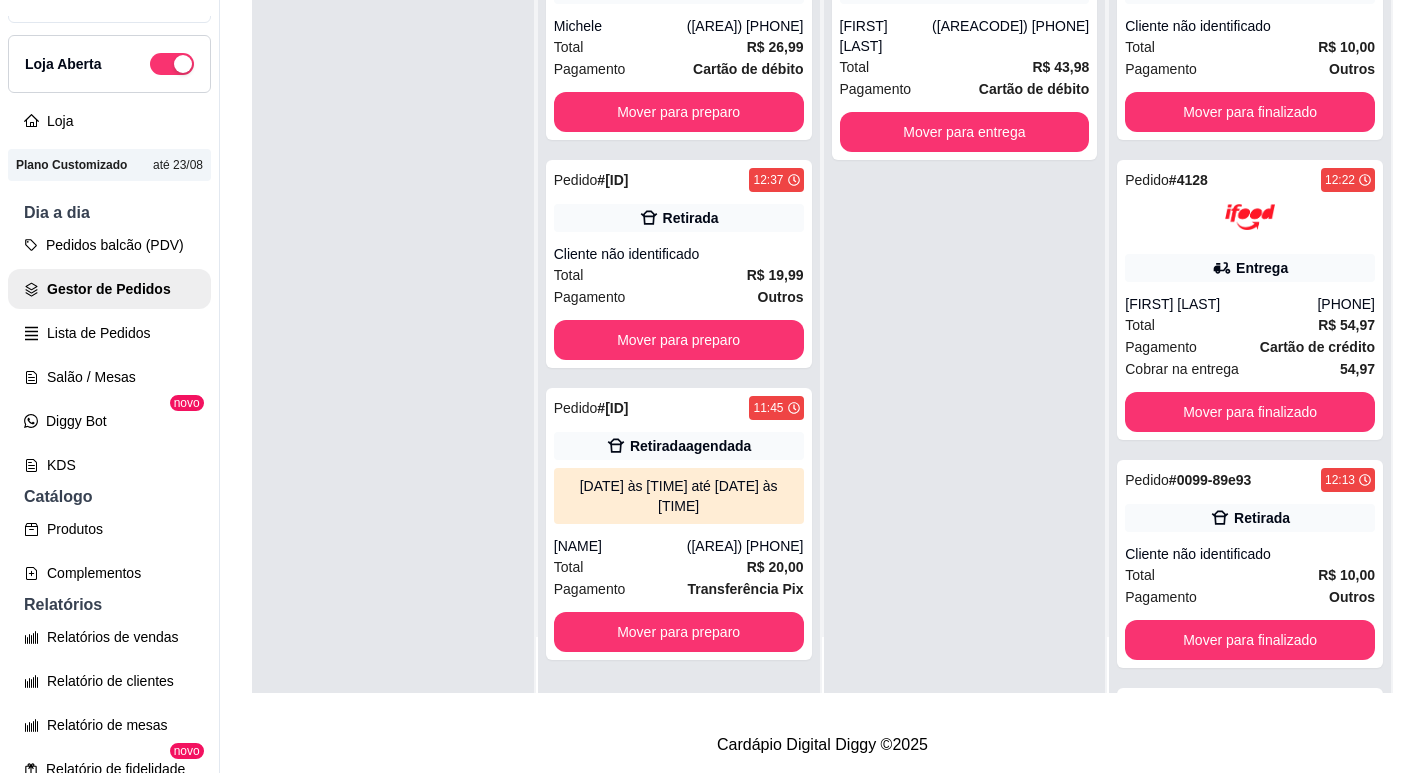 scroll, scrollTop: 0, scrollLeft: 0, axis: both 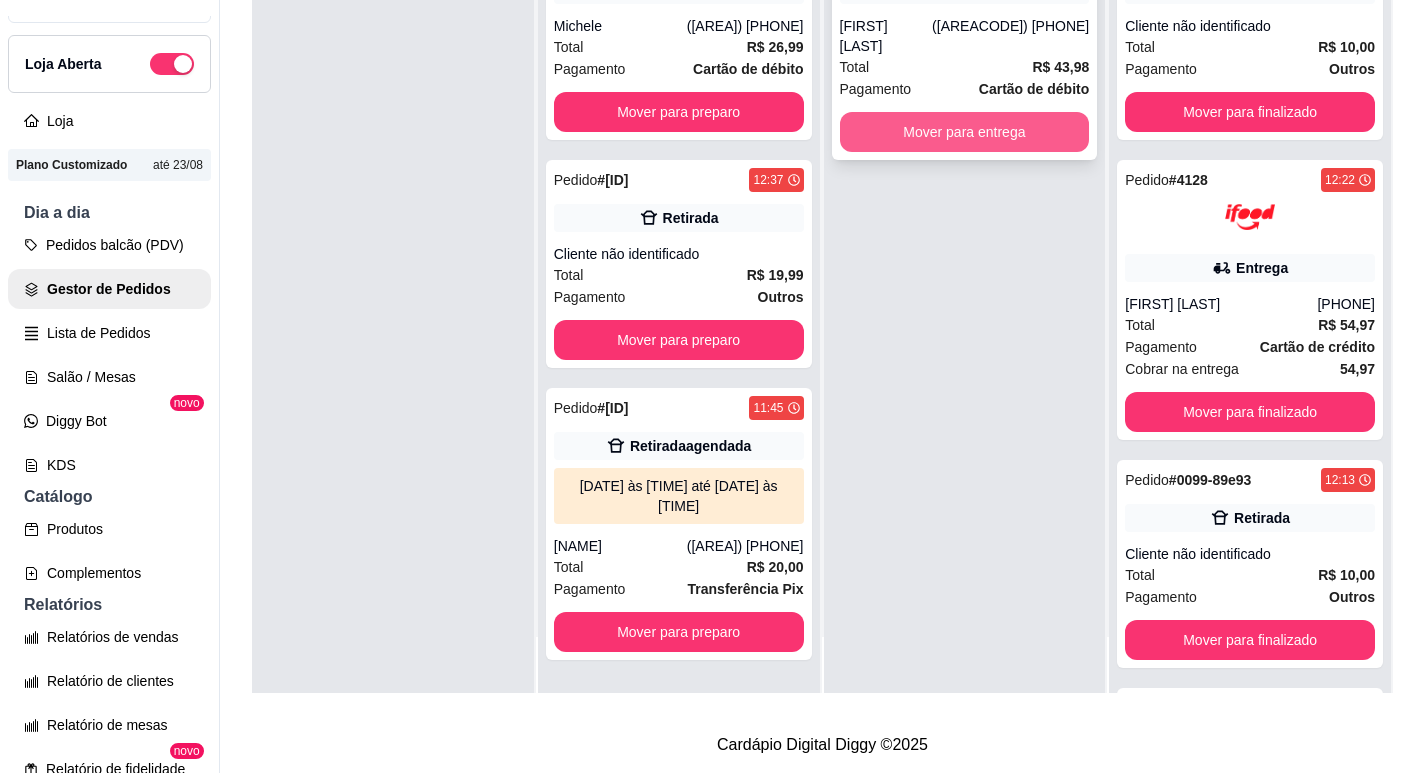 click on "Mover para entrega" at bounding box center [965, 132] 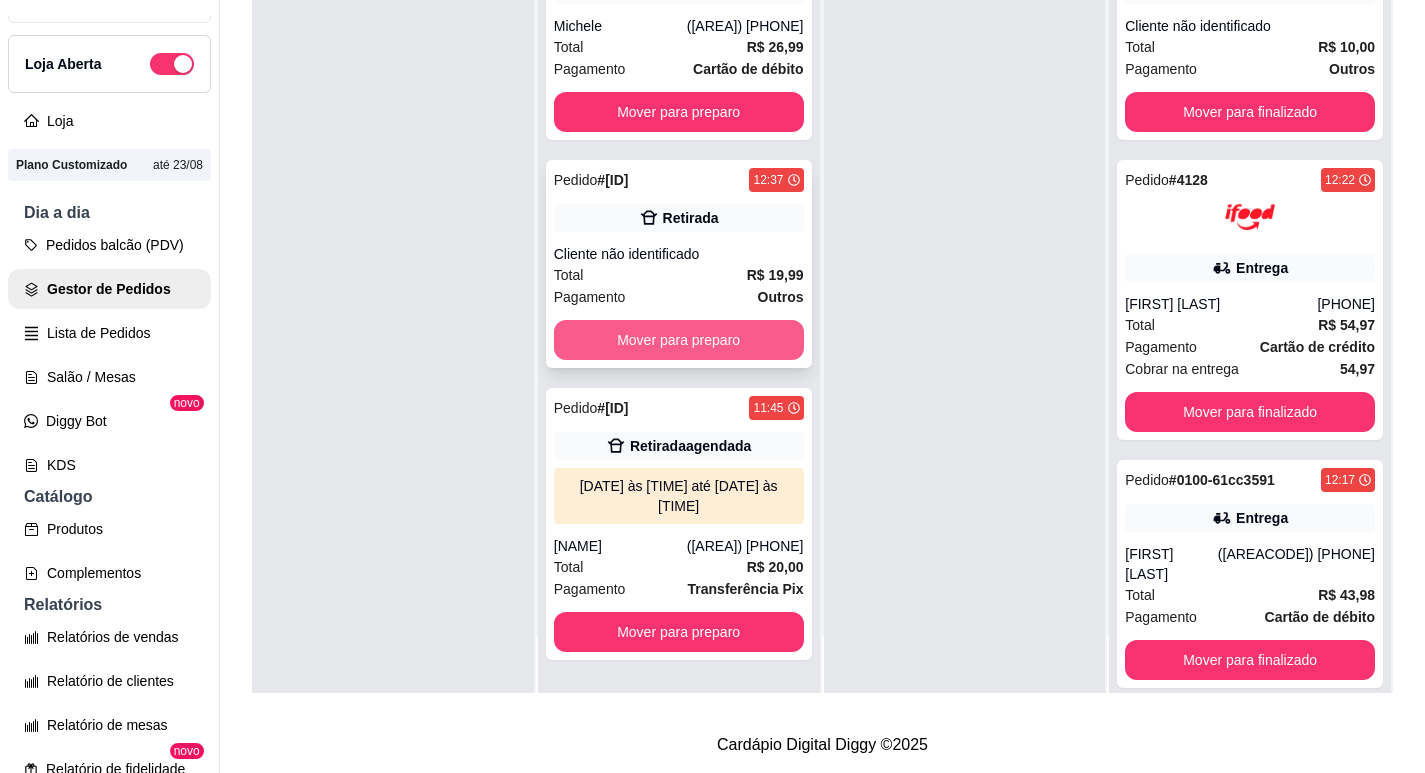 click on "Mover para preparo" at bounding box center (679, 340) 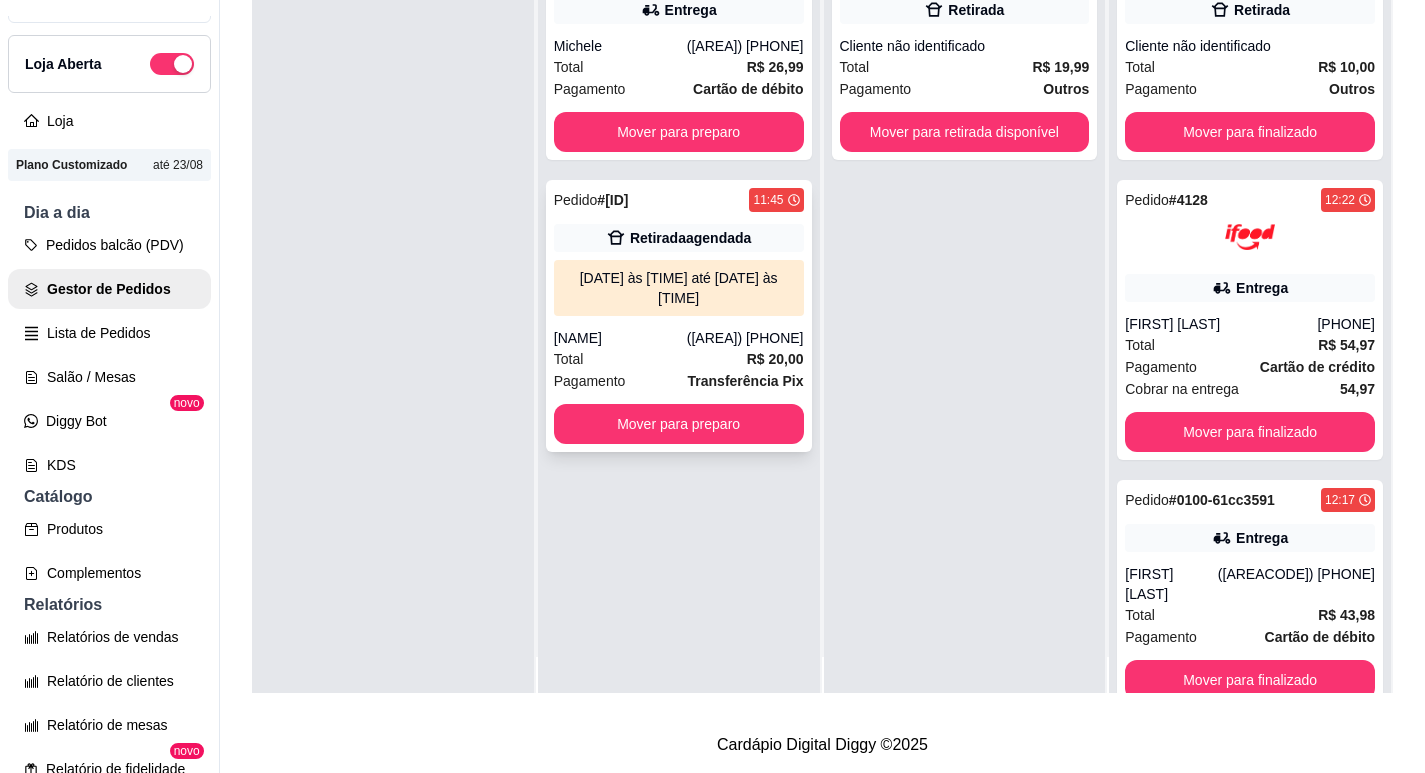 scroll, scrollTop: 0, scrollLeft: 0, axis: both 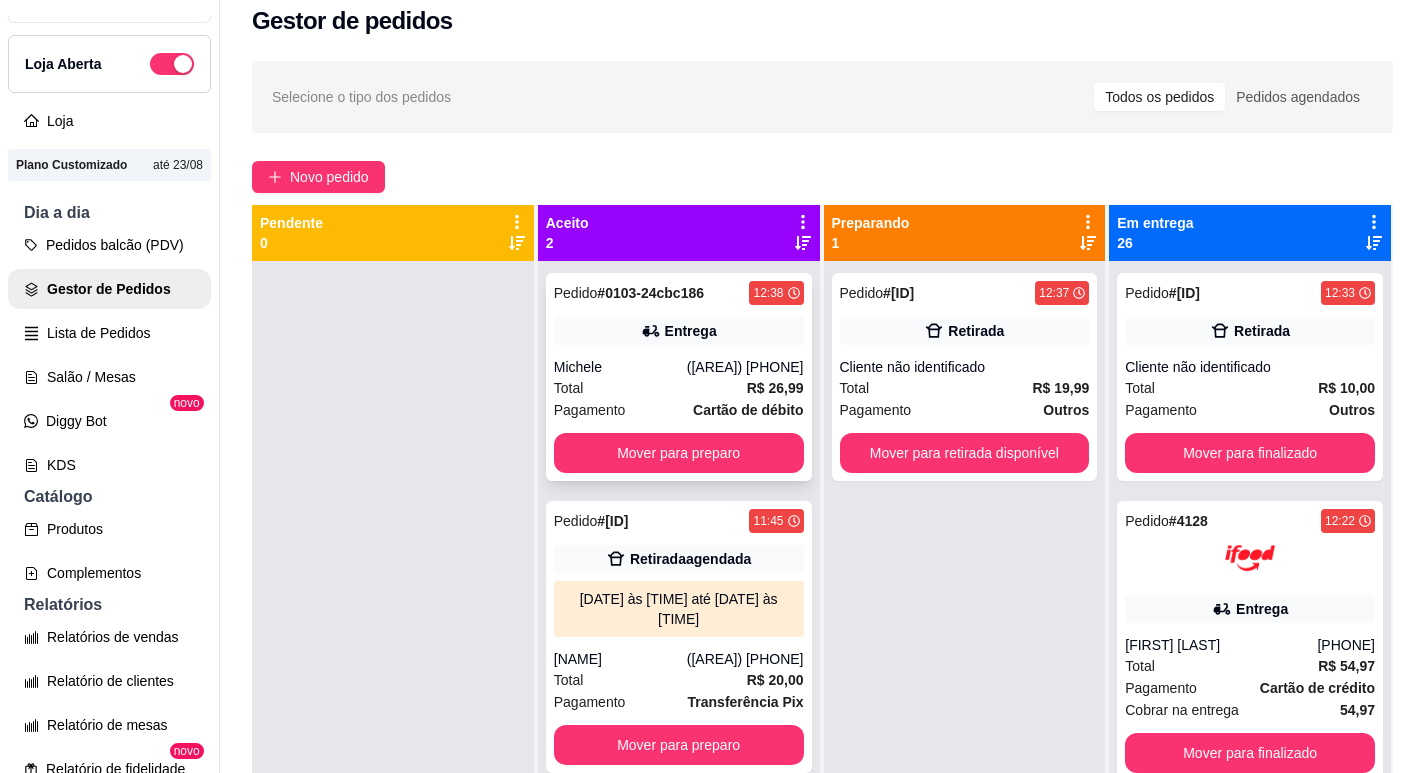 click on "Pedido  # 0103-24cbc186 [TIME] Entrega [FIRST] ([PHONE]) Total R$ 26,99 Pagamento Cartão de débito Mover para preparo" at bounding box center (679, 377) 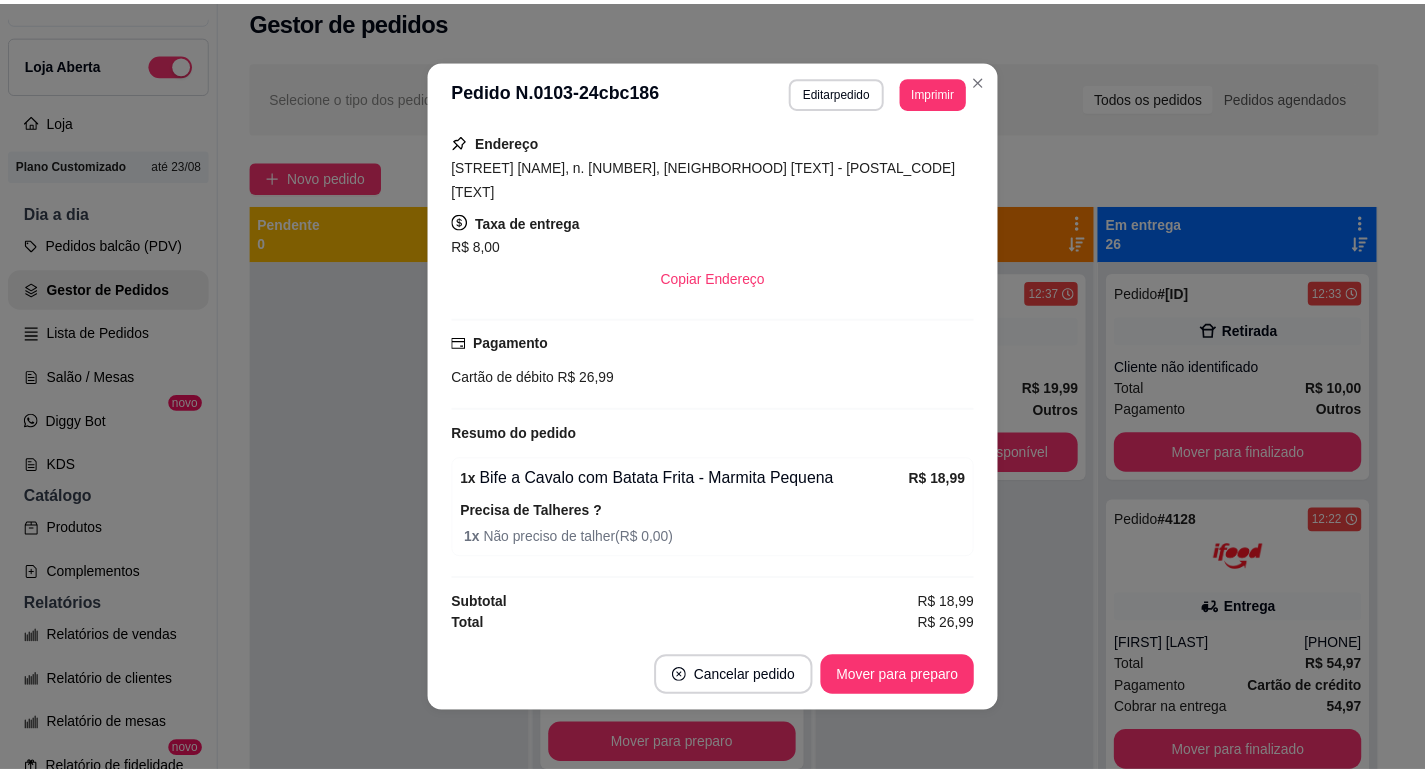 scroll, scrollTop: 358, scrollLeft: 0, axis: vertical 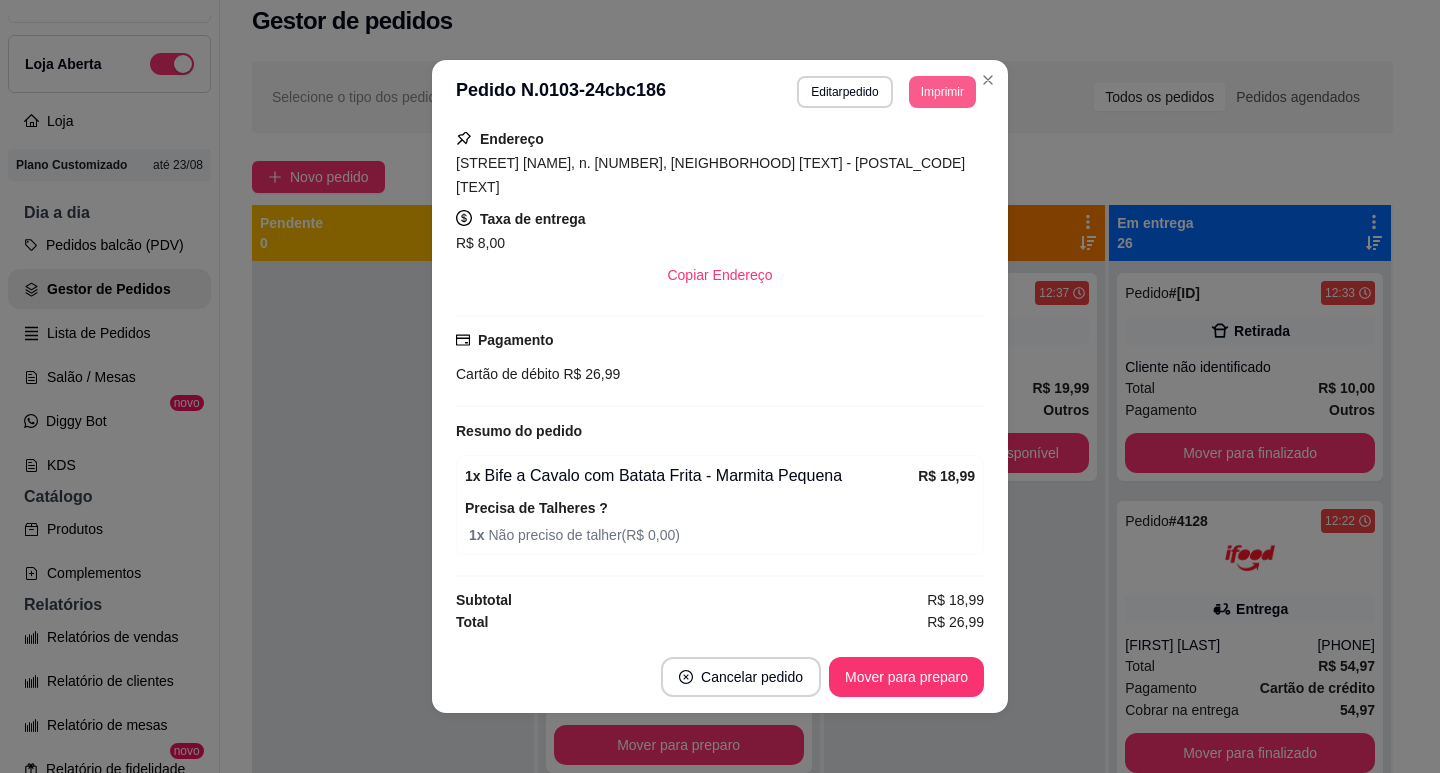 click on "Imprimir" at bounding box center (942, 92) 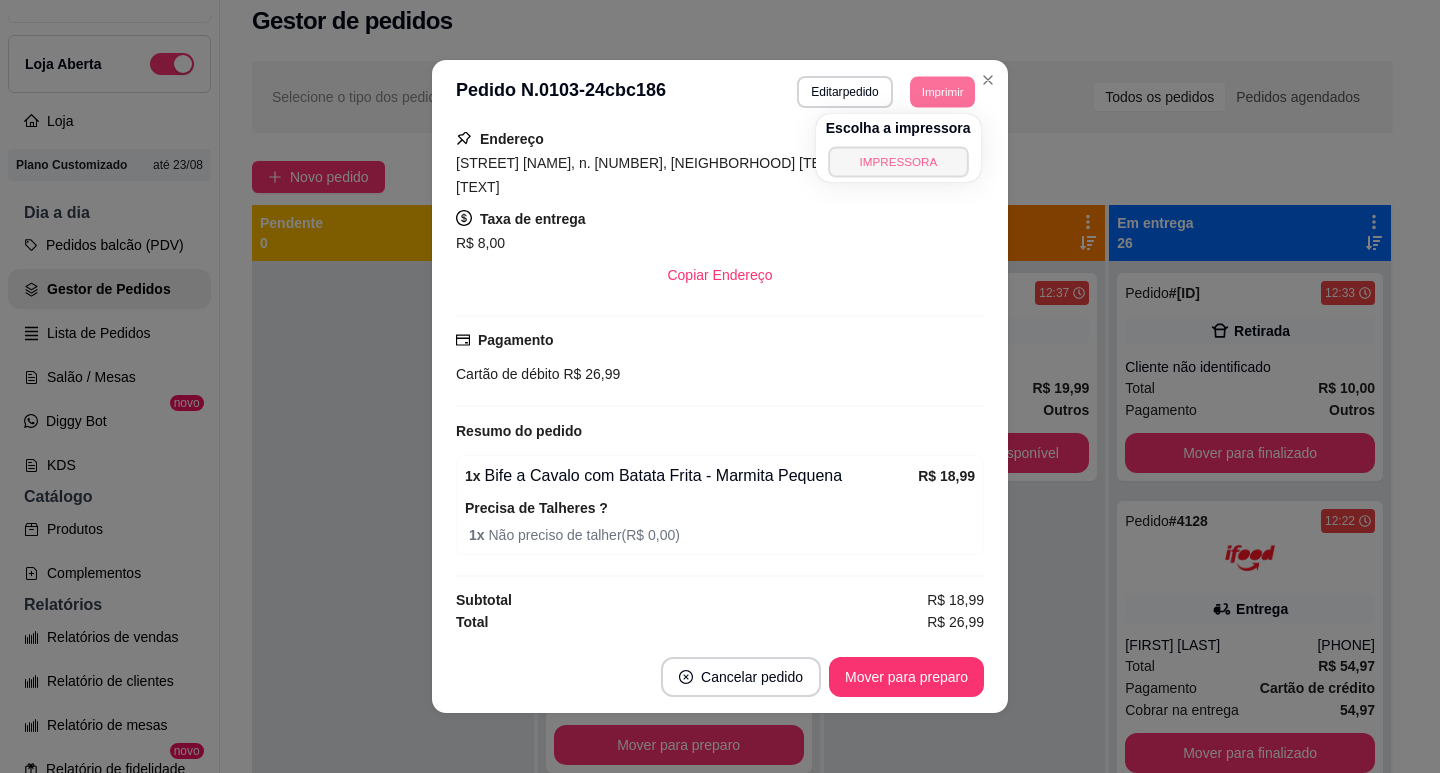 click on "IMPRESSORA" at bounding box center (898, 161) 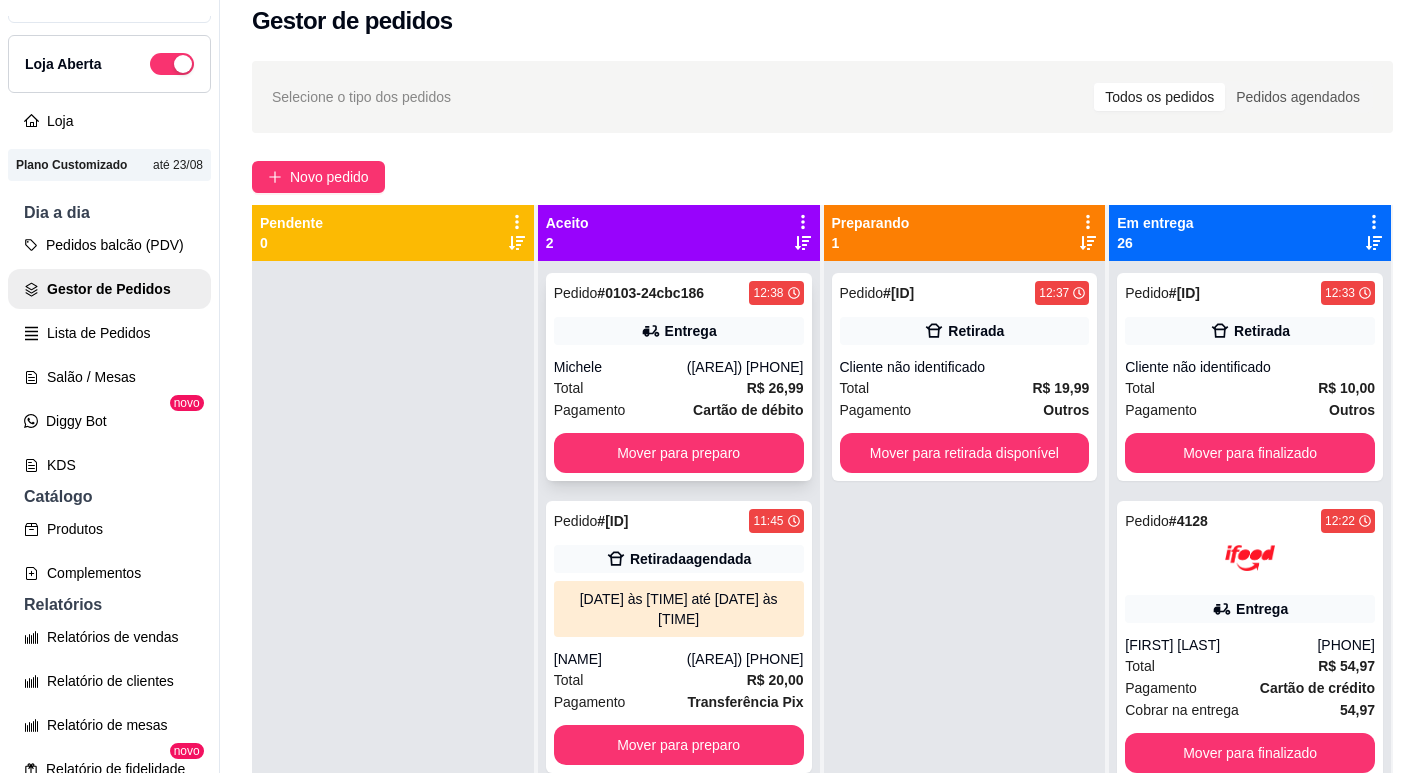 click on "Pagamento" at bounding box center [590, 410] 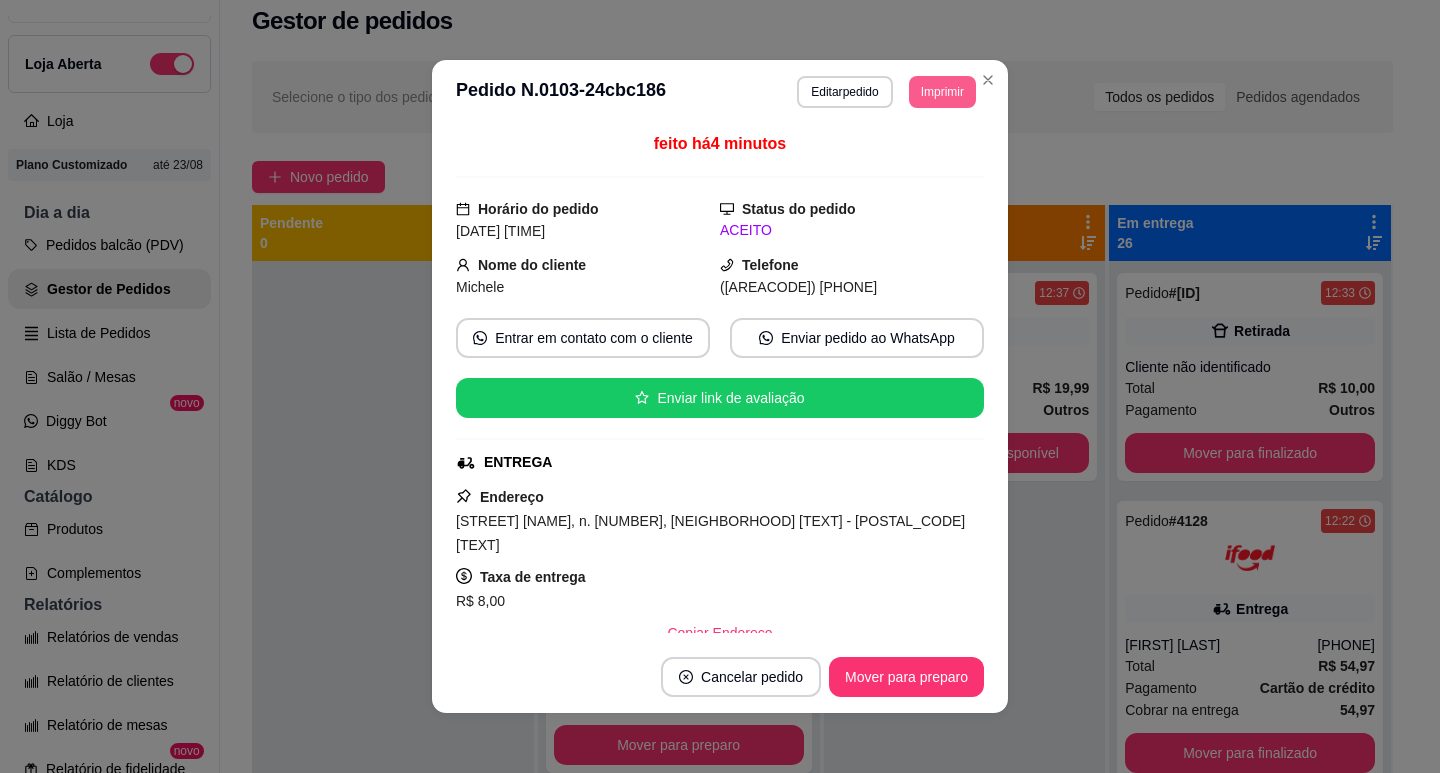 click on "Imprimir" at bounding box center [942, 92] 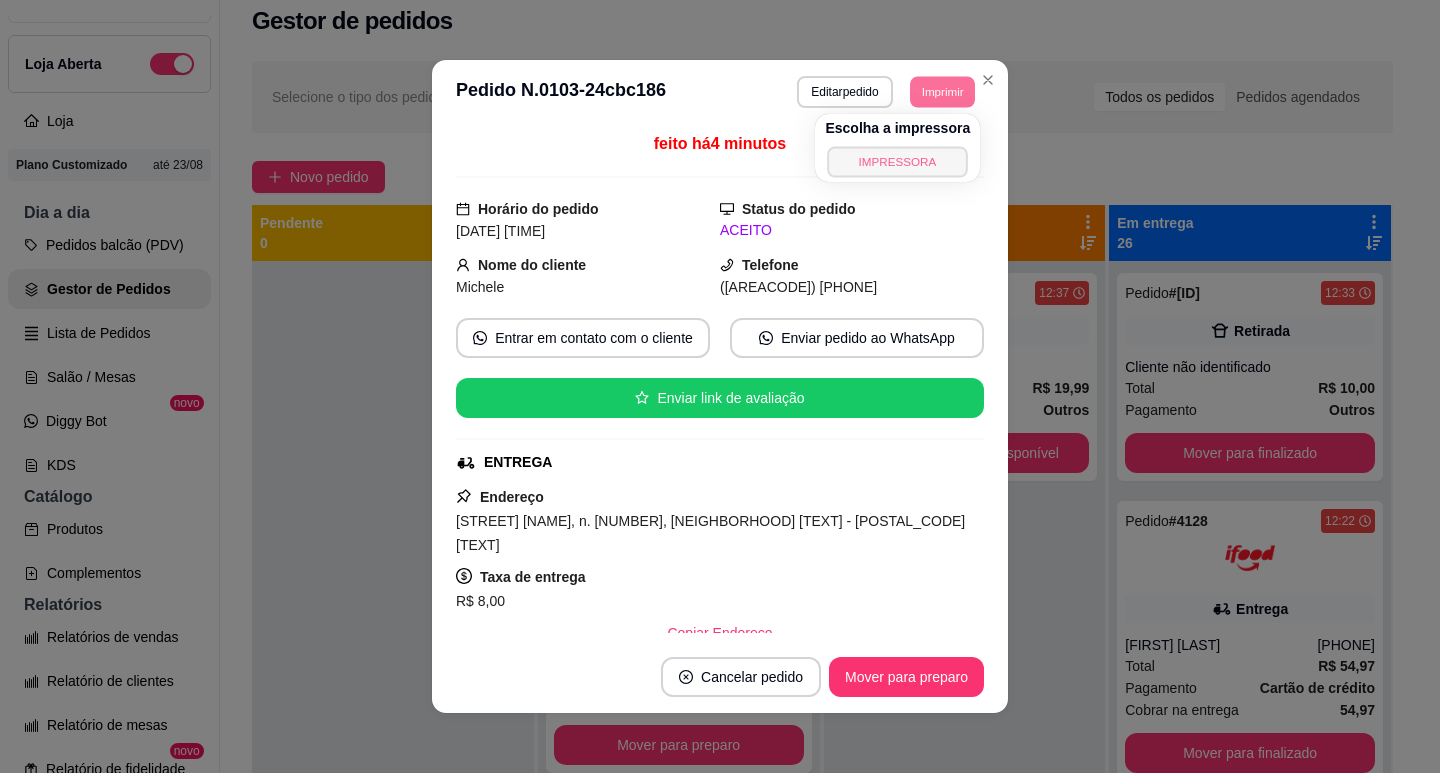 click on "IMPRESSORA" at bounding box center [898, 161] 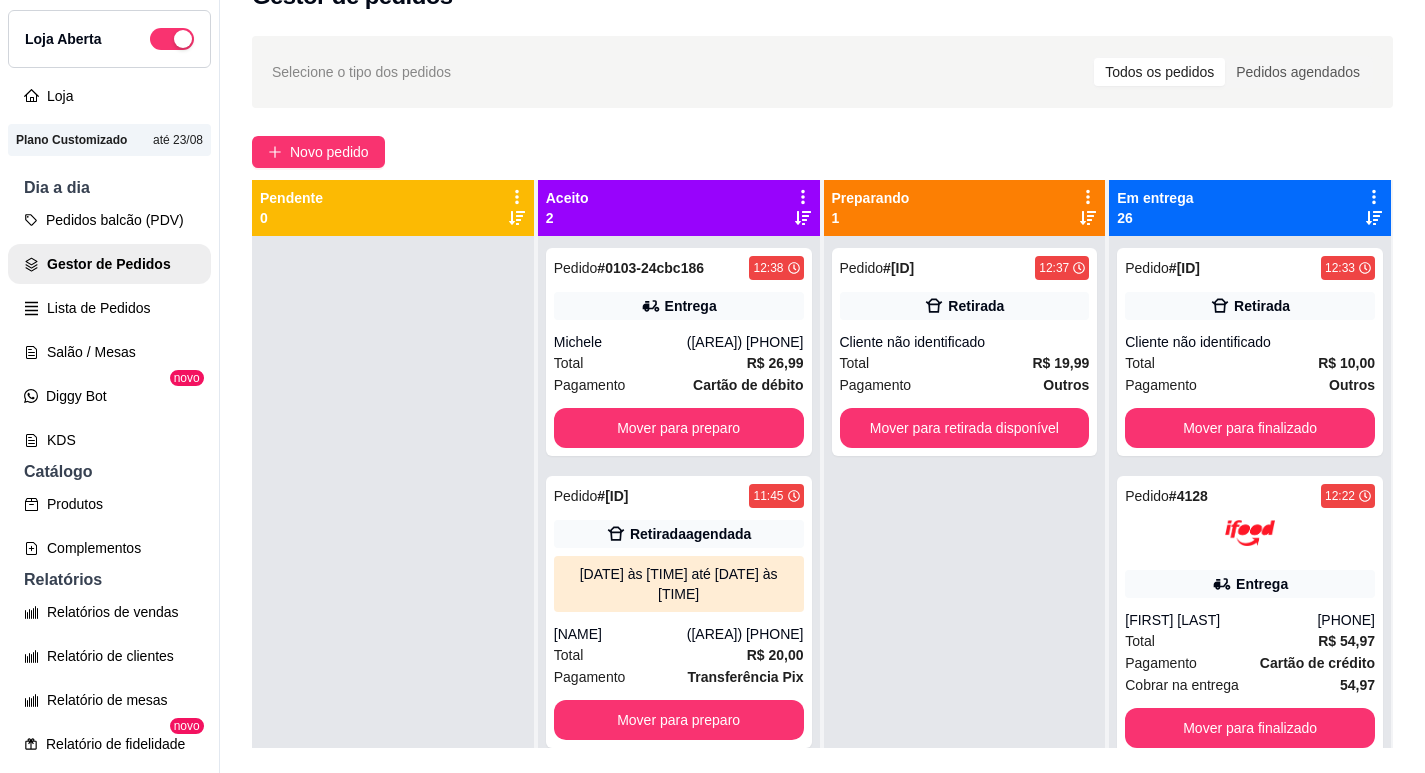 scroll, scrollTop: 32, scrollLeft: 0, axis: vertical 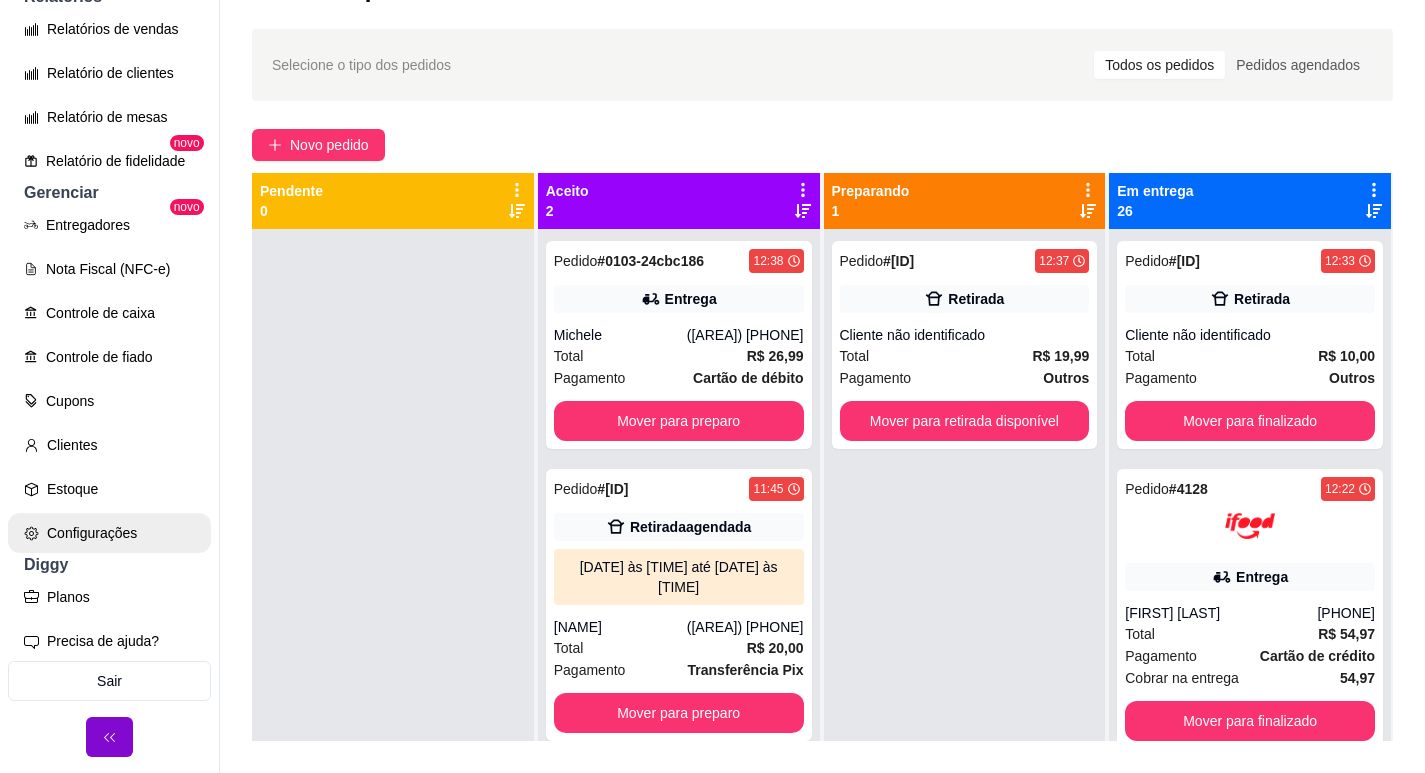 click on "Configurações" at bounding box center (109, 533) 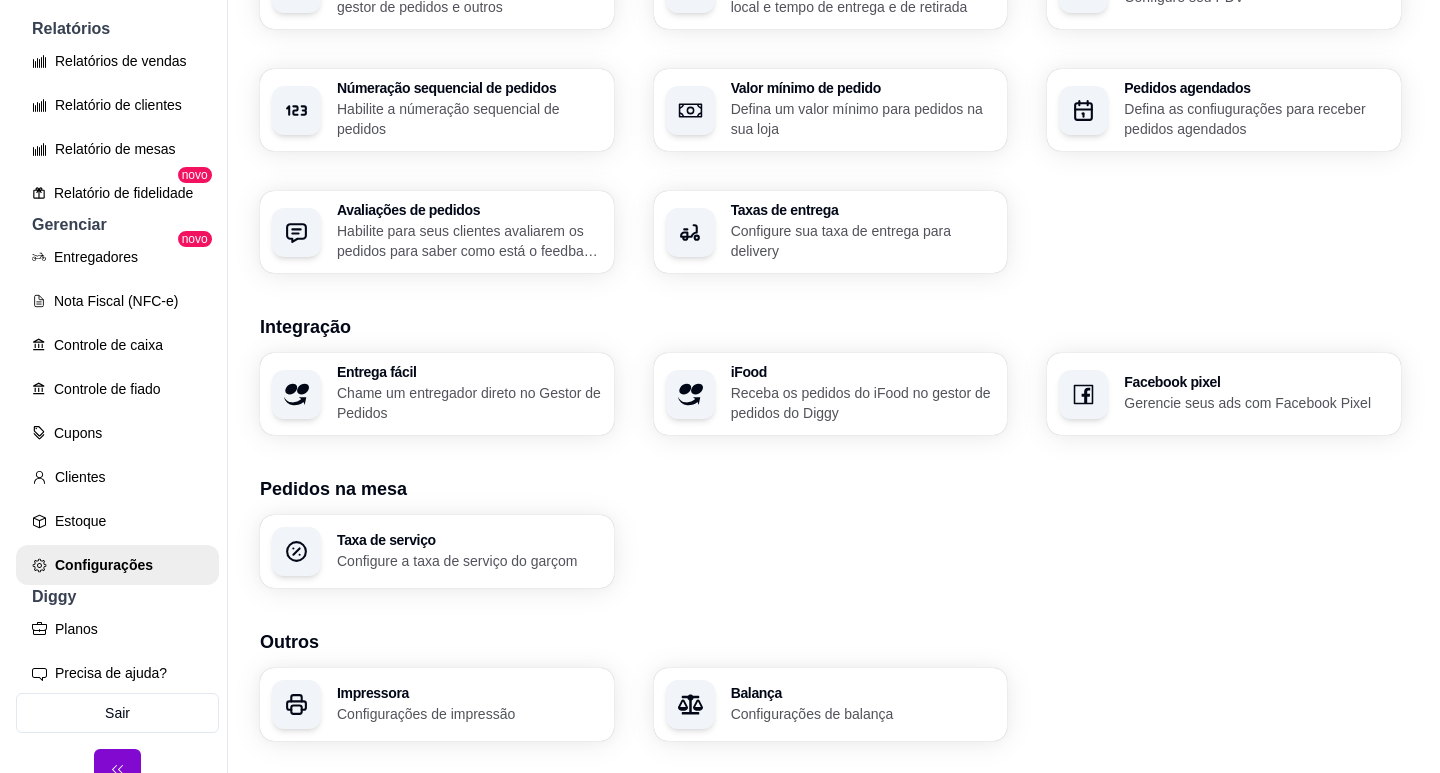 scroll, scrollTop: 600, scrollLeft: 0, axis: vertical 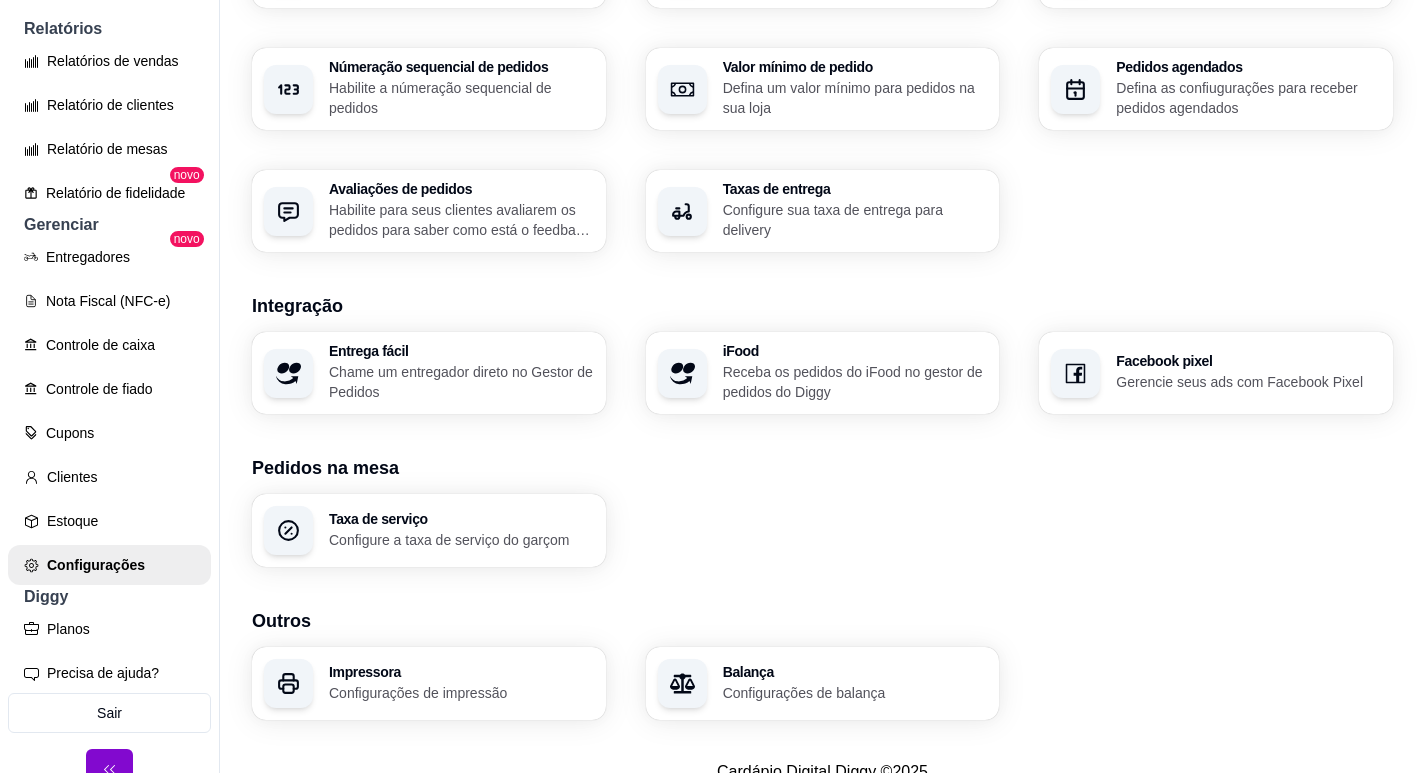 click on "Configurações de impressão" at bounding box center [461, 693] 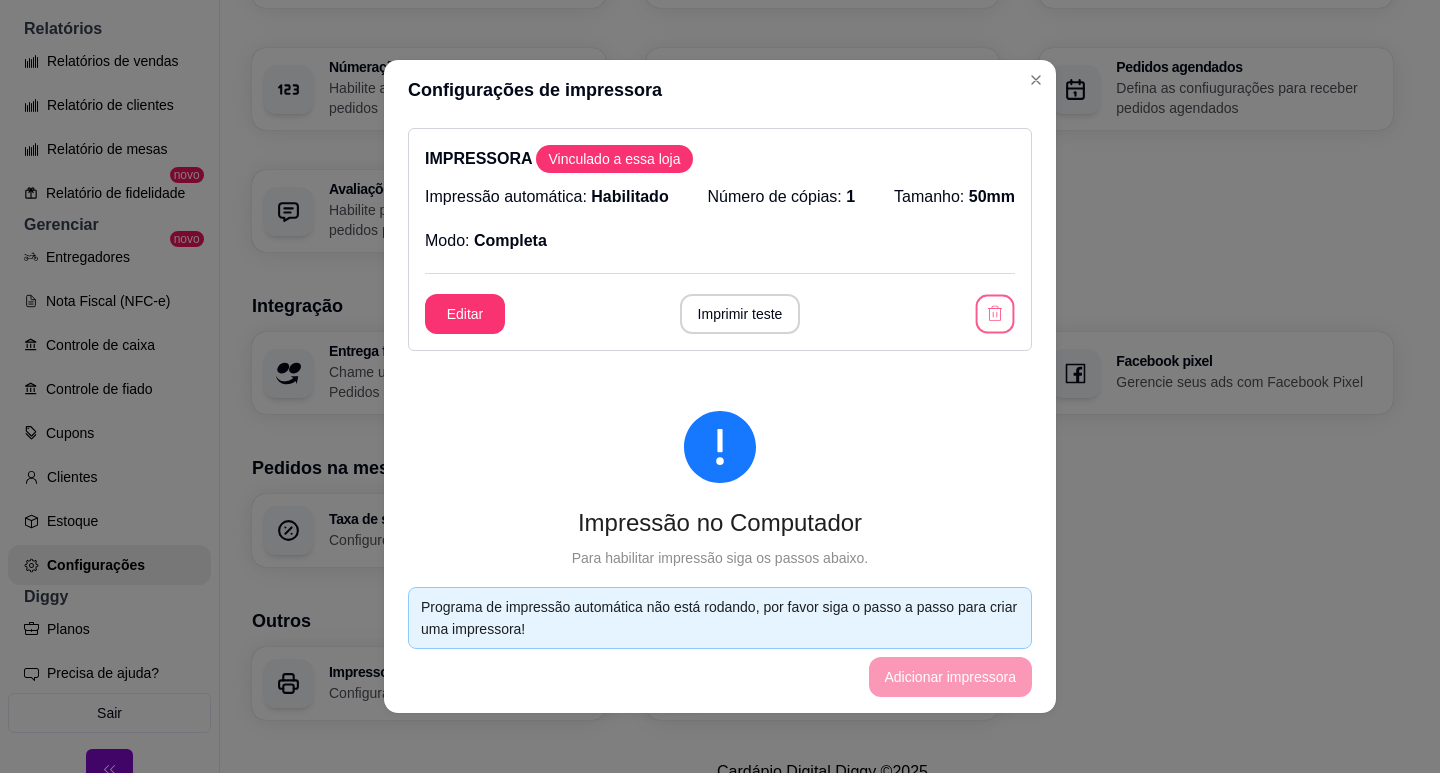 click at bounding box center (995, 314) 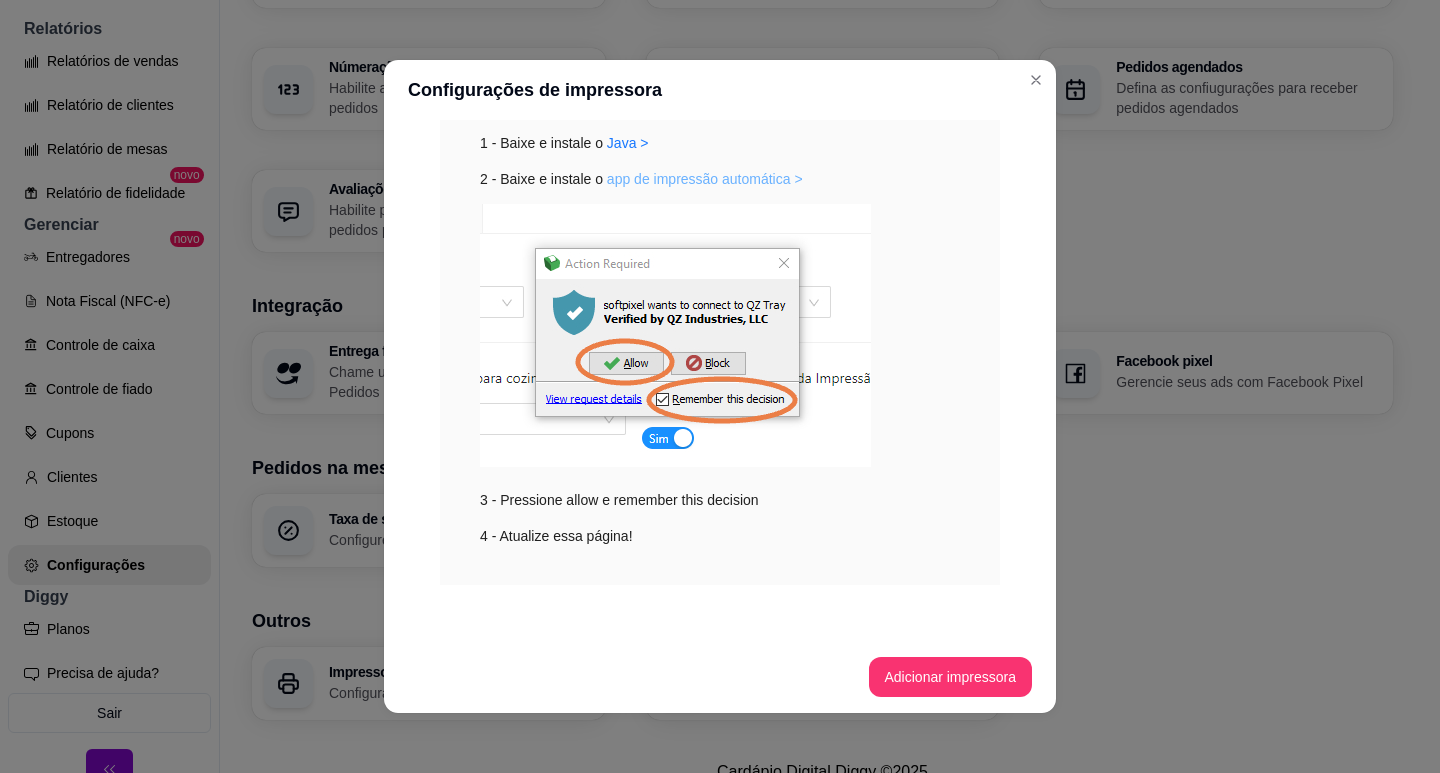 scroll, scrollTop: 289, scrollLeft: 0, axis: vertical 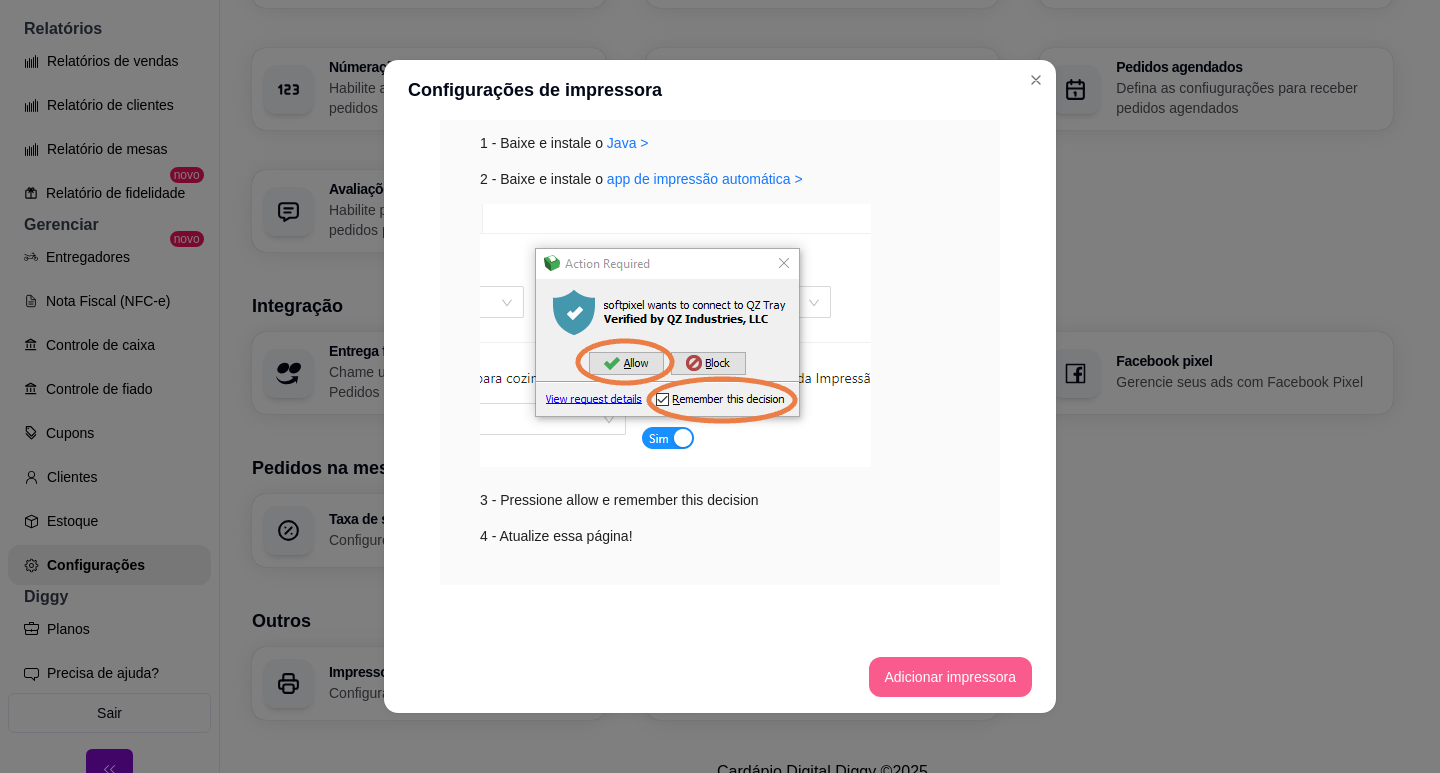 click on "Adicionar impressora" at bounding box center (951, 677) 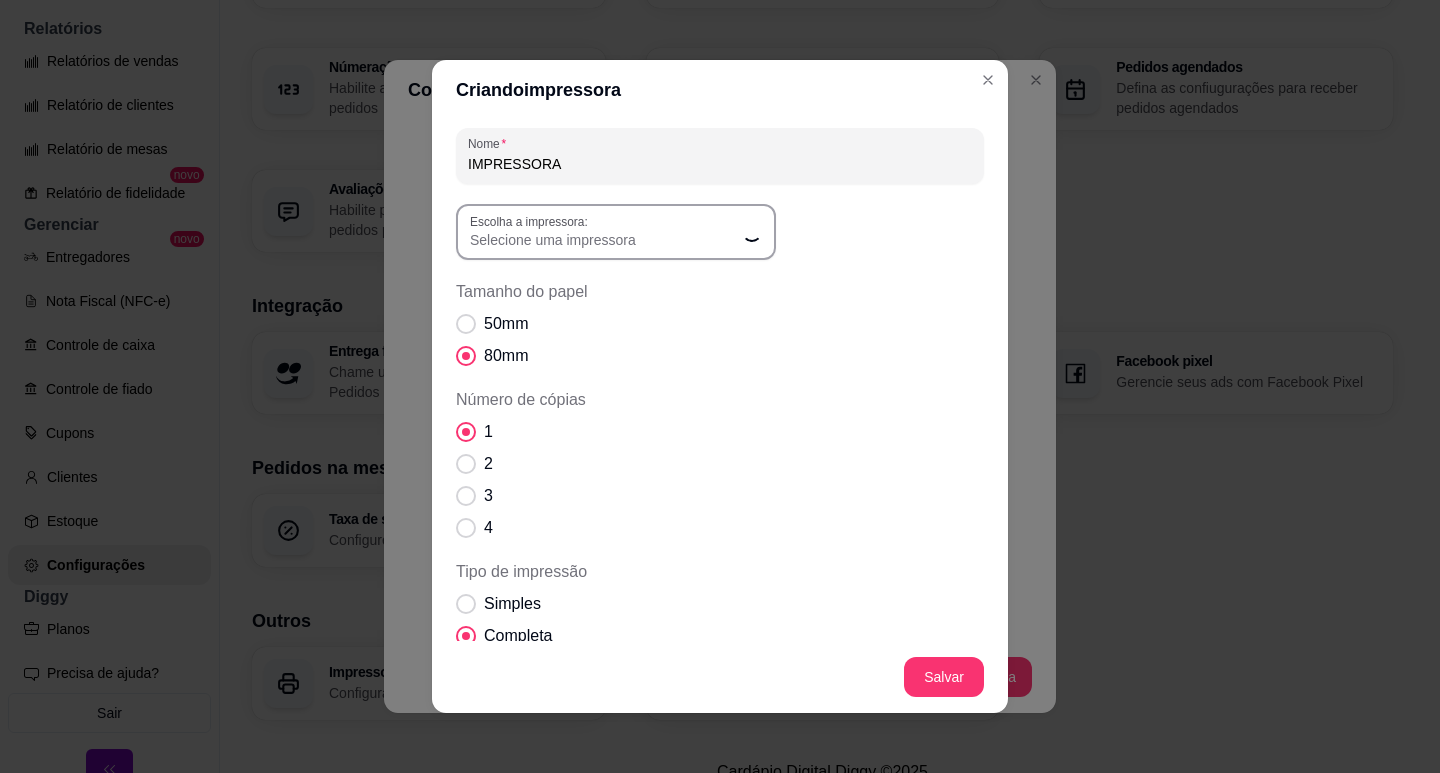 click on "Escolha a impressora: Selecione uma impressora" at bounding box center (616, 232) 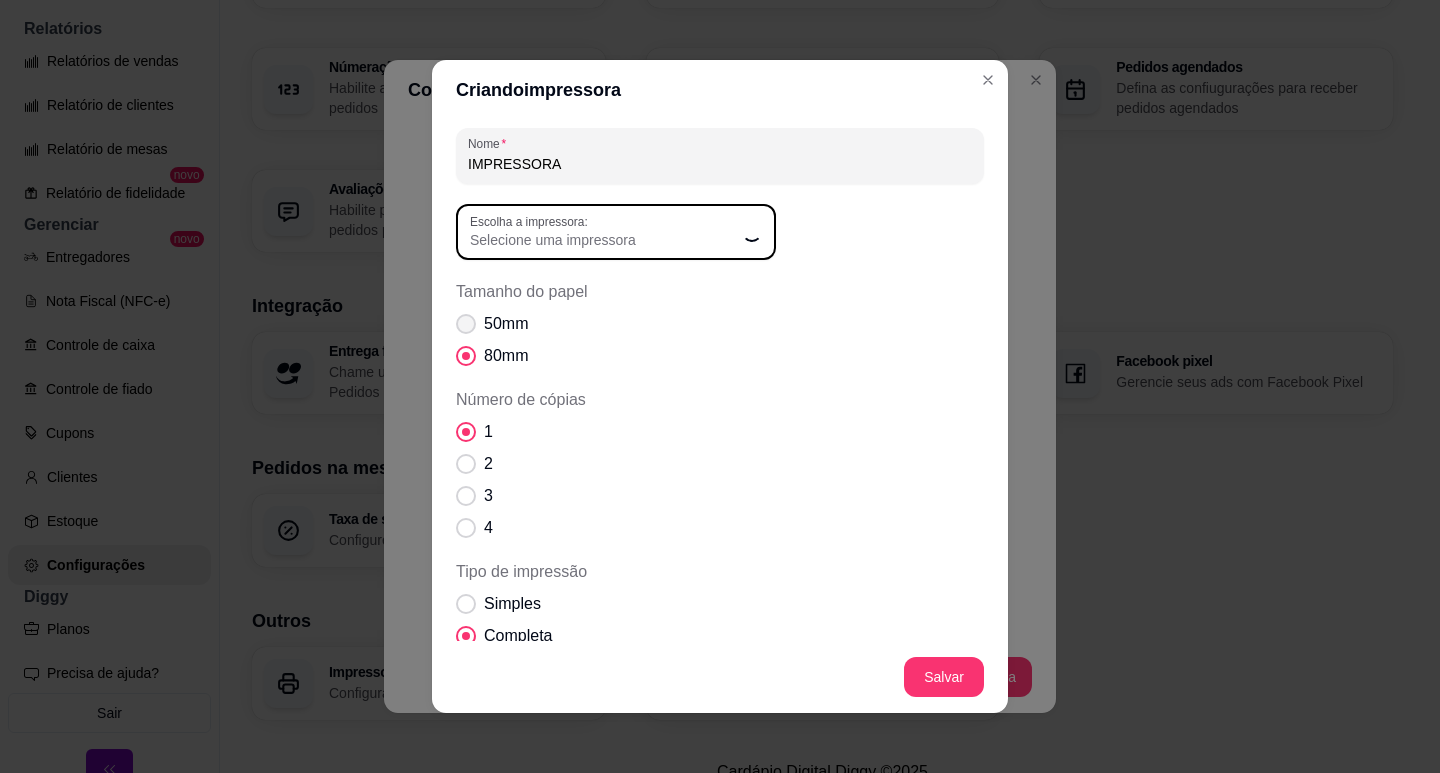 click at bounding box center (466, 324) 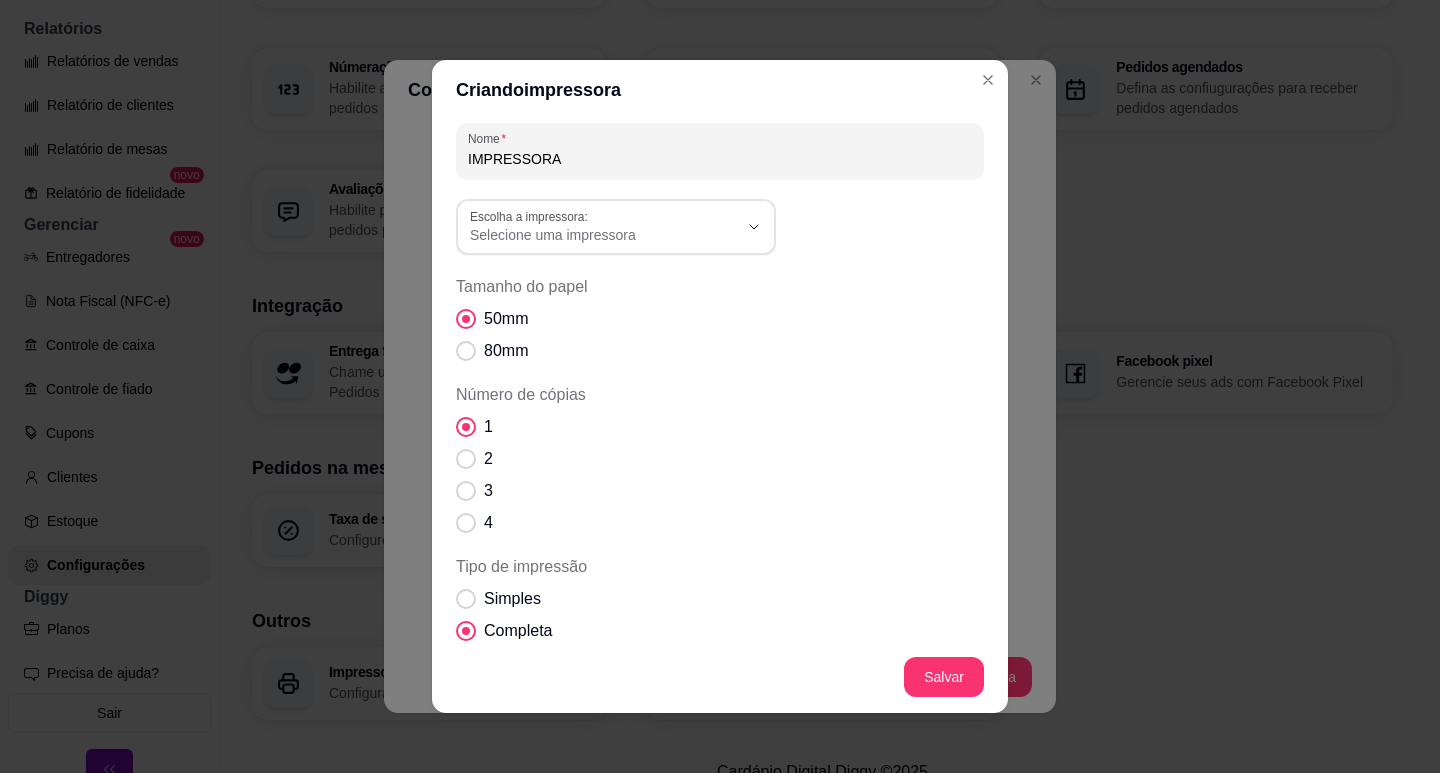 scroll, scrollTop: 0, scrollLeft: 0, axis: both 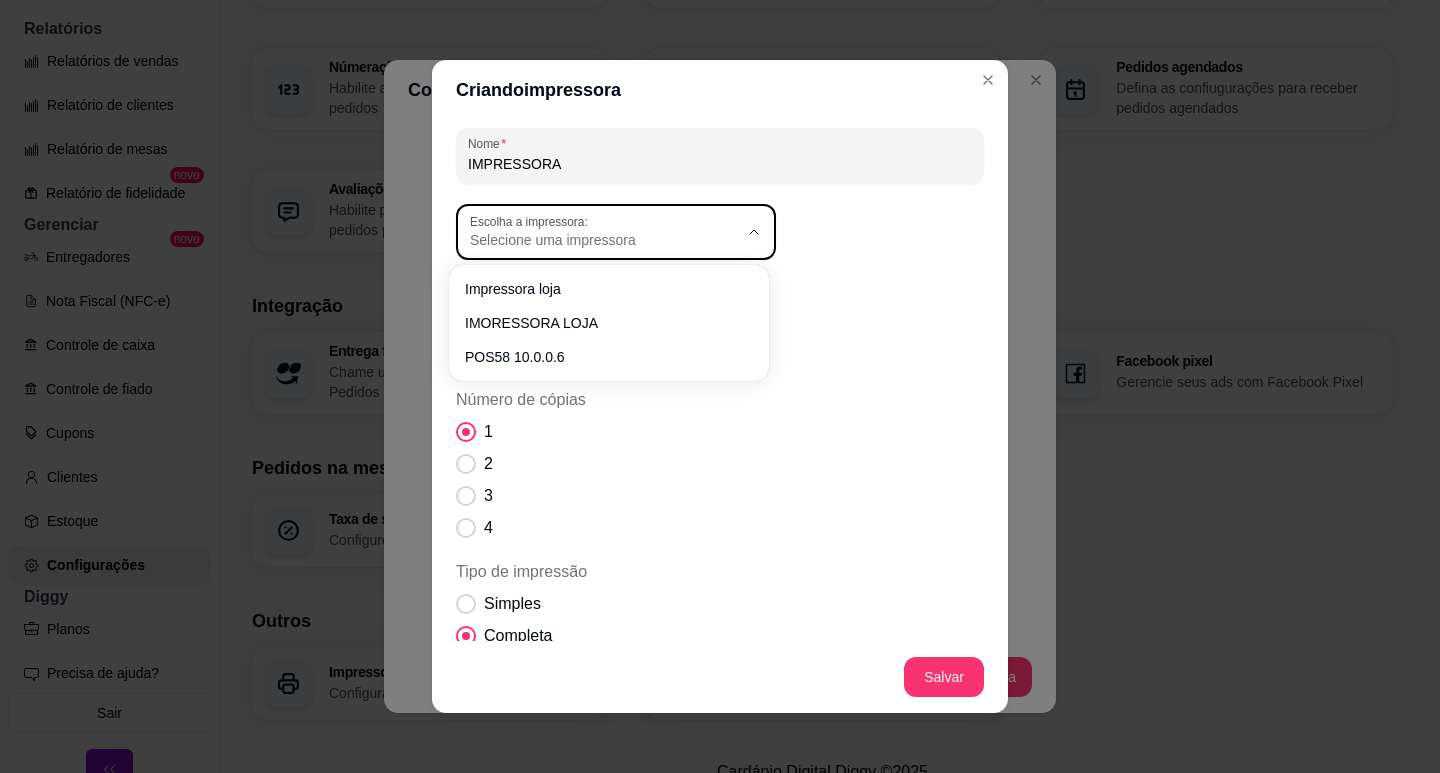 click on "Escolha a impressora: Selecione uma impressora" at bounding box center (616, 232) 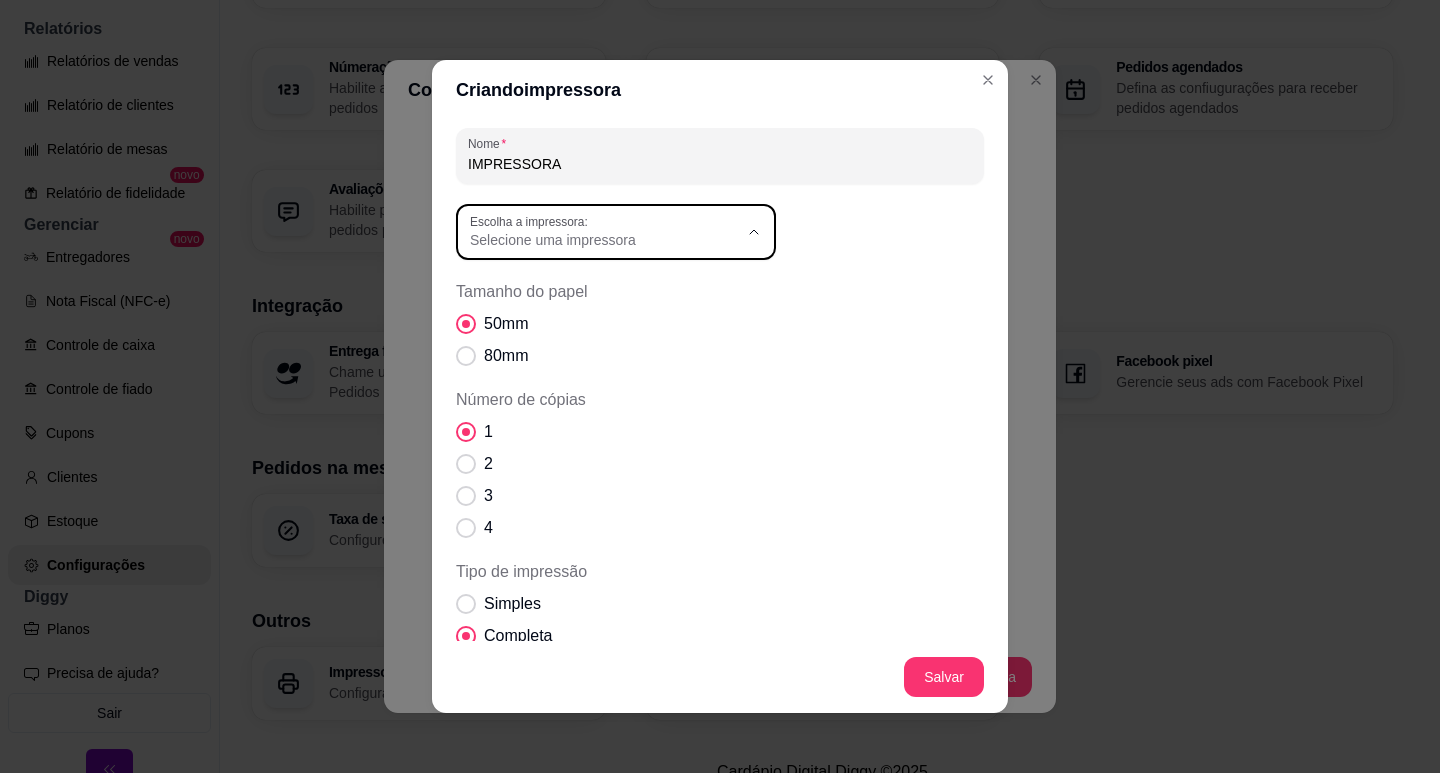 click on "Impressora loja" at bounding box center [598, 287] 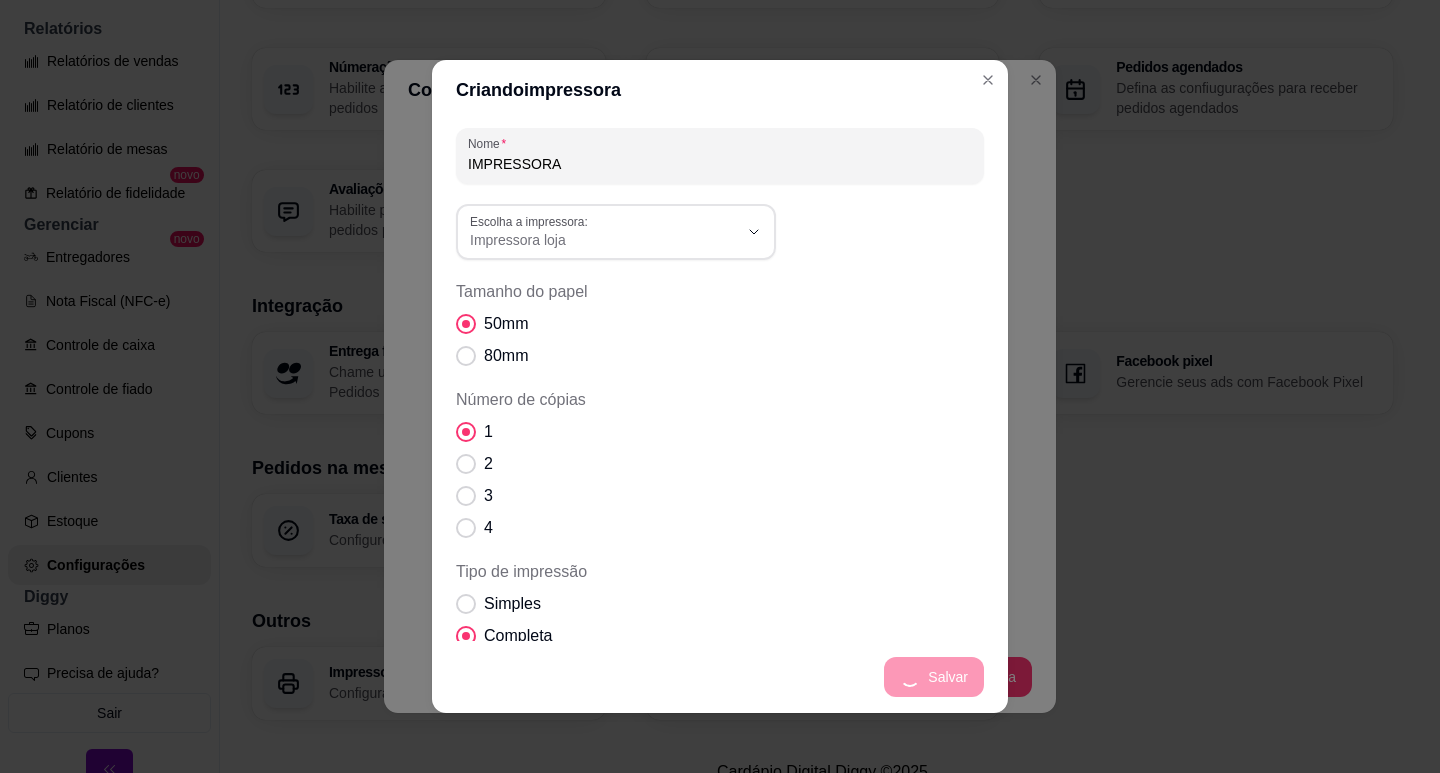 scroll, scrollTop: 524, scrollLeft: 0, axis: vertical 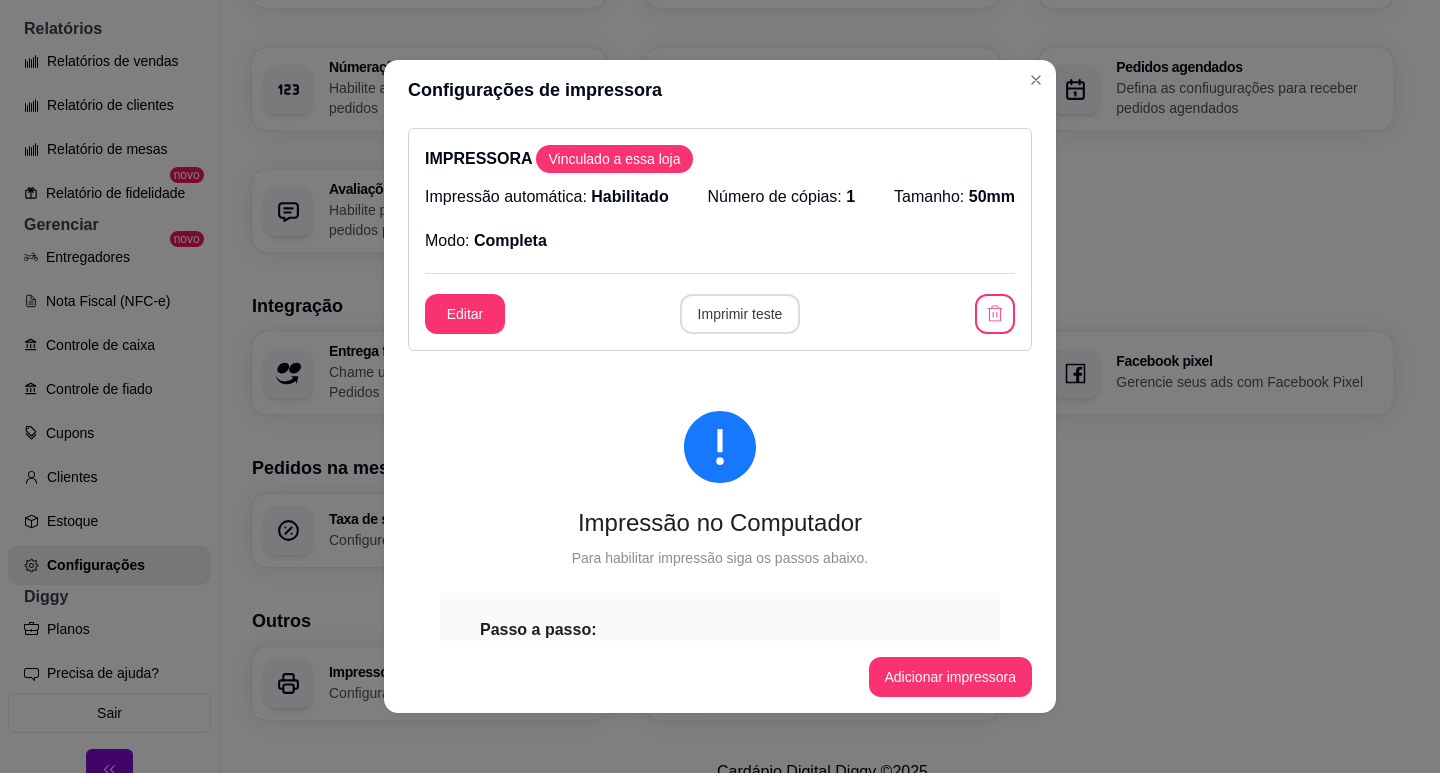 click on "Imprimir teste" at bounding box center [740, 314] 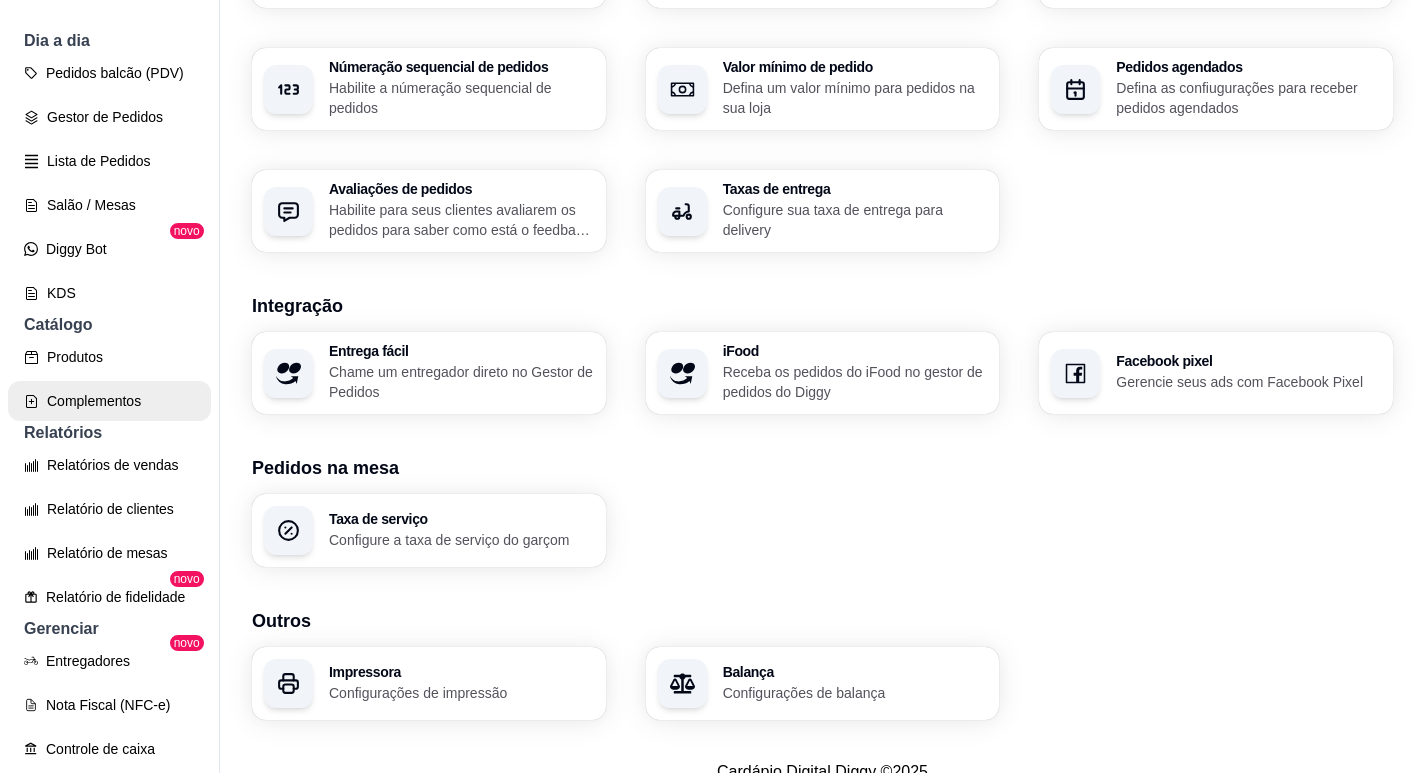 scroll, scrollTop: 41, scrollLeft: 0, axis: vertical 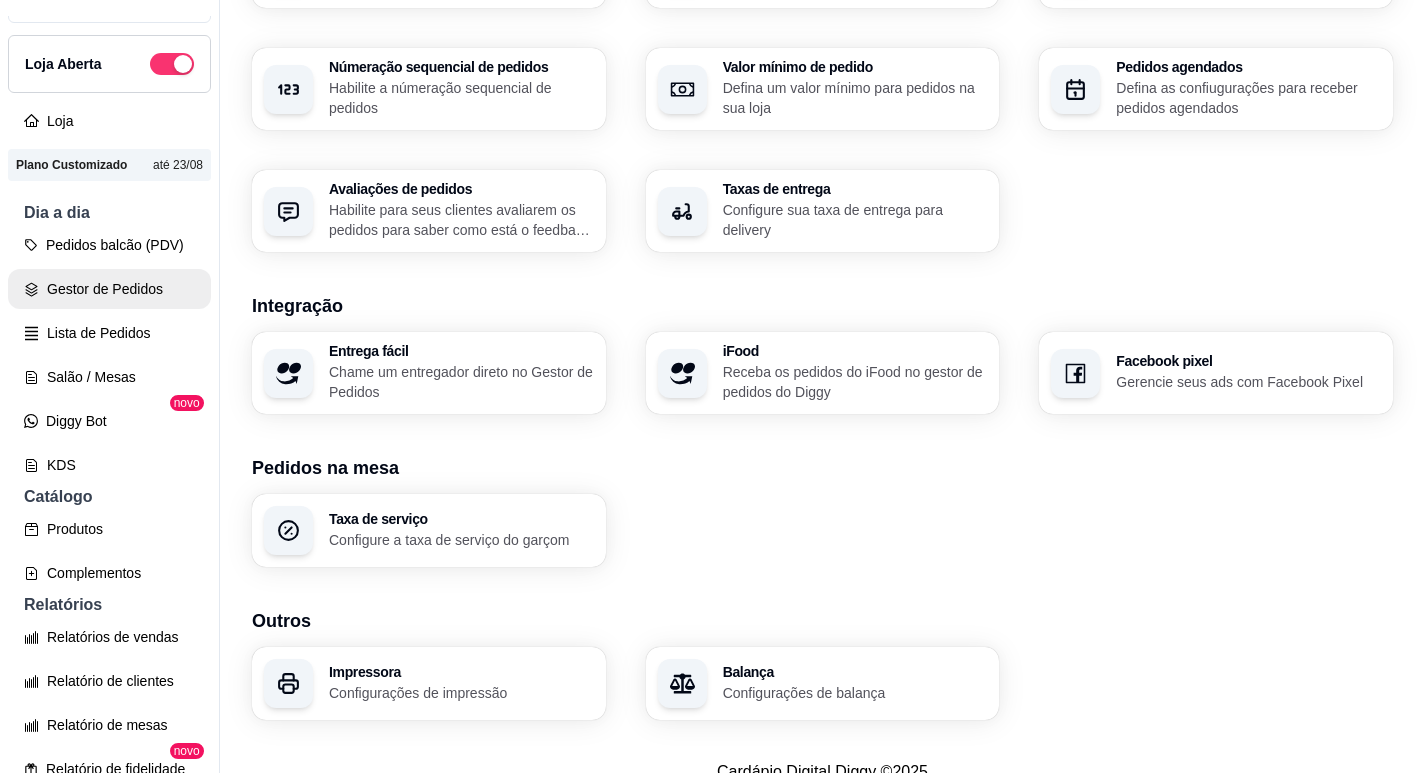 click on "Gestor de Pedidos" at bounding box center [109, 289] 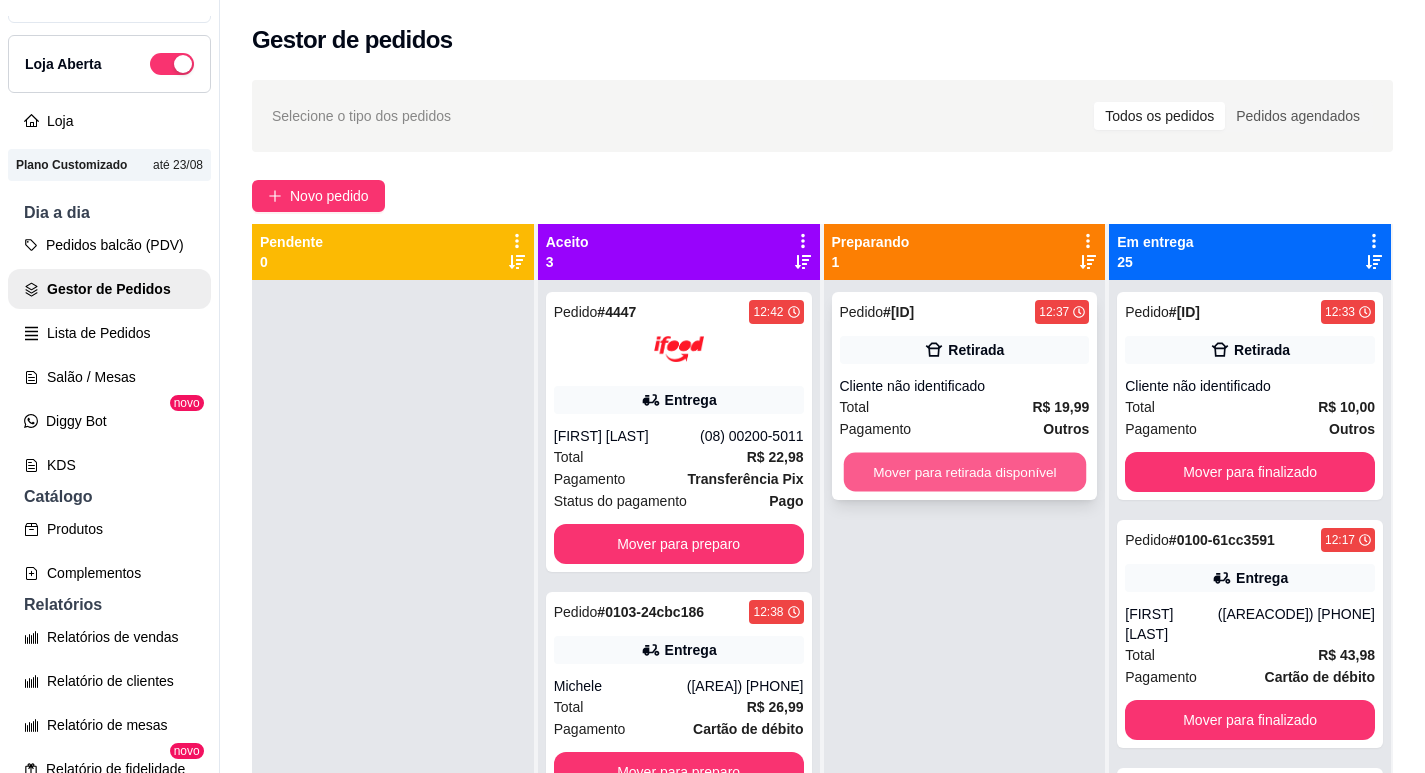click on "Mover para retirada disponível" at bounding box center [964, 472] 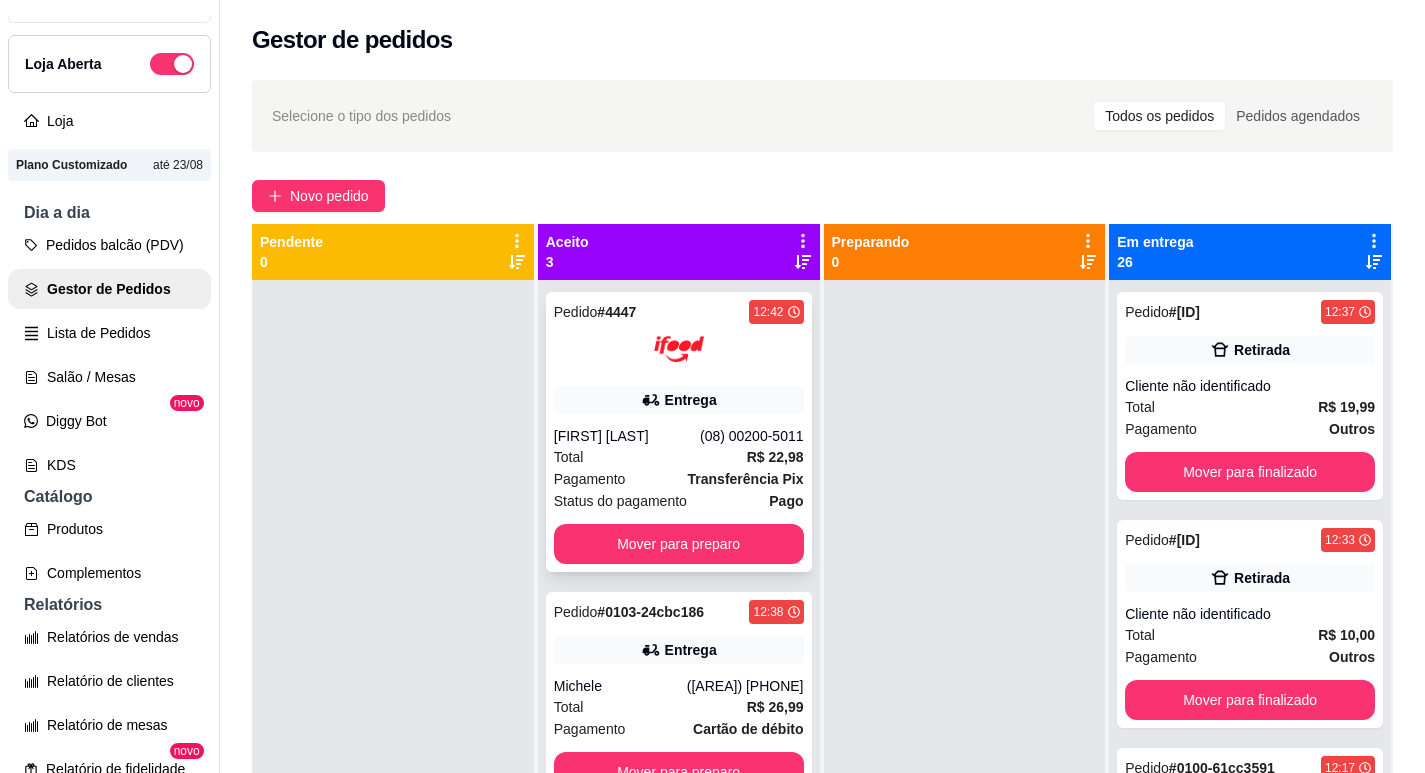 click on "Entrega" at bounding box center [679, 400] 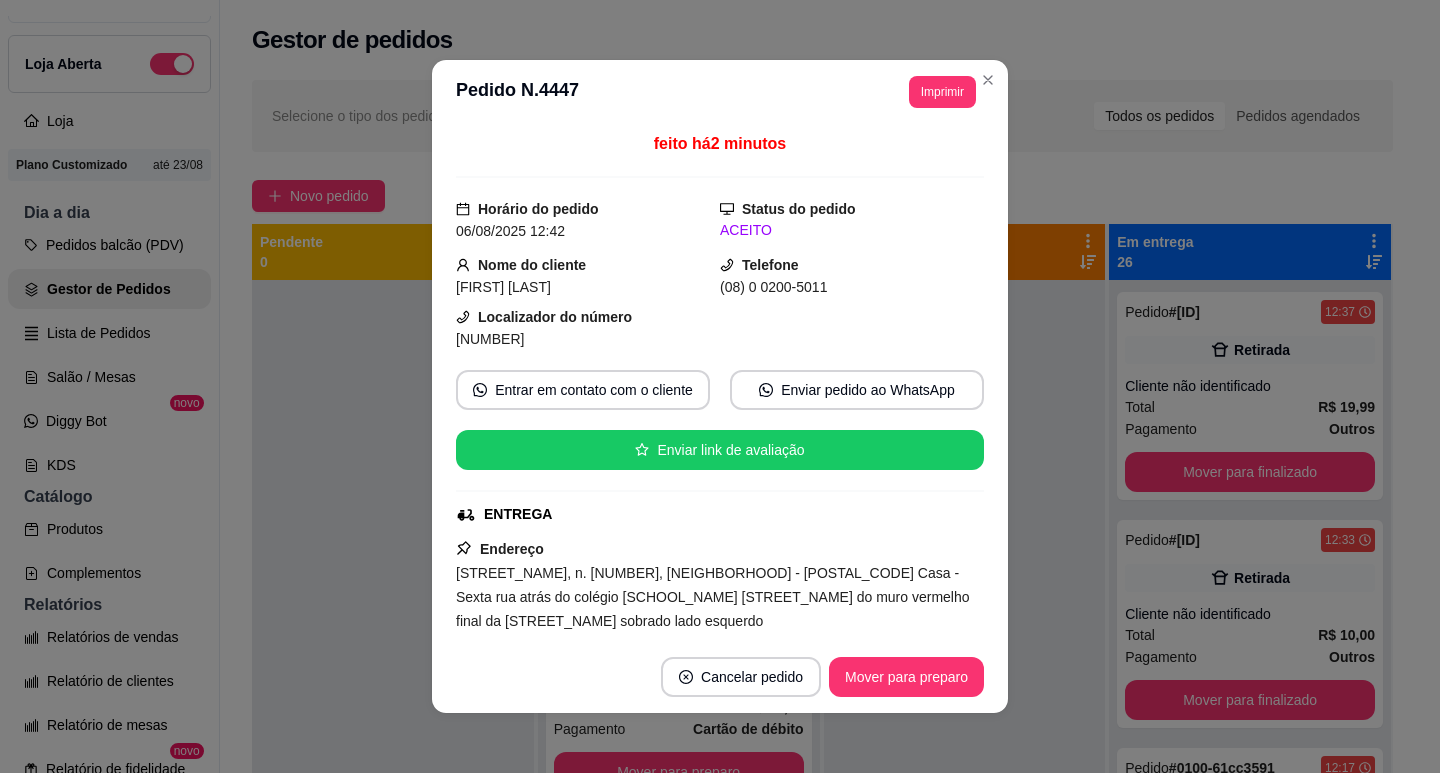 click on "Imprimir" at bounding box center (942, 92) 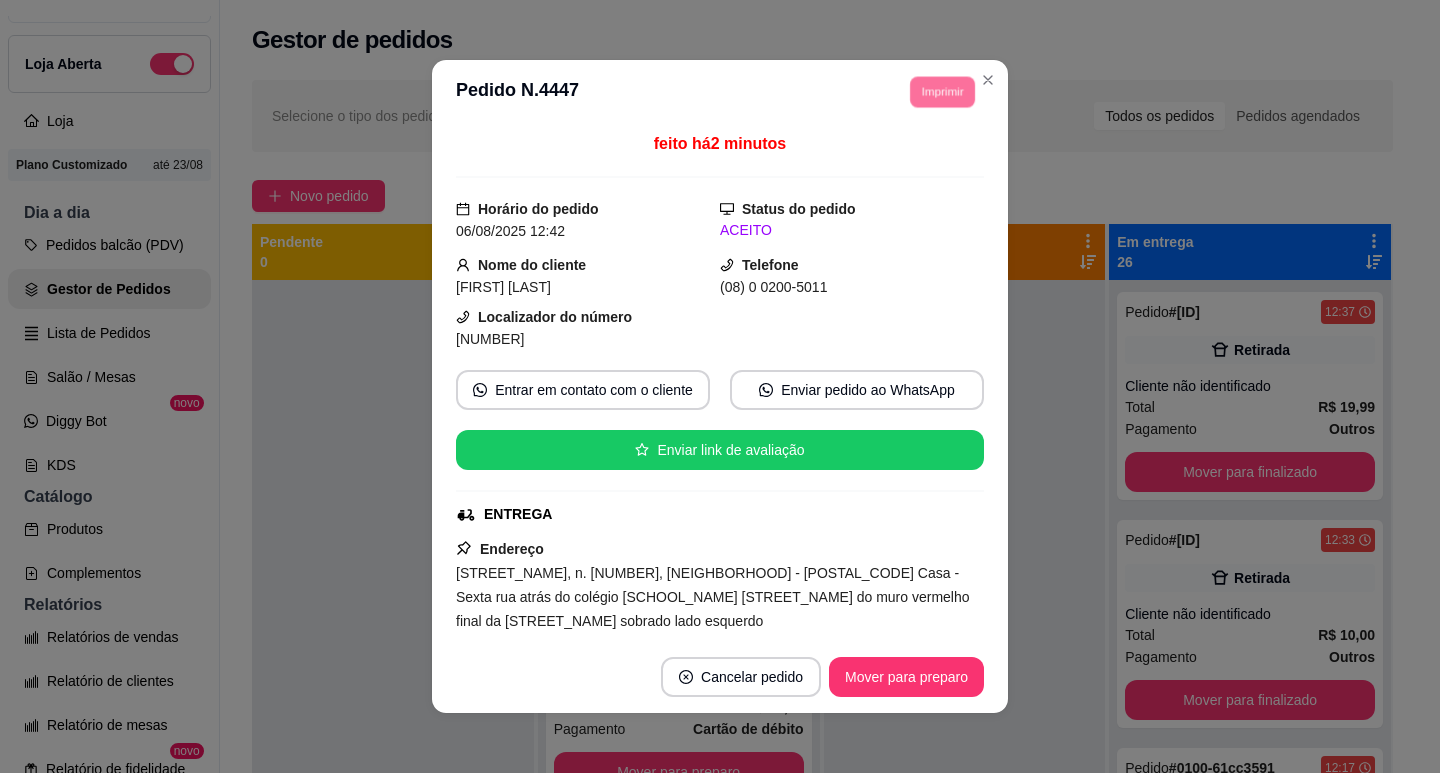 click on "IMPRESSORA" at bounding box center (915, 153) 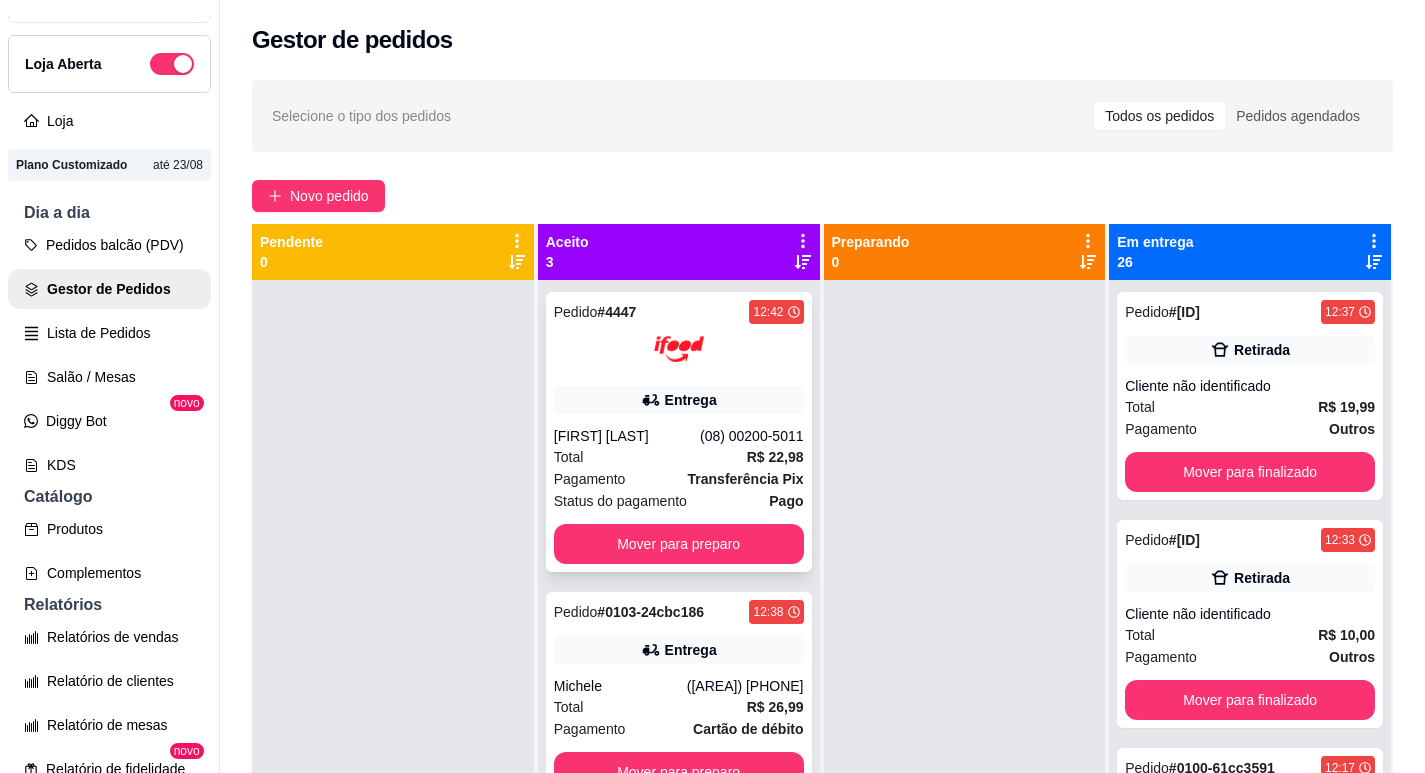 click on "Pago" at bounding box center (786, 501) 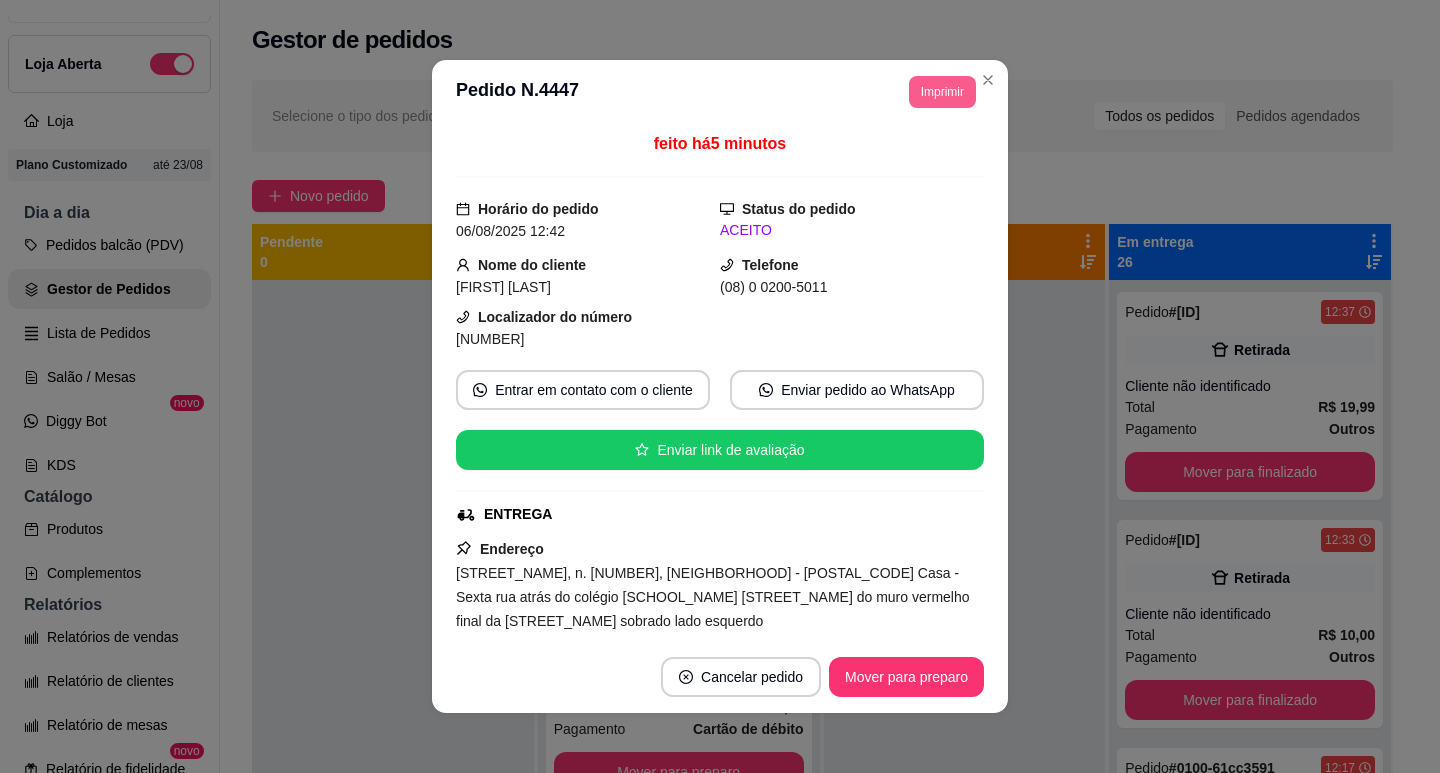click on "**********" at bounding box center (720, 92) 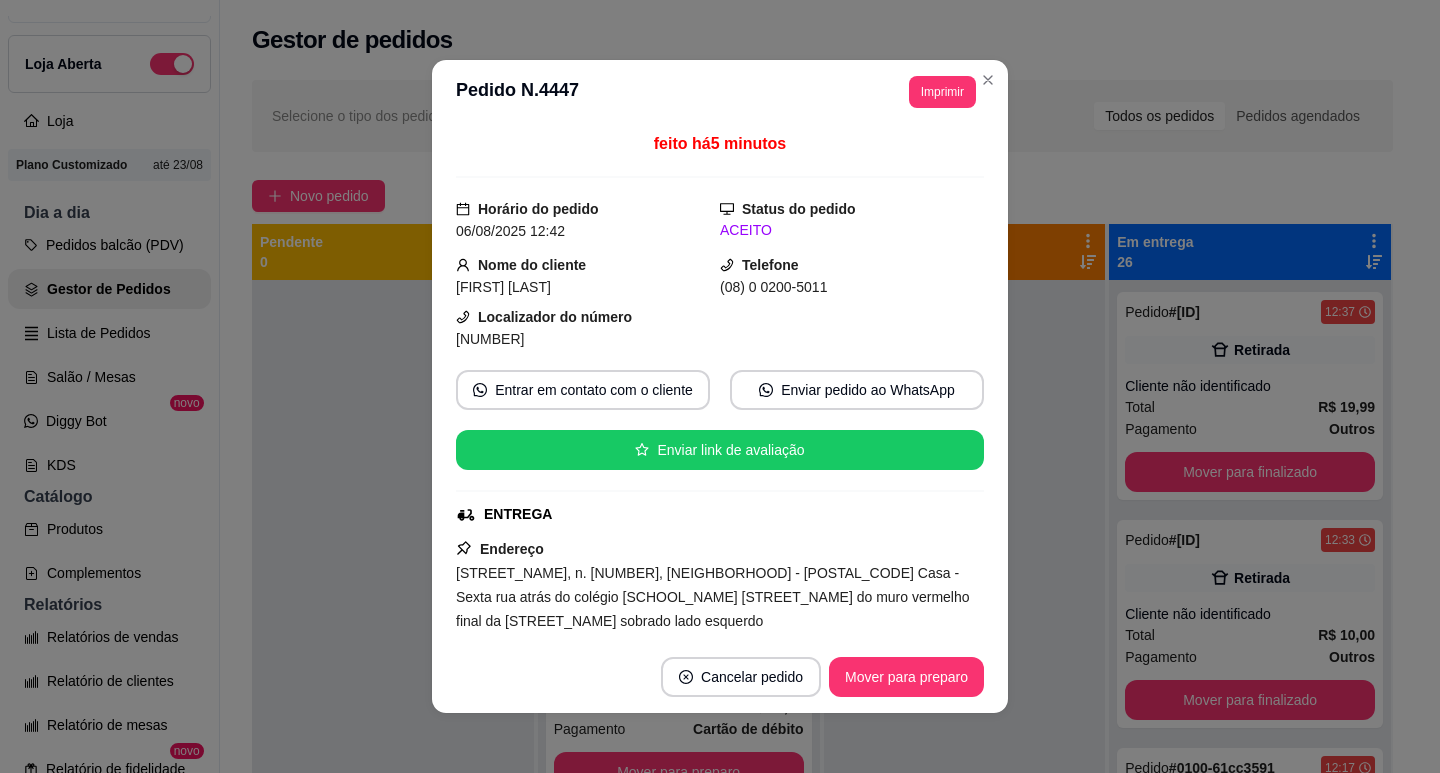 click on "**********" at bounding box center [720, 92] 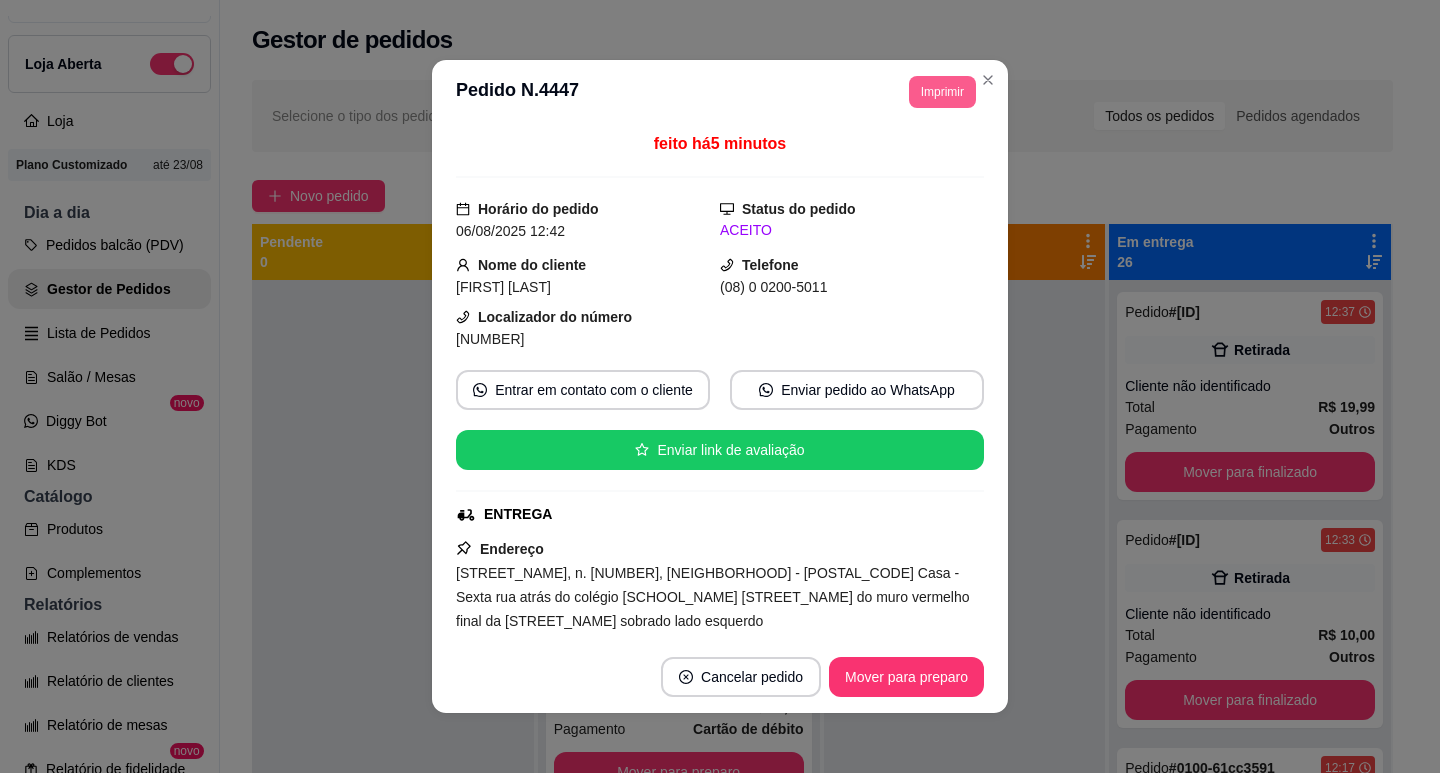 click on "Imprimir" at bounding box center (942, 92) 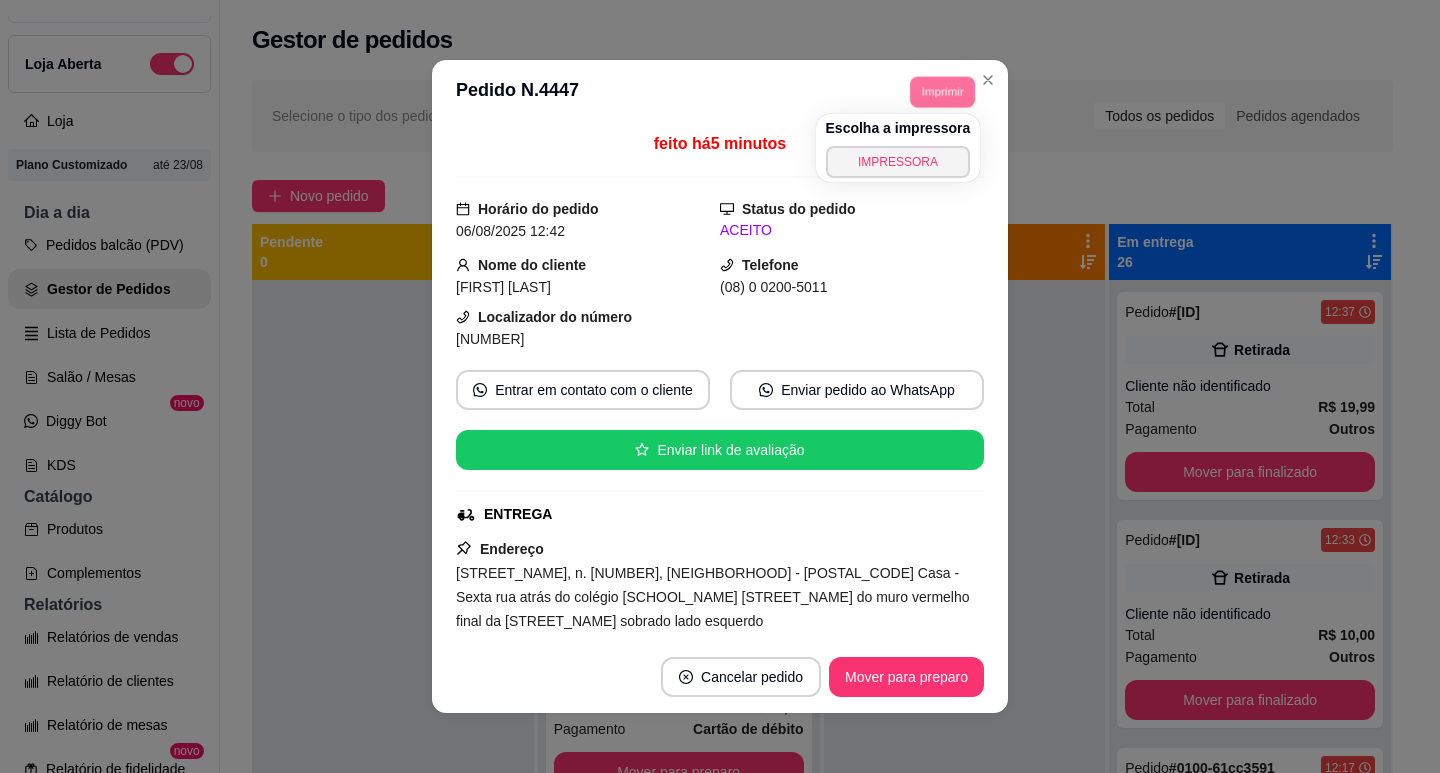 drag, startPoint x: 939, startPoint y: 139, endPoint x: 929, endPoint y: 165, distance: 27.856777 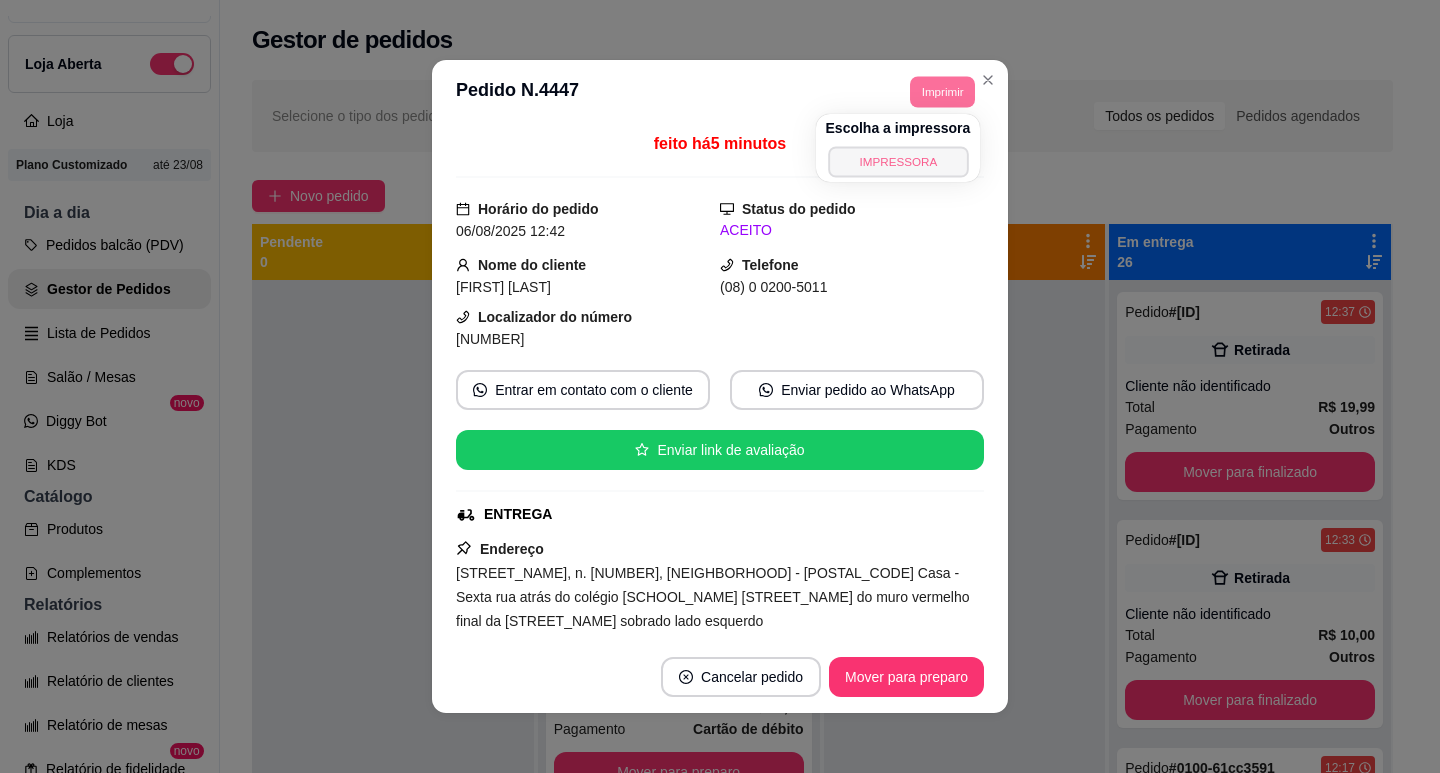 click on "IMPRESSORA" at bounding box center [898, 161] 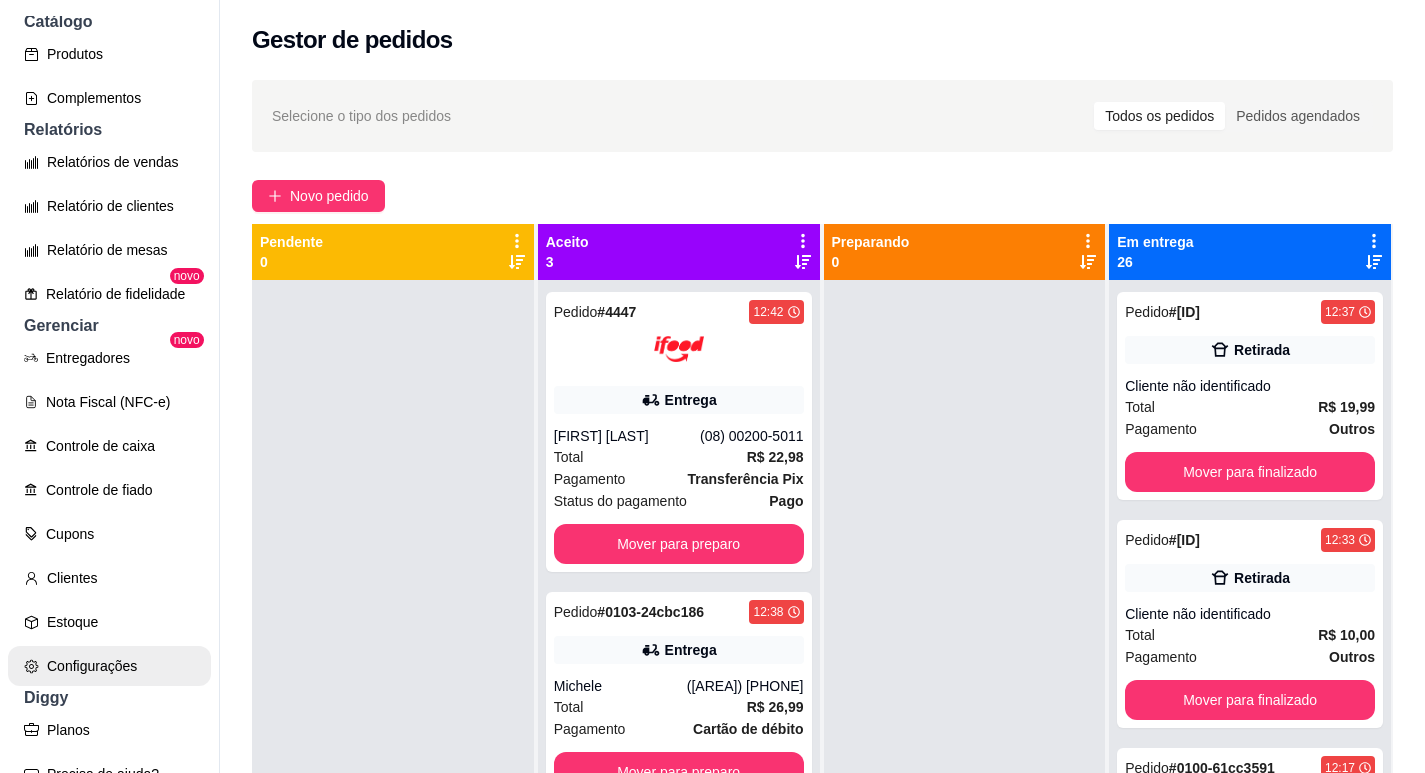 scroll, scrollTop: 641, scrollLeft: 0, axis: vertical 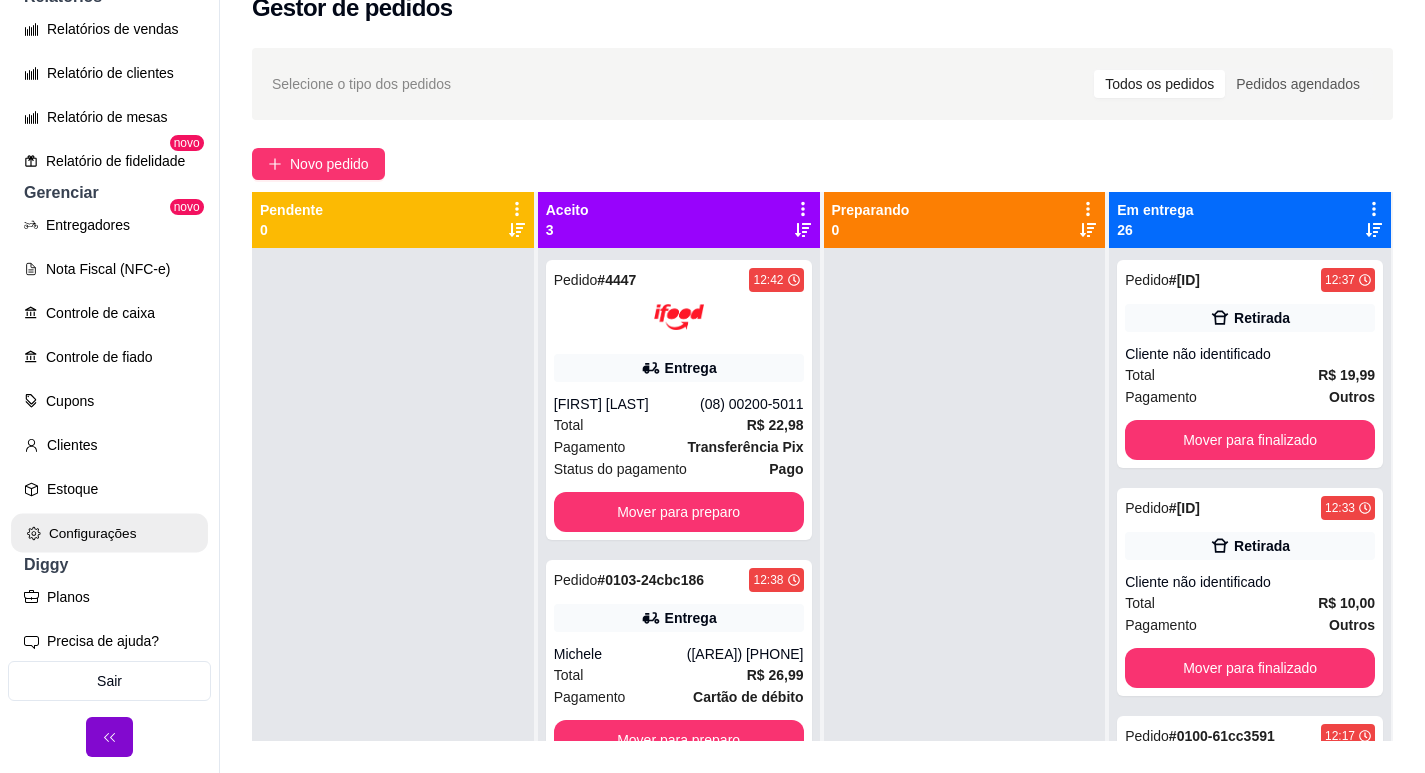 click on "Configurações" at bounding box center [109, 533] 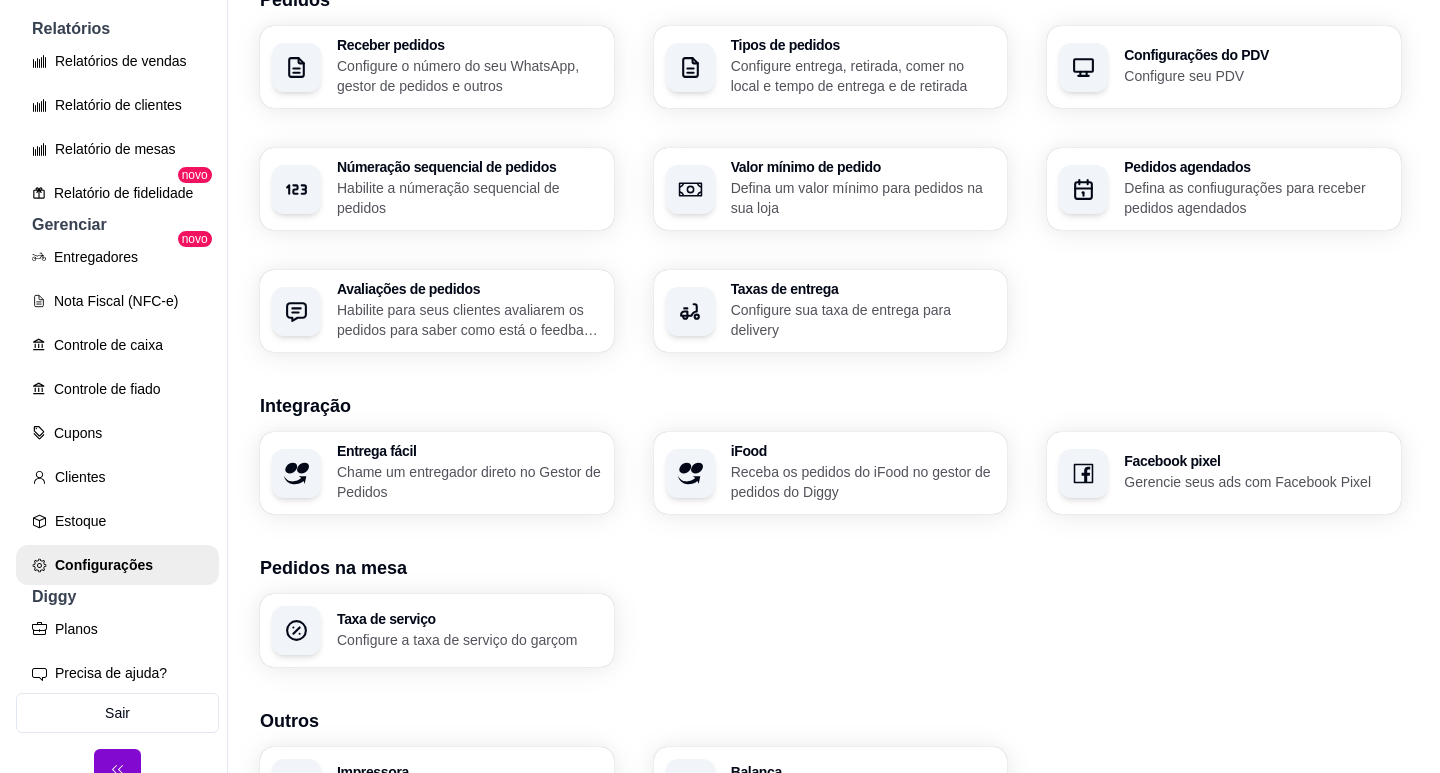 scroll, scrollTop: 642, scrollLeft: 0, axis: vertical 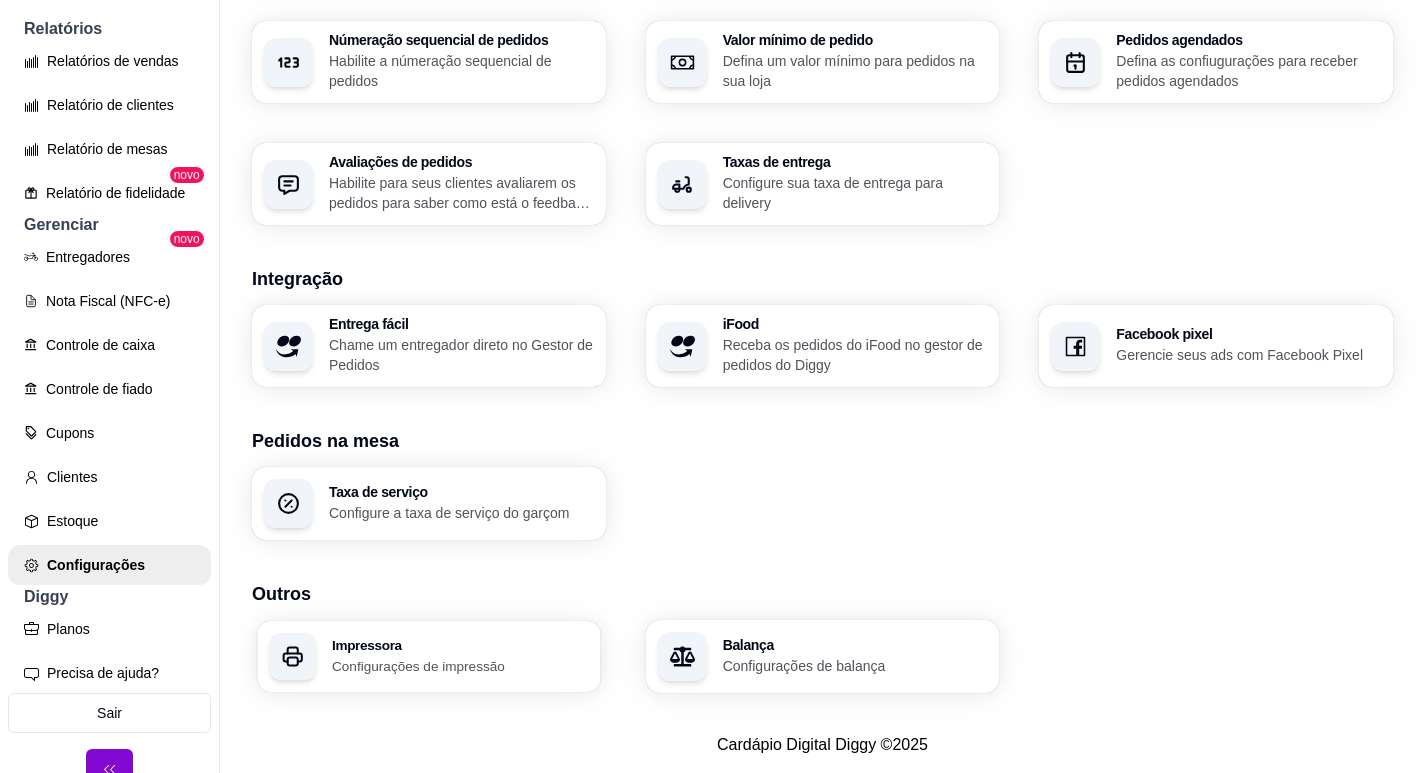 click on "Impressora Configurações de impressão" at bounding box center (428, 656) 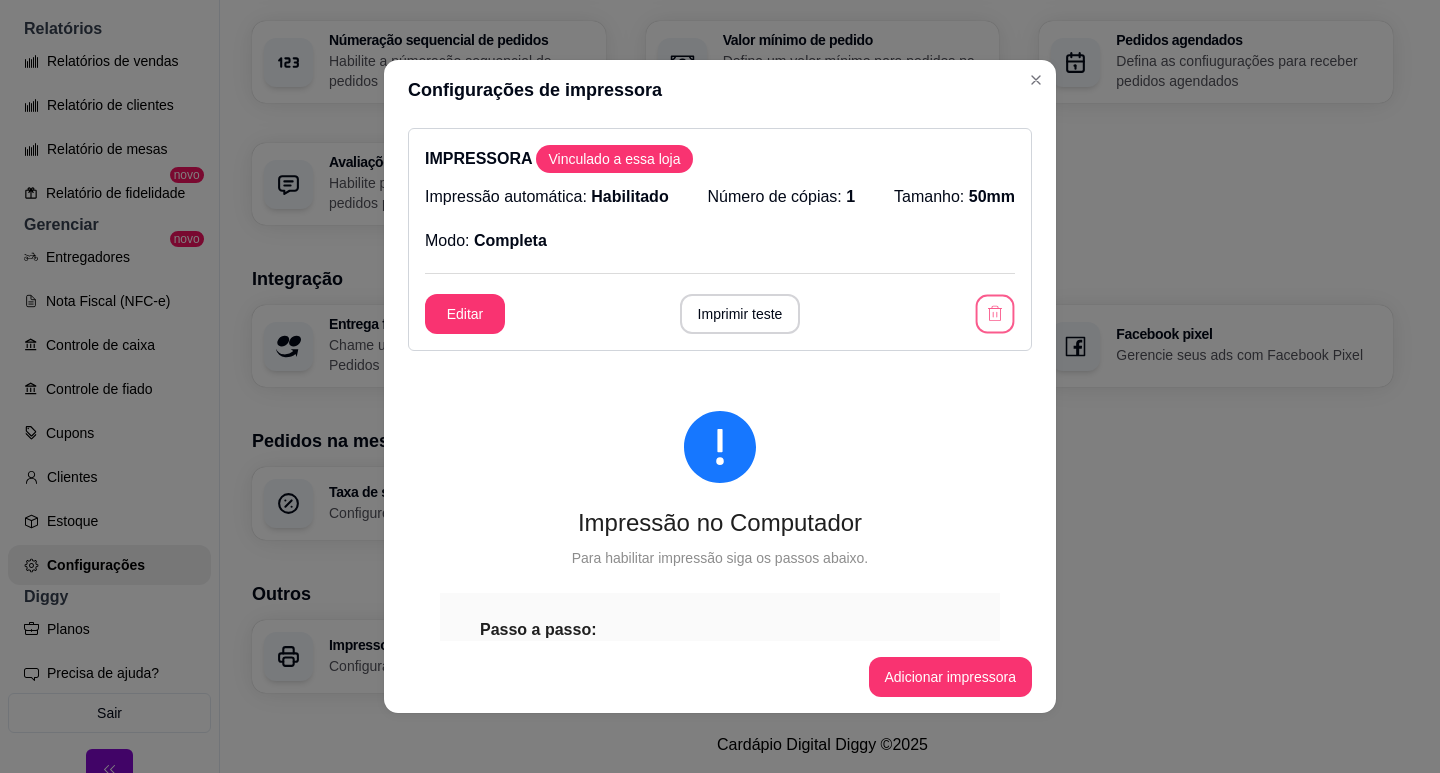 click 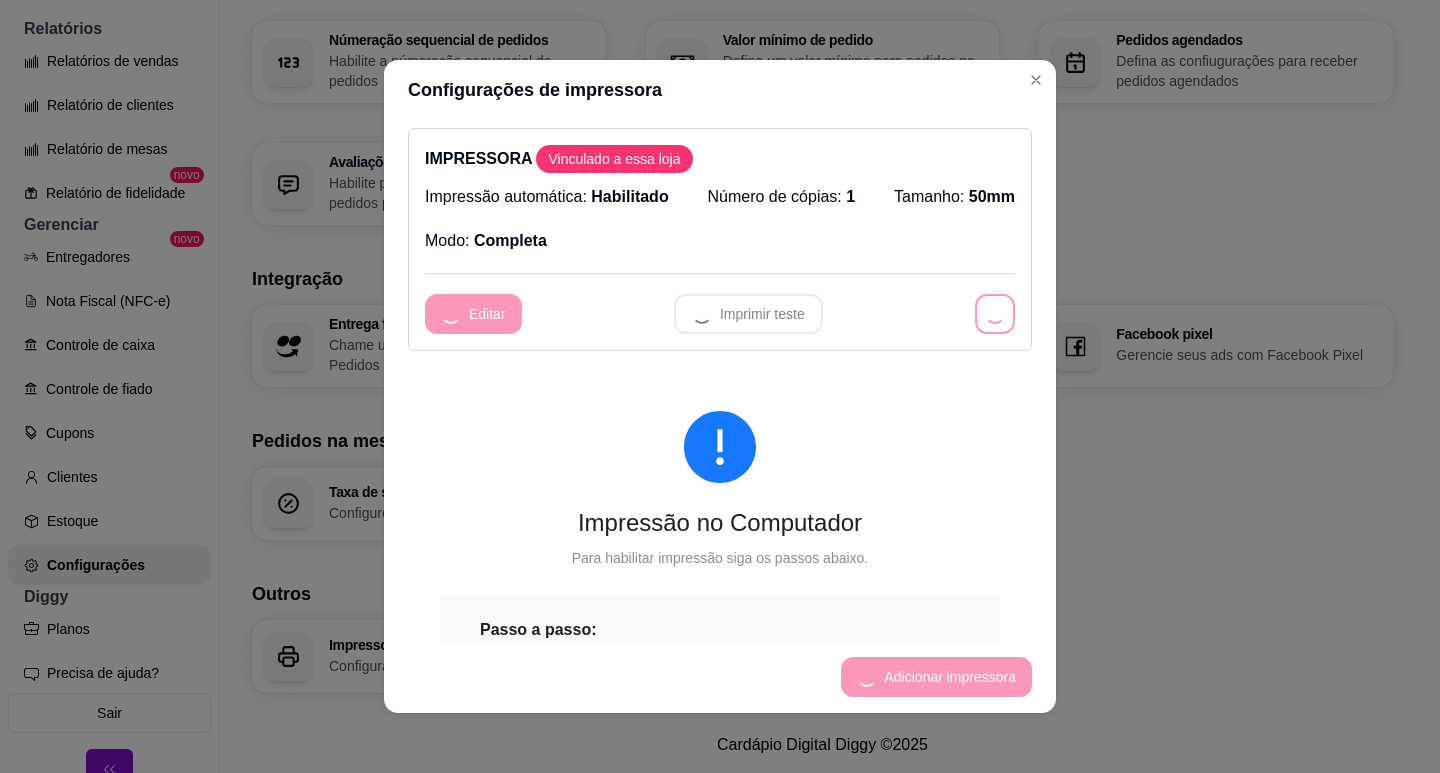 click on "Adicionar impressora" at bounding box center (720, 677) 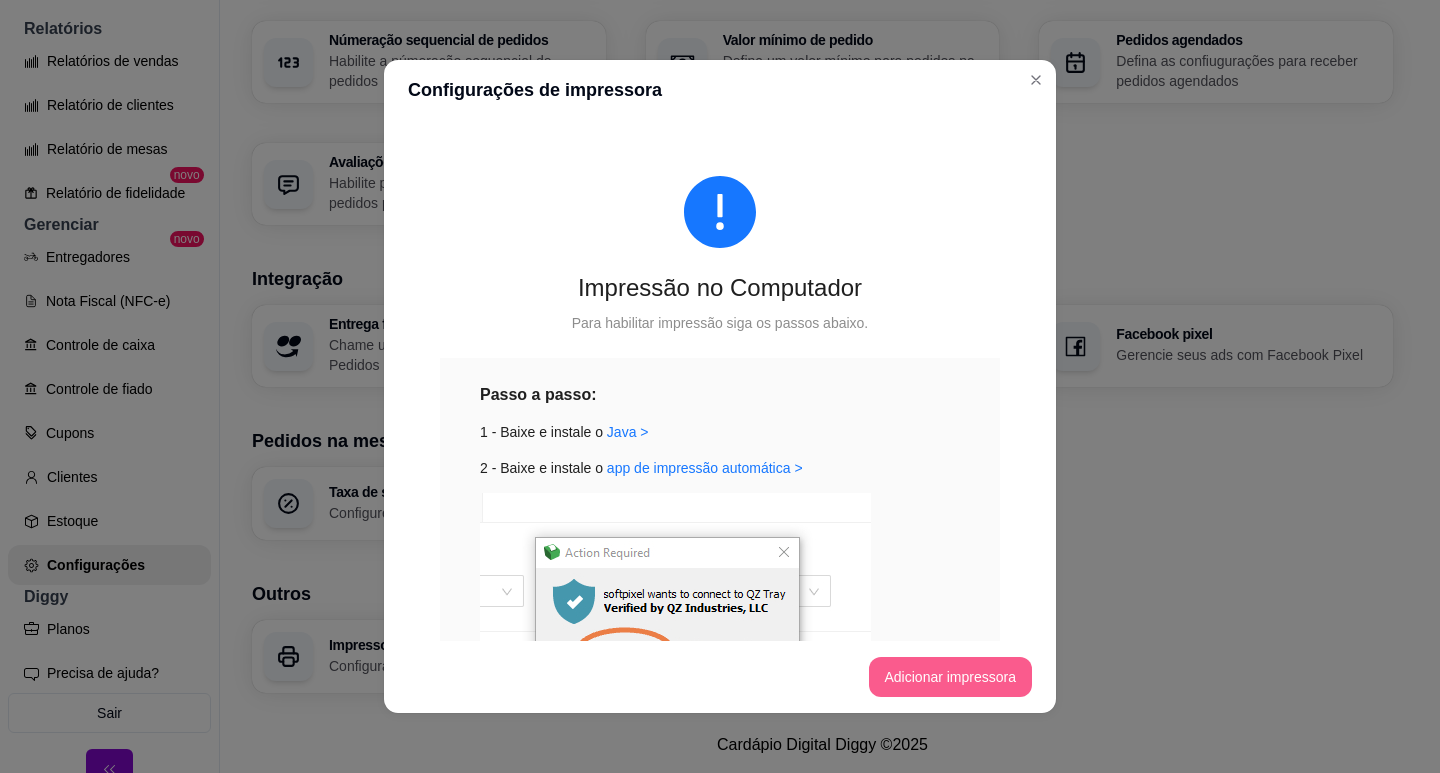 click on "Adicionar impressora" at bounding box center (951, 677) 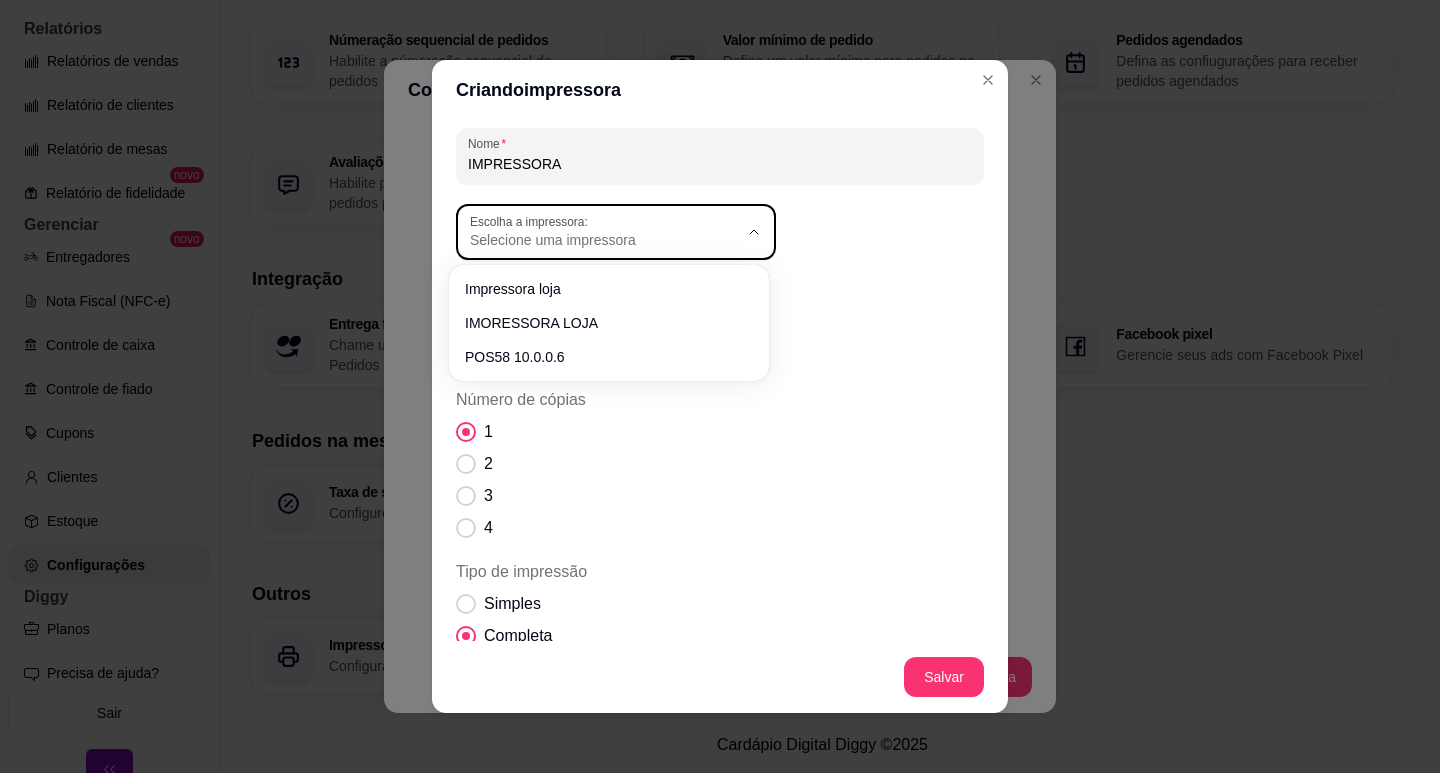 click on "Escolha a impressora: Selecione uma impressora" at bounding box center [616, 232] 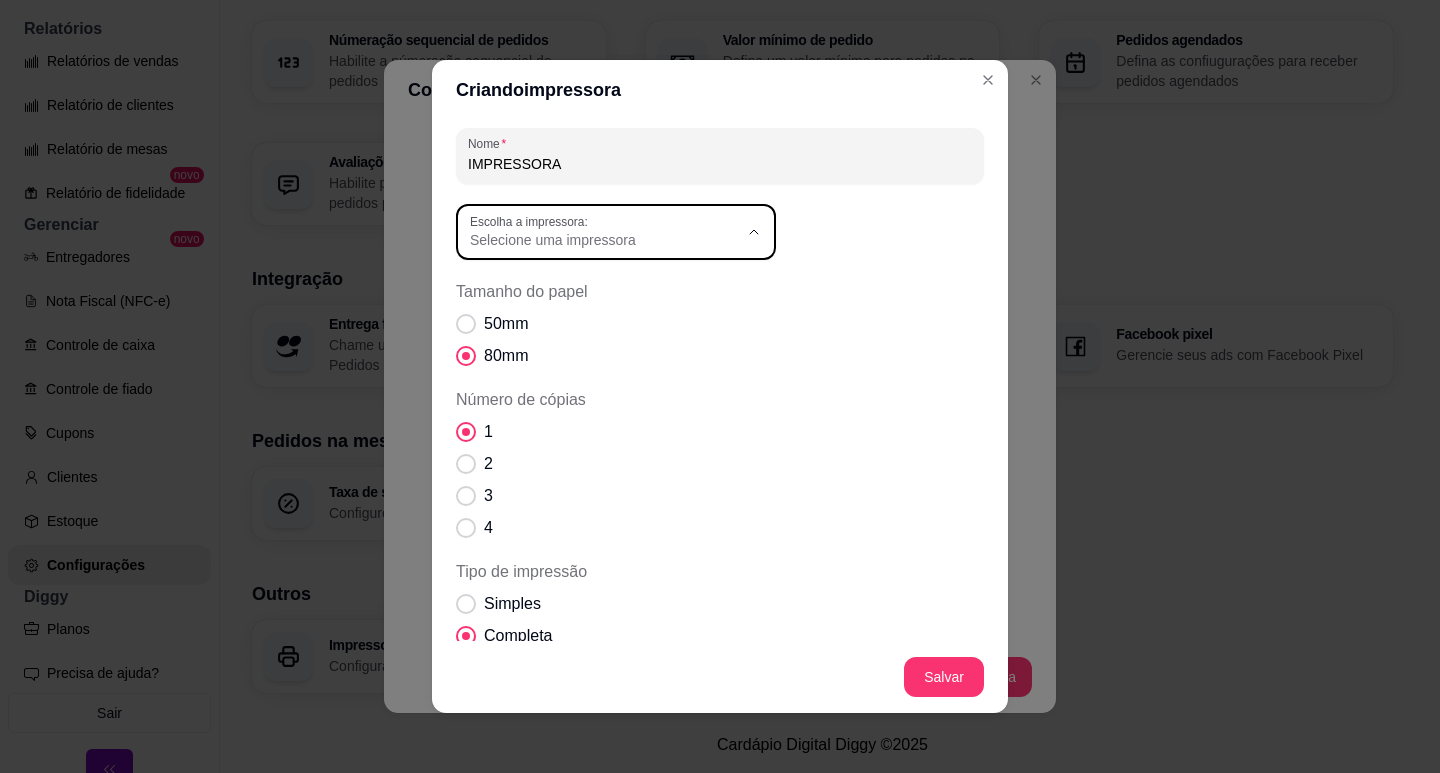 click on "Impressora loja" at bounding box center (598, 287) 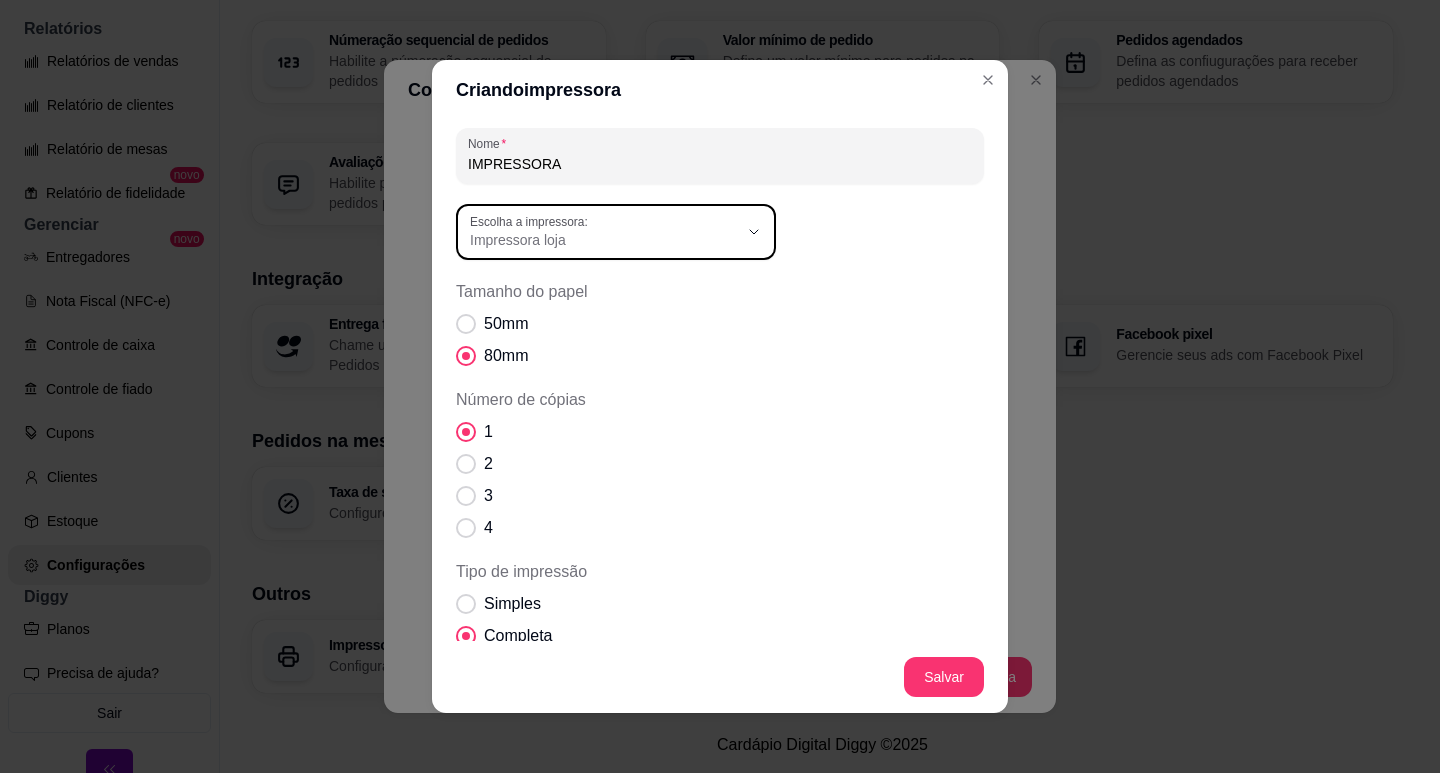 click on "50mm" at bounding box center [506, 324] 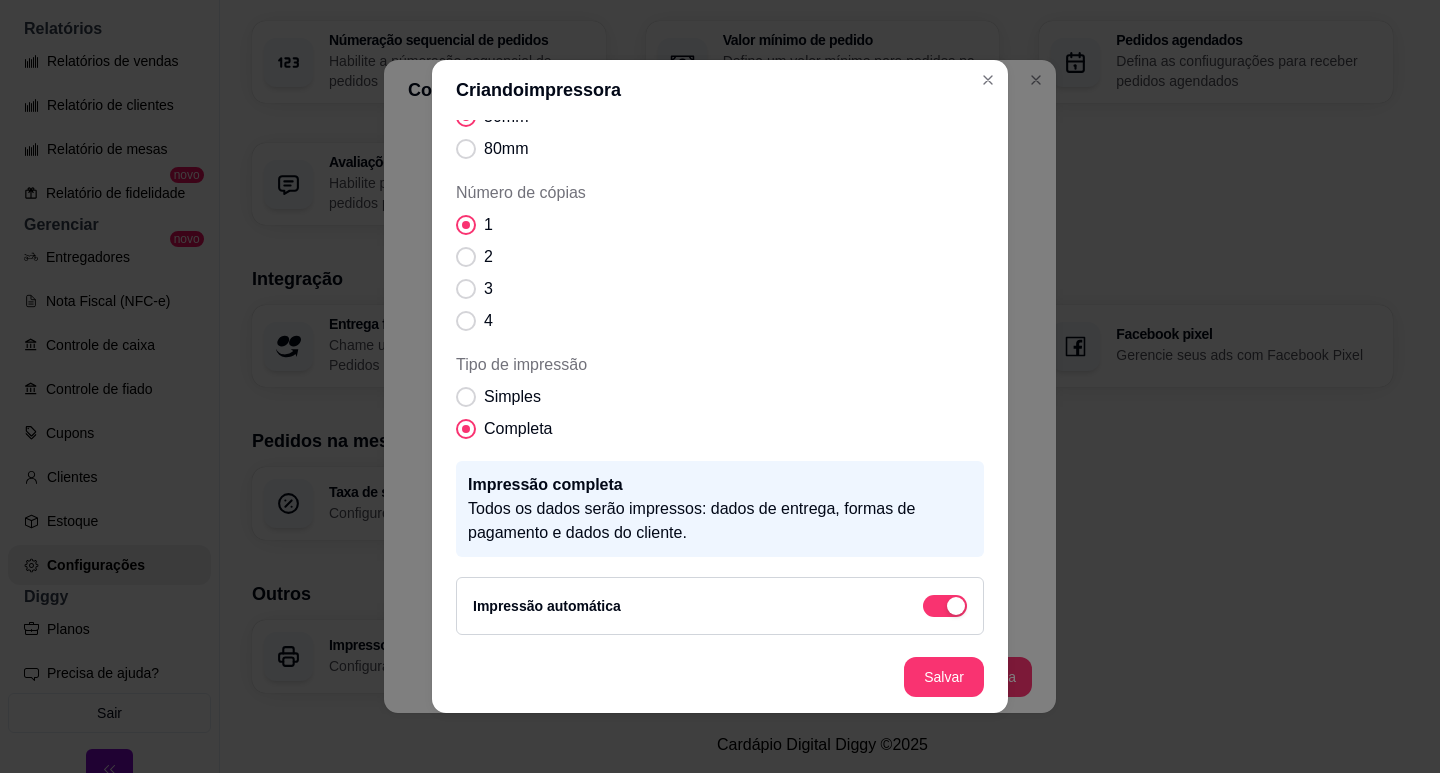 scroll, scrollTop: 209, scrollLeft: 0, axis: vertical 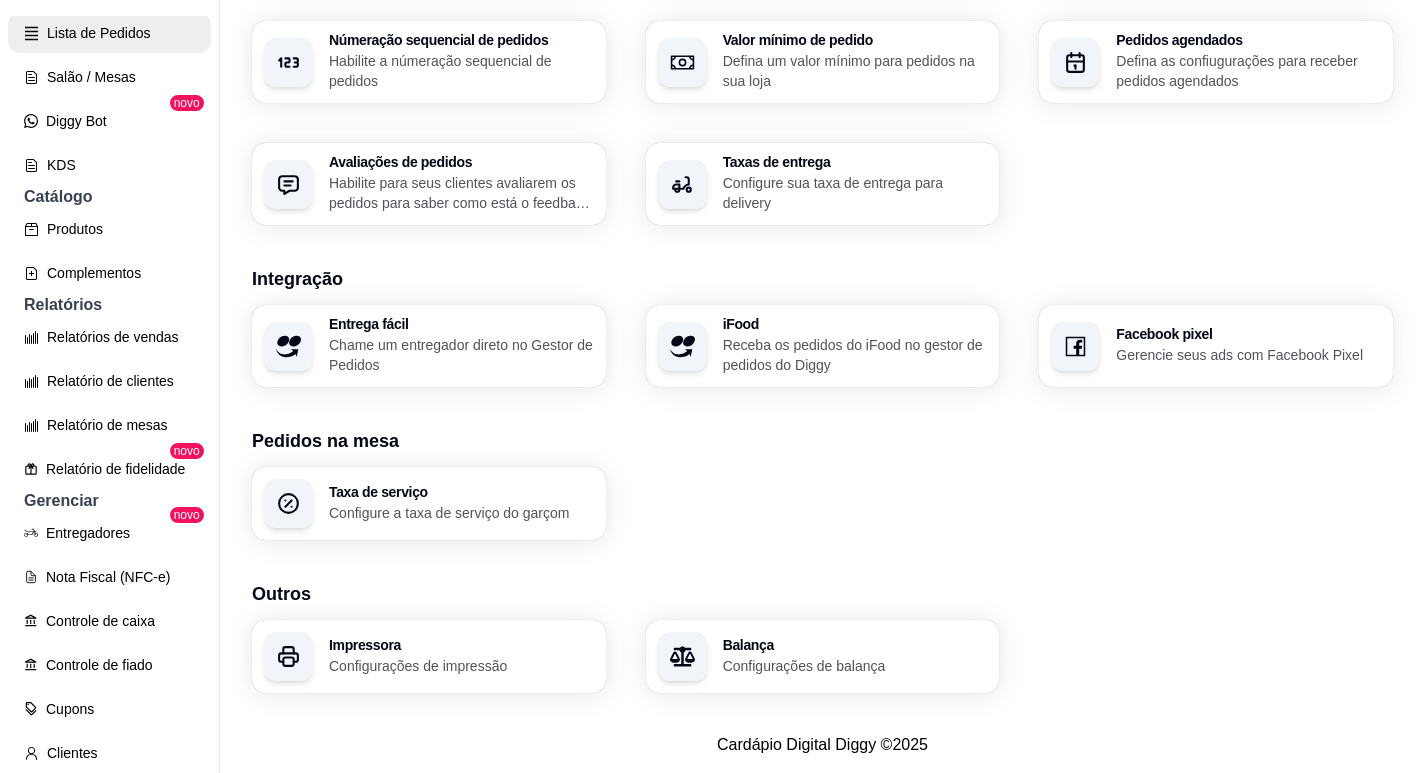 click on "Lista de Pedidos" at bounding box center [109, 33] 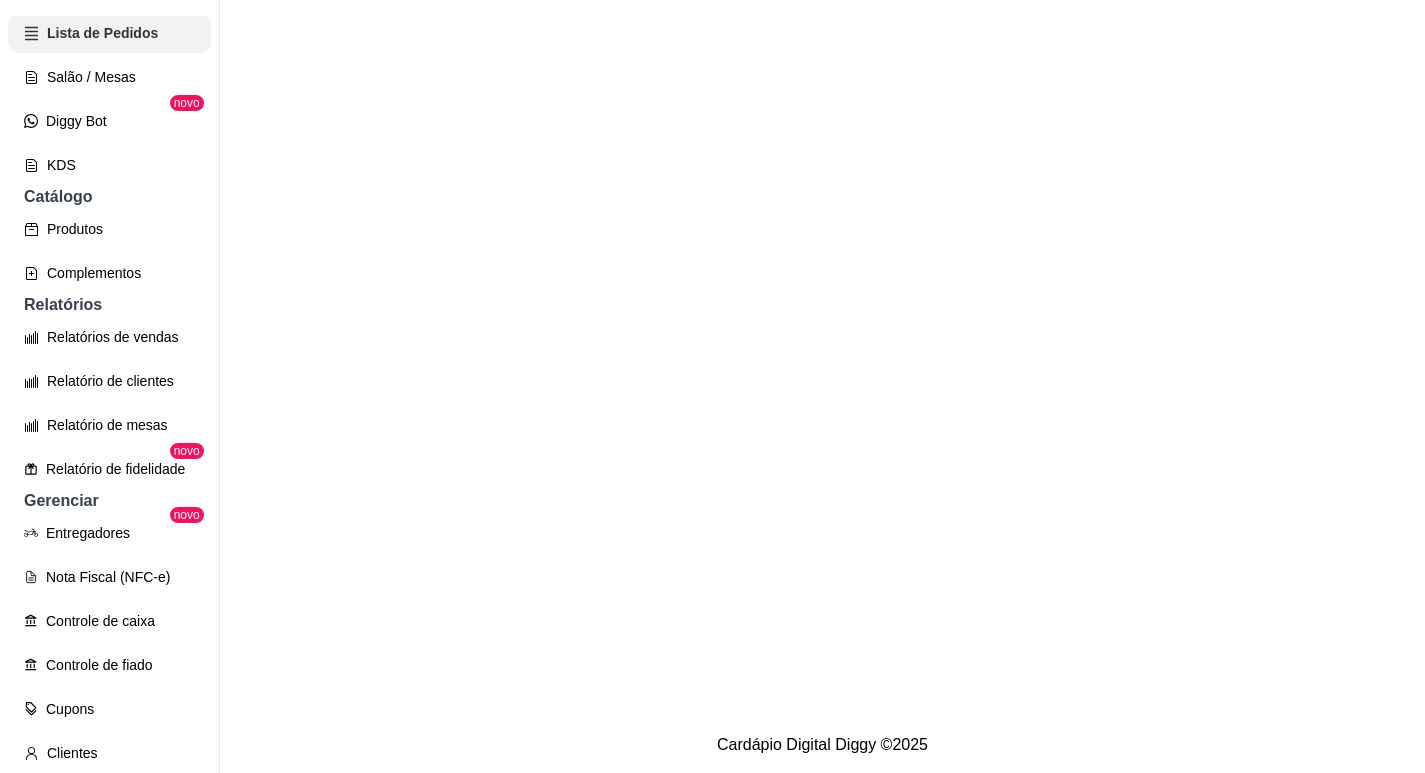 scroll, scrollTop: 0, scrollLeft: 0, axis: both 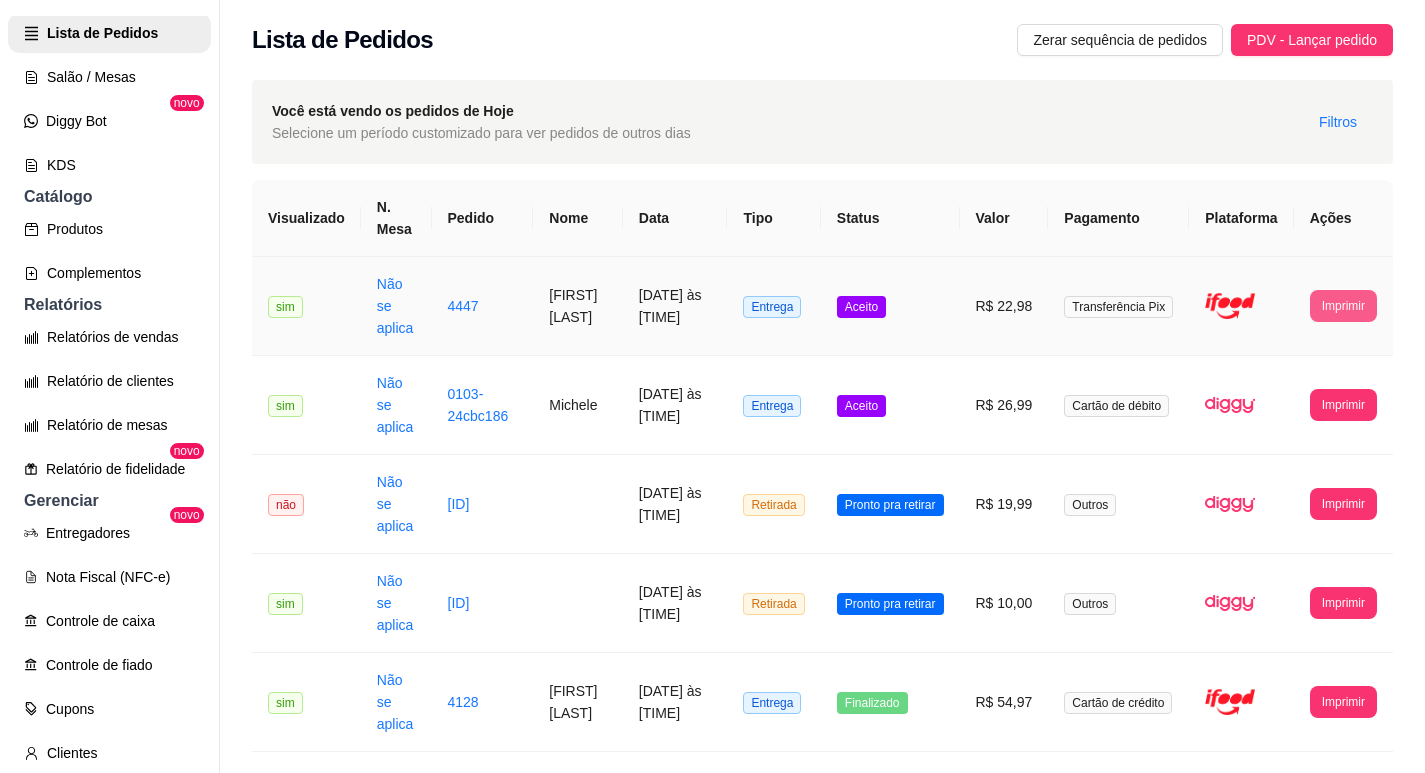 click on "Imprimir" at bounding box center (1343, 306) 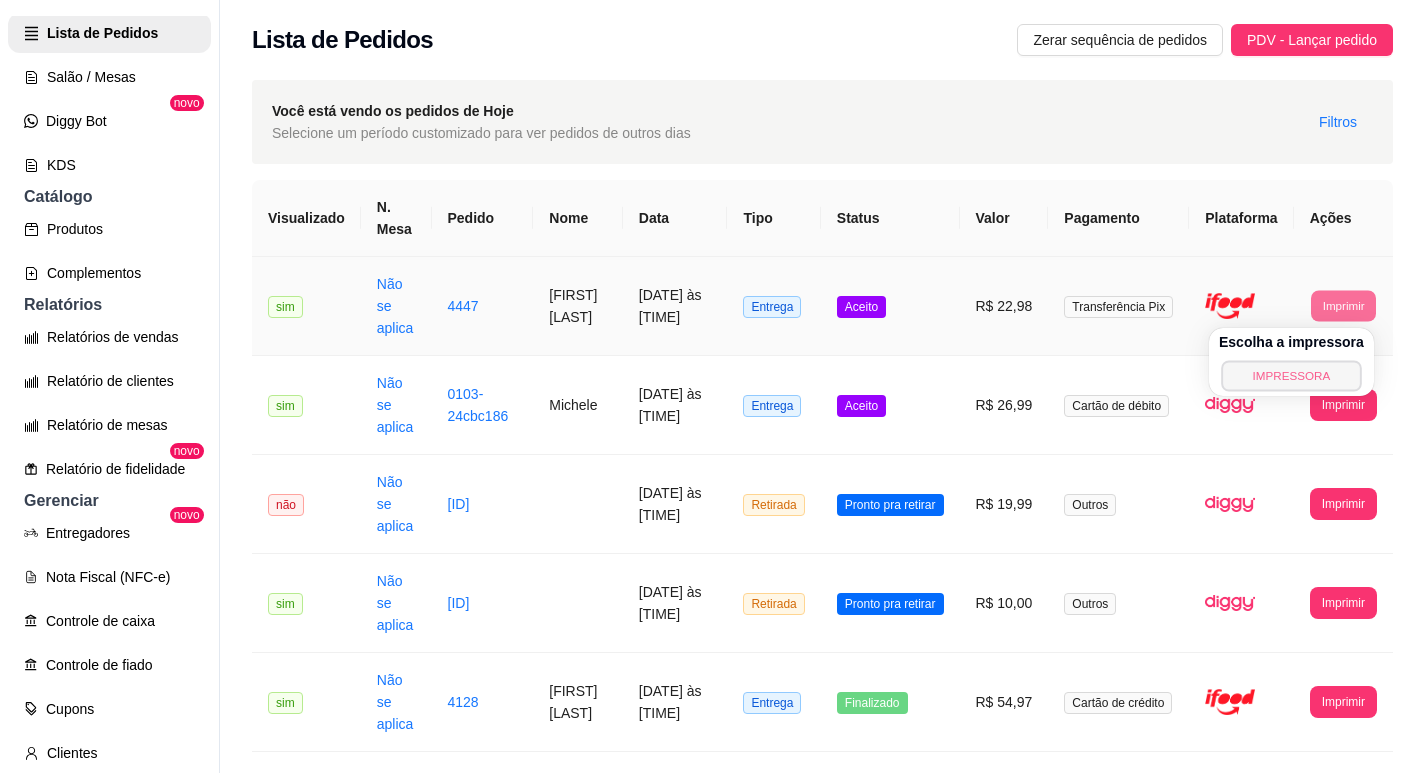 click on "IMPRESSORA" at bounding box center [1291, 375] 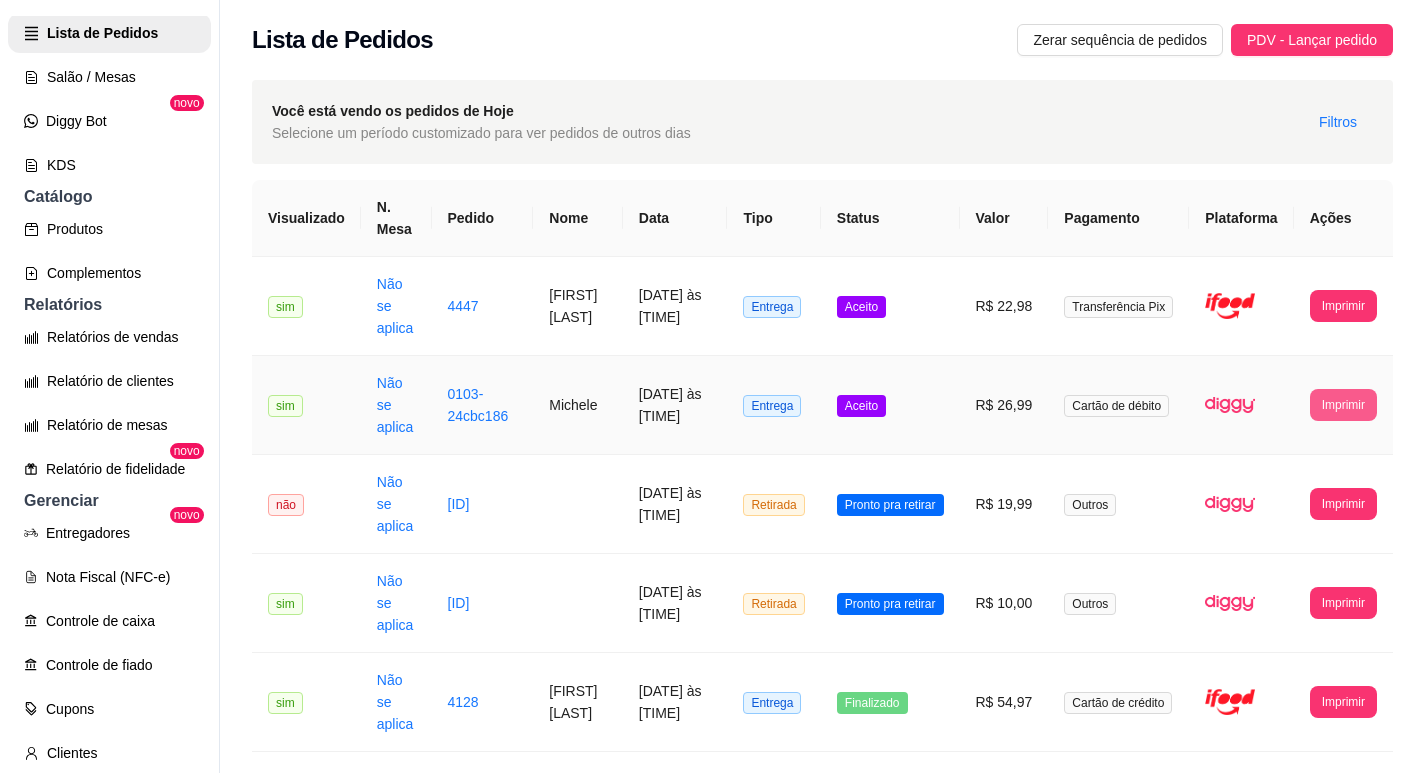 click on "Imprimir" at bounding box center [1343, 405] 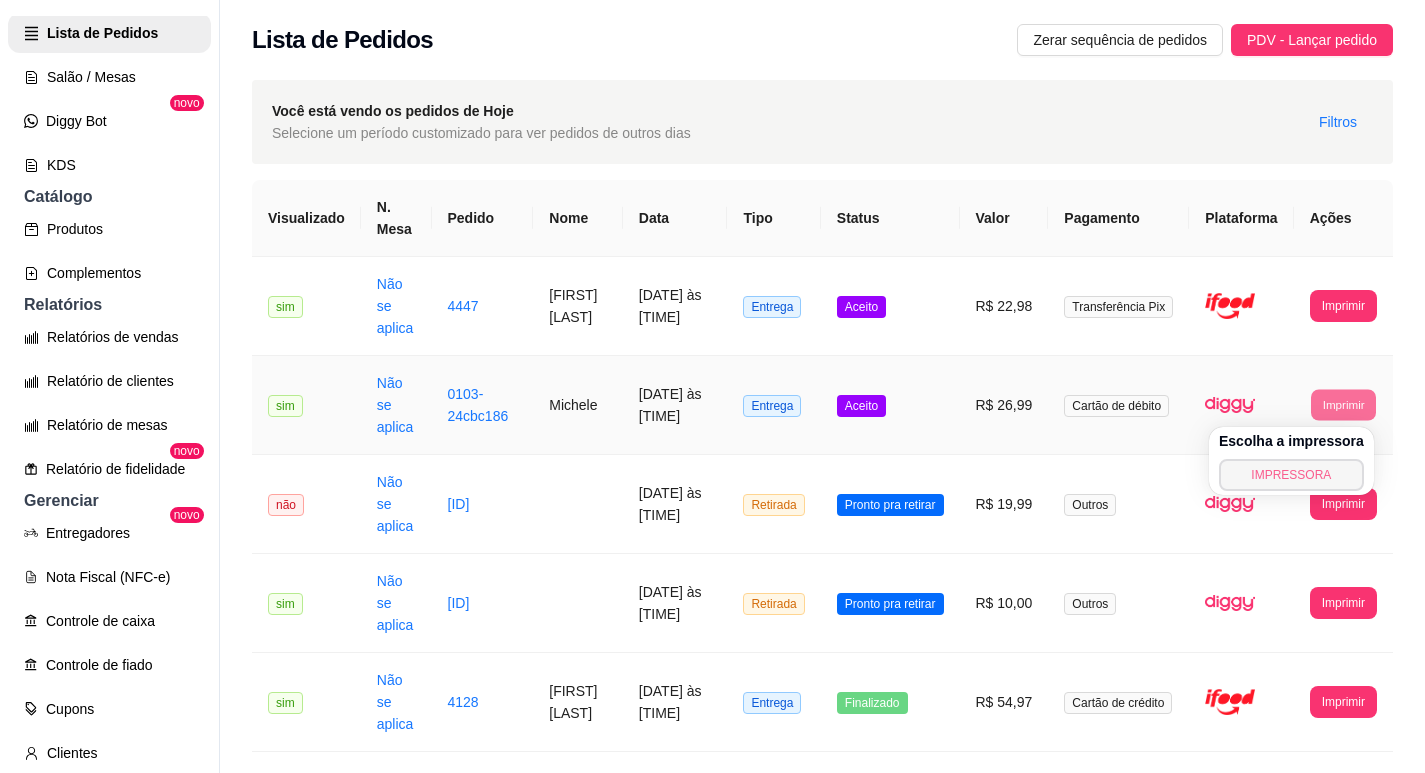 click on "IMPRESSORA" at bounding box center (1291, 475) 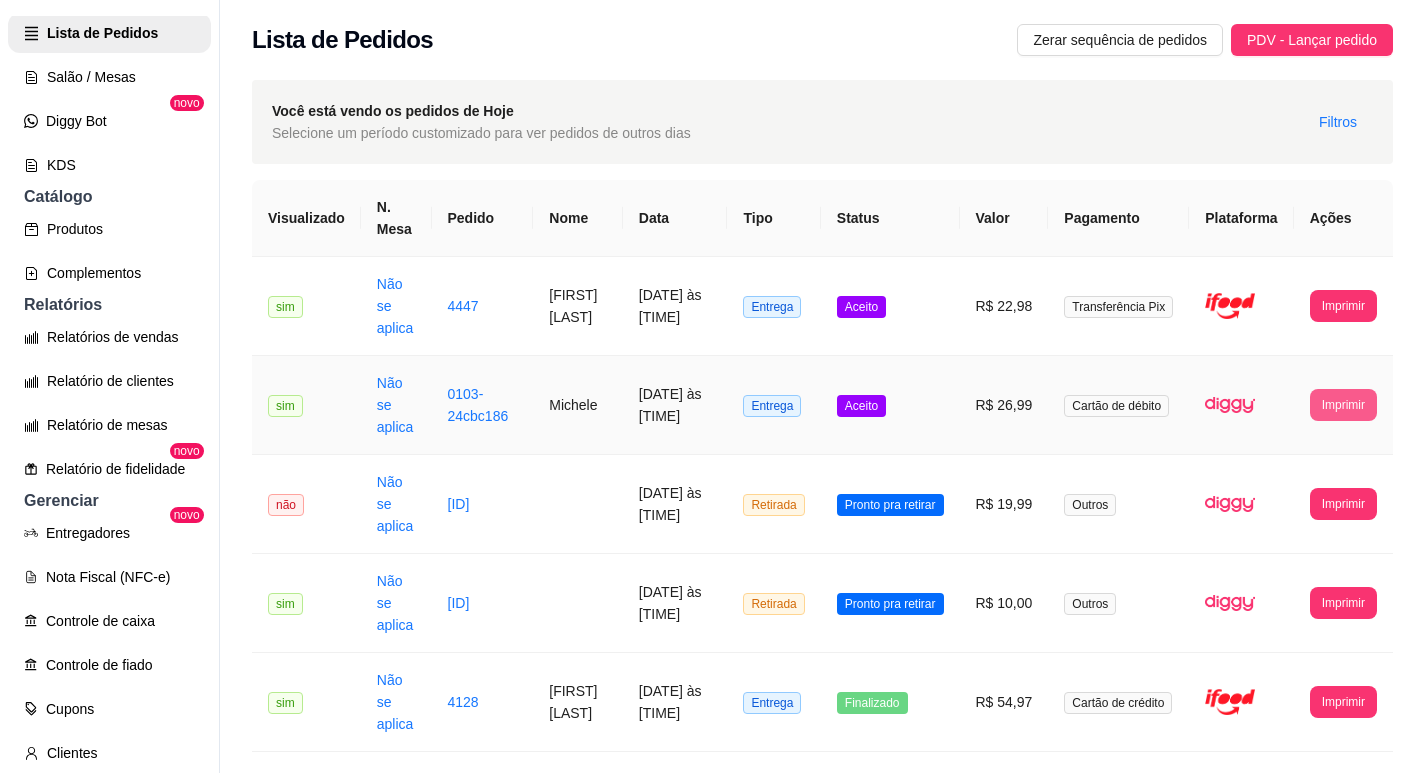 click on "Imprimir" at bounding box center [1343, 405] 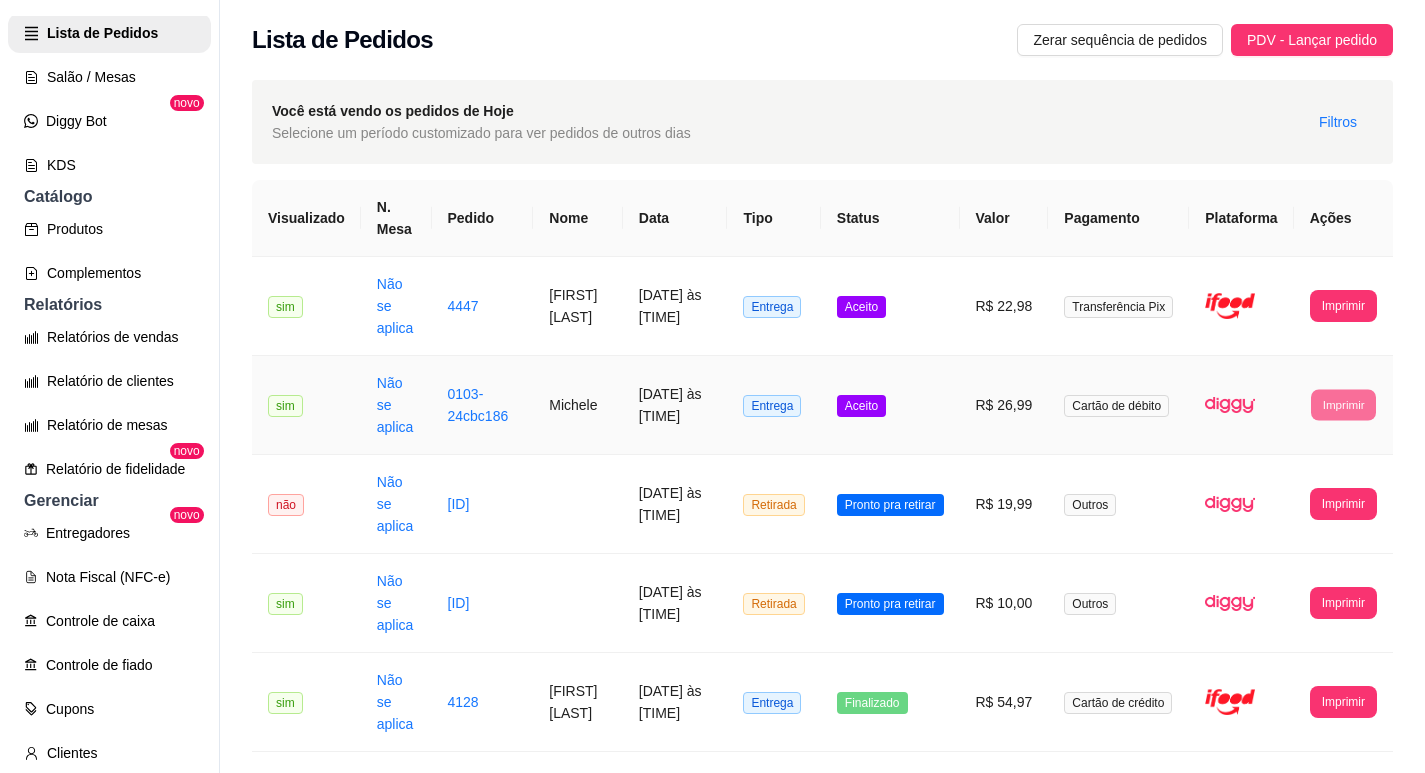 click on "IMPRESSORA" at bounding box center (1308, 466) 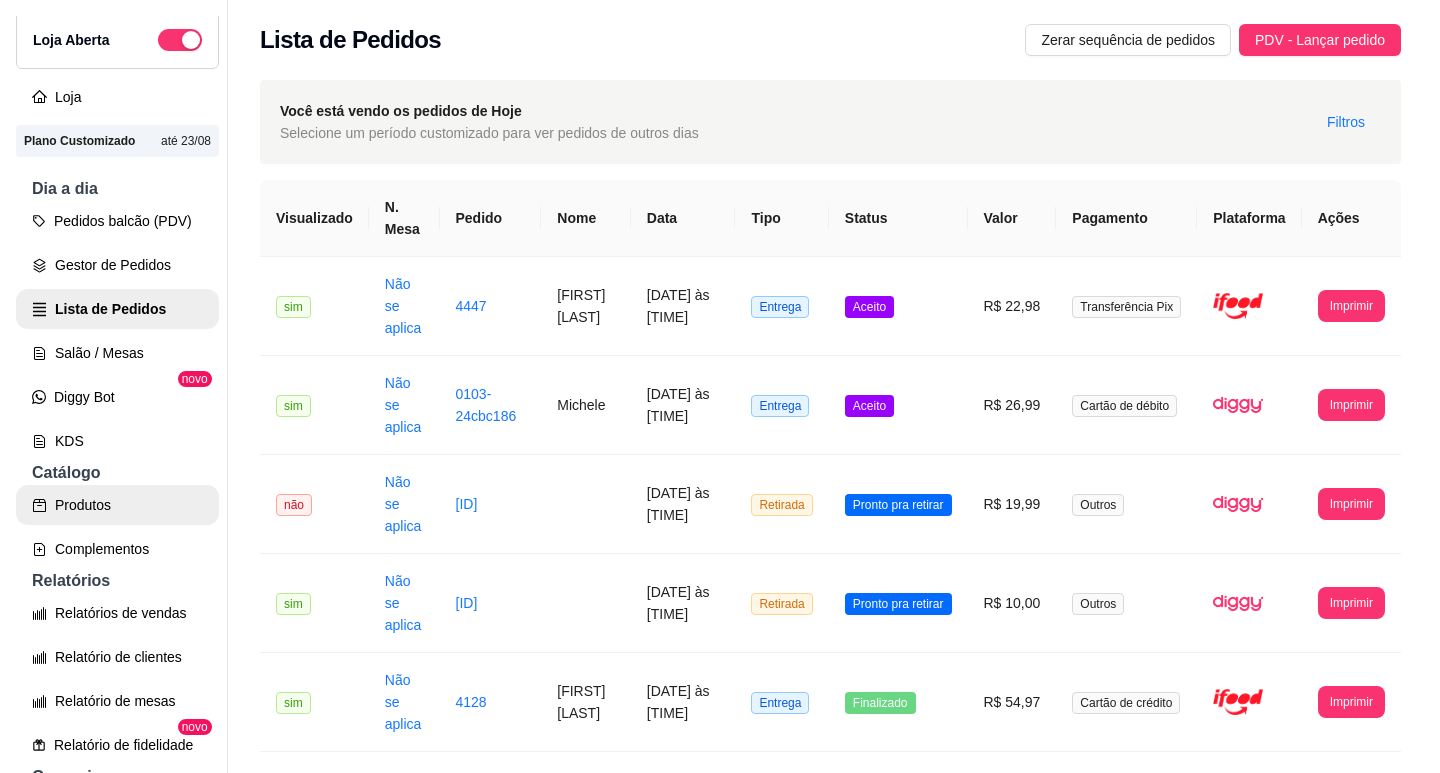 scroll, scrollTop: 41, scrollLeft: 0, axis: vertical 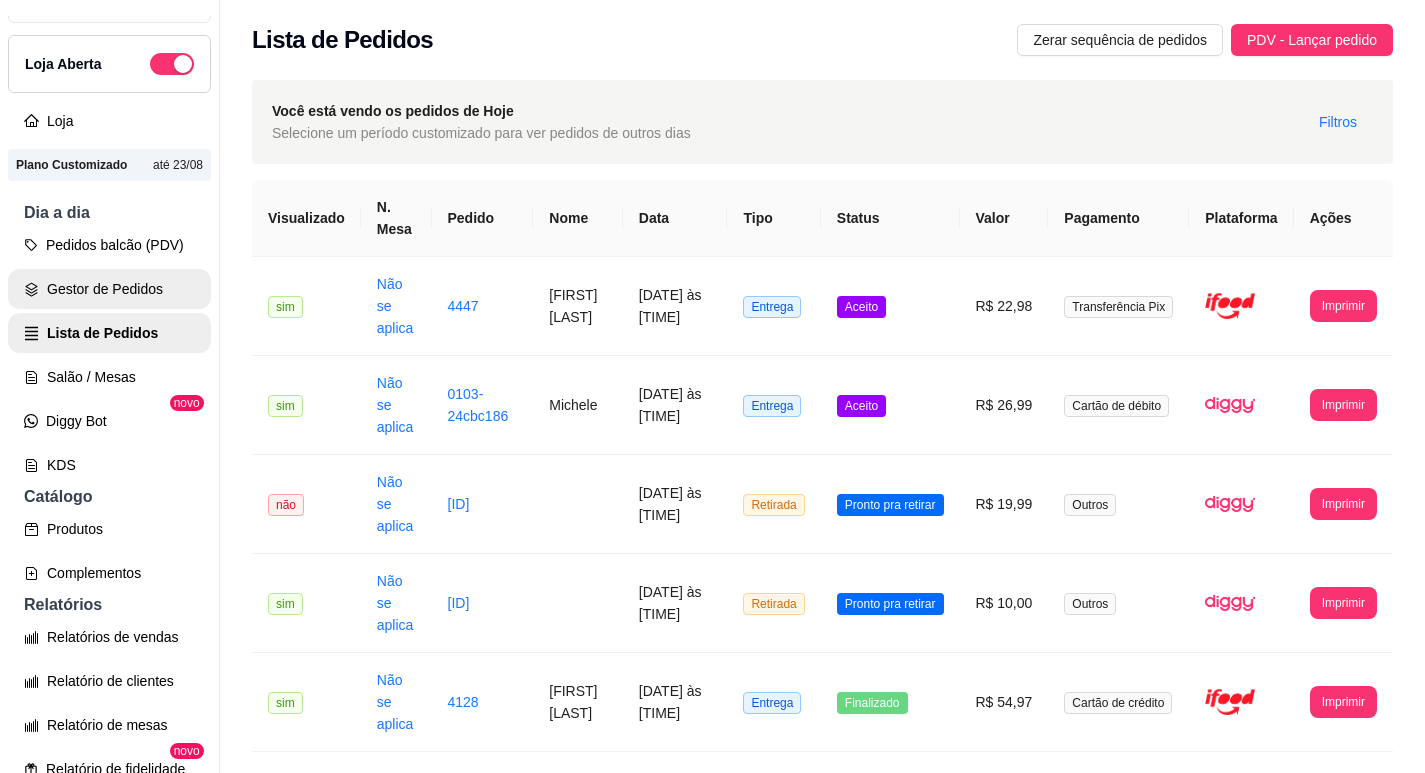 click on "Gestor de Pedidos" at bounding box center (109, 289) 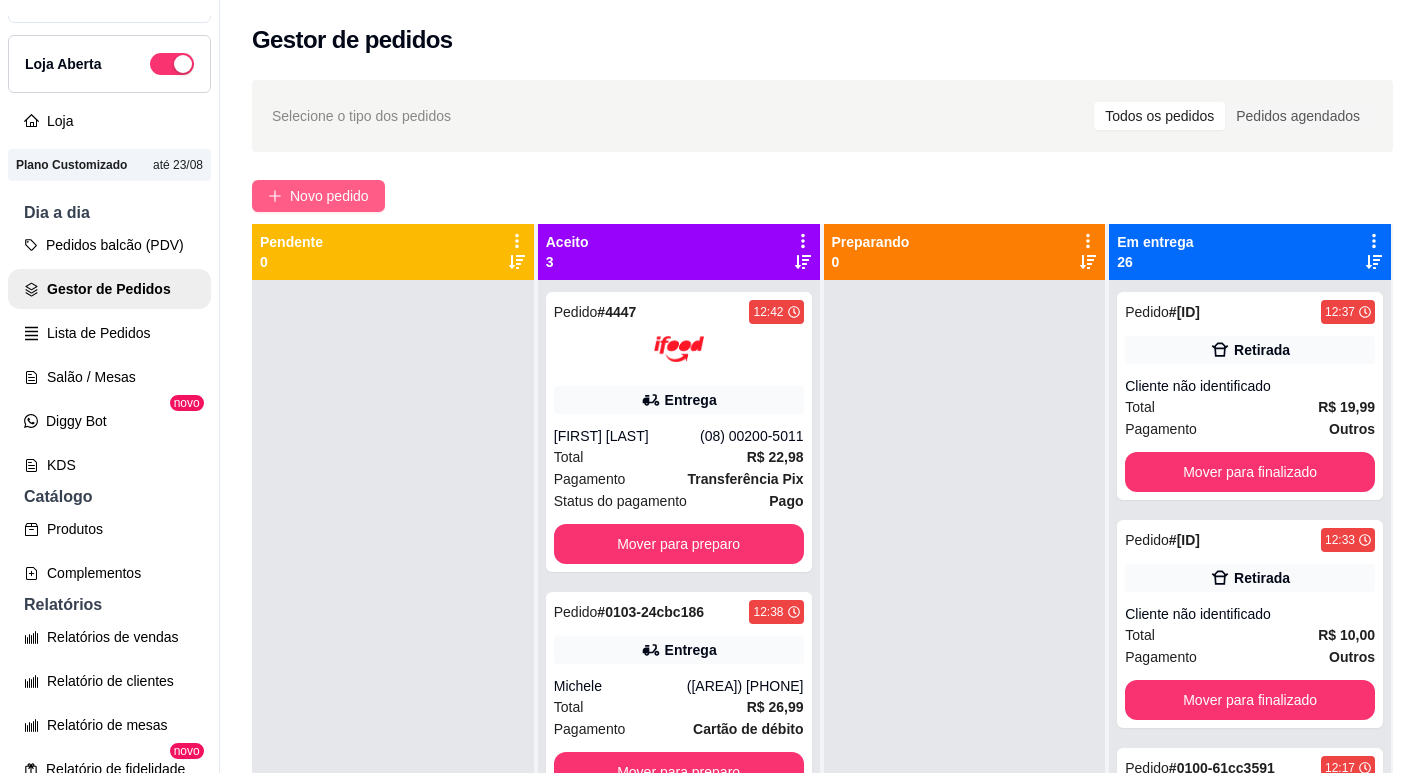click on "Novo pedido" at bounding box center (329, 196) 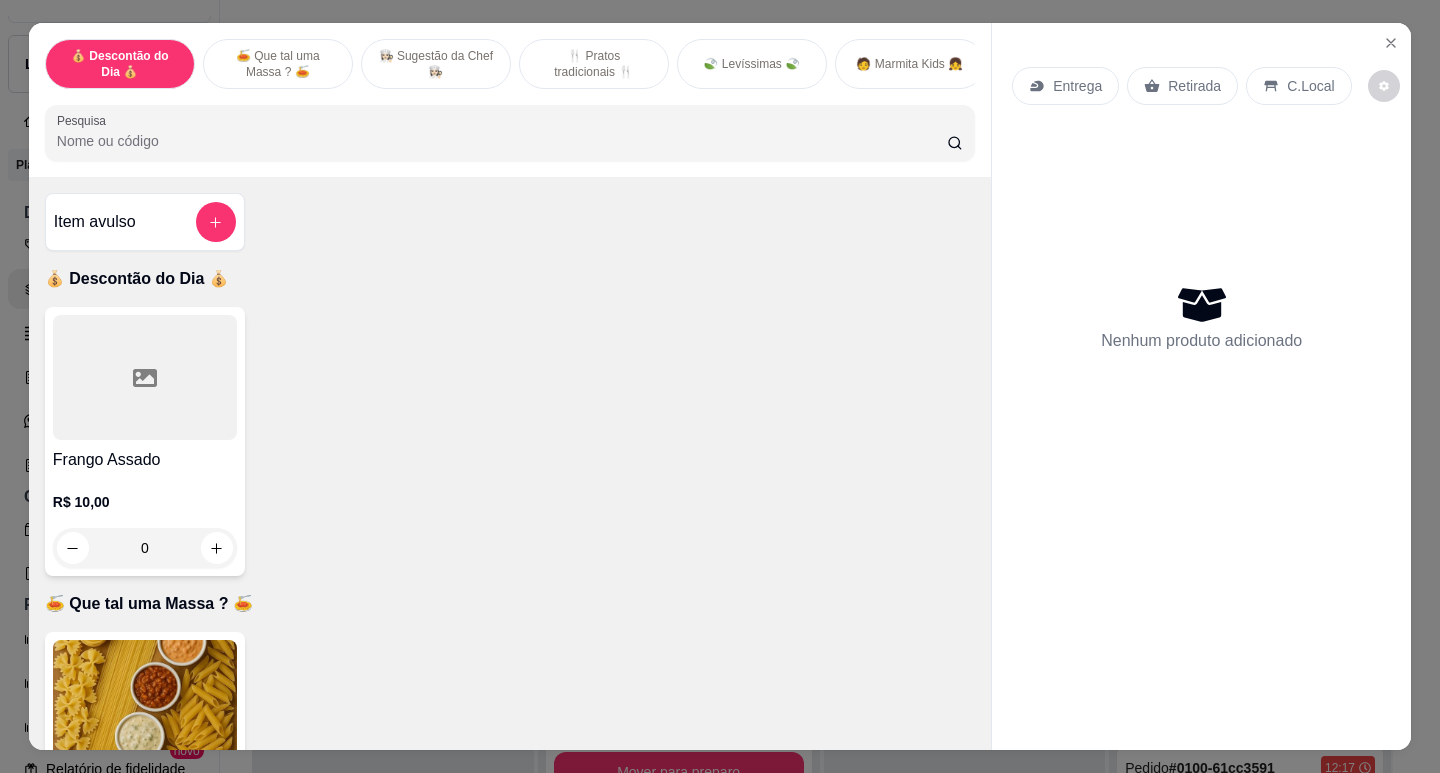 click at bounding box center [145, 377] 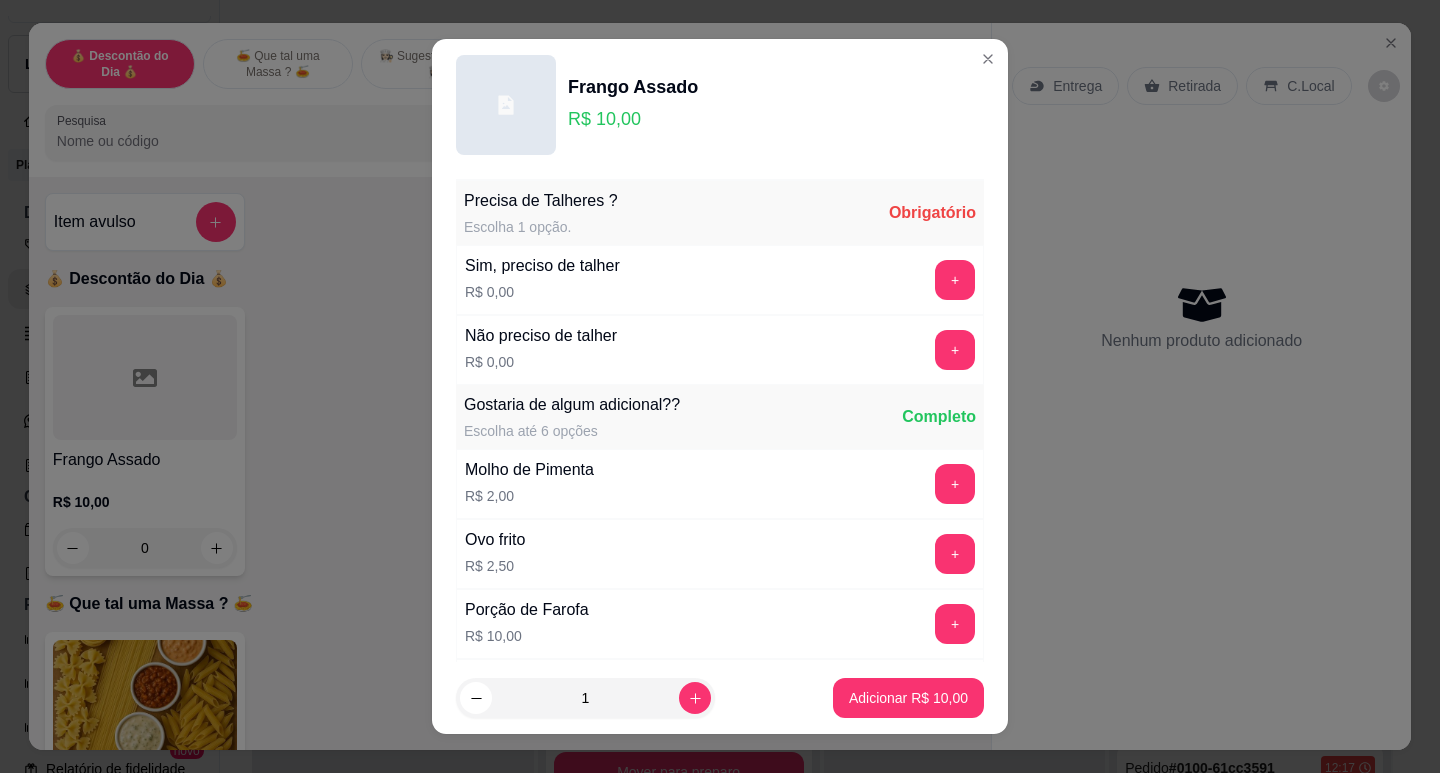 click on "+" at bounding box center (955, 280) 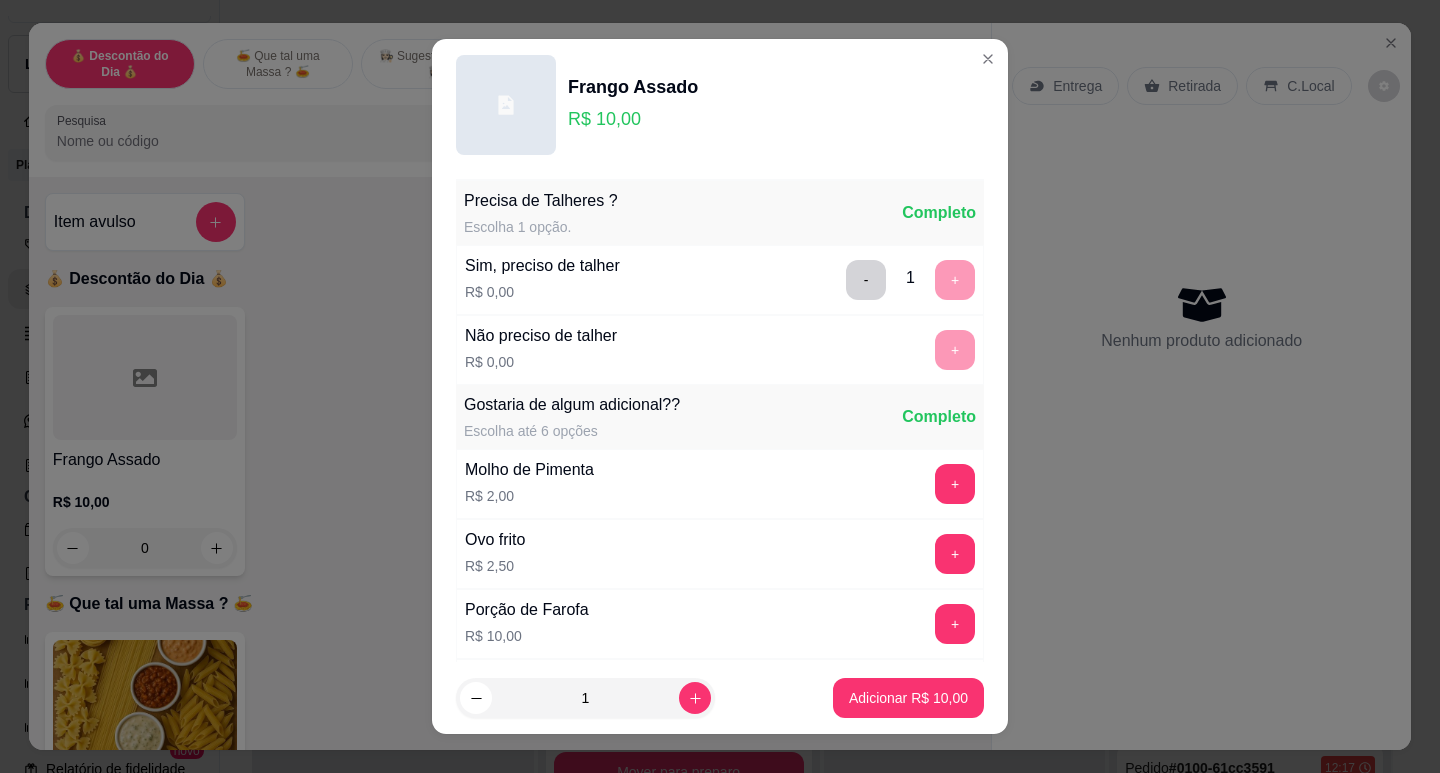 scroll, scrollTop: 25, scrollLeft: 0, axis: vertical 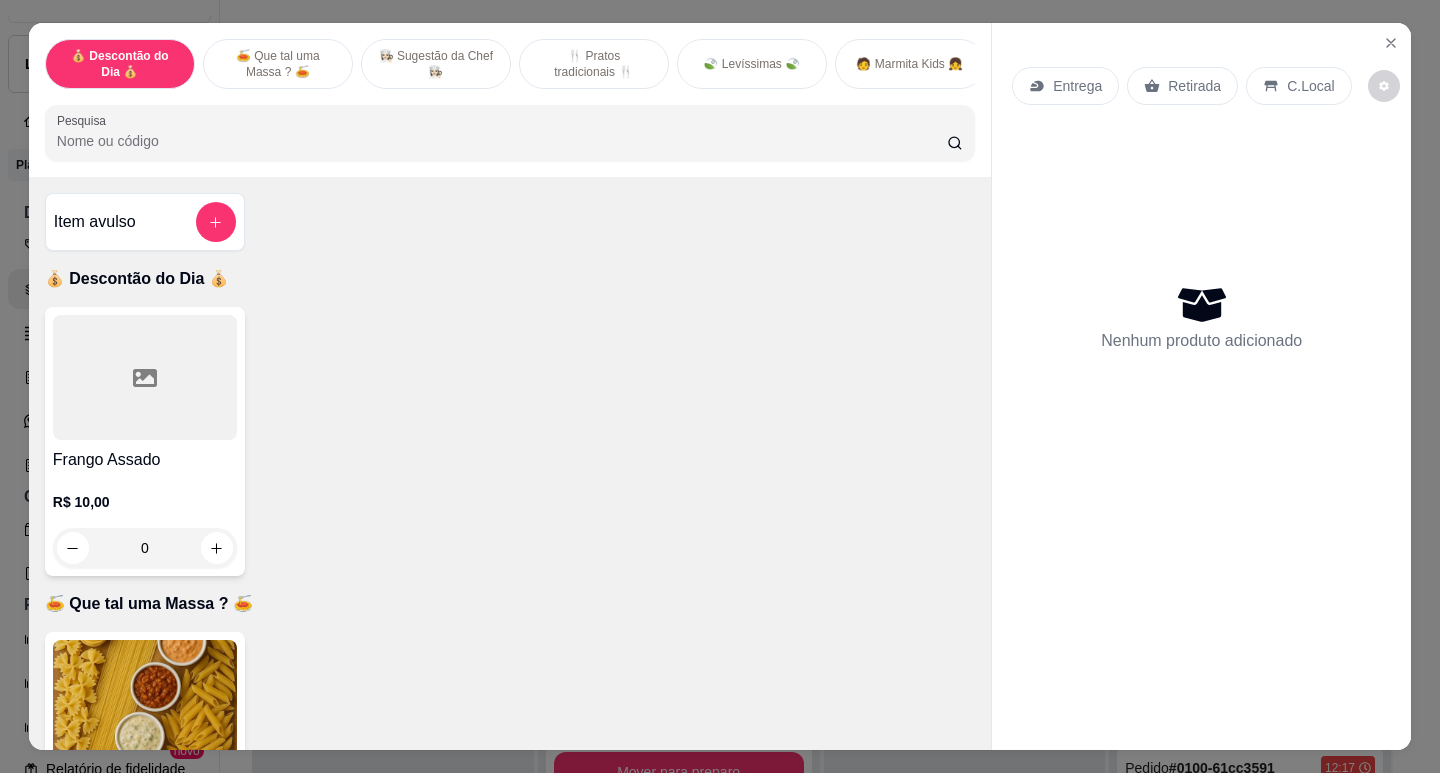 click on "Retirada" at bounding box center (1194, 86) 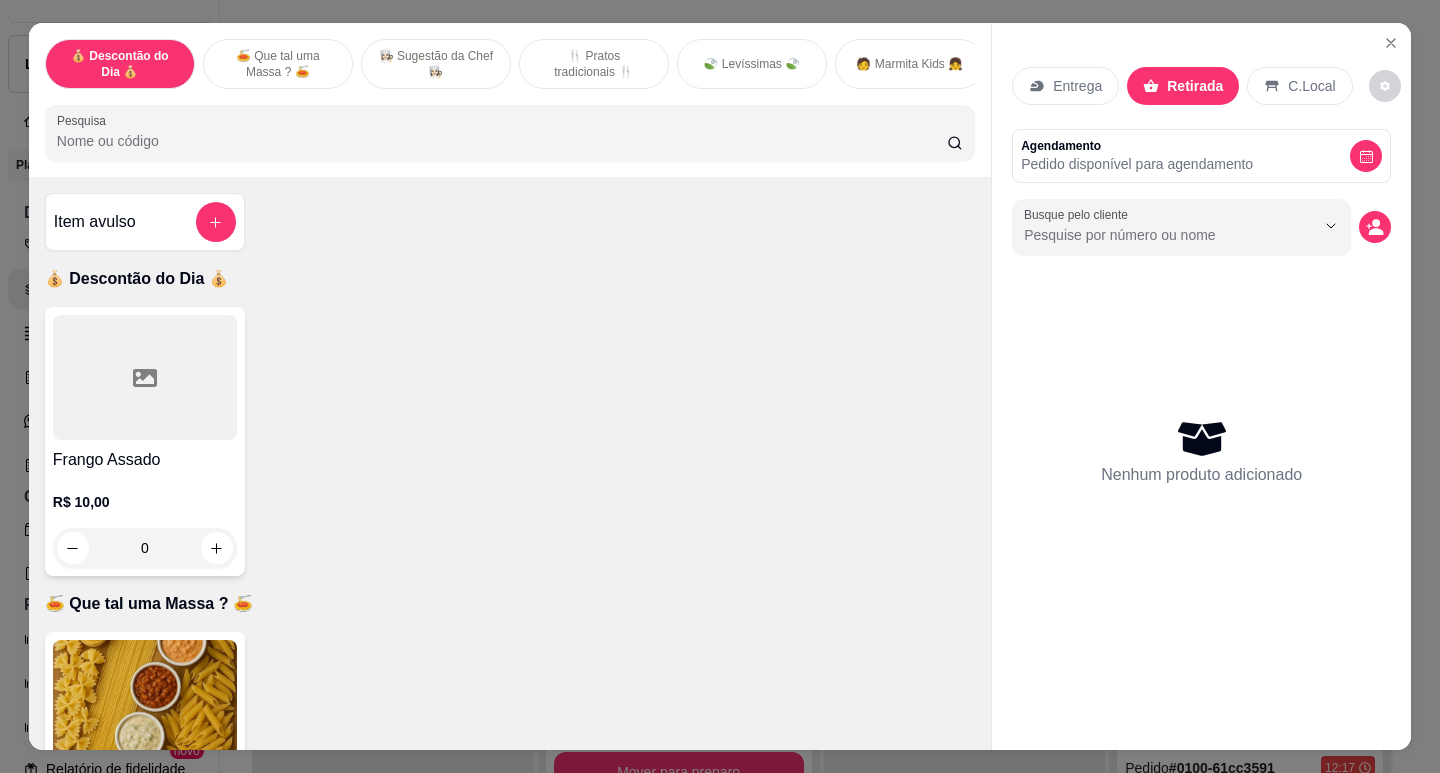 click at bounding box center (145, 377) 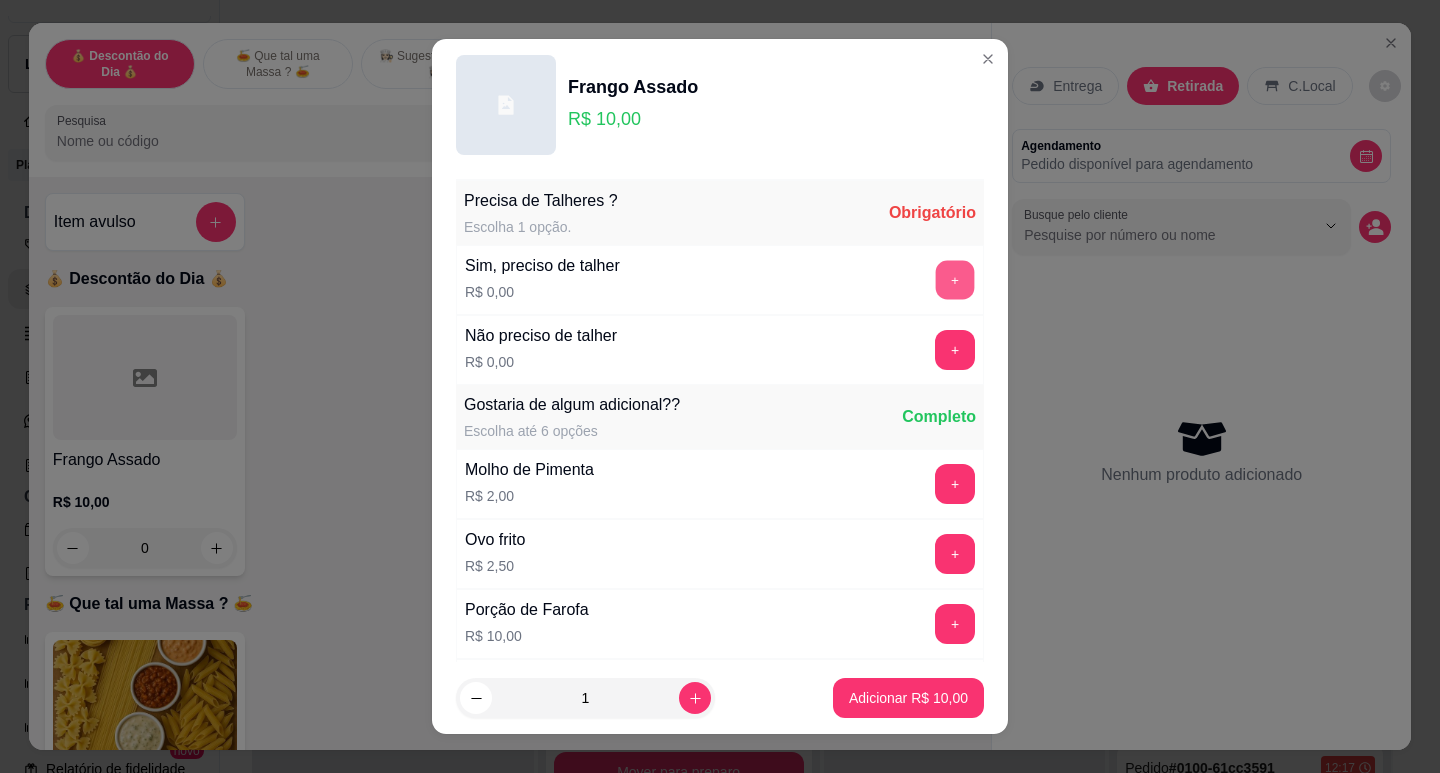 click on "+" at bounding box center [955, 279] 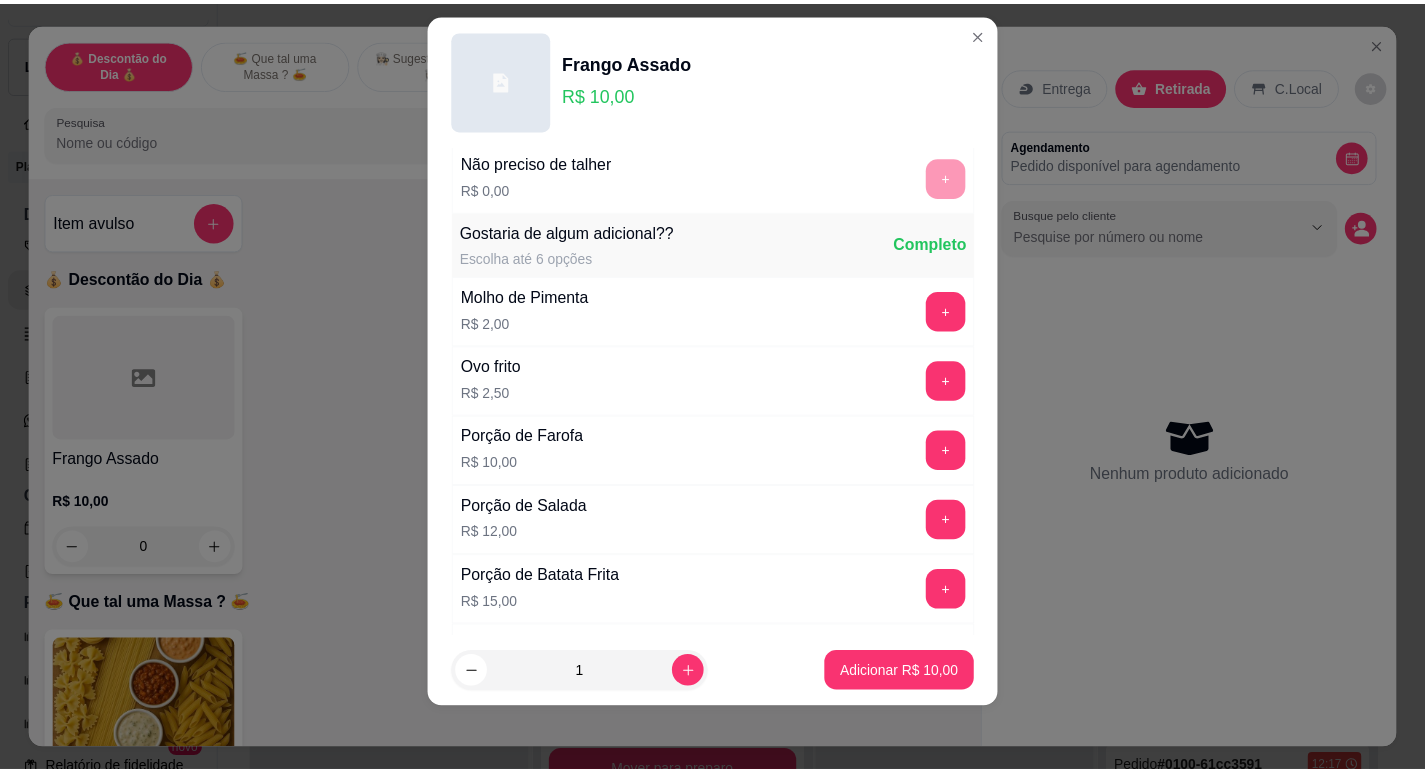 scroll, scrollTop: 214, scrollLeft: 0, axis: vertical 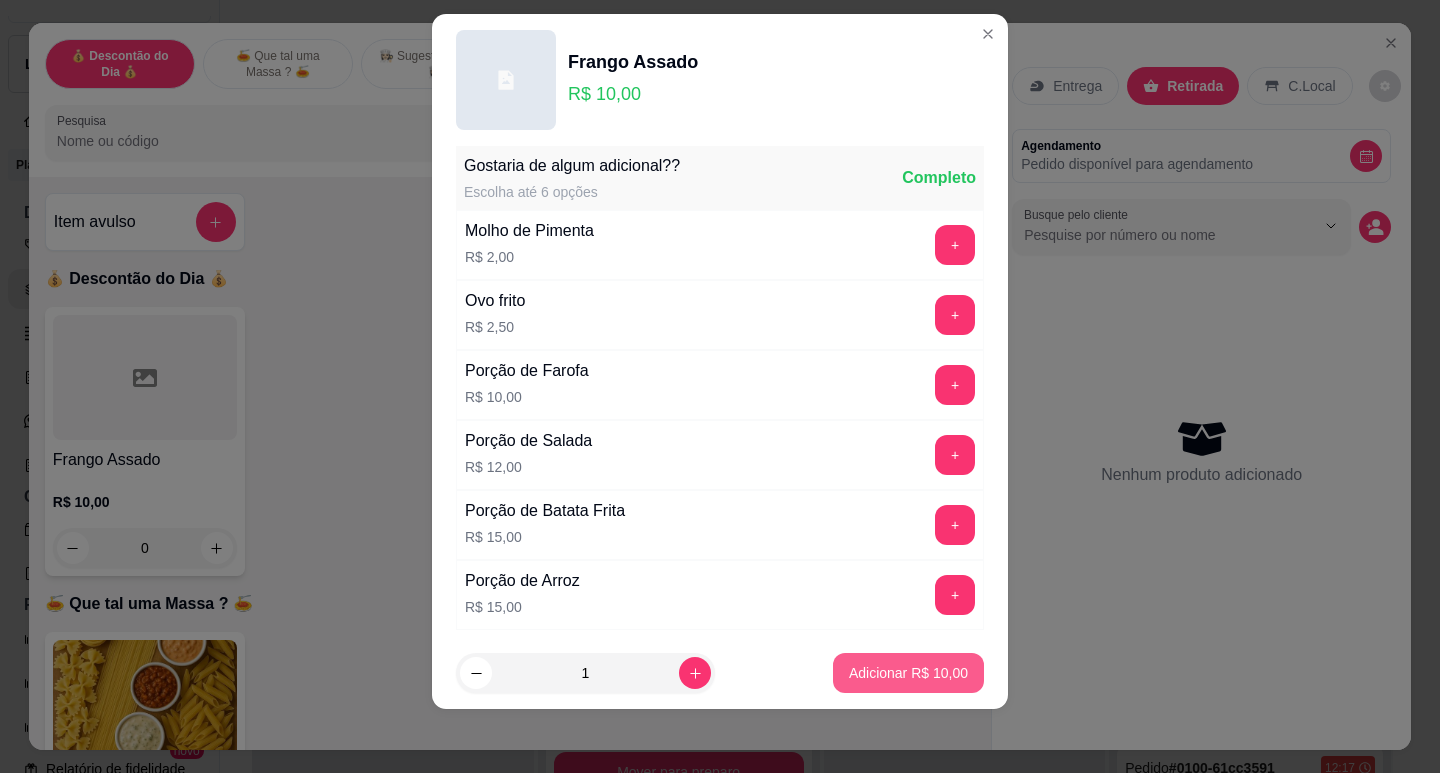 click on "Adicionar   R$ 10,00" at bounding box center [908, 673] 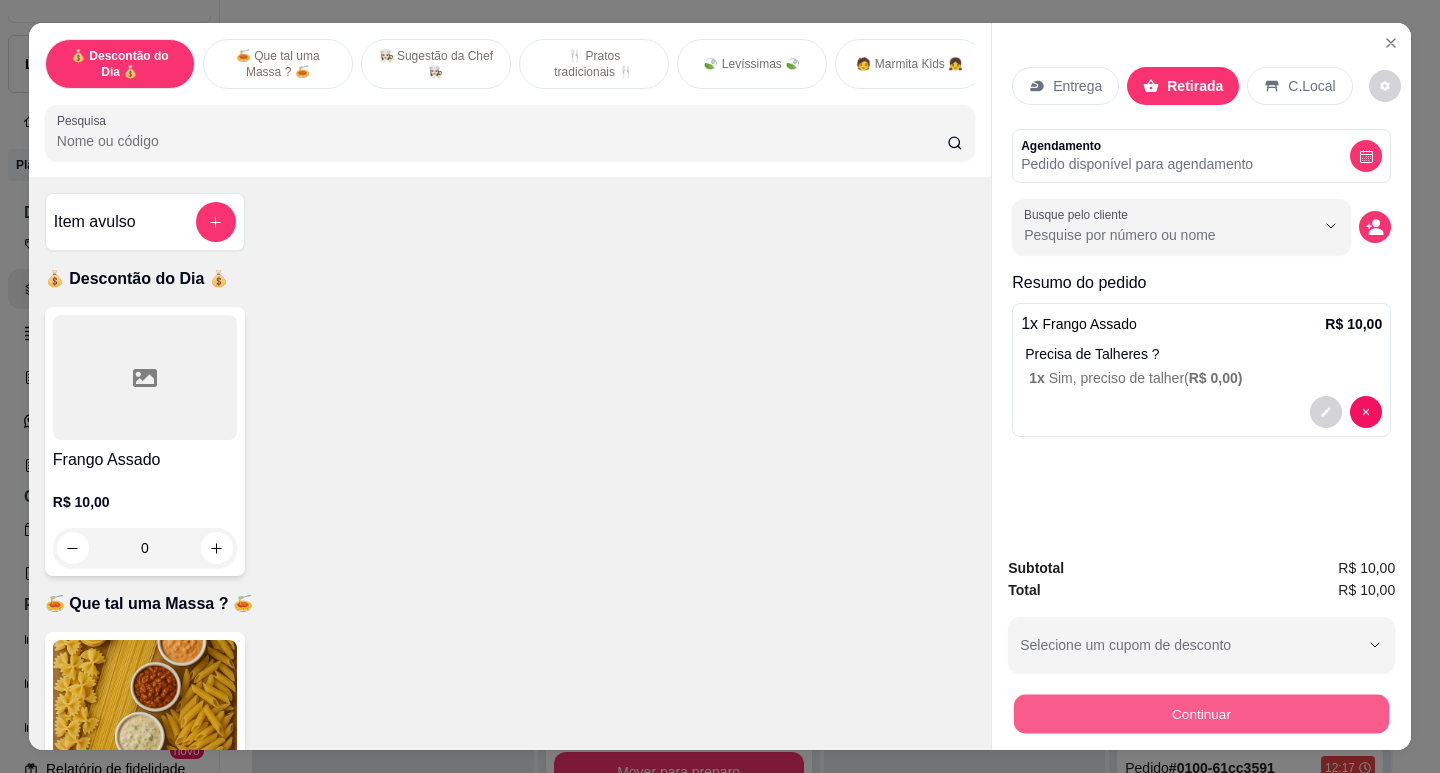 click on "Continuar" at bounding box center (1201, 713) 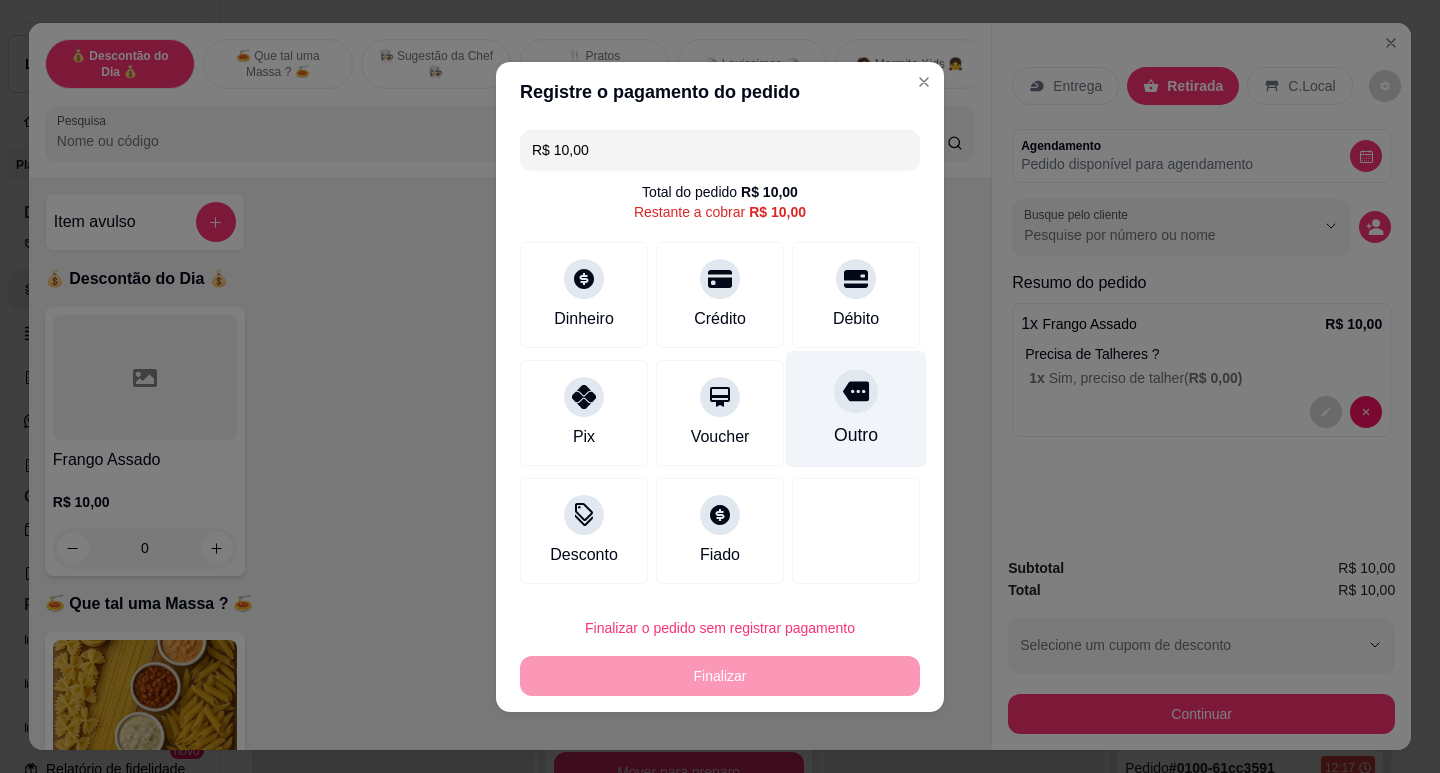 click on "Outro" at bounding box center [856, 408] 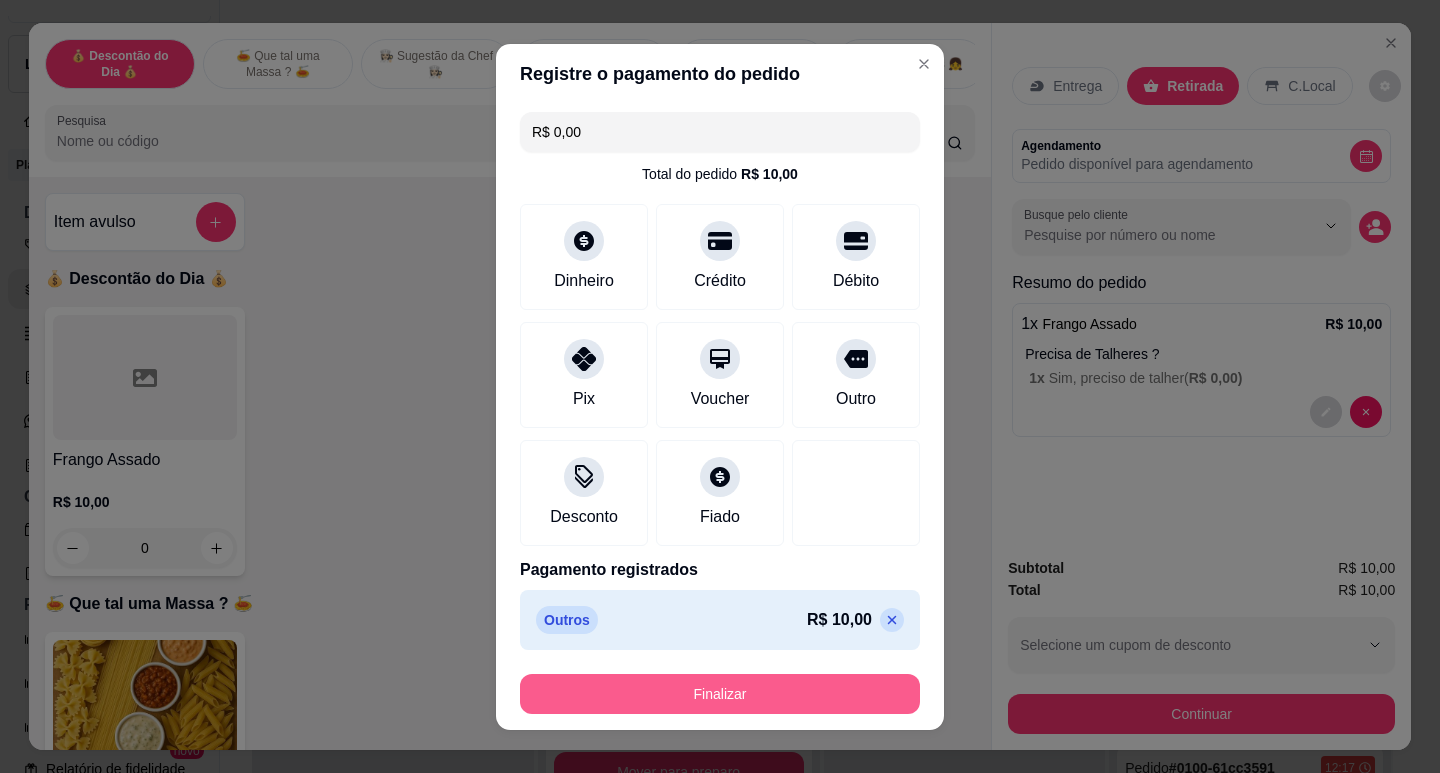 click on "Finalizar" at bounding box center (720, 694) 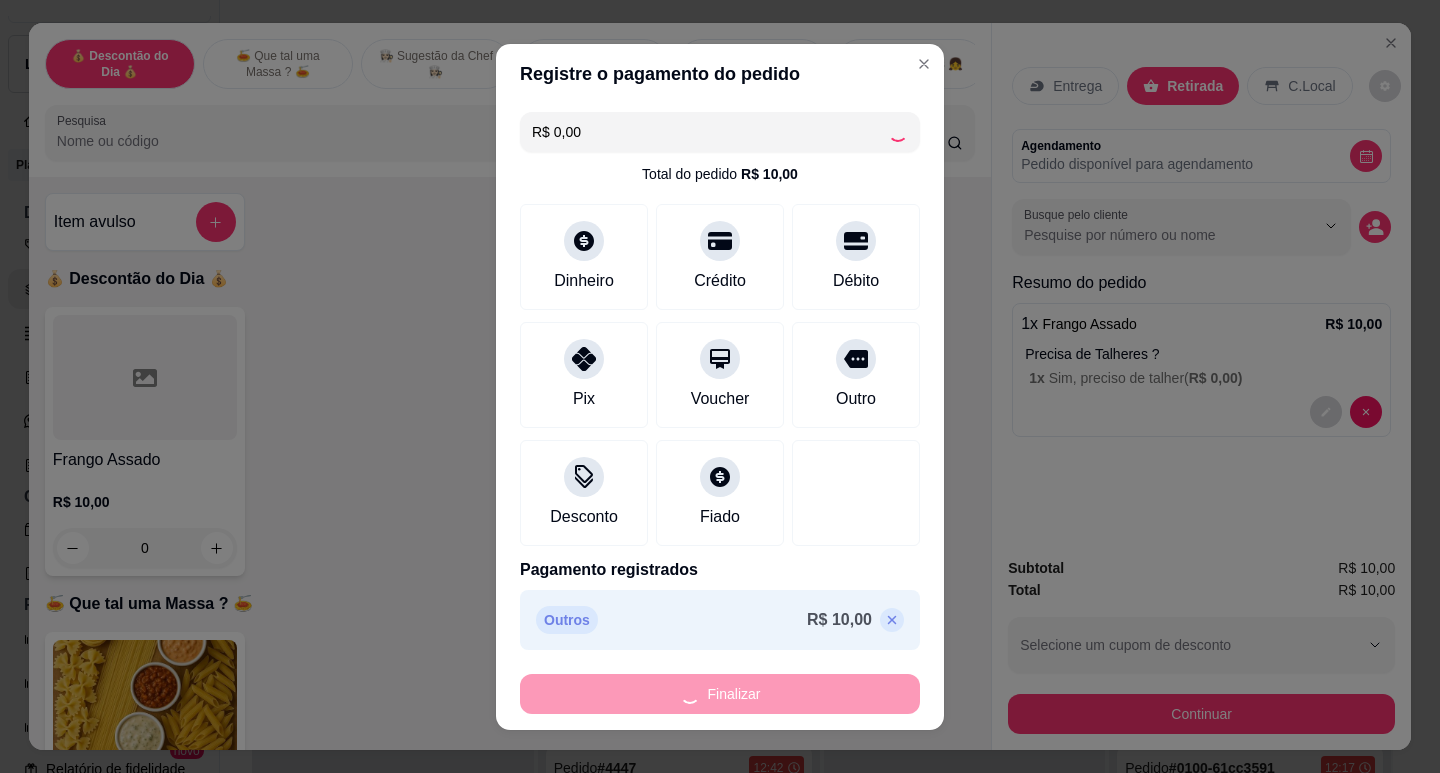 type on "-R$ 10,00" 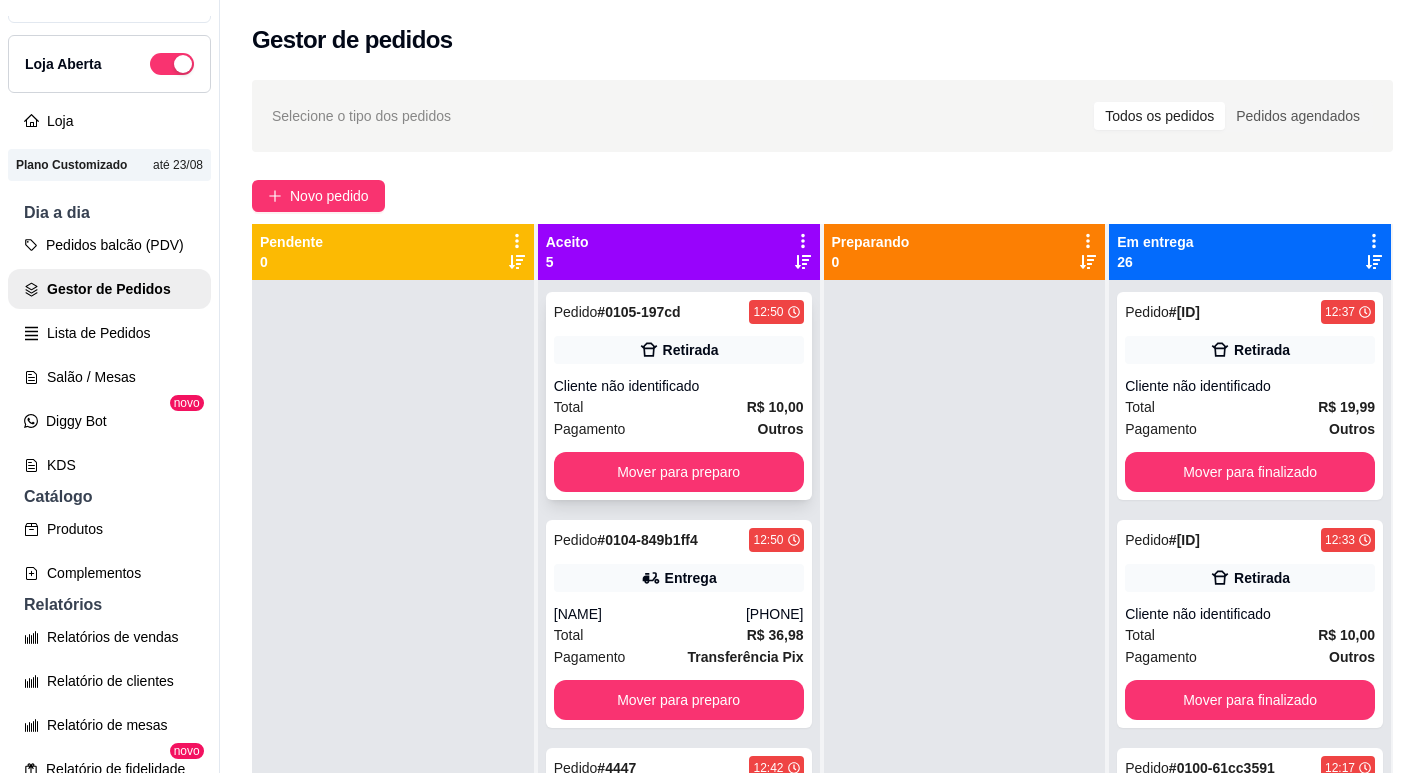 click on "Pagamento Outros" at bounding box center [679, 429] 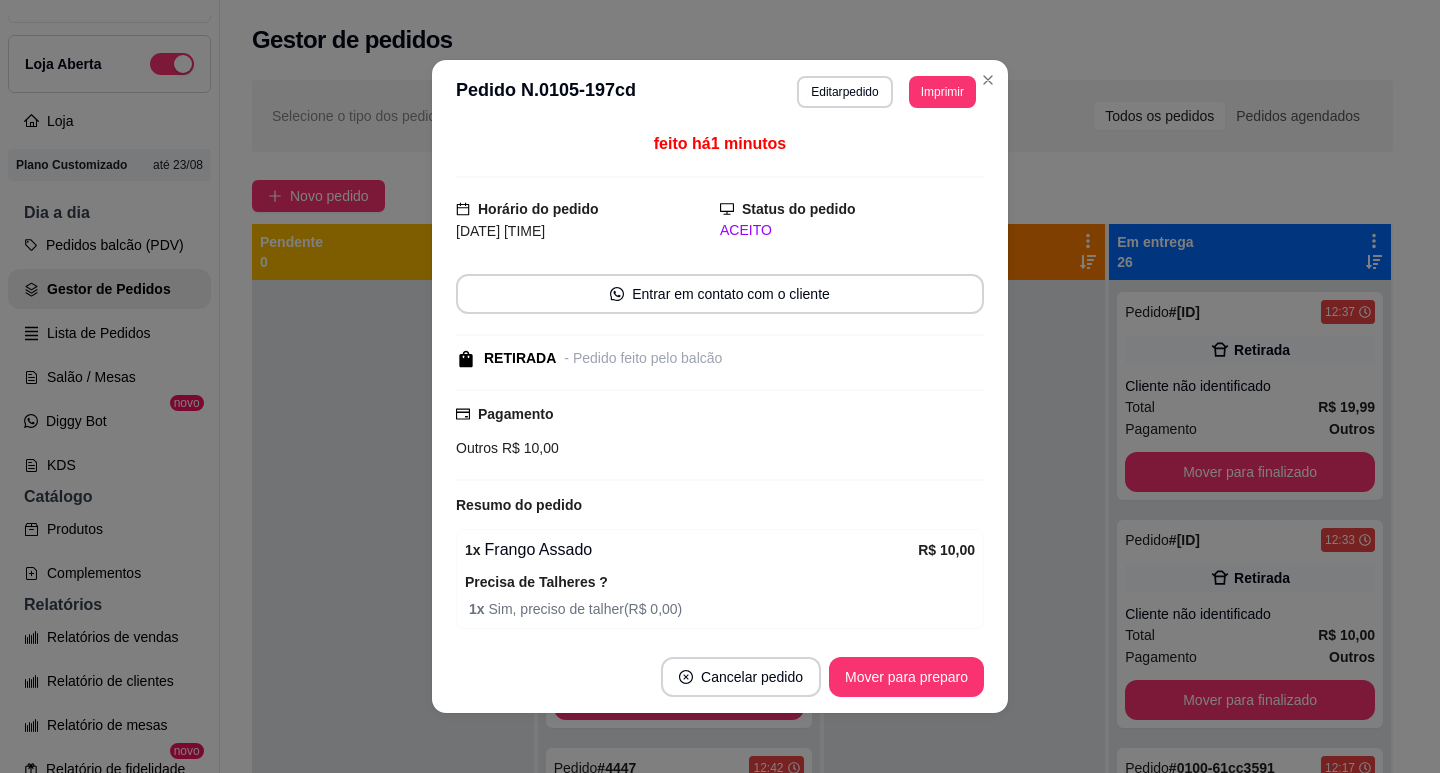 click on "**********" at bounding box center [720, 92] 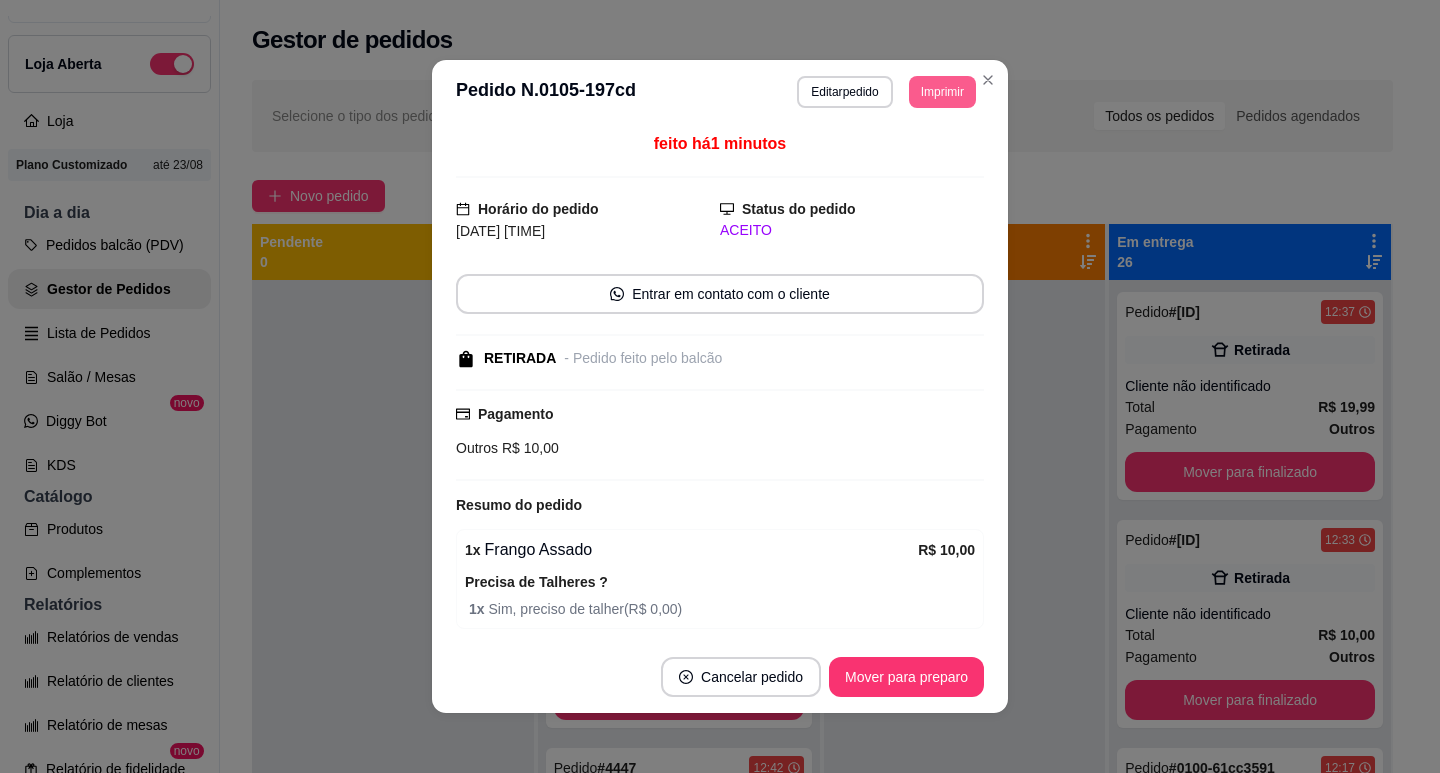 click on "Imprimir" at bounding box center (942, 92) 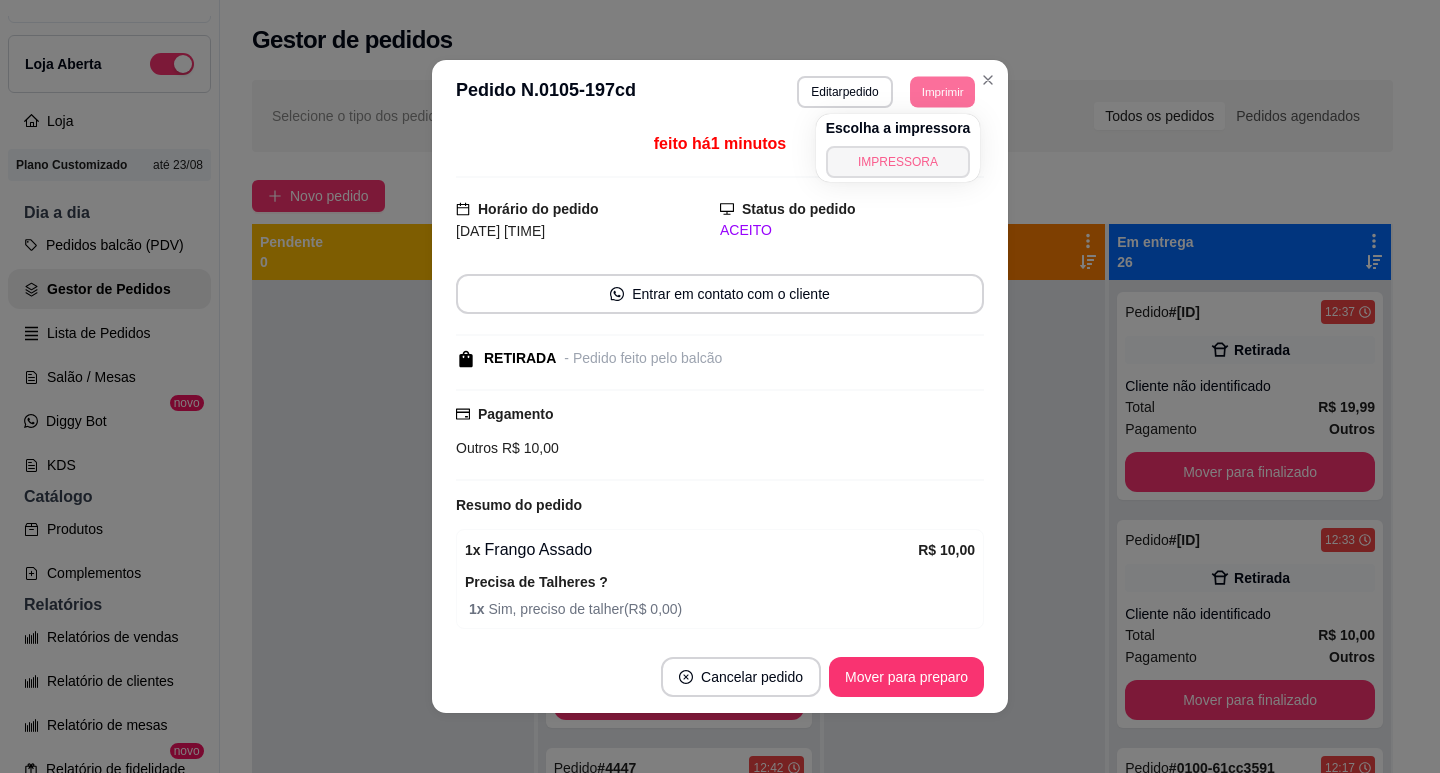 click on "IMPRESSORA" at bounding box center (898, 162) 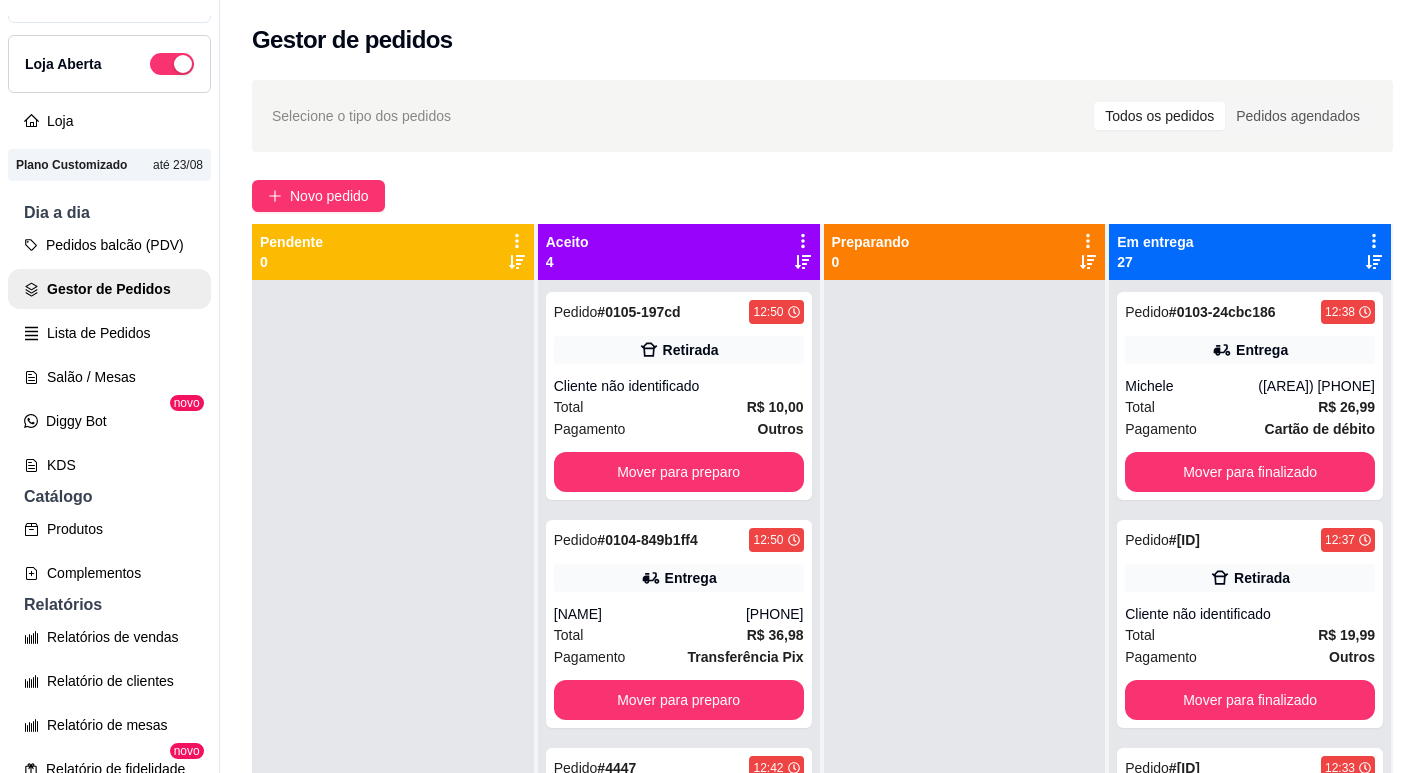 scroll, scrollTop: 300, scrollLeft: 0, axis: vertical 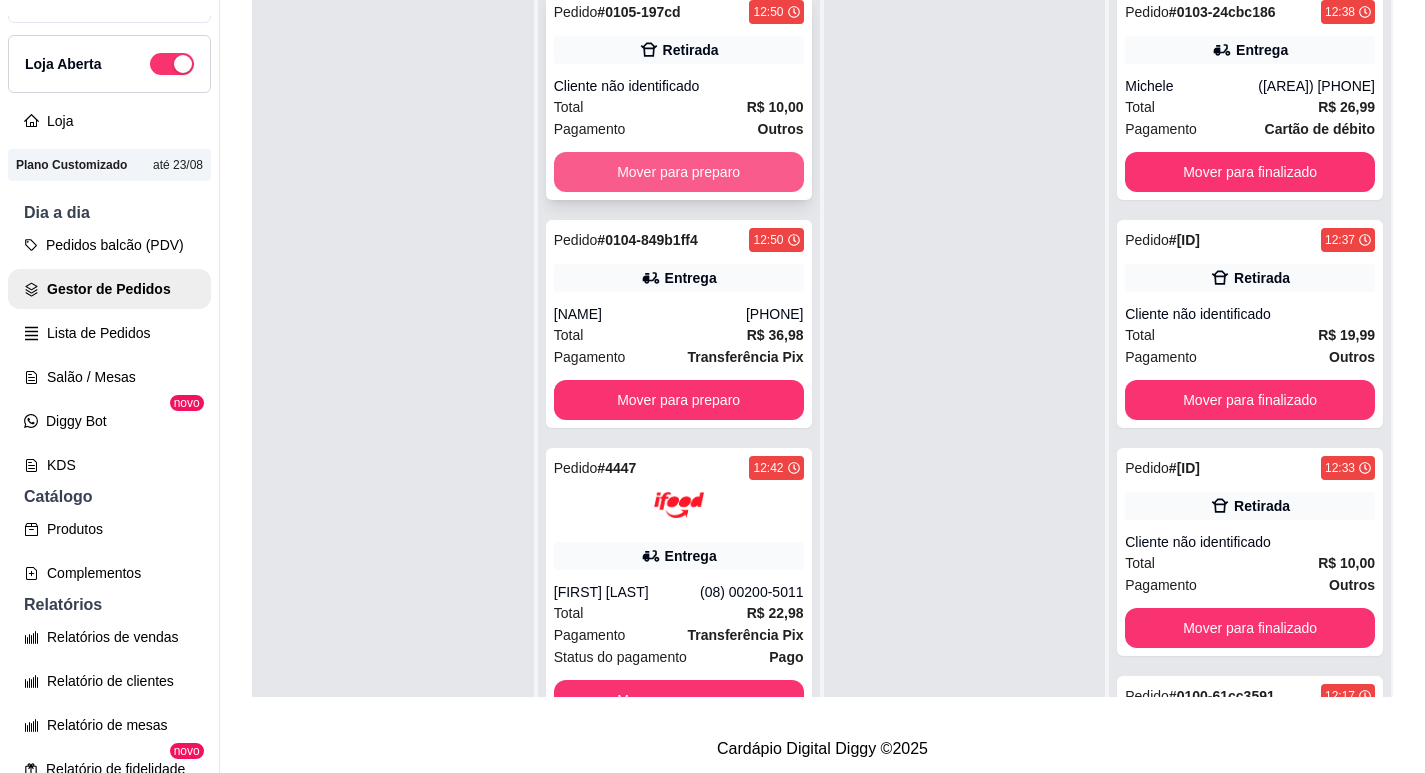 click on "Mover para preparo" at bounding box center (679, 172) 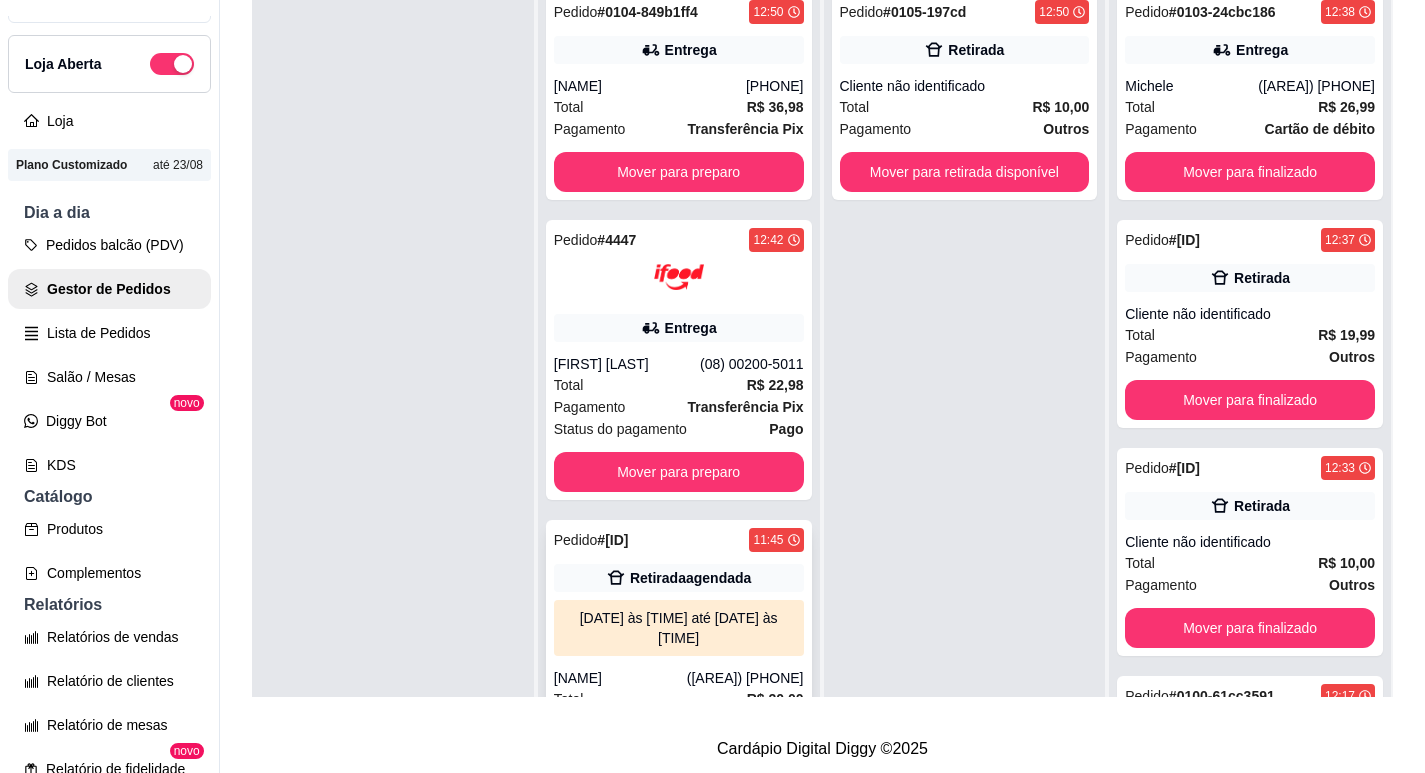 scroll, scrollTop: 67, scrollLeft: 0, axis: vertical 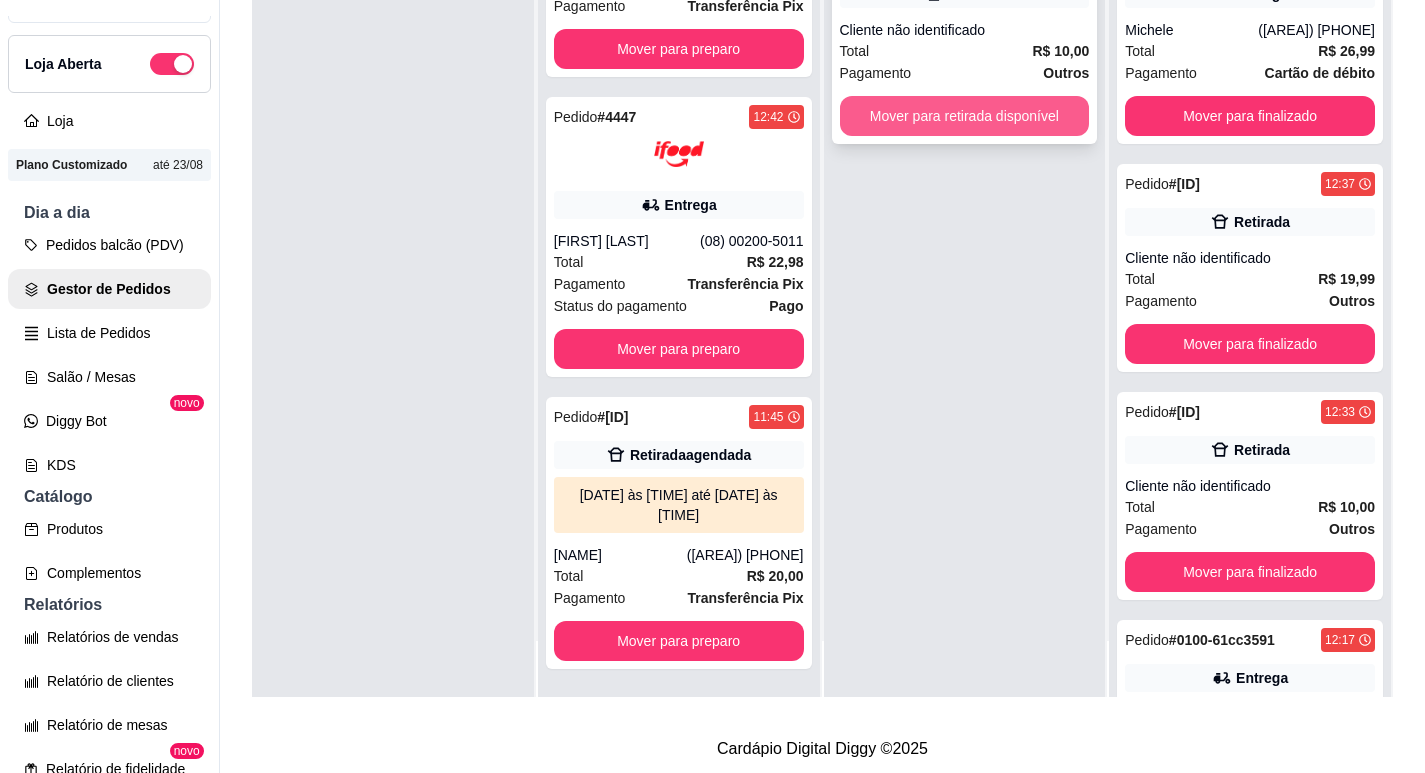 click on "Mover para retirada disponível" at bounding box center [965, 116] 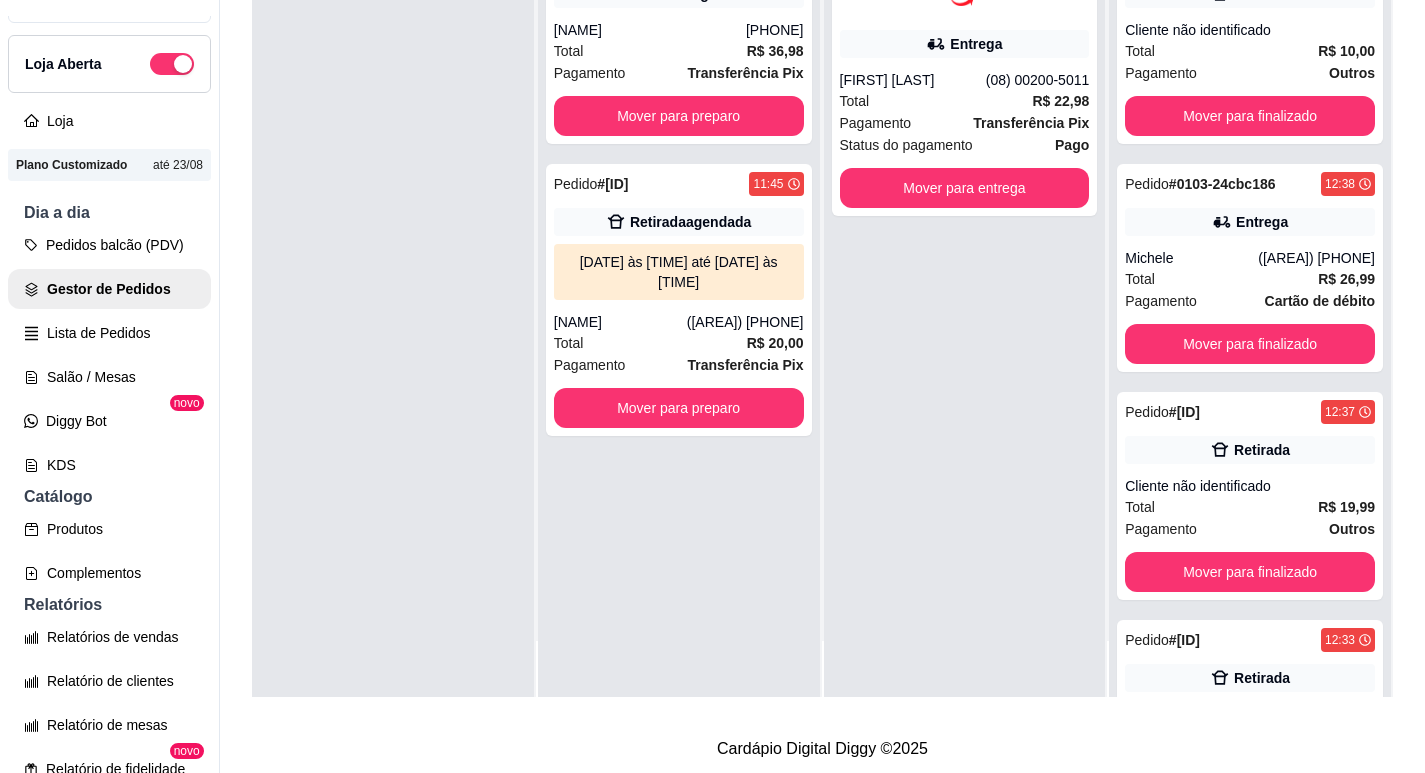scroll, scrollTop: 0, scrollLeft: 0, axis: both 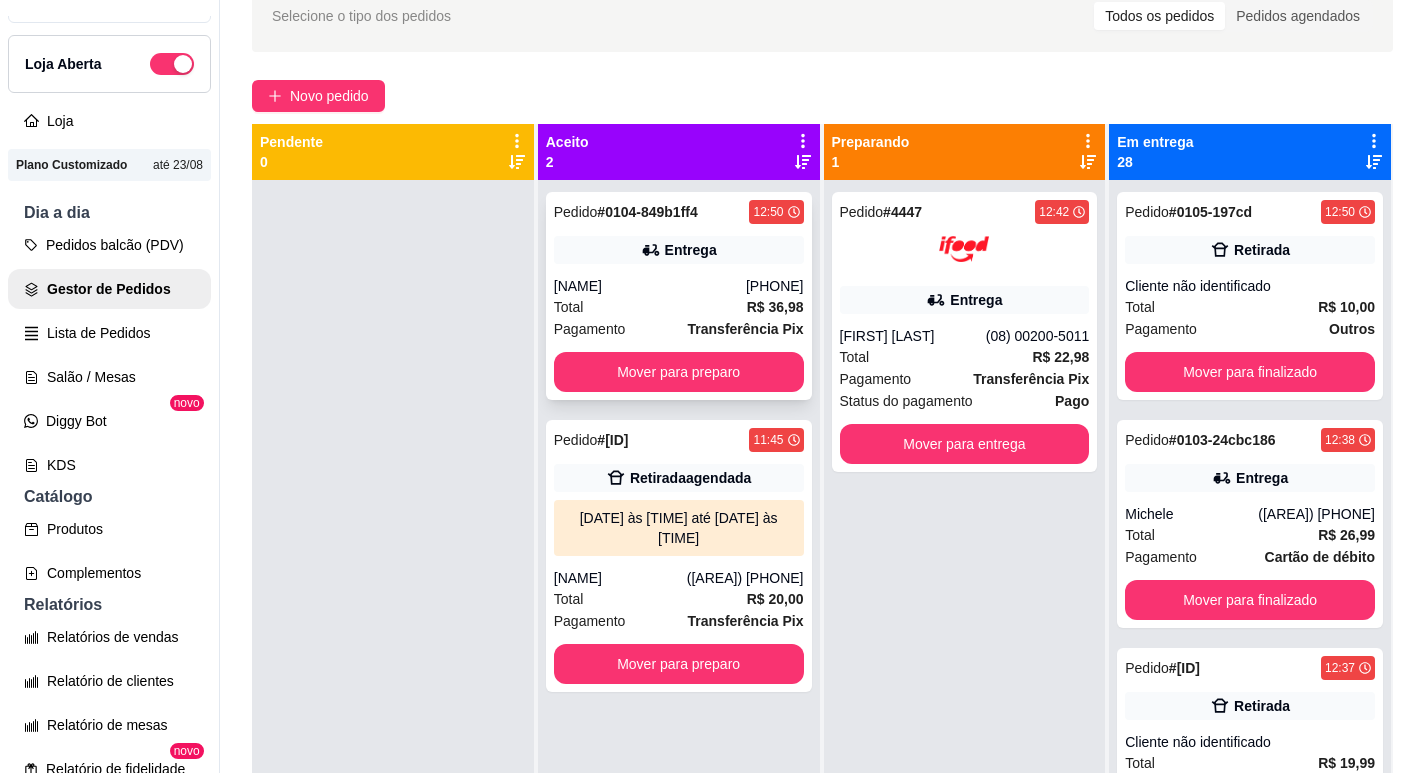 click on "Entrega" at bounding box center [691, 250] 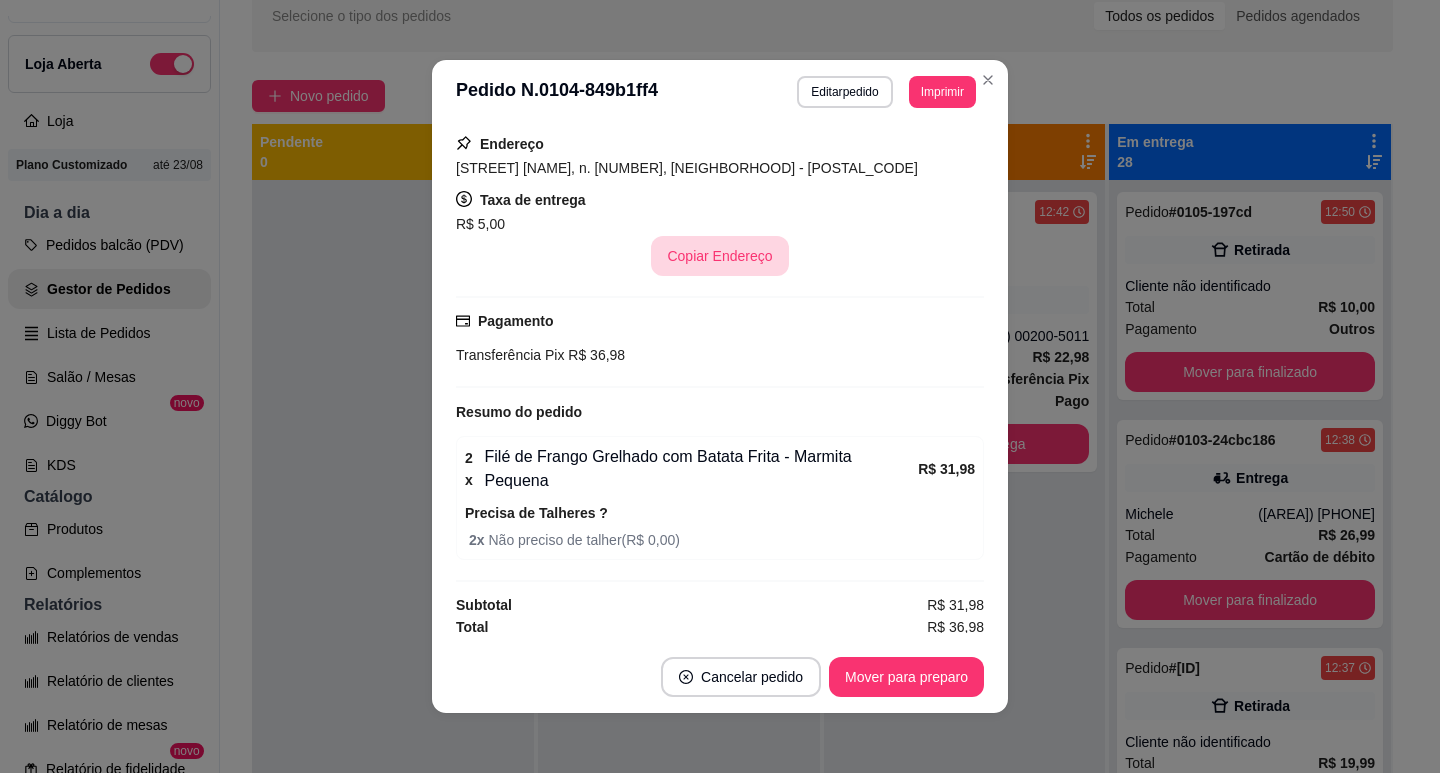 scroll, scrollTop: 358, scrollLeft: 0, axis: vertical 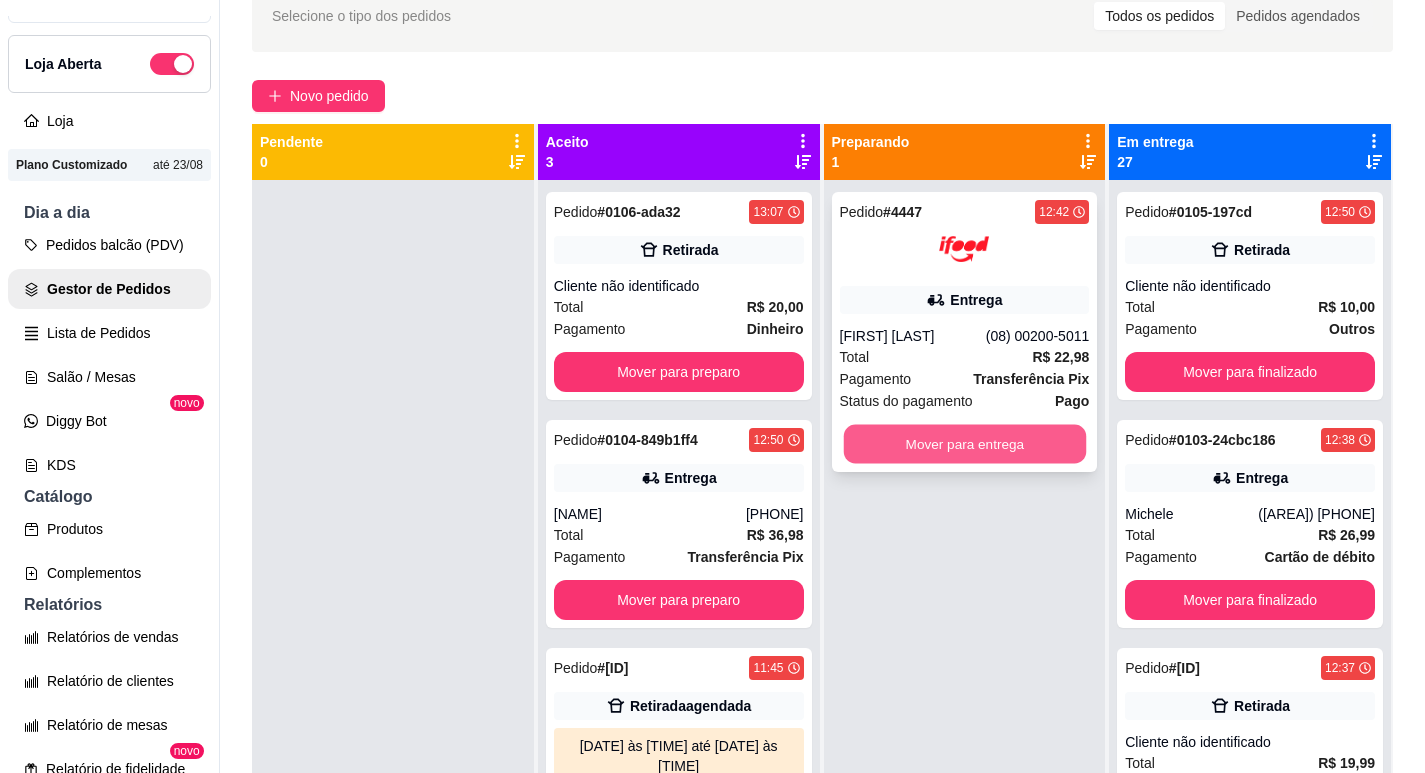 click on "Mover para entrega" at bounding box center [964, 444] 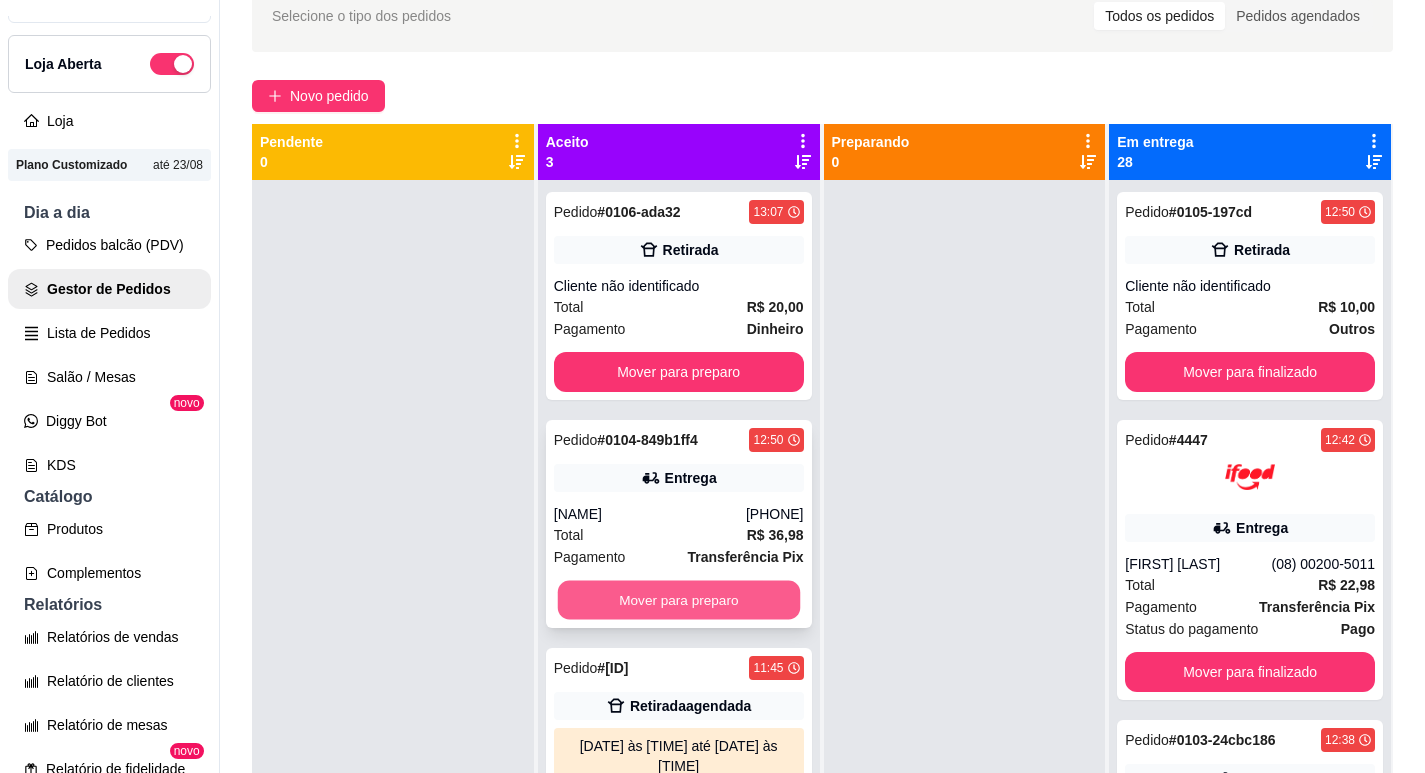 click on "Mover para preparo" at bounding box center (678, 600) 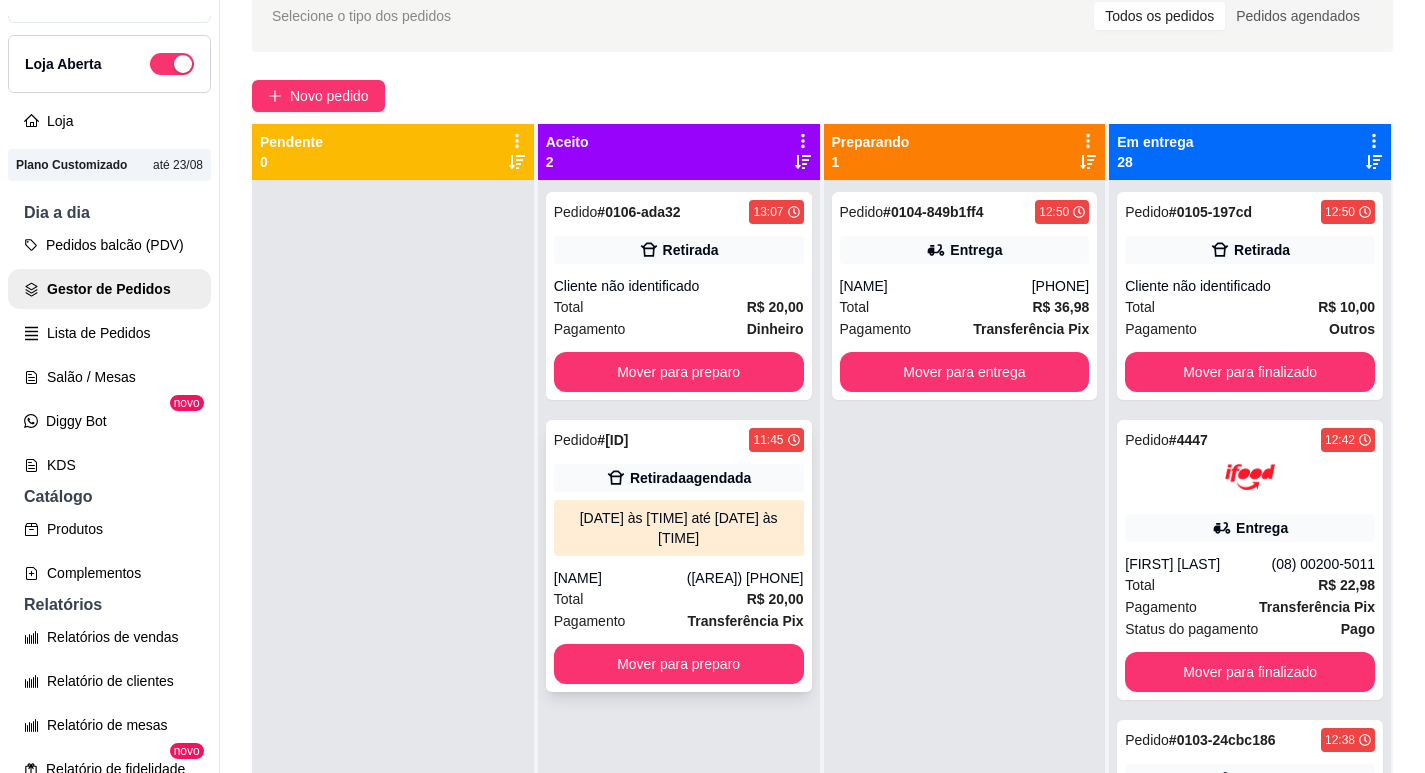click on "Transferência Pix" at bounding box center (746, 621) 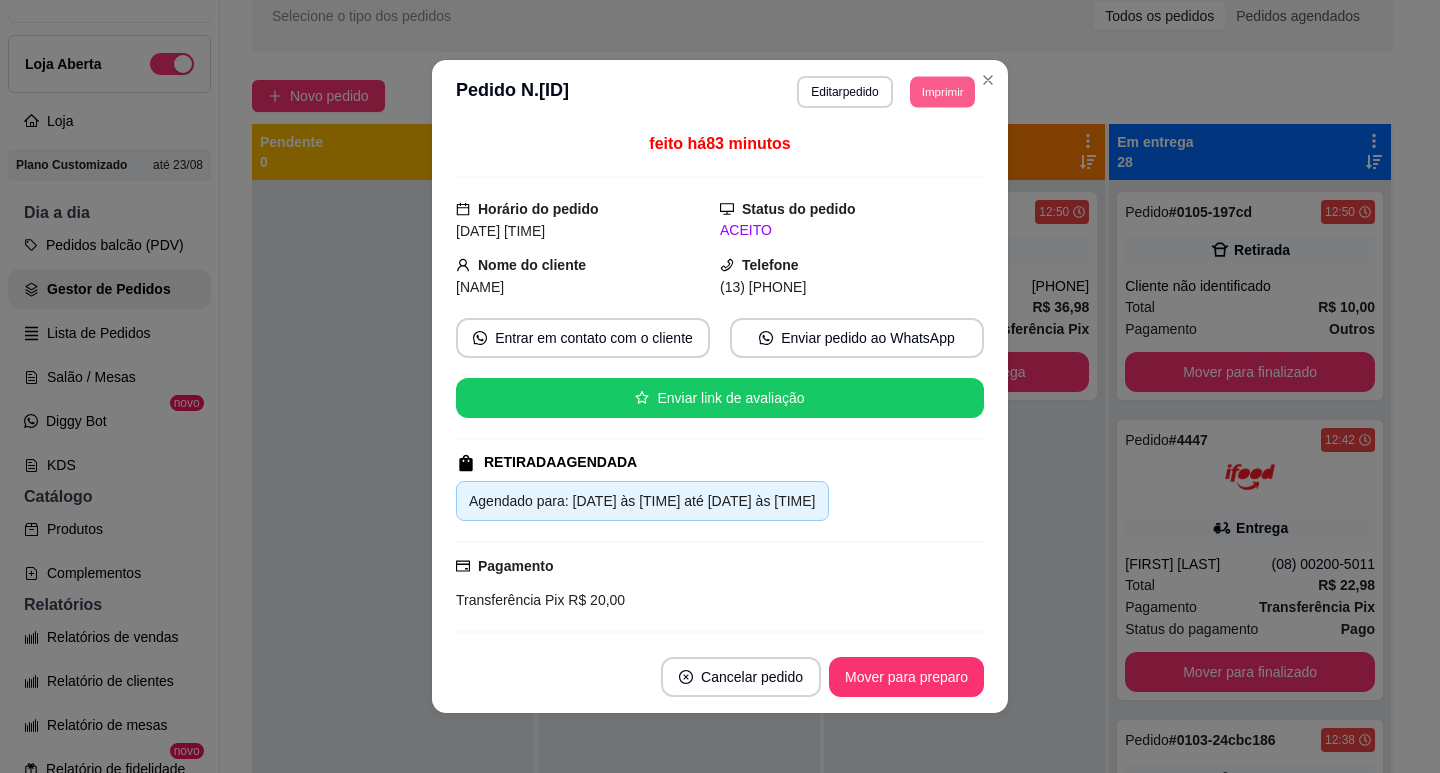 click on "Imprimir" at bounding box center (942, 91) 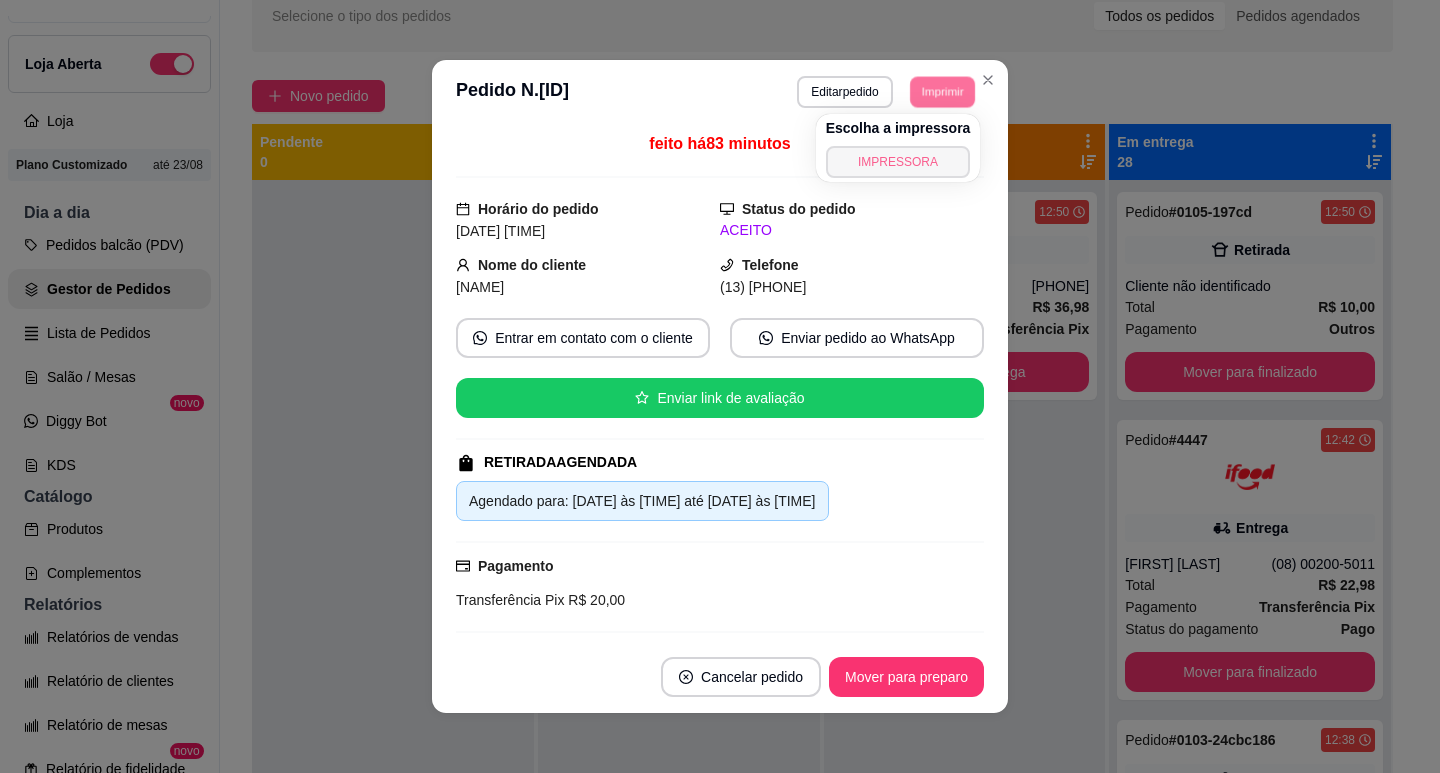 click on "IMPRESSORA" at bounding box center (898, 162) 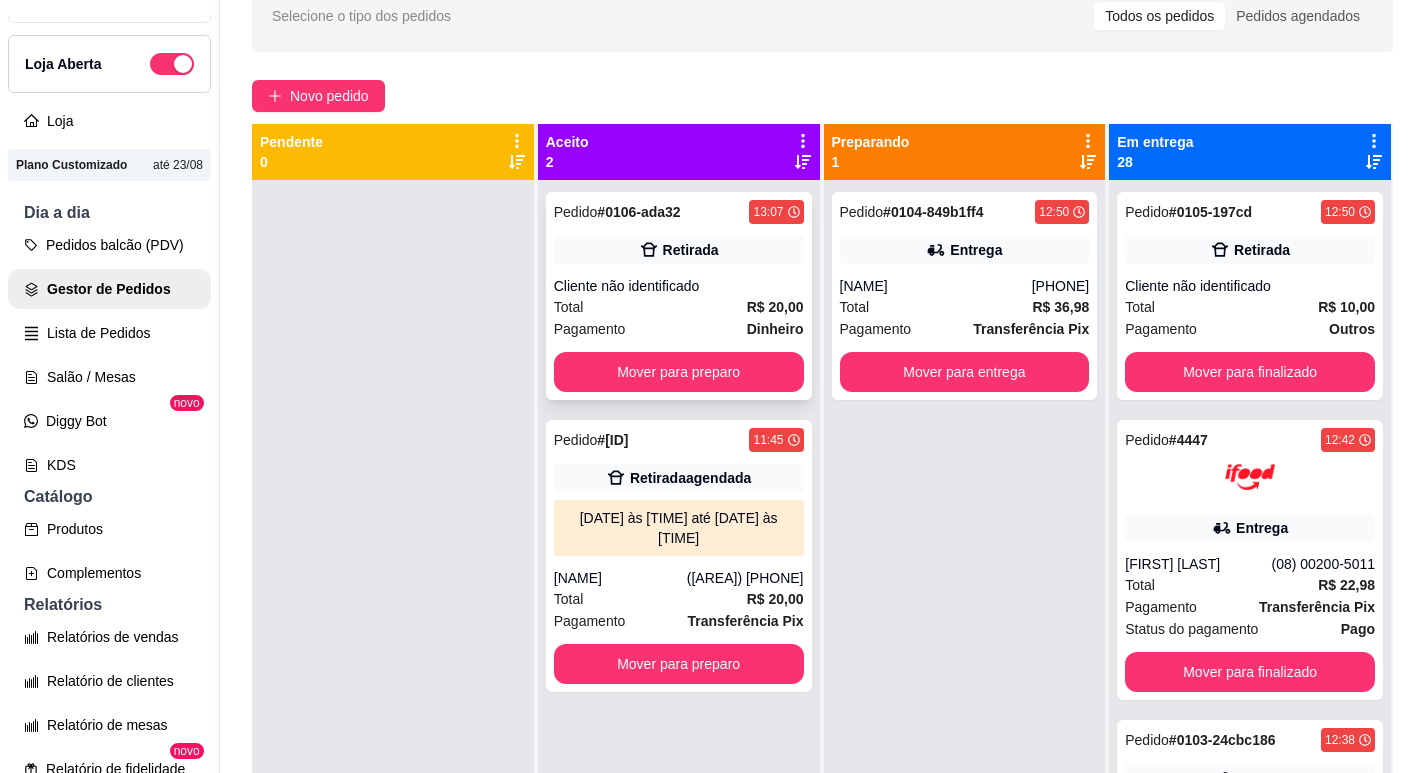 click on "Pedido  # 0106-ada32 [TIME] Retirada Cliente não identificado Total R$ 20,00 Pagamento Dinheiro Mover para preparo" at bounding box center [679, 296] 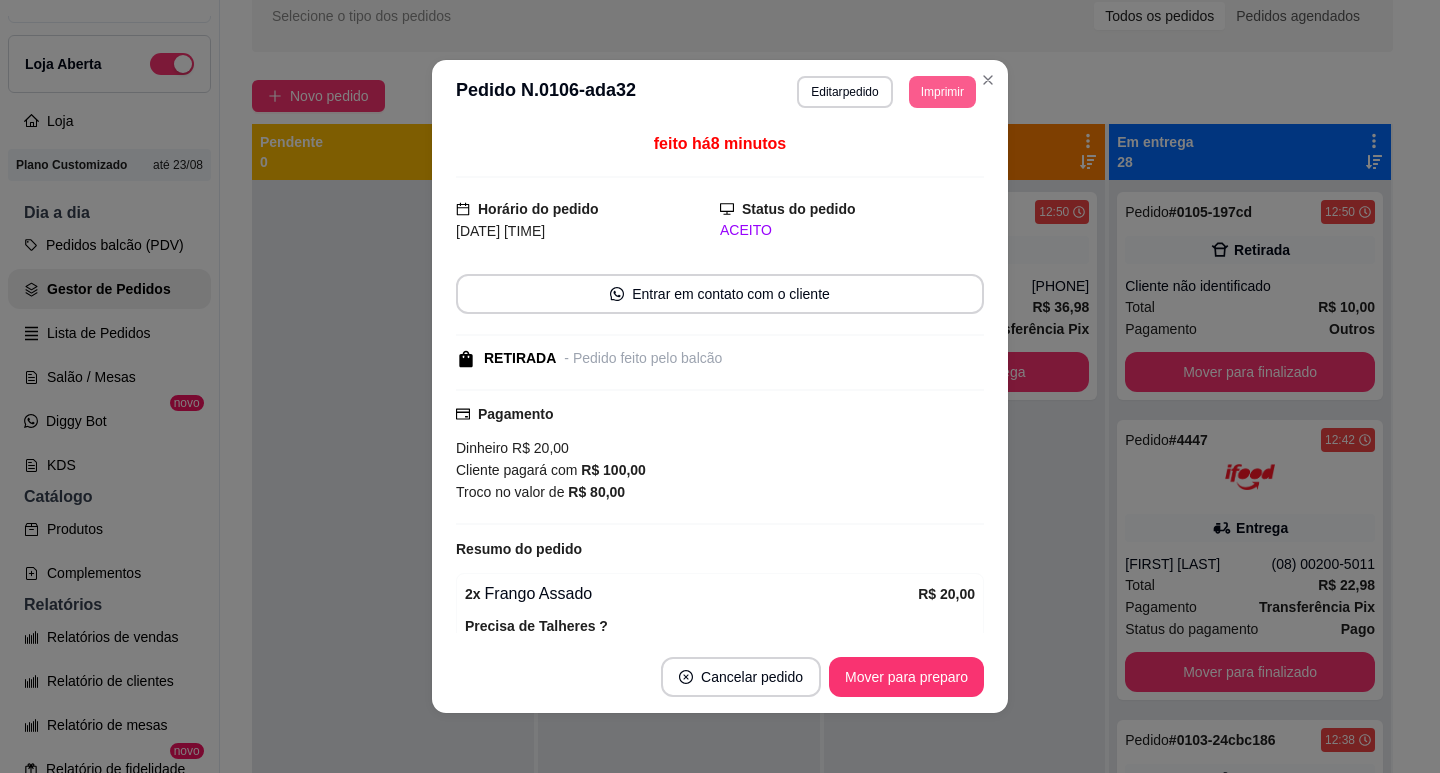 click on "Imprimir" at bounding box center (942, 92) 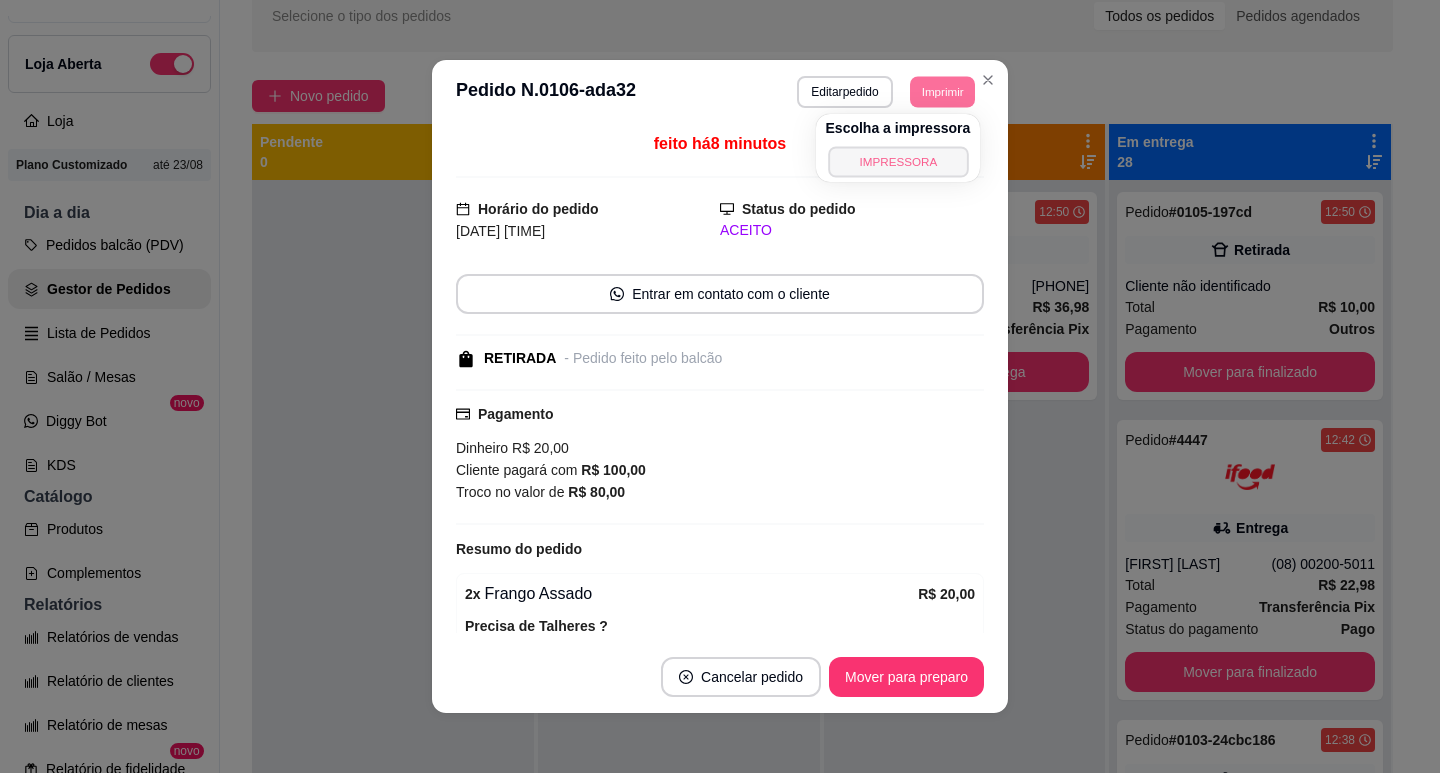 click on "IMPRESSORA" at bounding box center [898, 161] 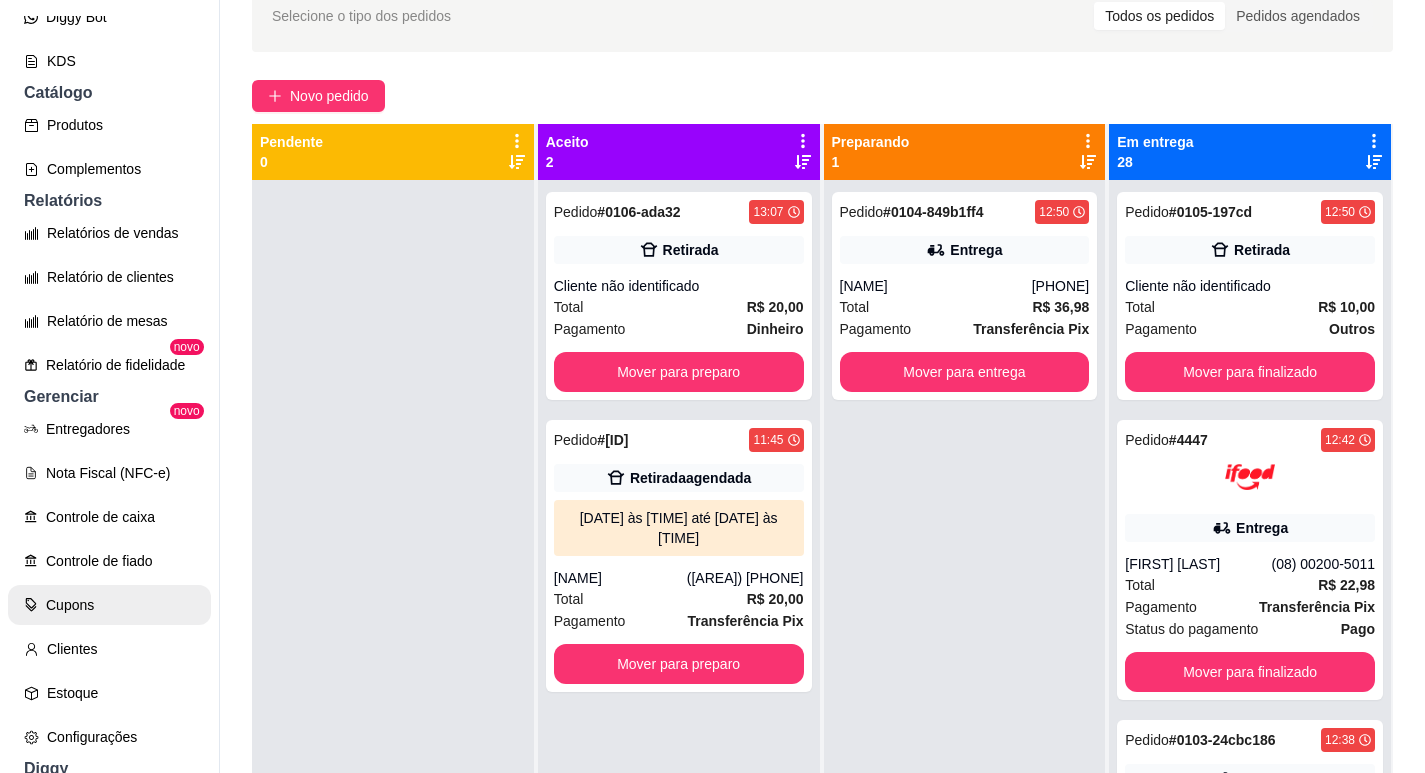 scroll, scrollTop: 541, scrollLeft: 0, axis: vertical 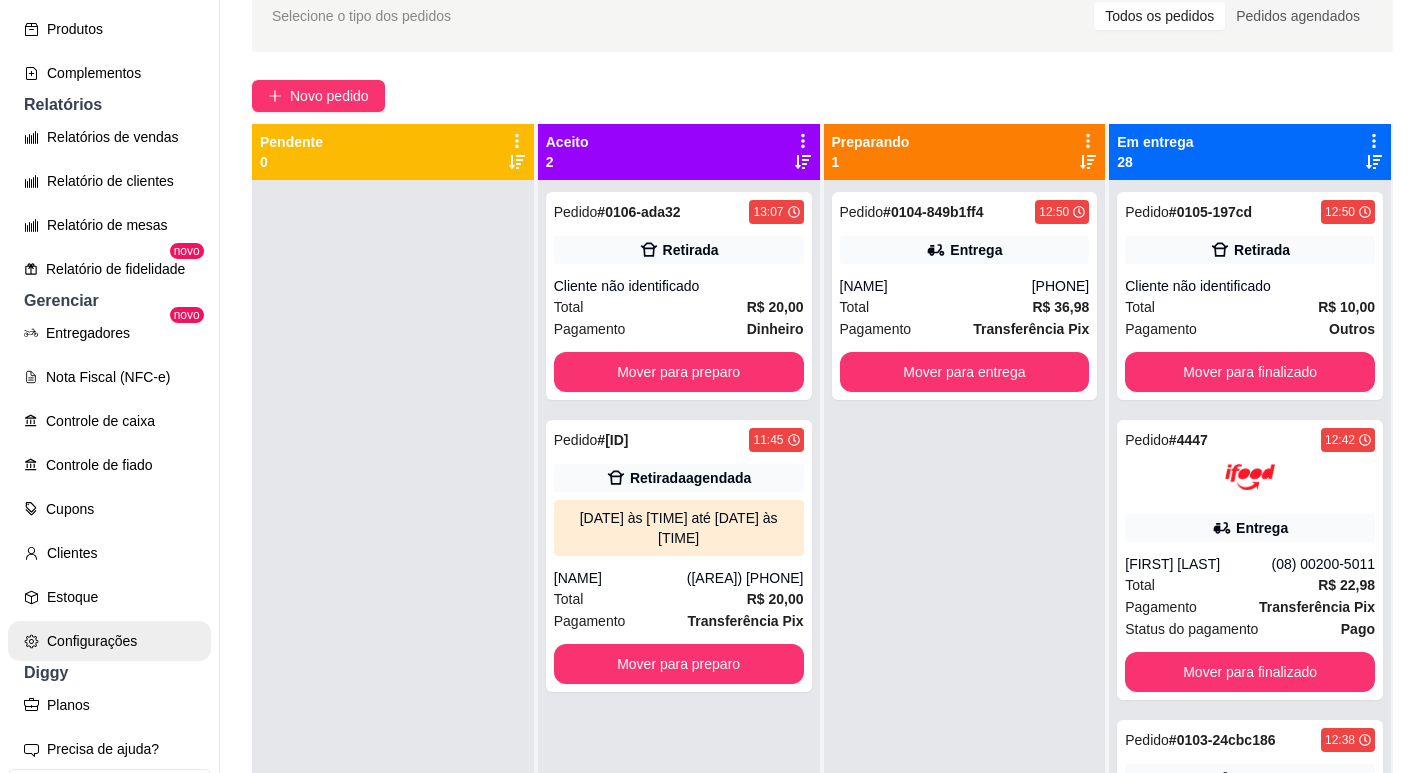 click on "Configurações" at bounding box center (109, 641) 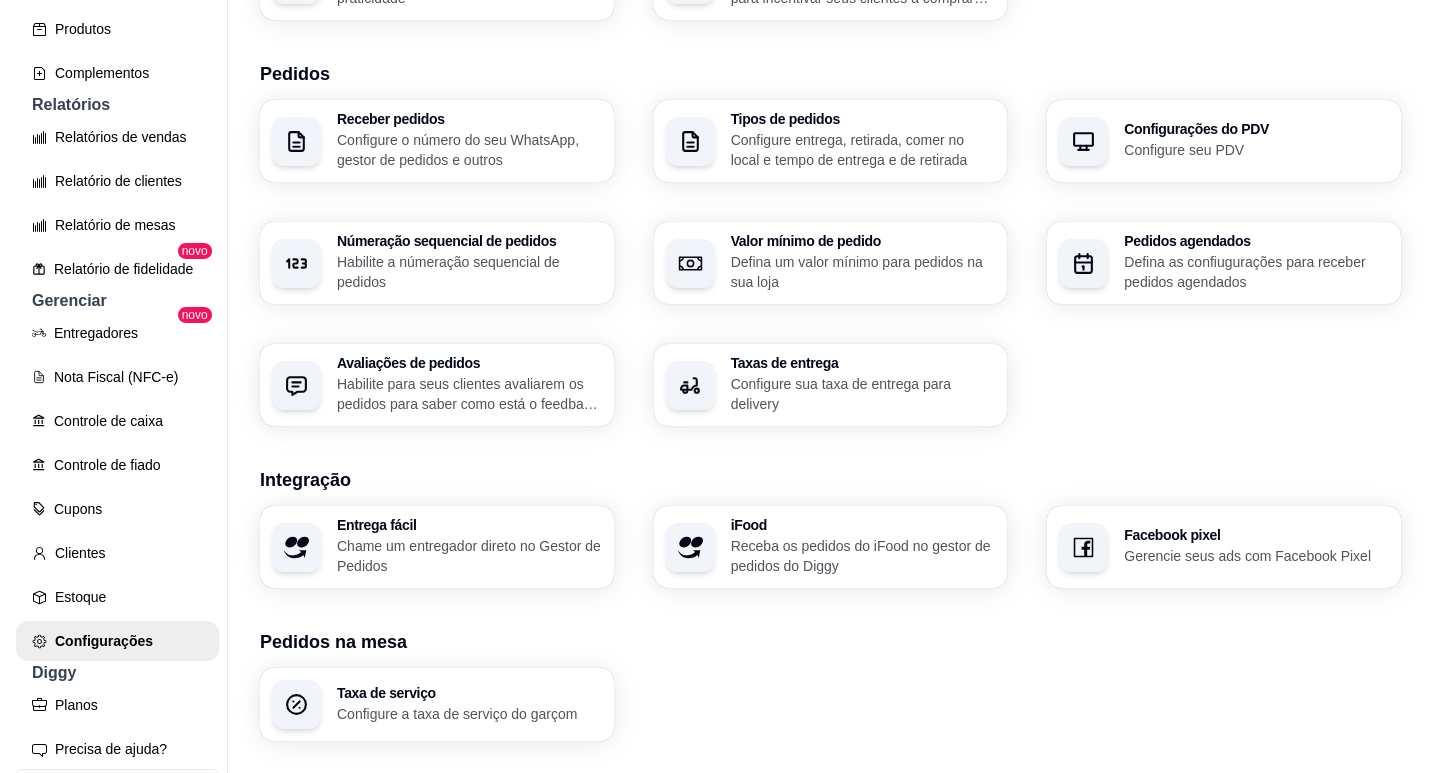 scroll, scrollTop: 600, scrollLeft: 0, axis: vertical 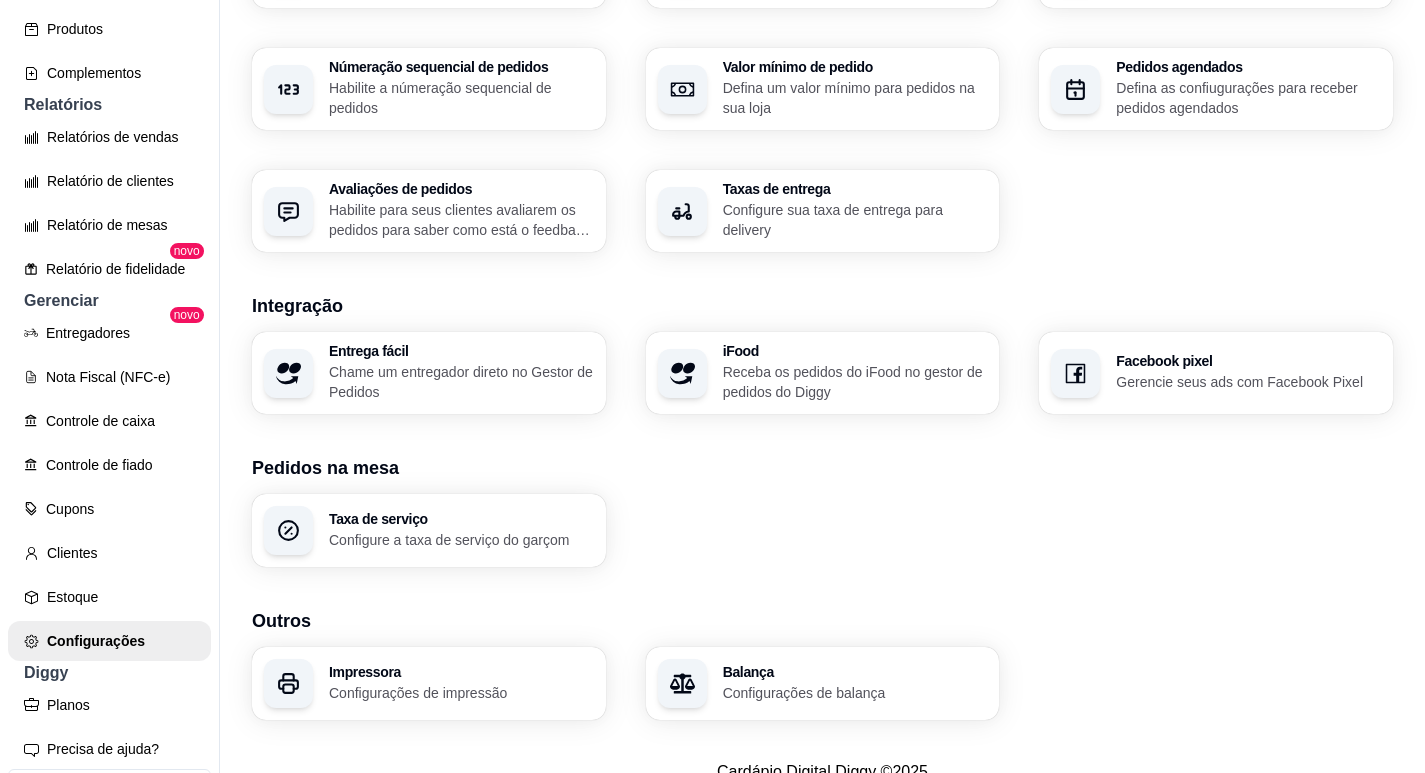 click on "Impressora" at bounding box center (461, 672) 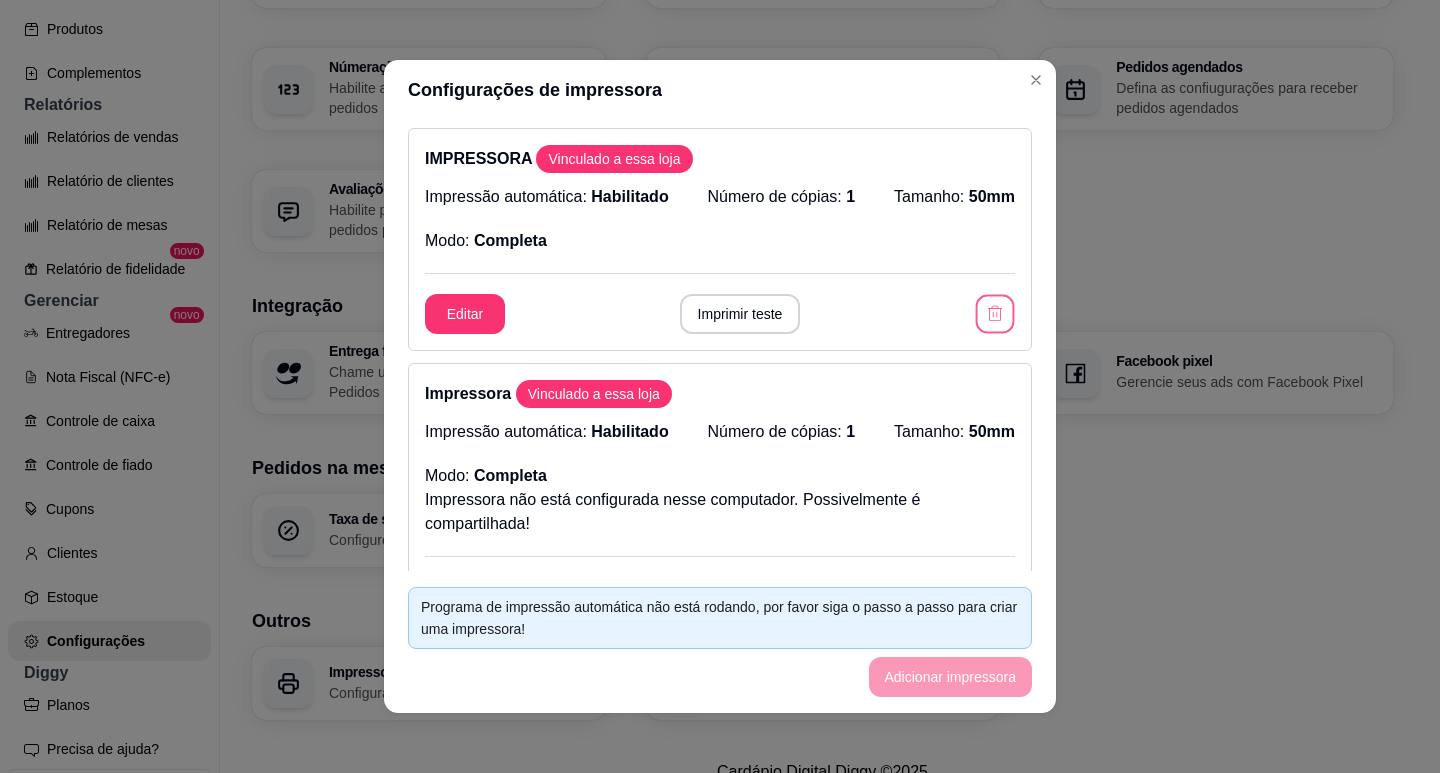 click at bounding box center (995, 314) 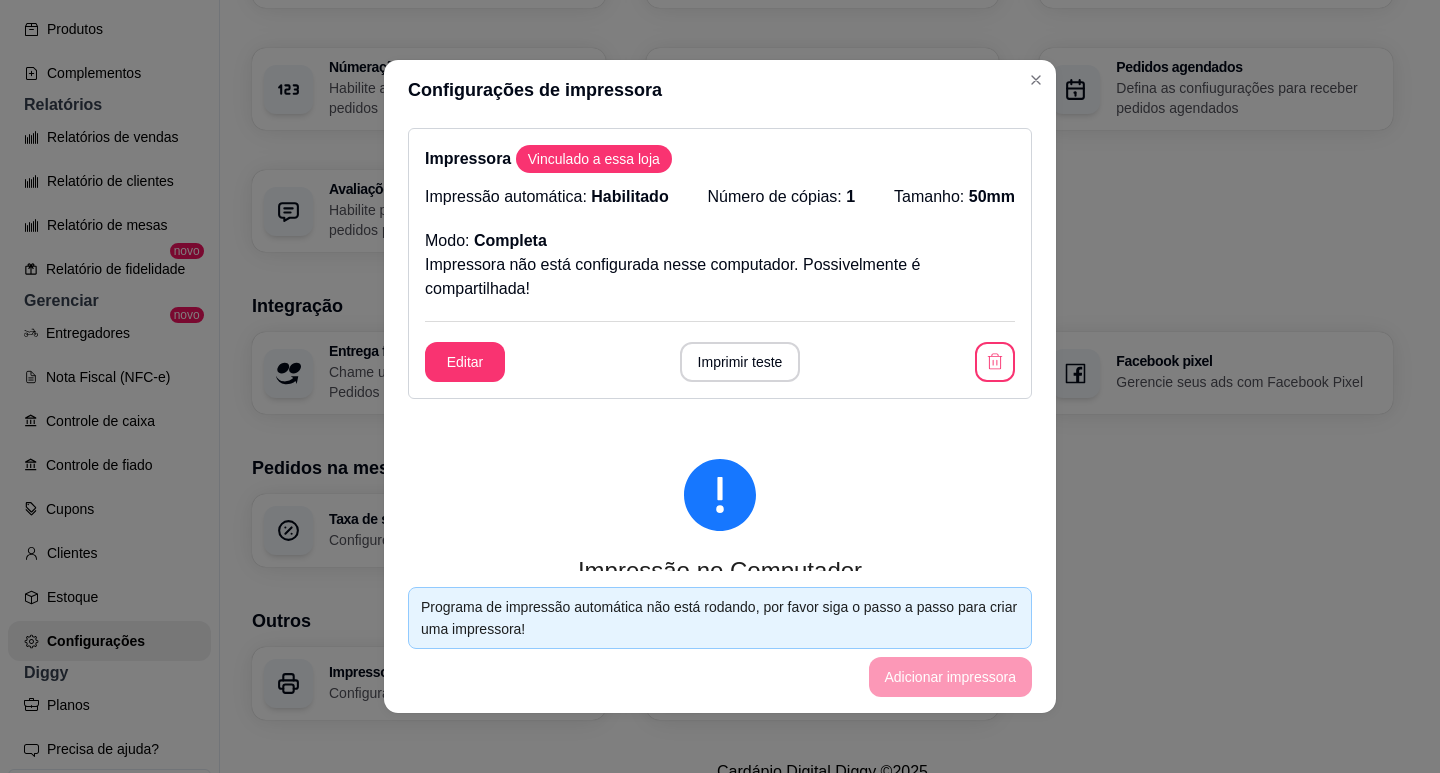 click on "Impressora   Vinculado a essa loja Impressão automática:   Habilitado Número de cópias:   1 Tamanho:   50mm Modo:   Completa Impressora não está configurada nesse computador. Possivelmente é compartilhada! Editar Imprimir teste" at bounding box center [720, 263] 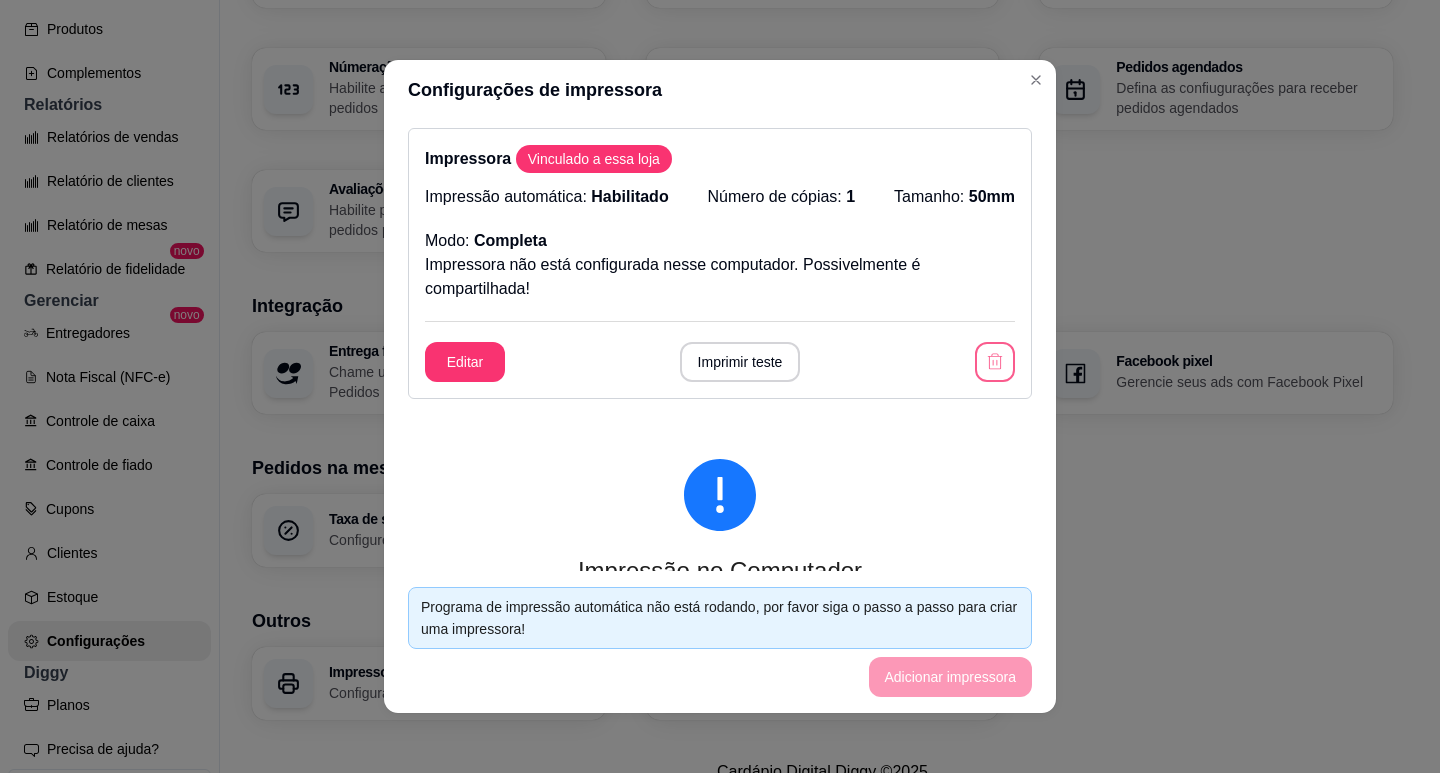 click at bounding box center (995, 362) 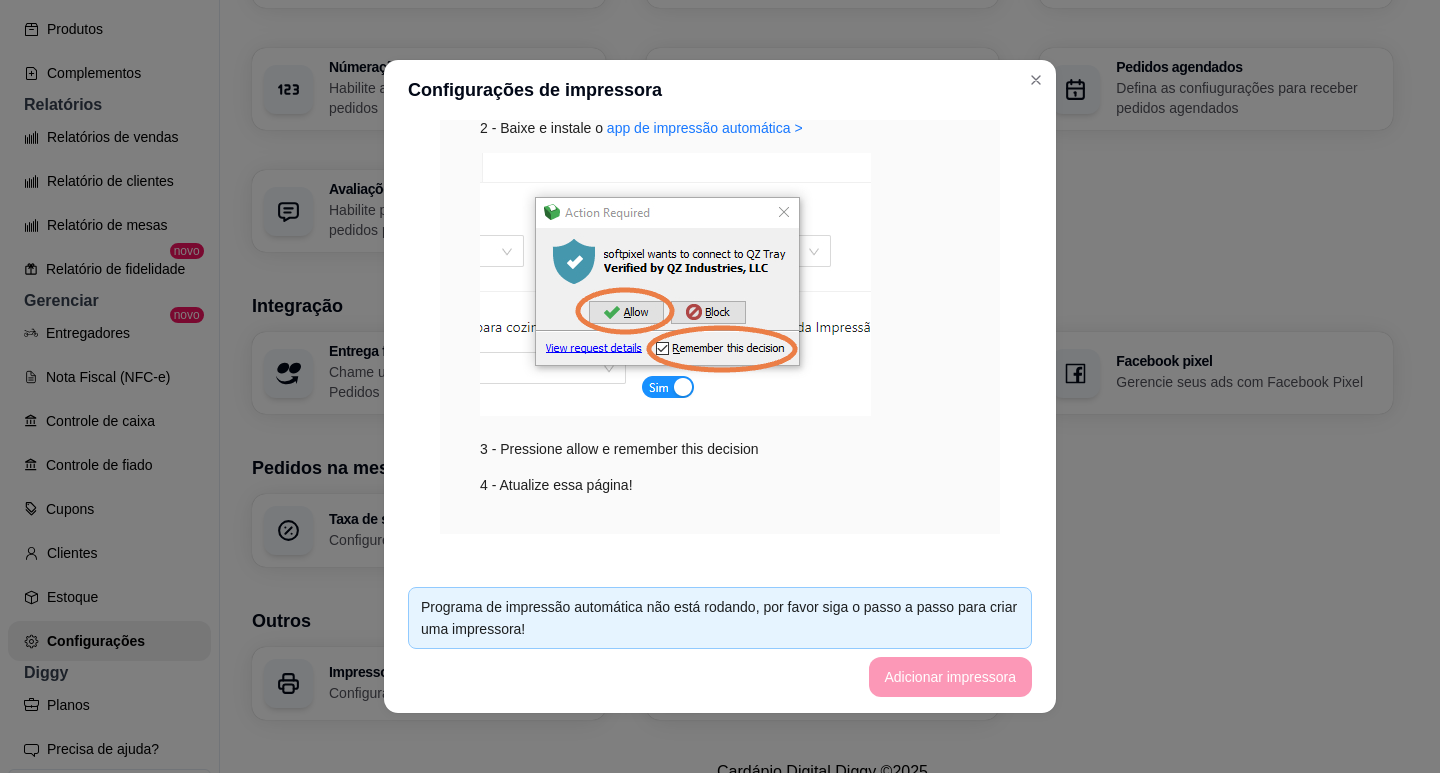 scroll, scrollTop: 289, scrollLeft: 0, axis: vertical 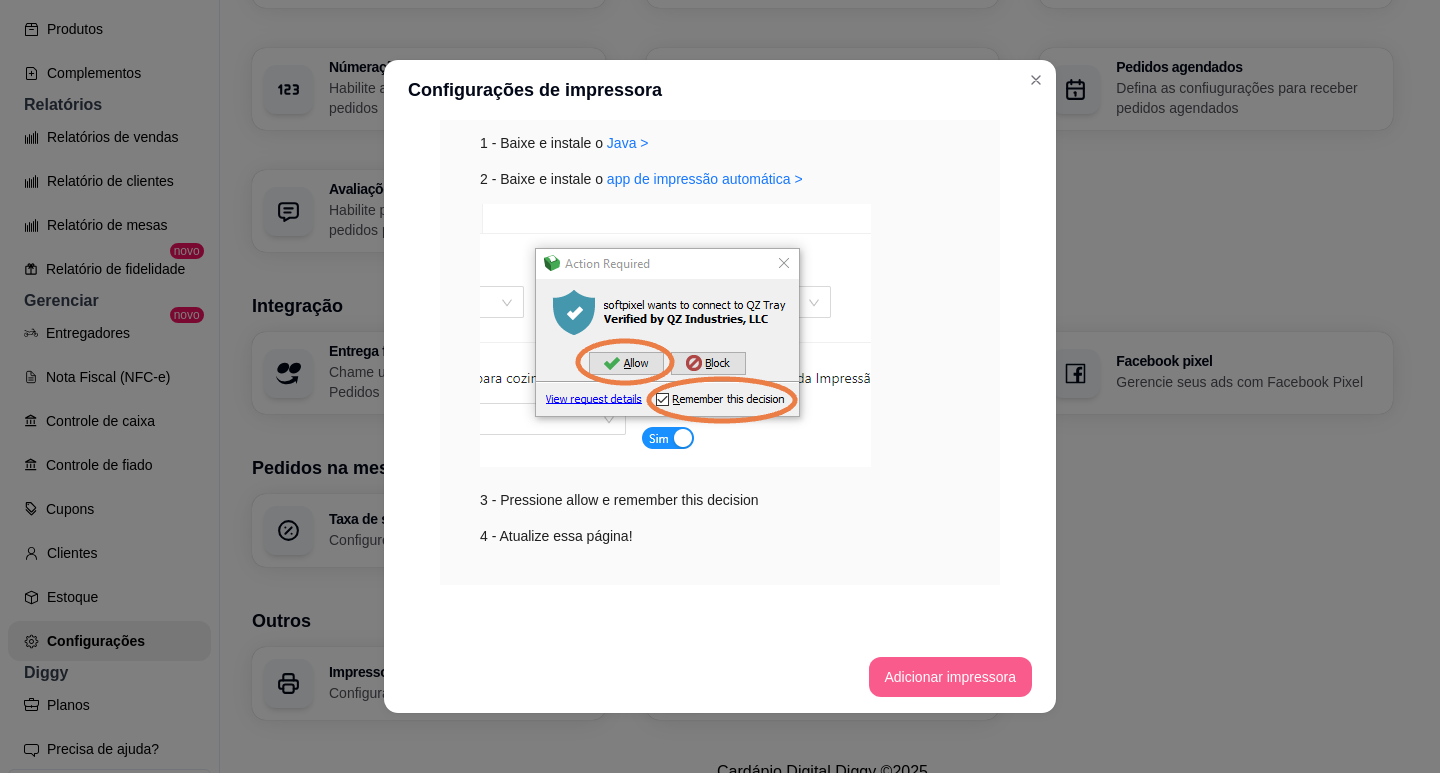 click on "Adicionar impressora" at bounding box center (951, 677) 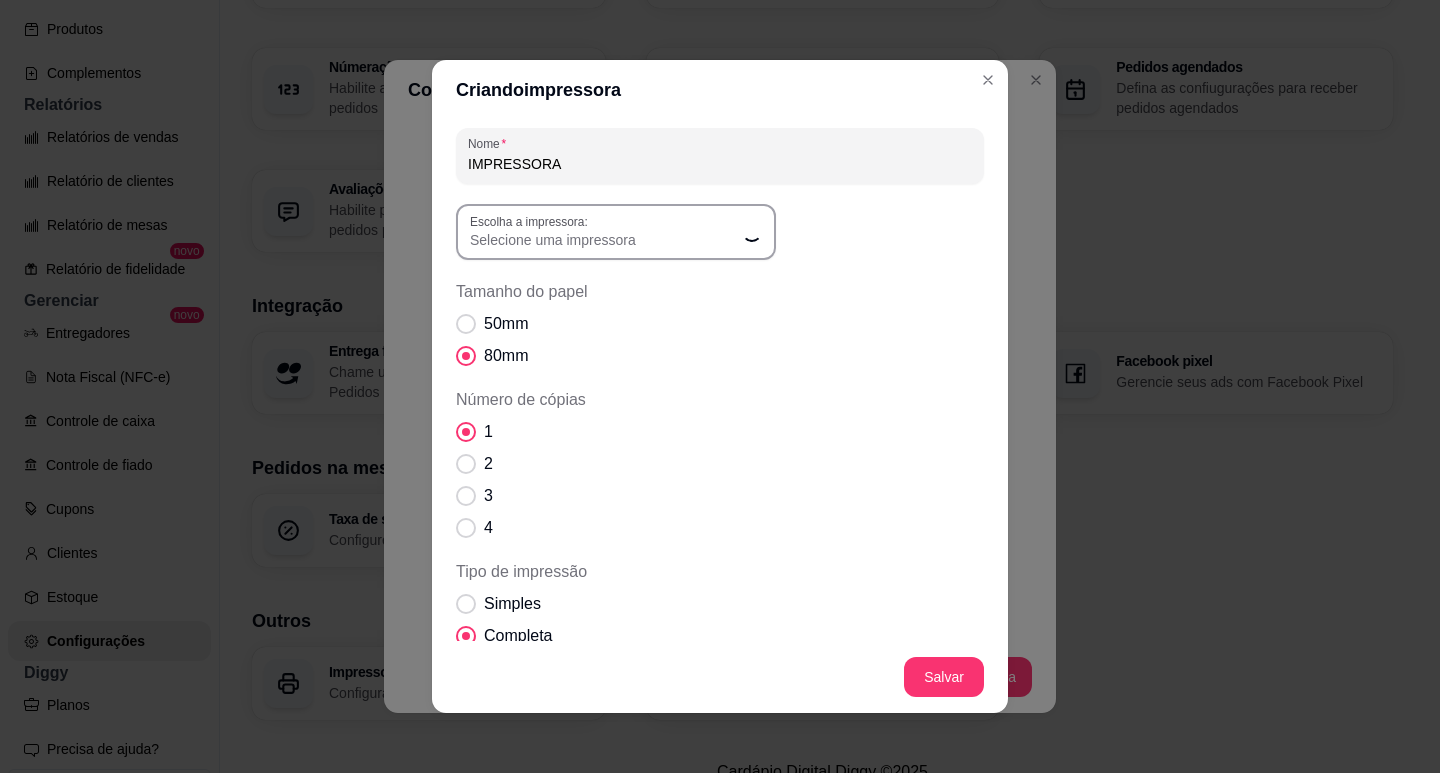 click on "Selecione uma impressora" at bounding box center (604, 240) 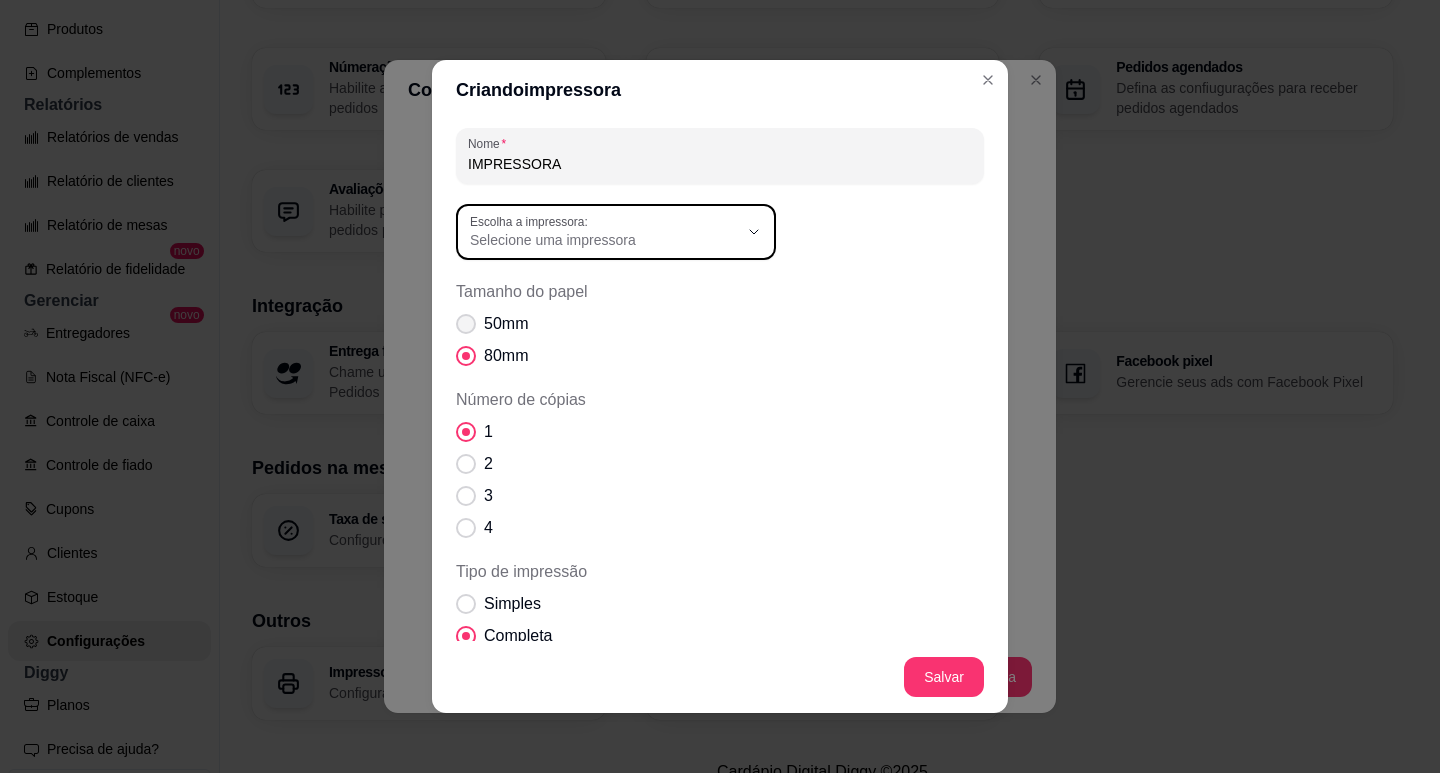 click on "50mm" at bounding box center (506, 324) 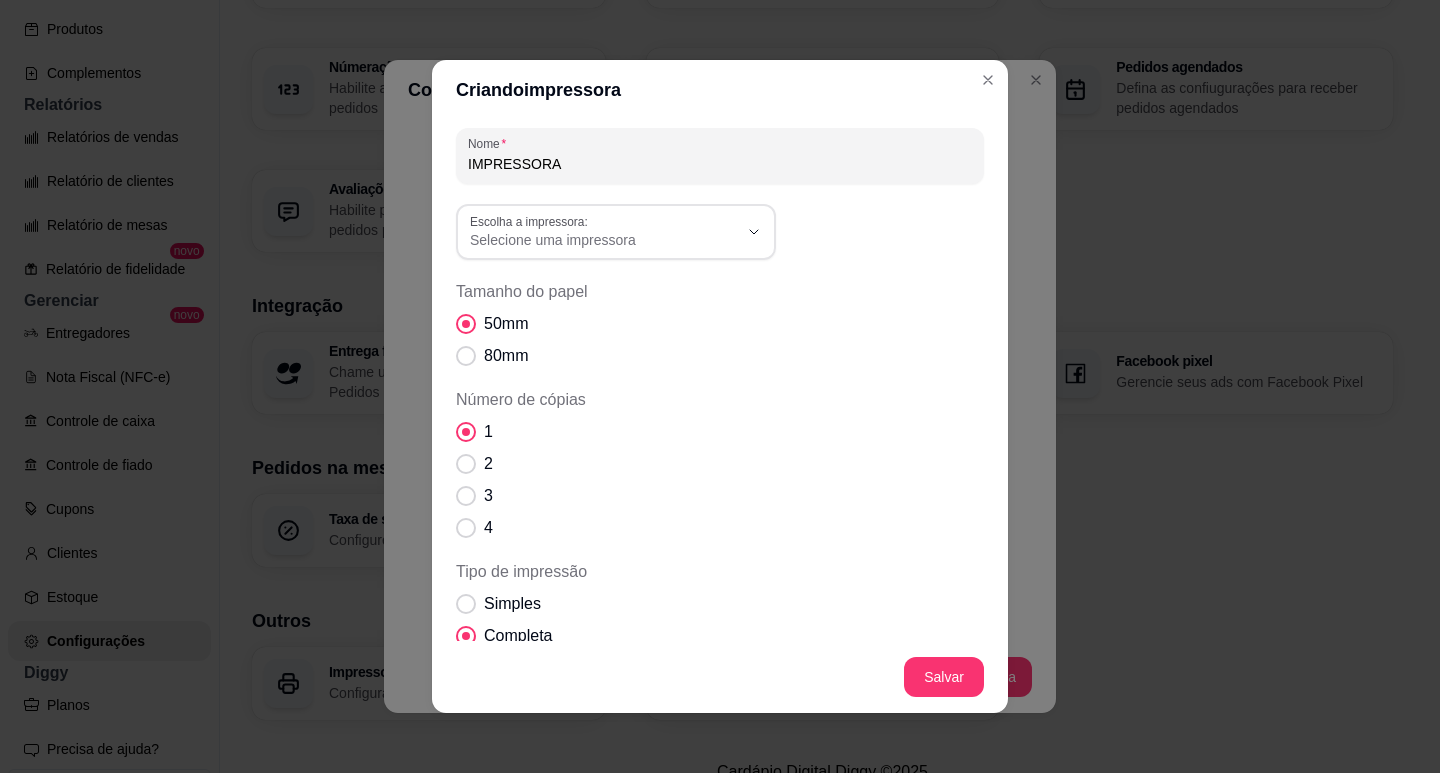 click on "Escolha a impressora: Selecione uma impressora" at bounding box center [616, 232] 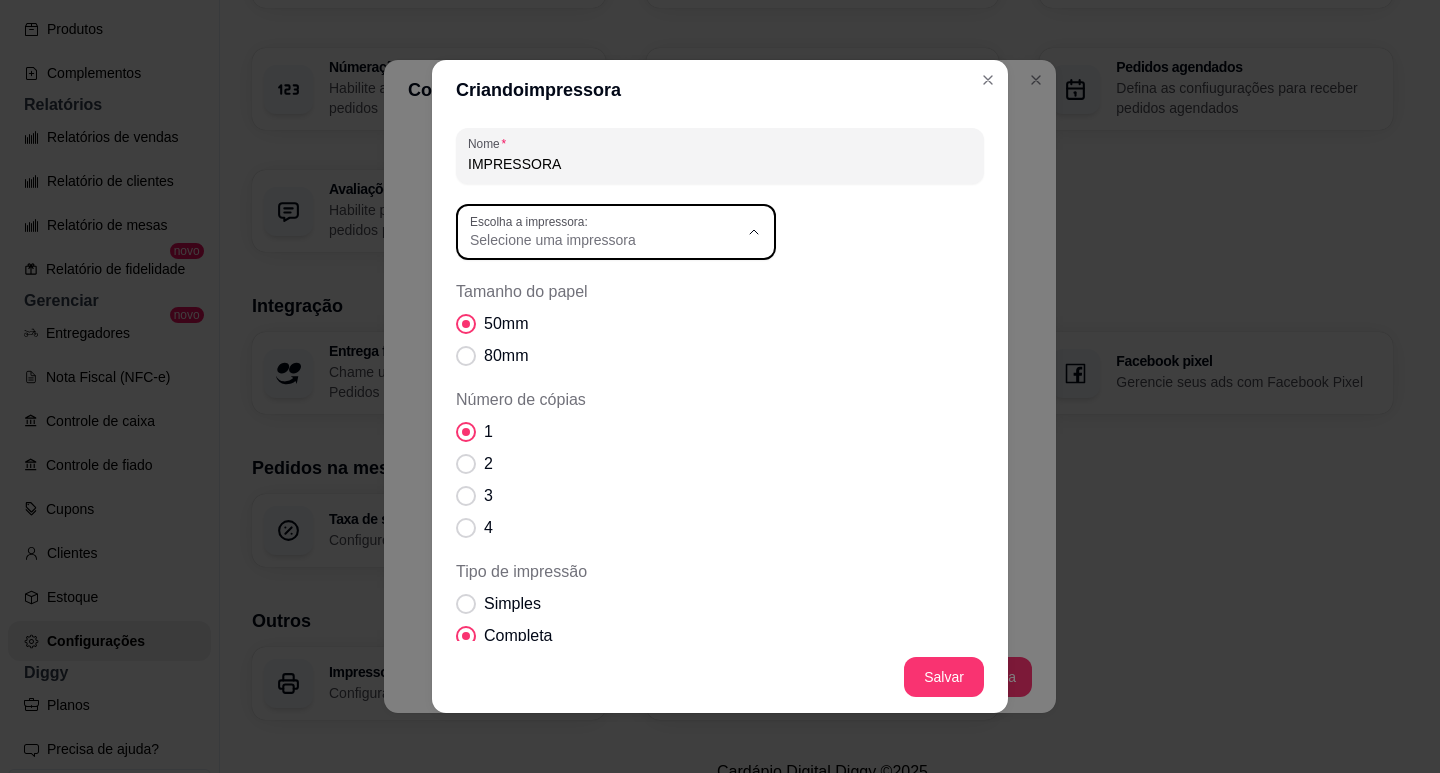 click on "POS58 10.0.0.6" at bounding box center (598, 353) 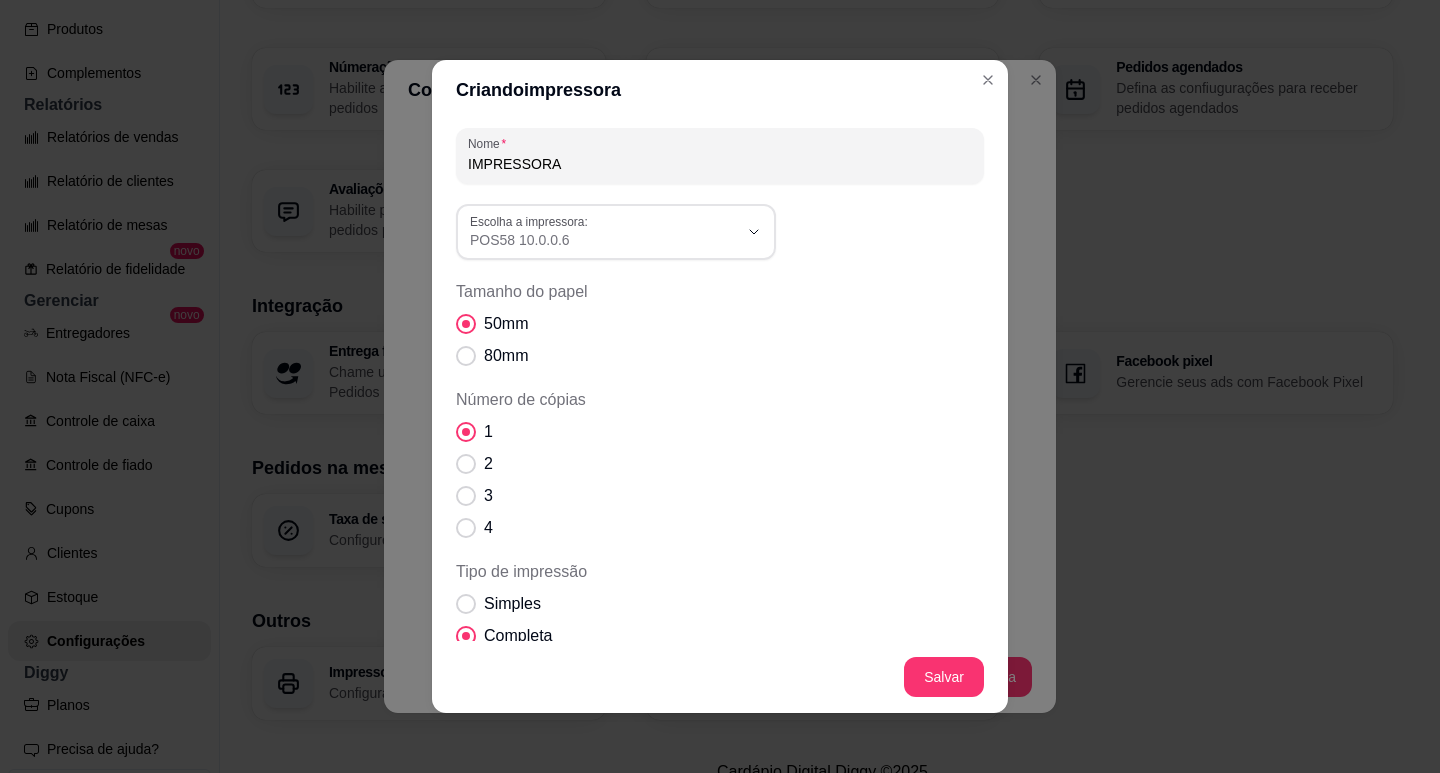 scroll, scrollTop: 19, scrollLeft: 0, axis: vertical 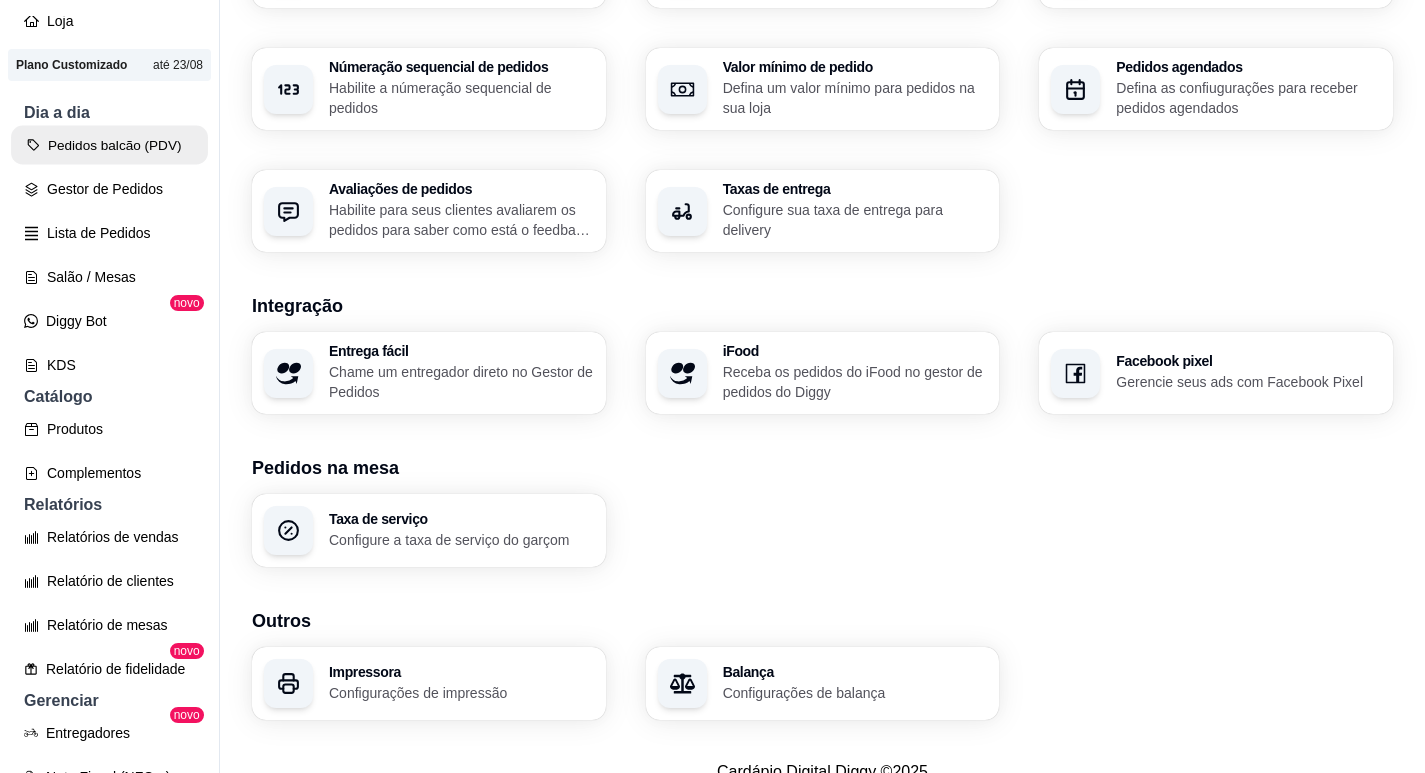 click on "Pedidos balcão (PDV)" at bounding box center (109, 145) 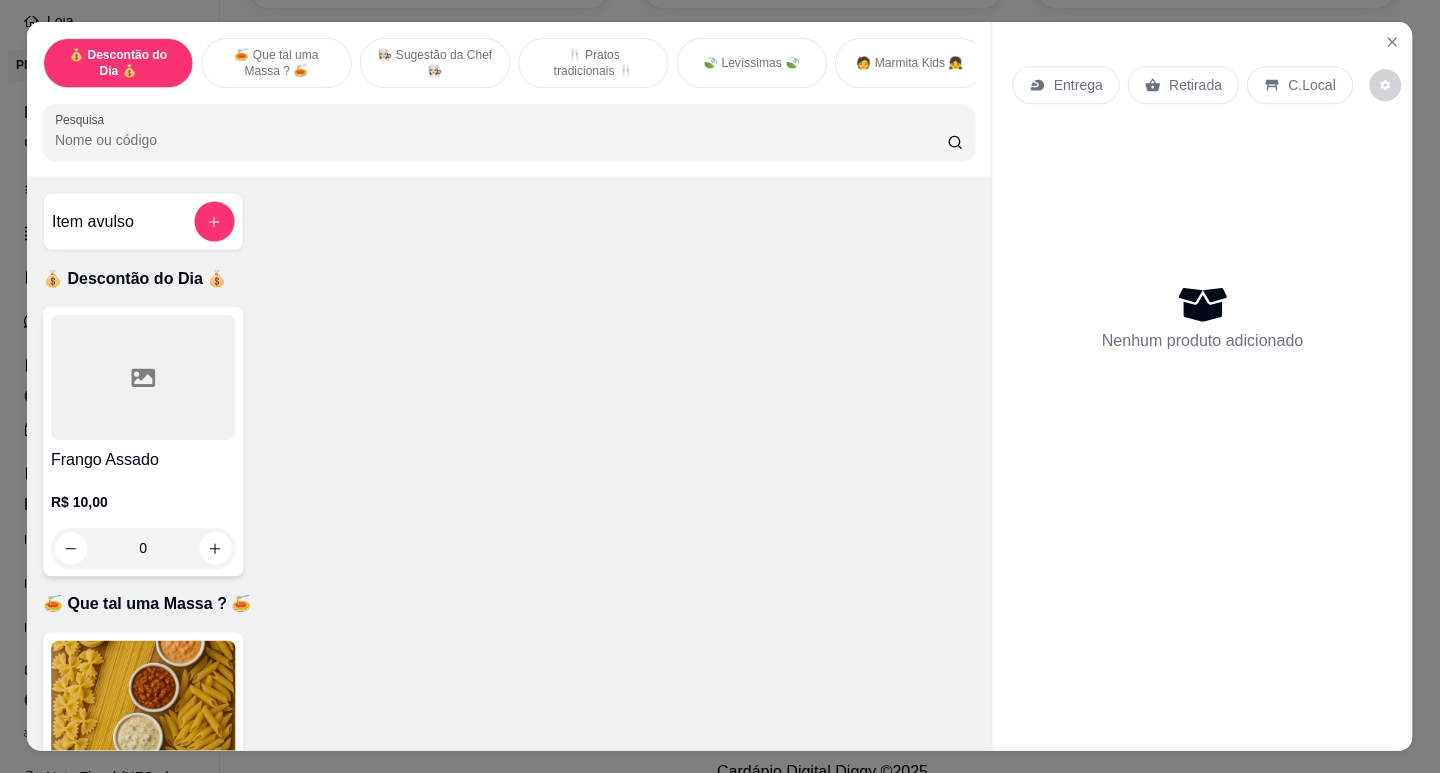 click on "Item avulso" at bounding box center (93, 222) 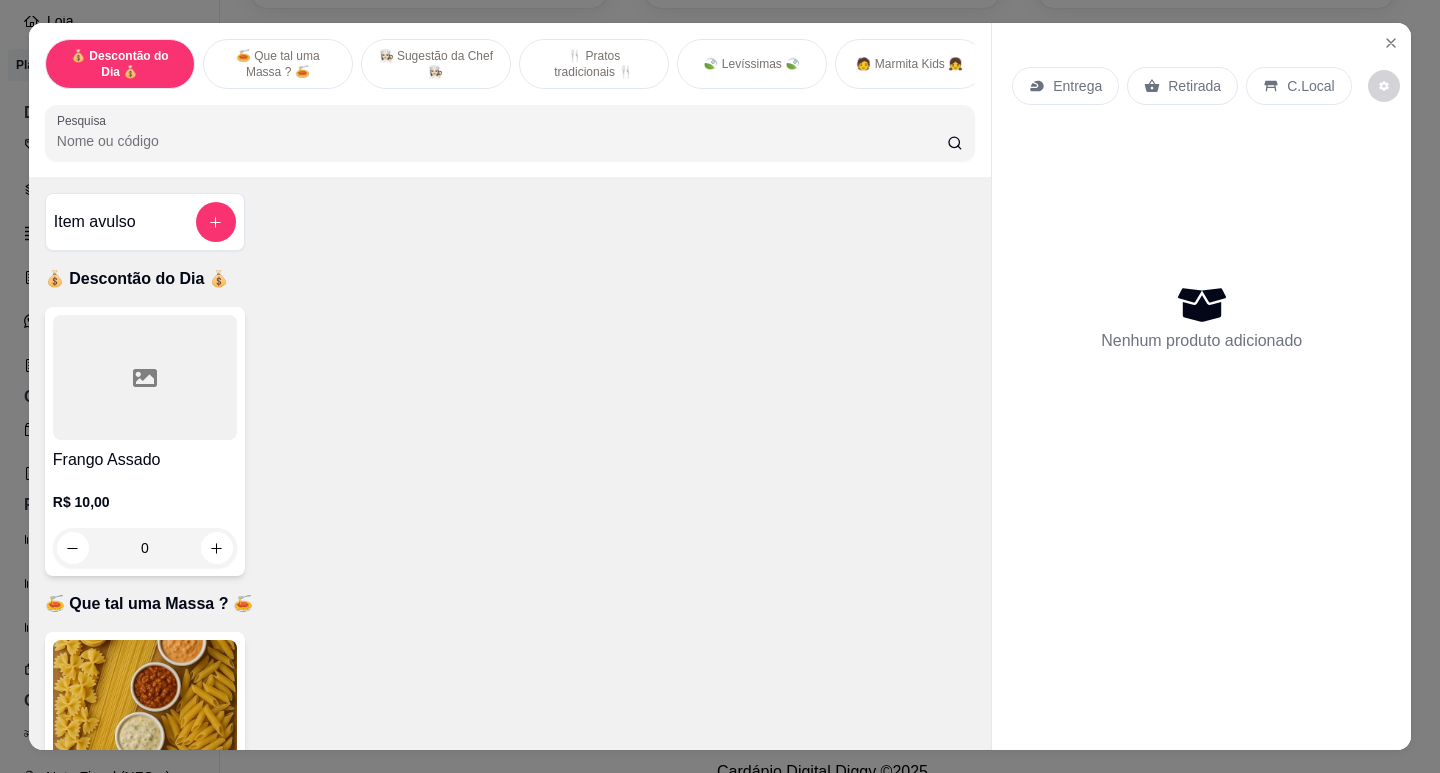 click on "Entrega Retirada C.Local Nenhum produto adicionado" at bounding box center (1201, 370) 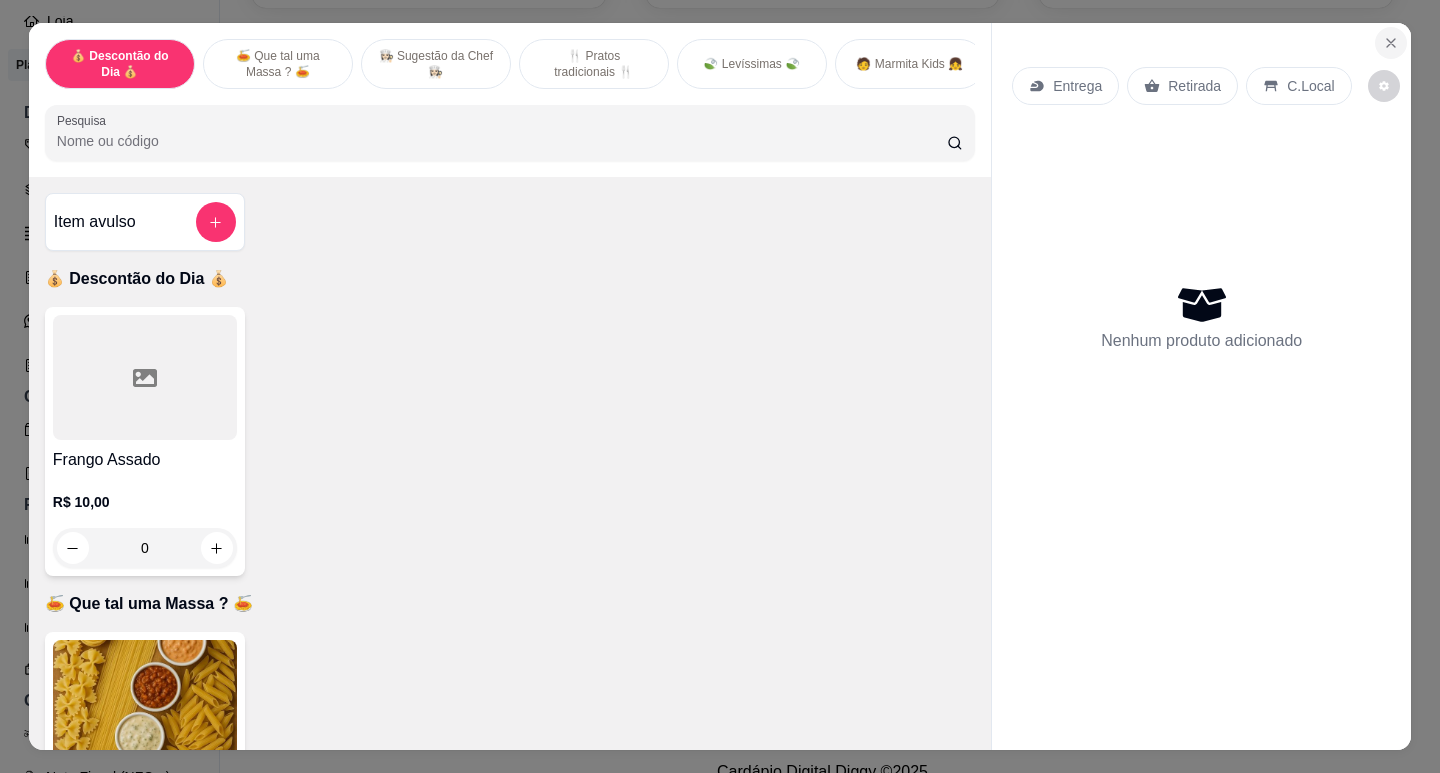 click 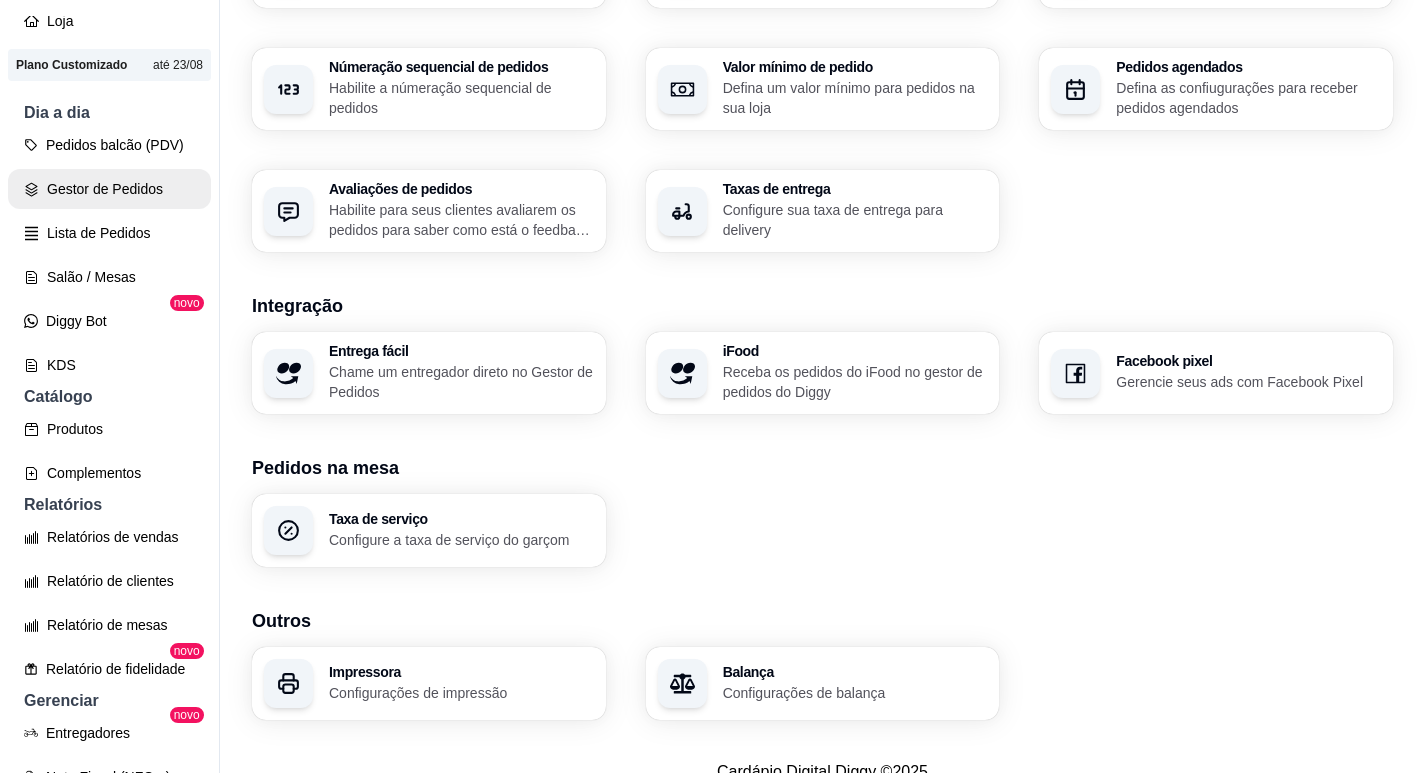 click on "Gestor de Pedidos" at bounding box center (109, 189) 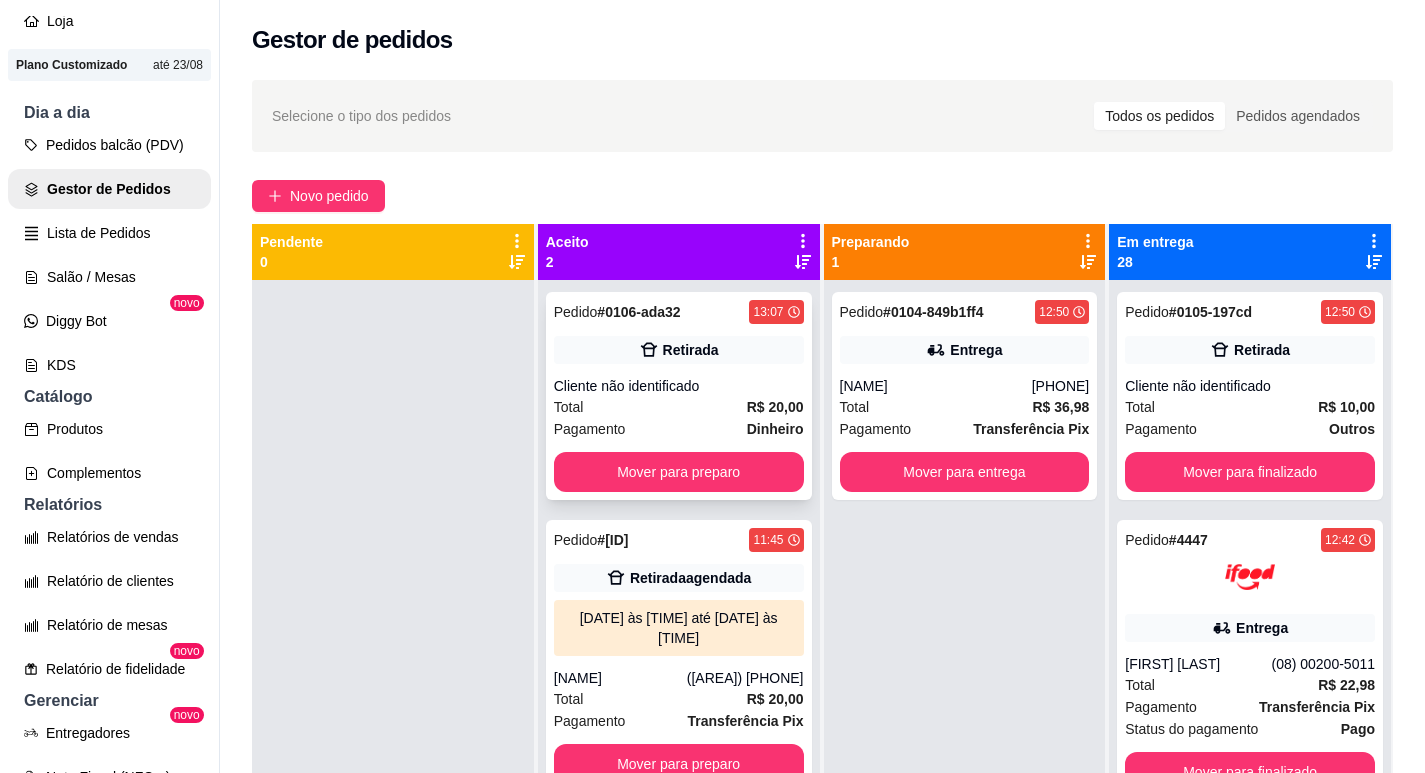 click on "Retirada" at bounding box center [679, 350] 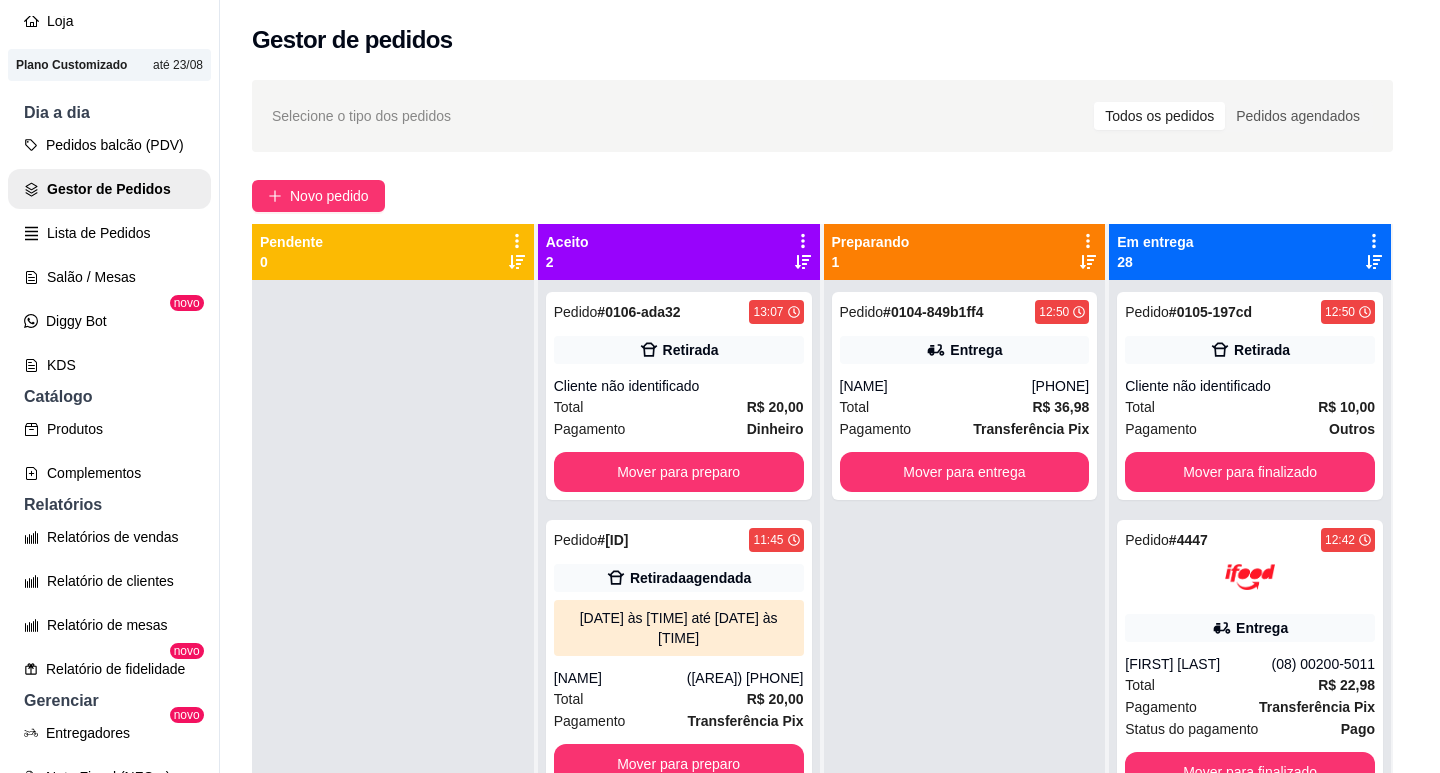 click on "Imprimir" at bounding box center [942, 92] 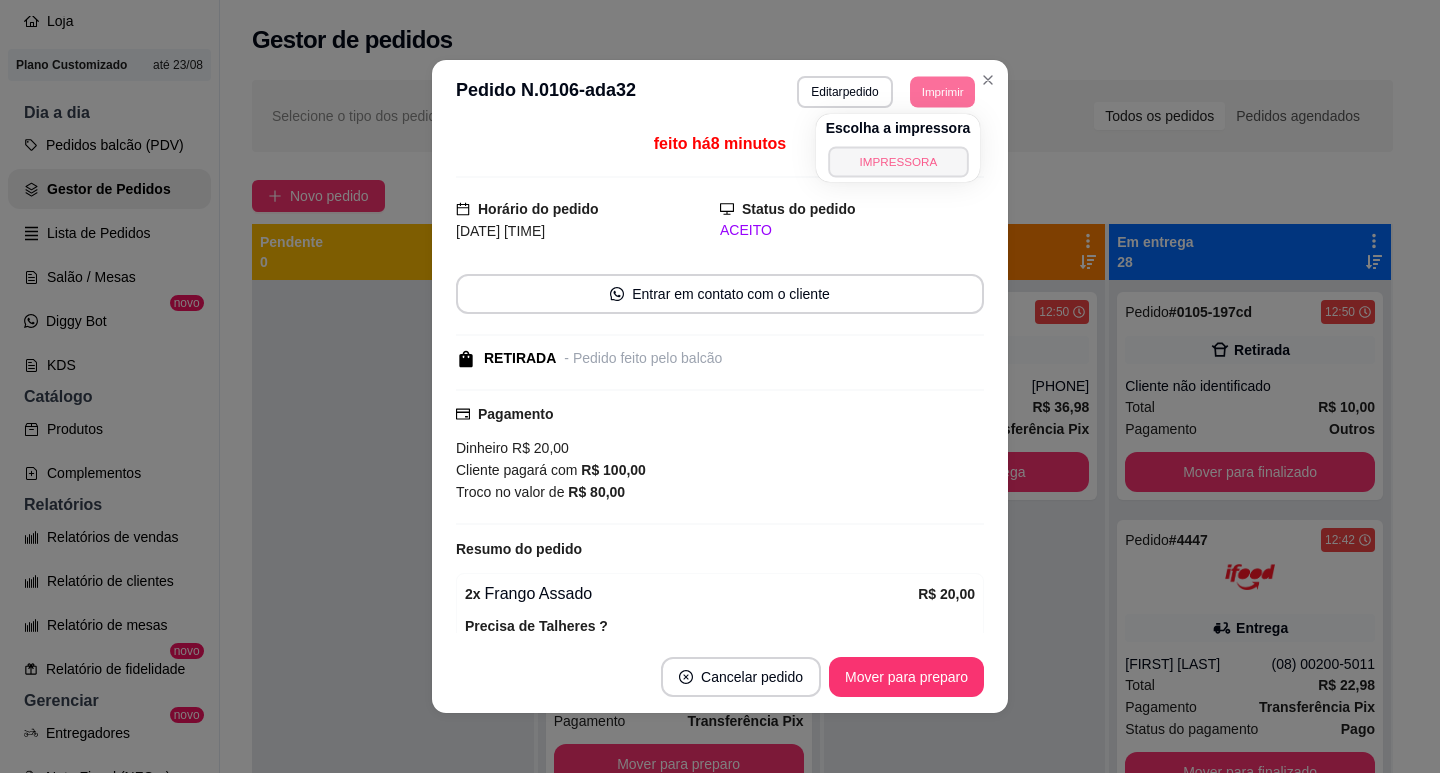 click on "IMPRESSORA" at bounding box center [898, 161] 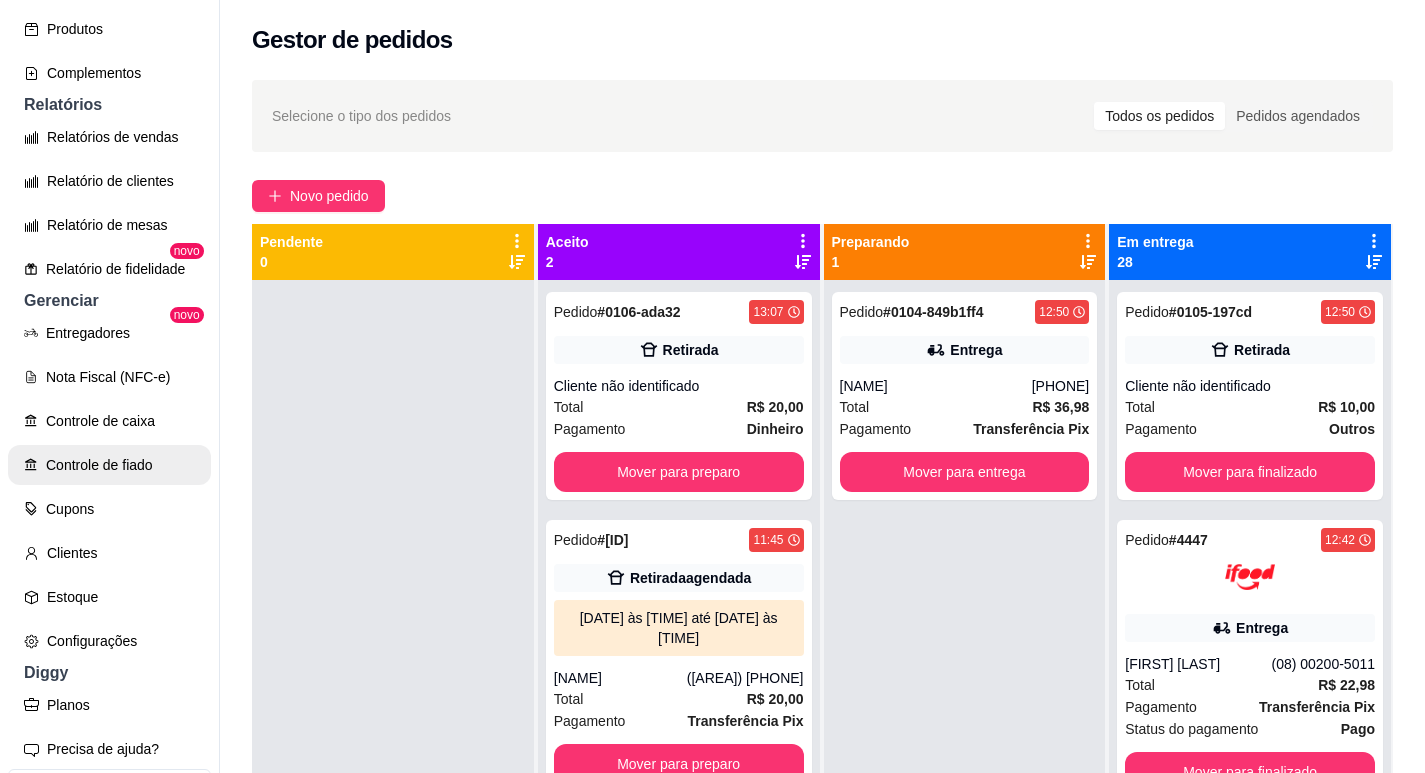 scroll, scrollTop: 641, scrollLeft: 0, axis: vertical 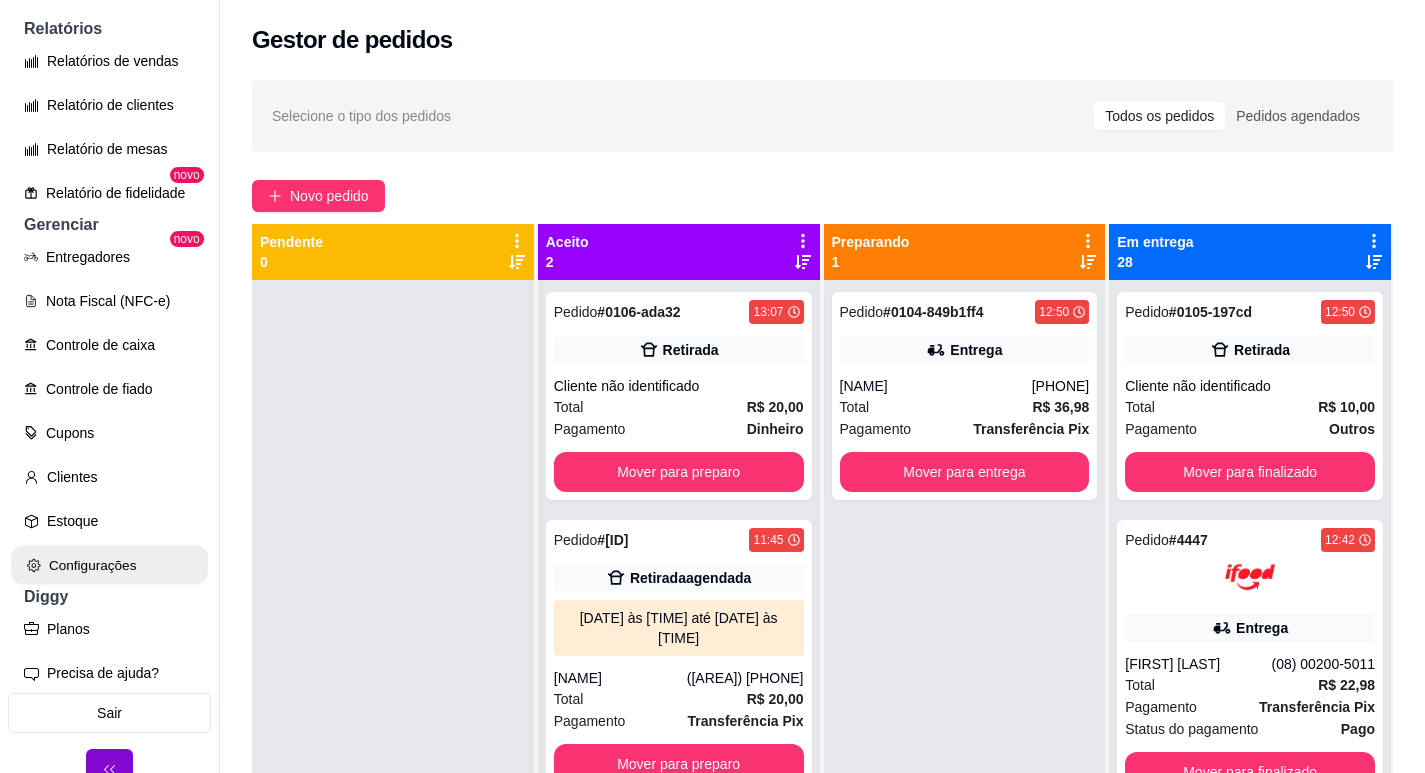 click on "Configurações" at bounding box center [109, 565] 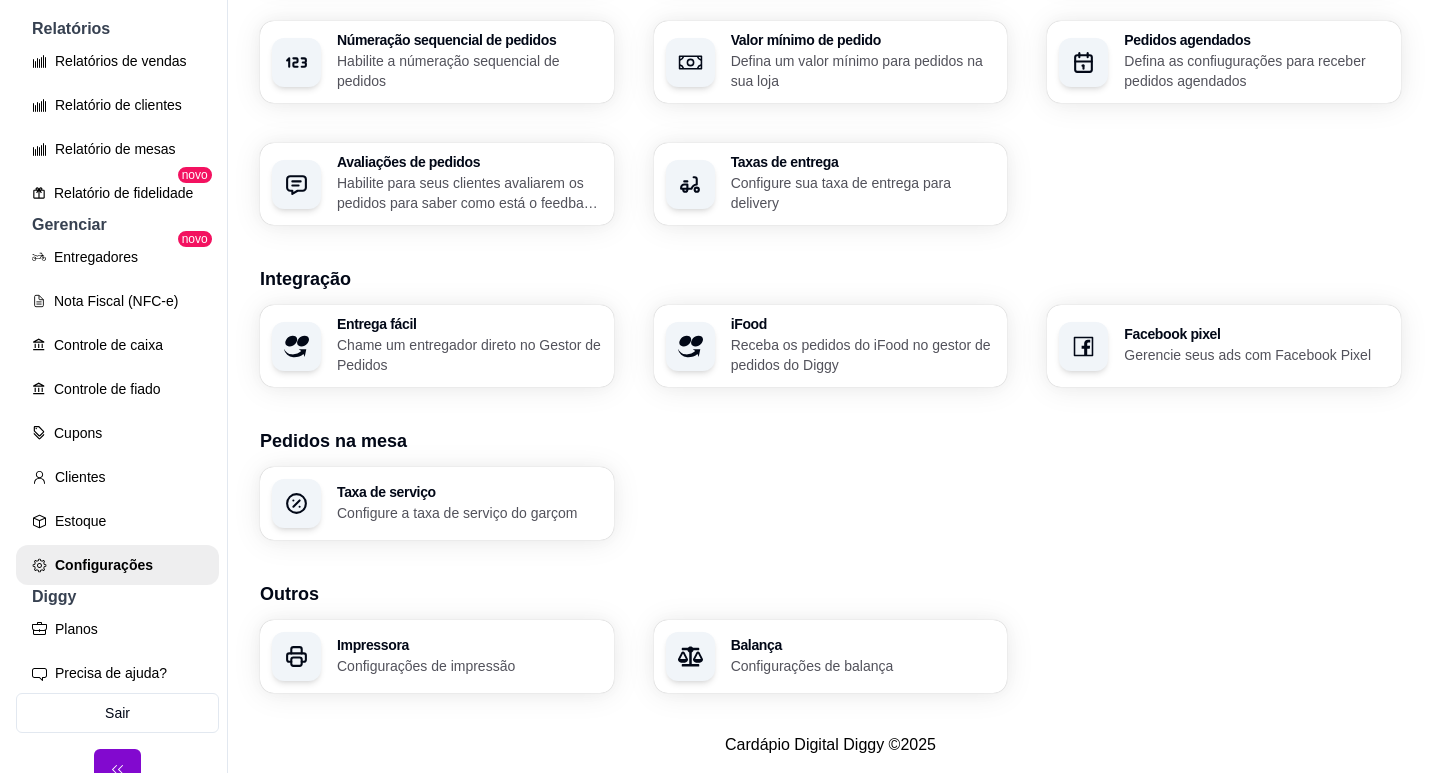 scroll, scrollTop: 642, scrollLeft: 0, axis: vertical 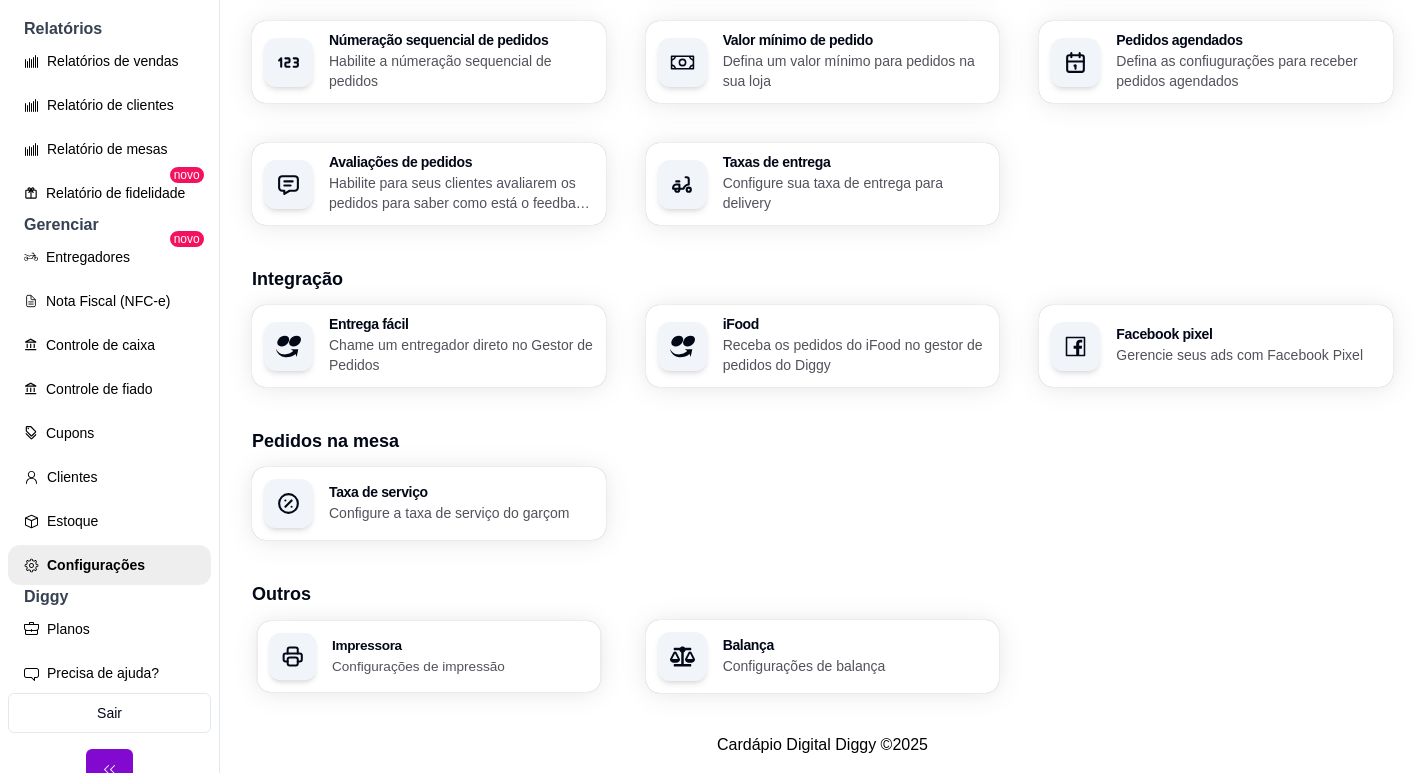 click on "Configurações de impressão" at bounding box center [460, 665] 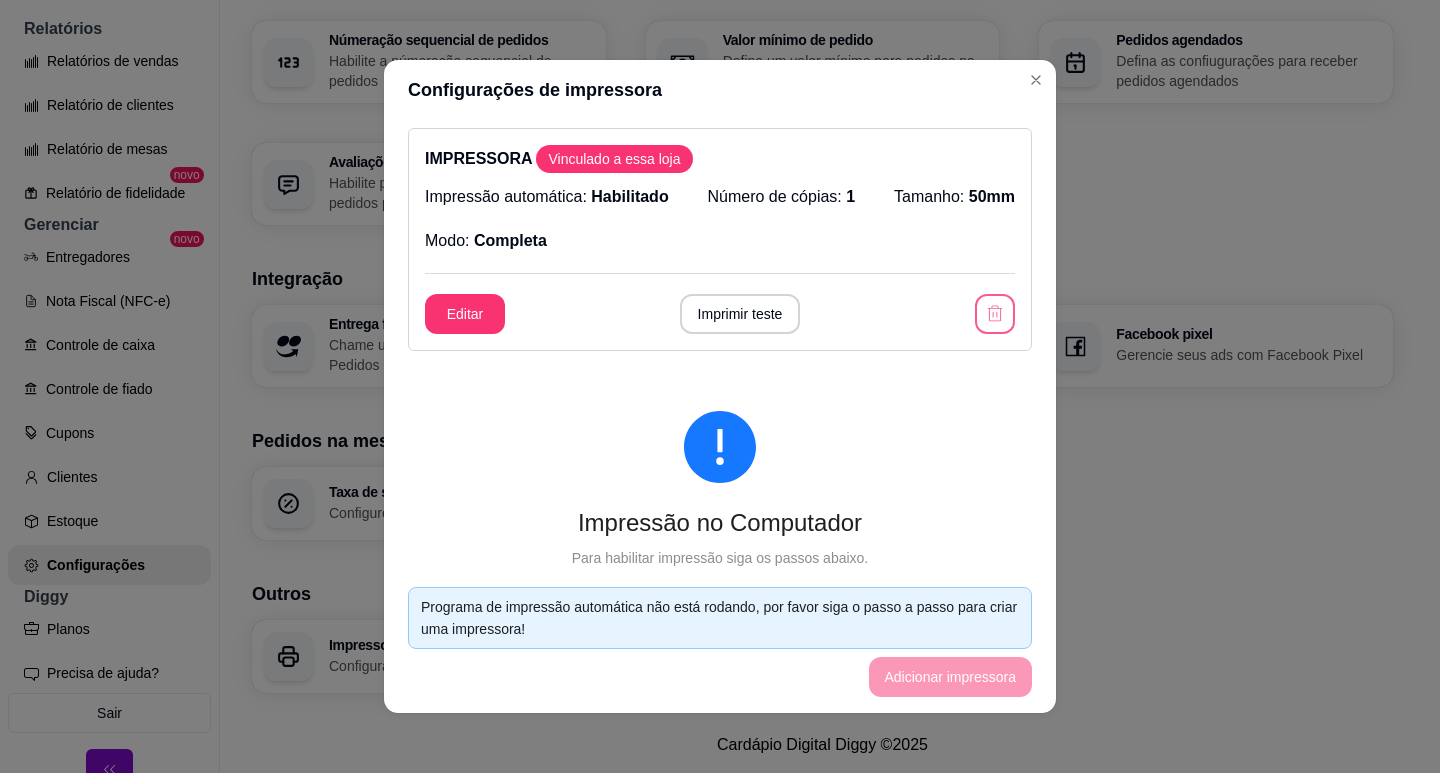 click at bounding box center [995, 314] 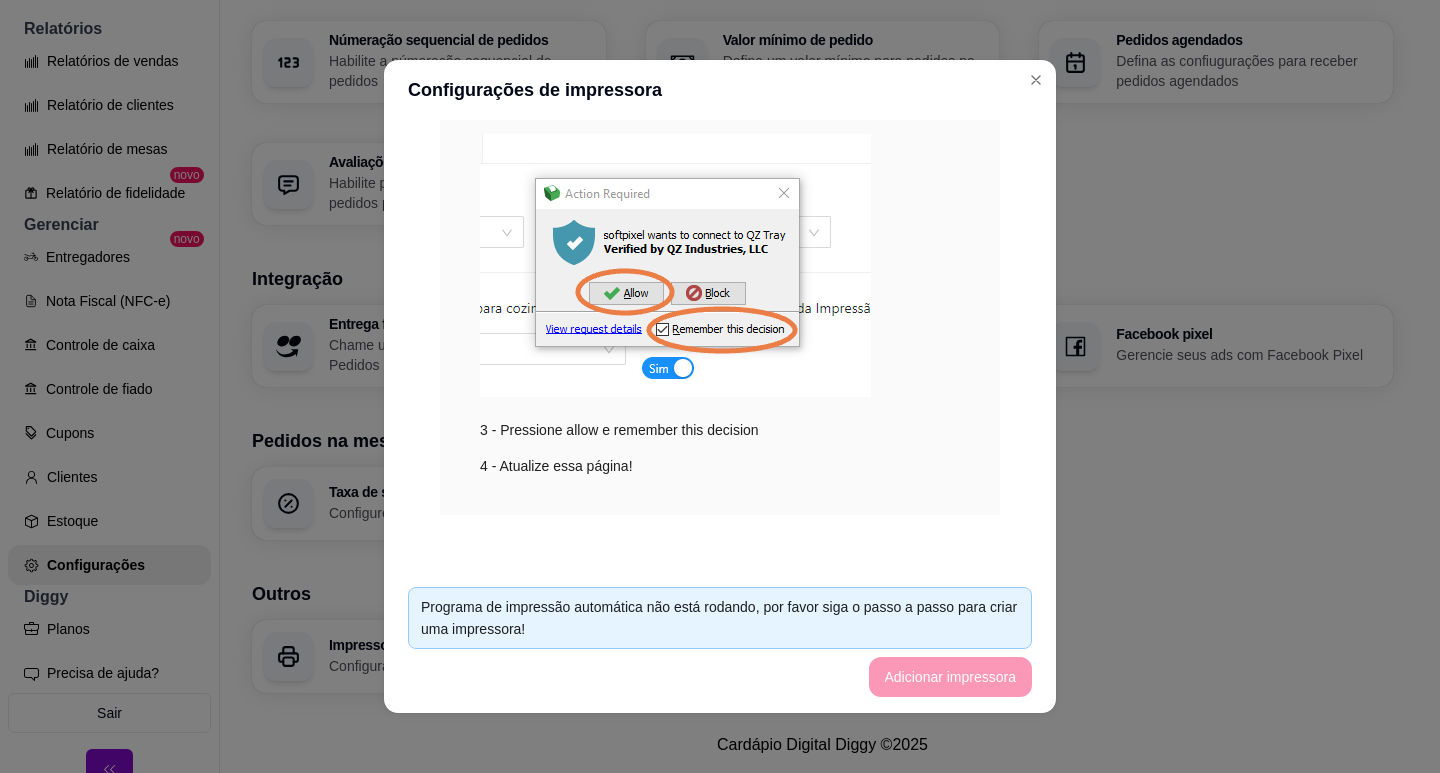scroll, scrollTop: 289, scrollLeft: 0, axis: vertical 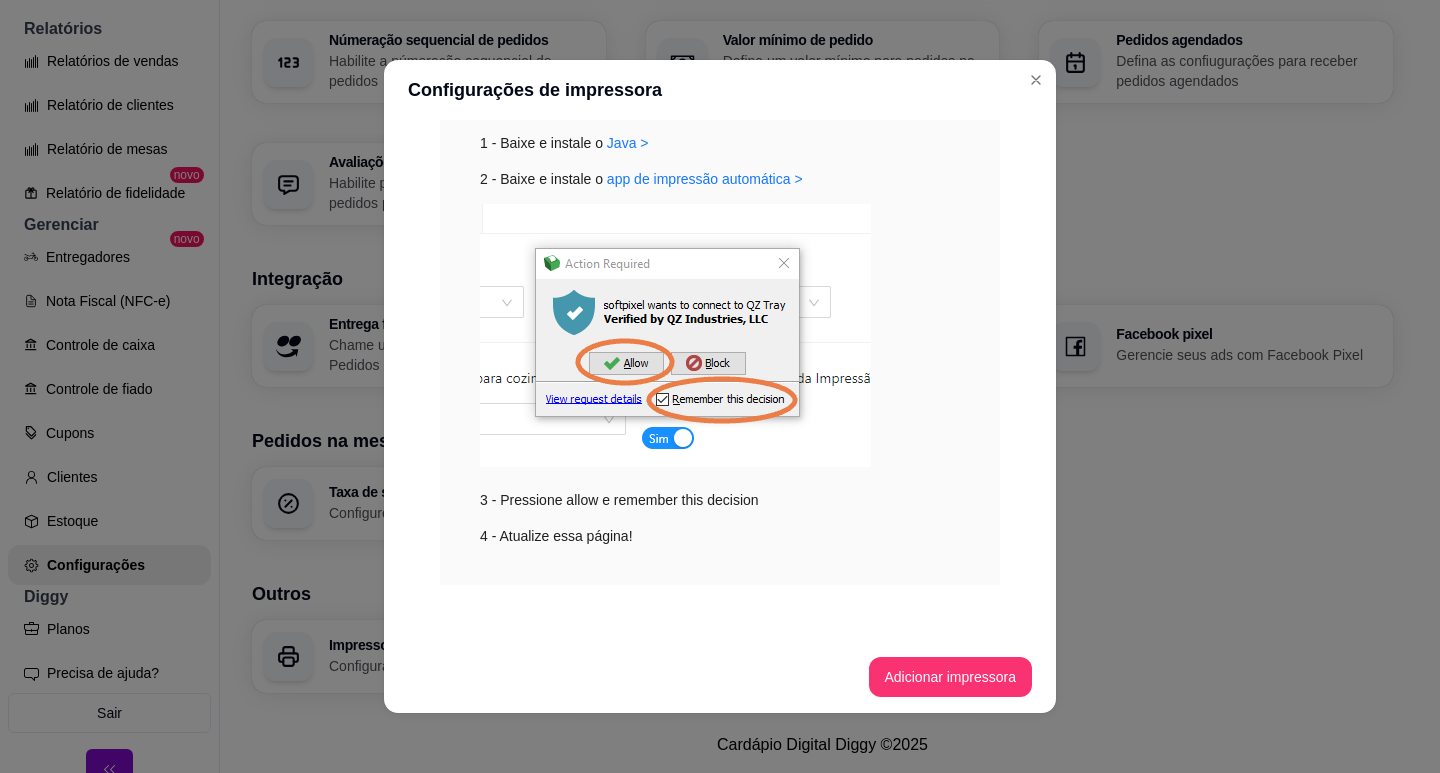 click on "Adicionar impressora" at bounding box center (720, 677) 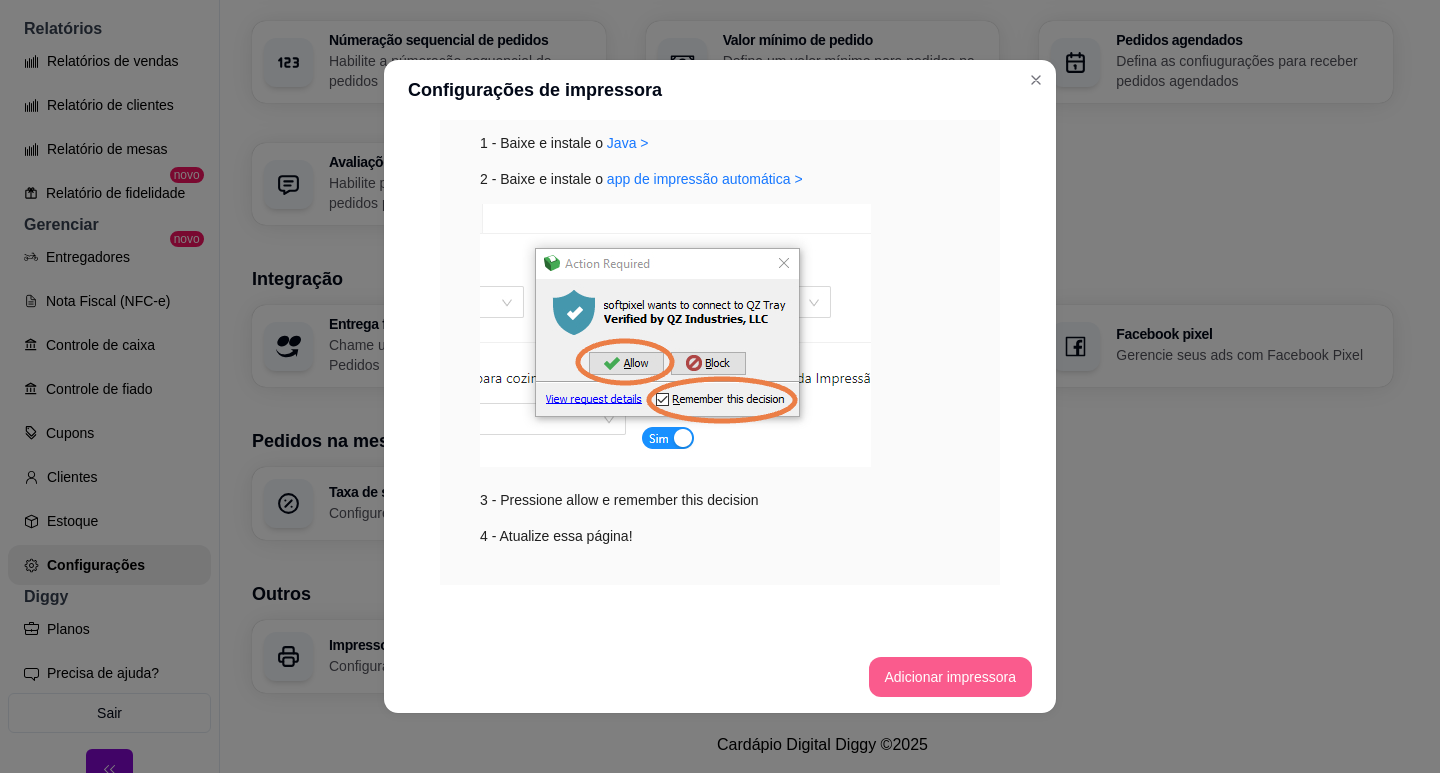 click on "Adicionar impressora" at bounding box center (720, 677) 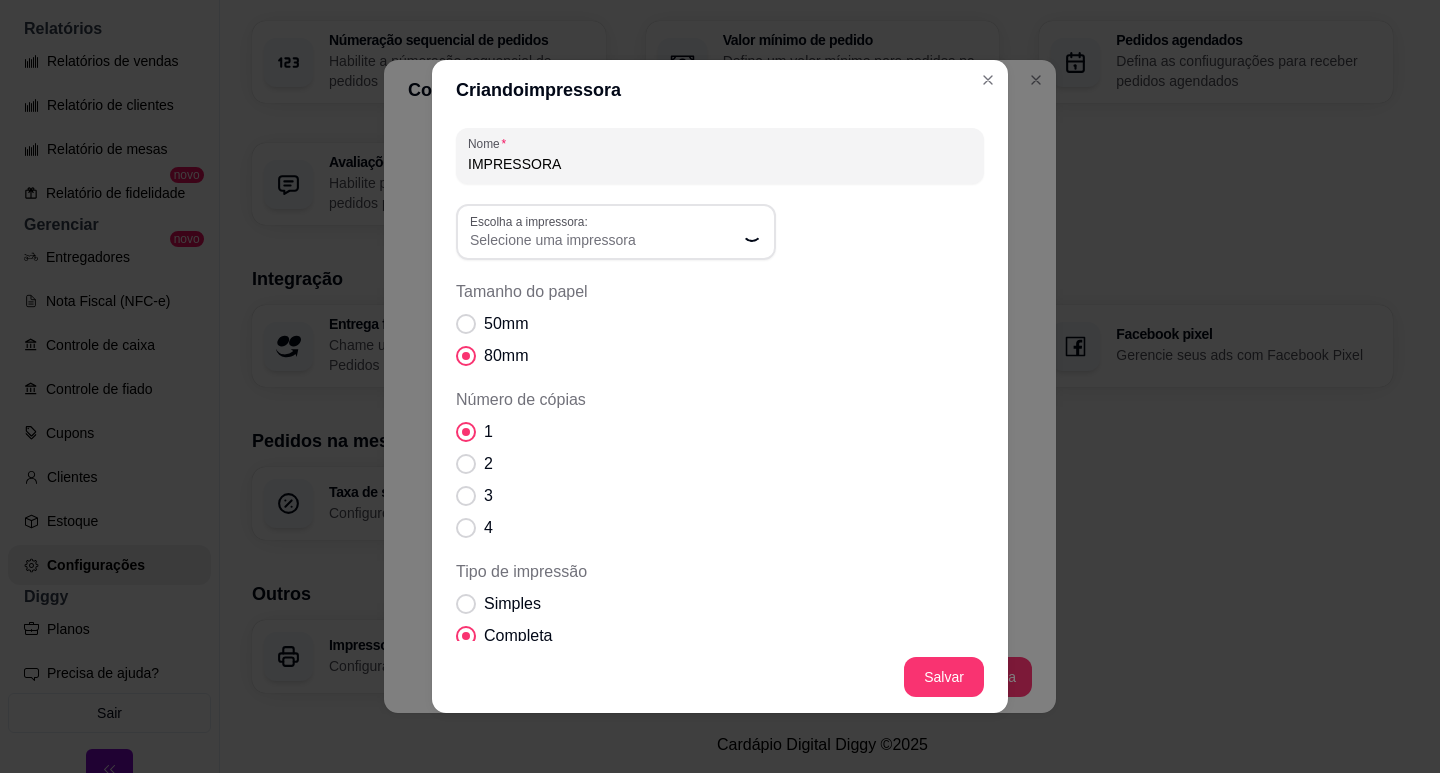 drag, startPoint x: 575, startPoint y: 151, endPoint x: 432, endPoint y: 161, distance: 143.34923 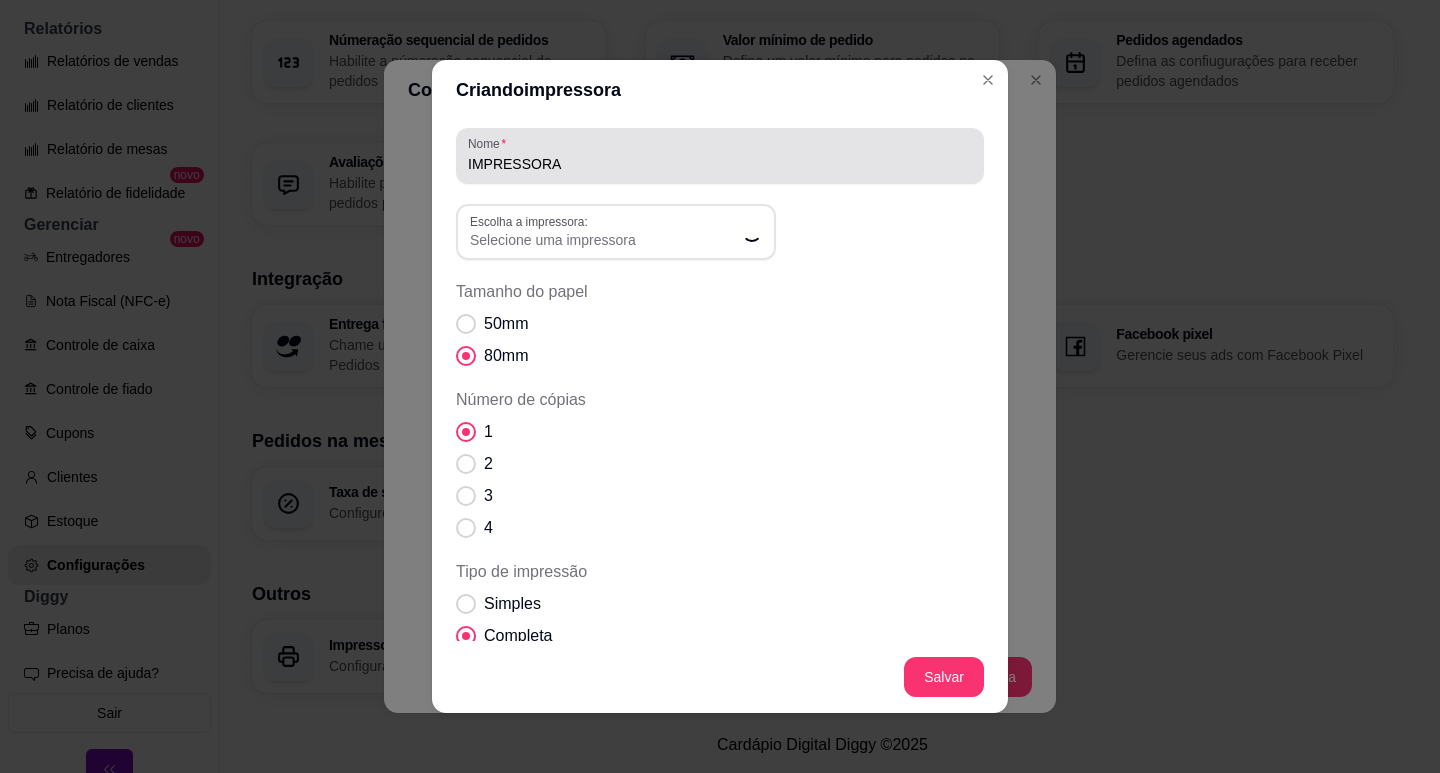 click on "IMPRESSORA" at bounding box center (720, 156) 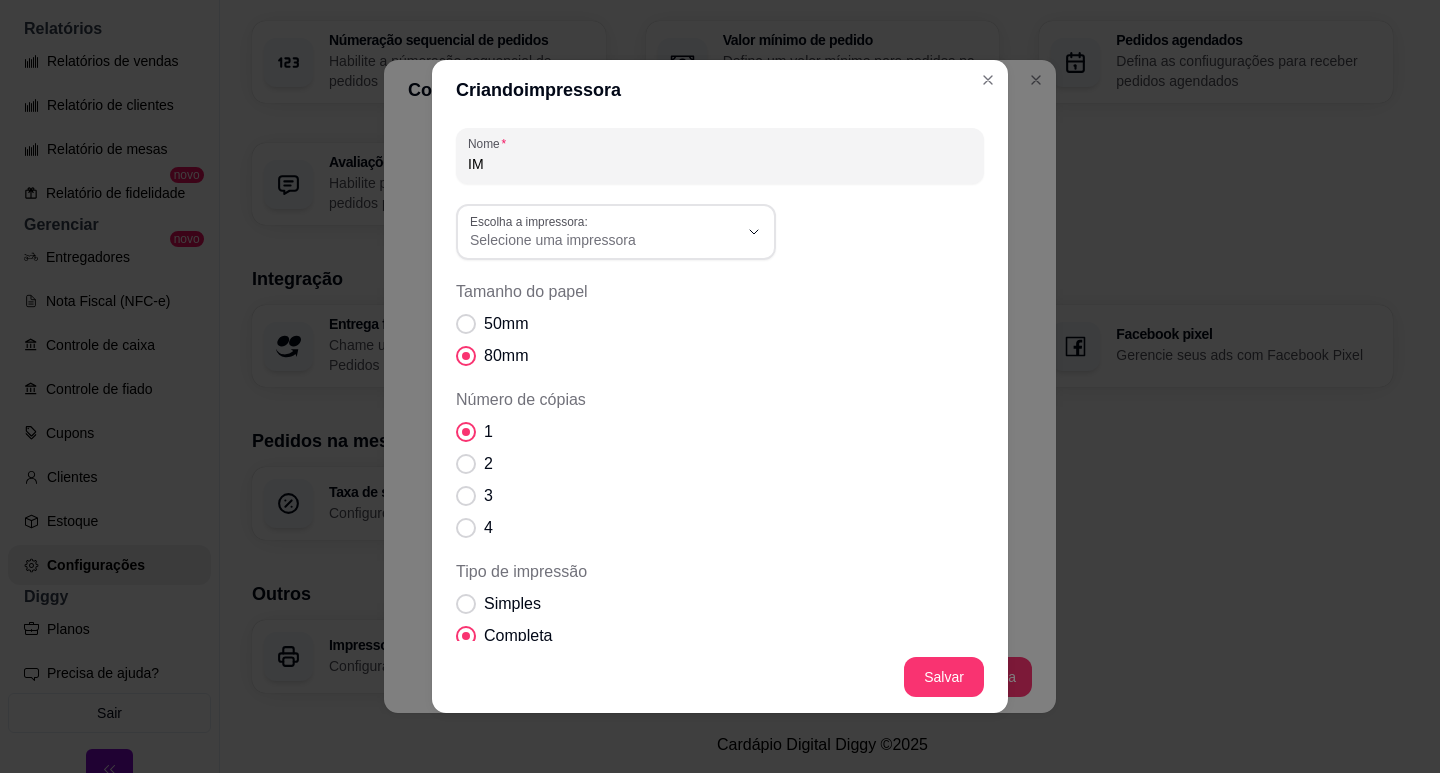 type on "I" 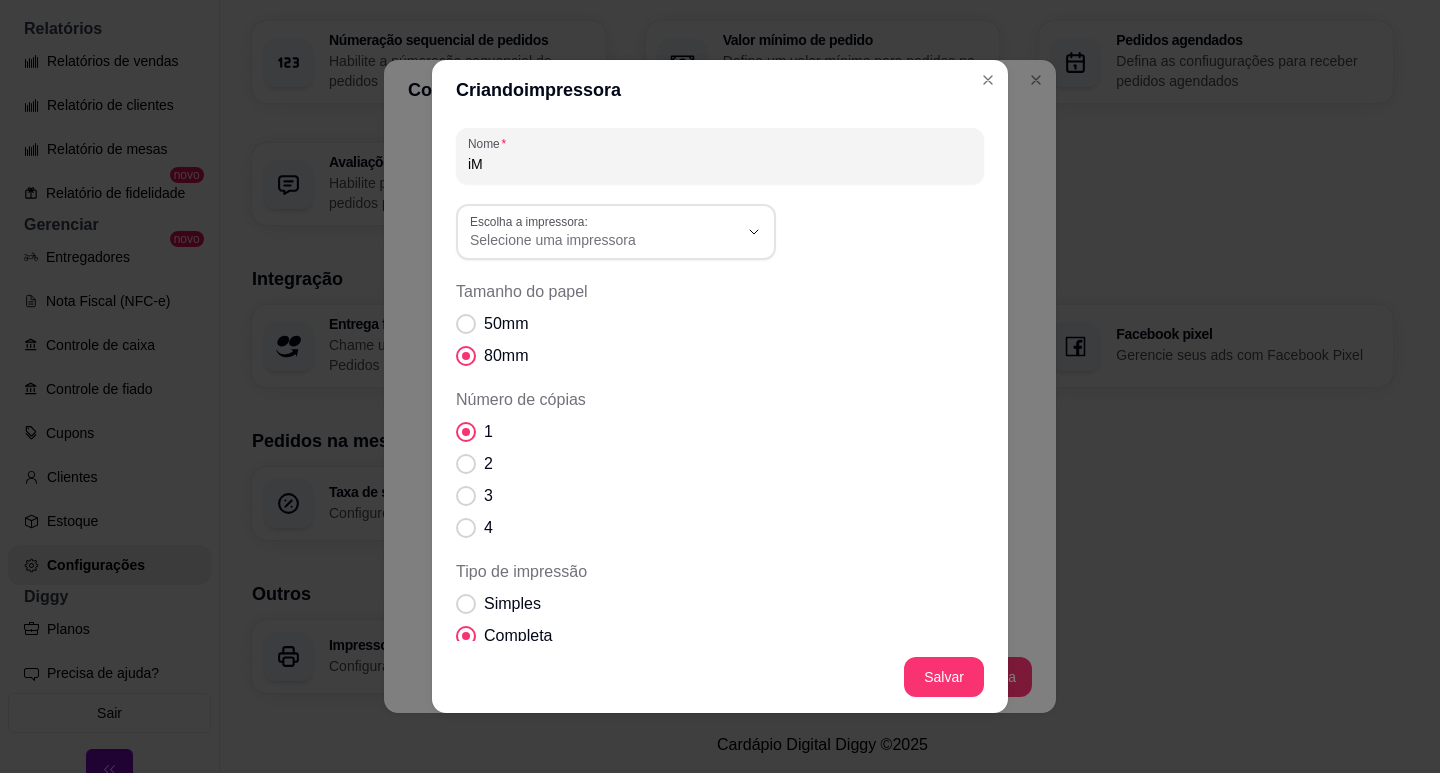 type on "i" 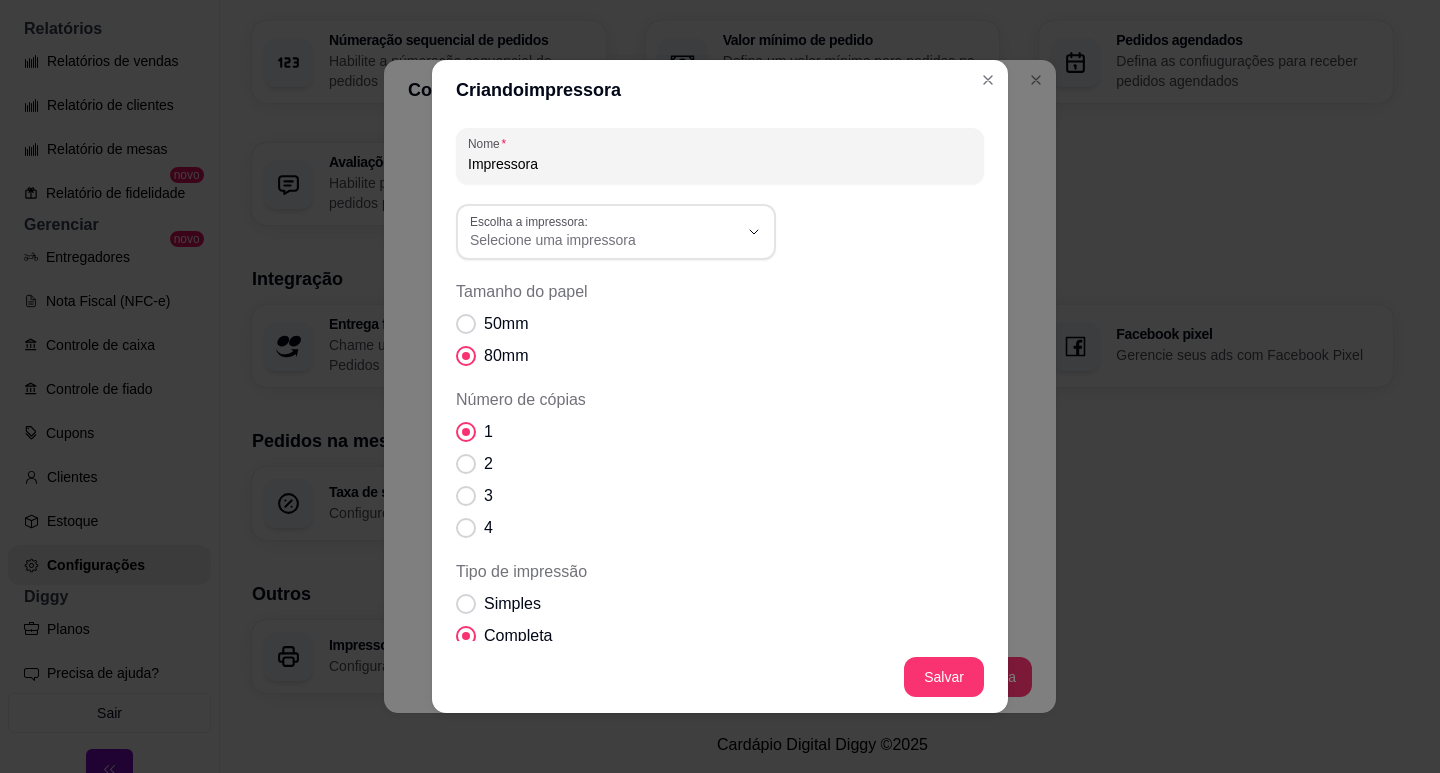 type on "Impressora" 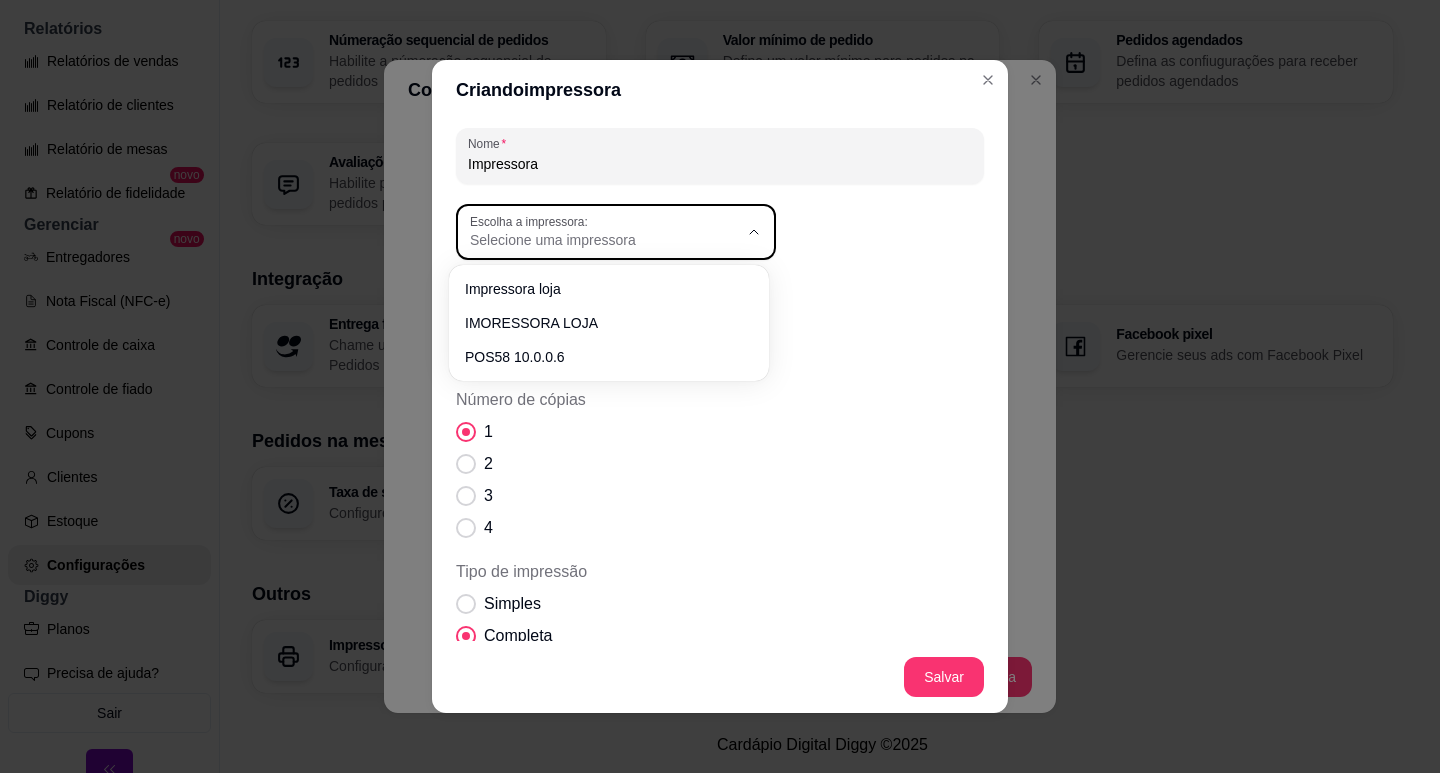 click on "Selecione uma impressora" at bounding box center (604, 232) 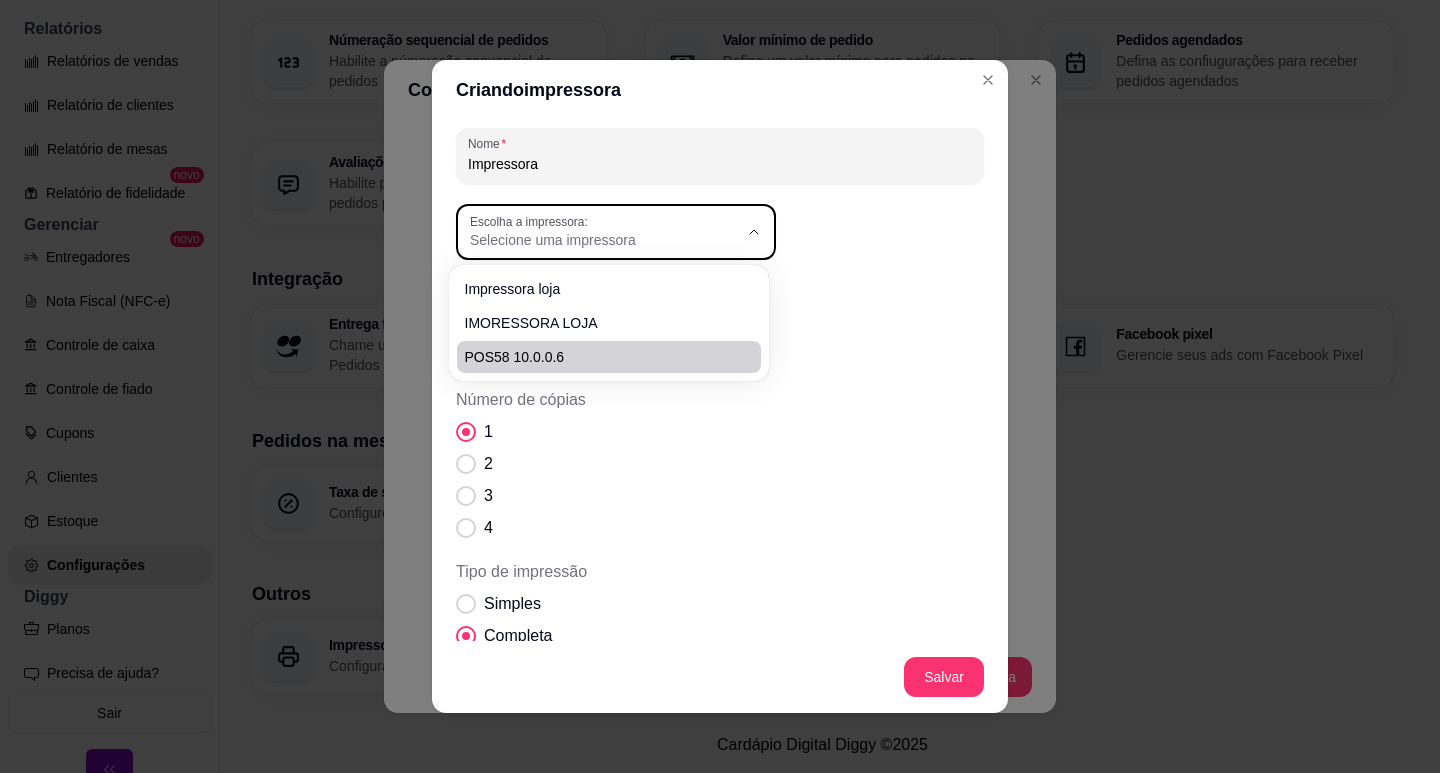 click on "1 2 3 4" at bounding box center [720, 480] 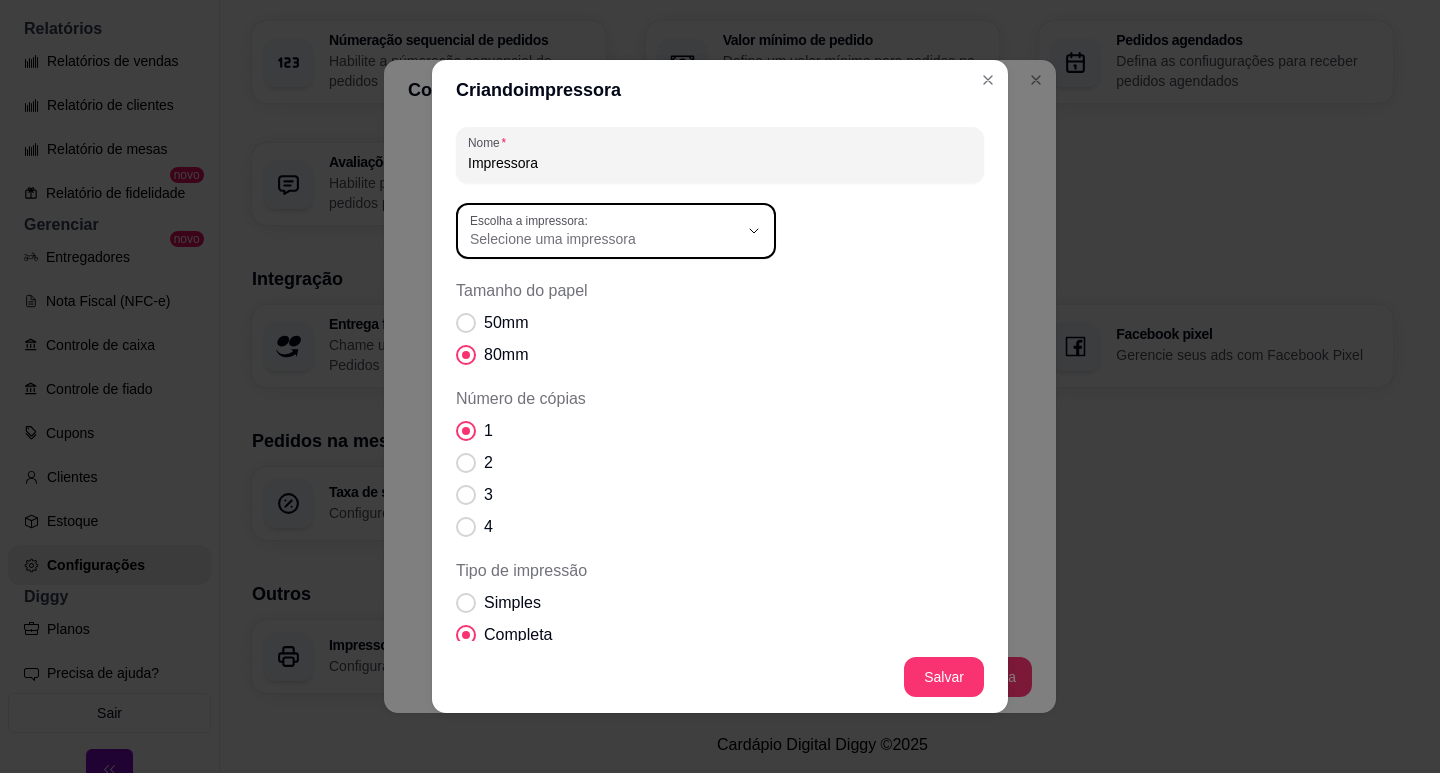 scroll, scrollTop: 0, scrollLeft: 0, axis: both 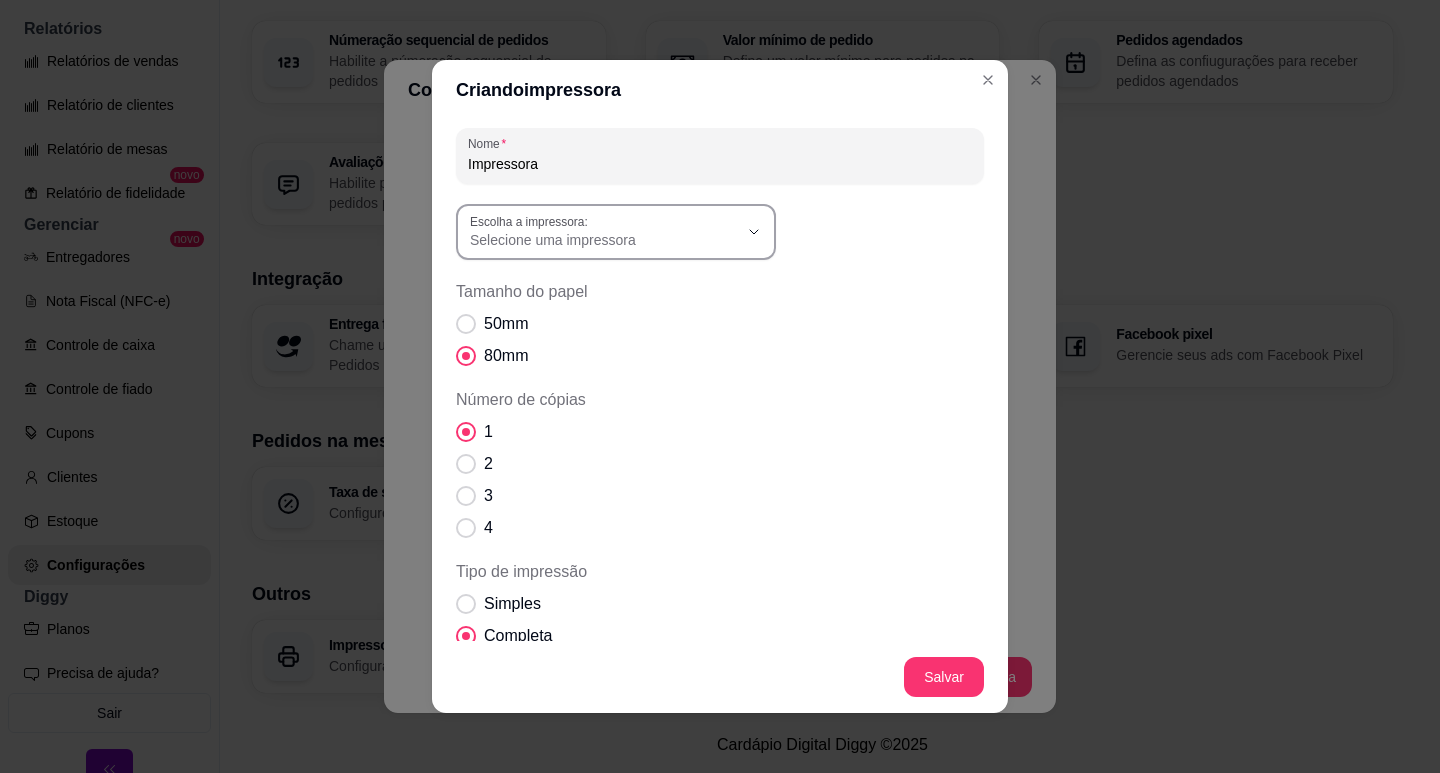 click on "Selecione uma impressora" at bounding box center [604, 240] 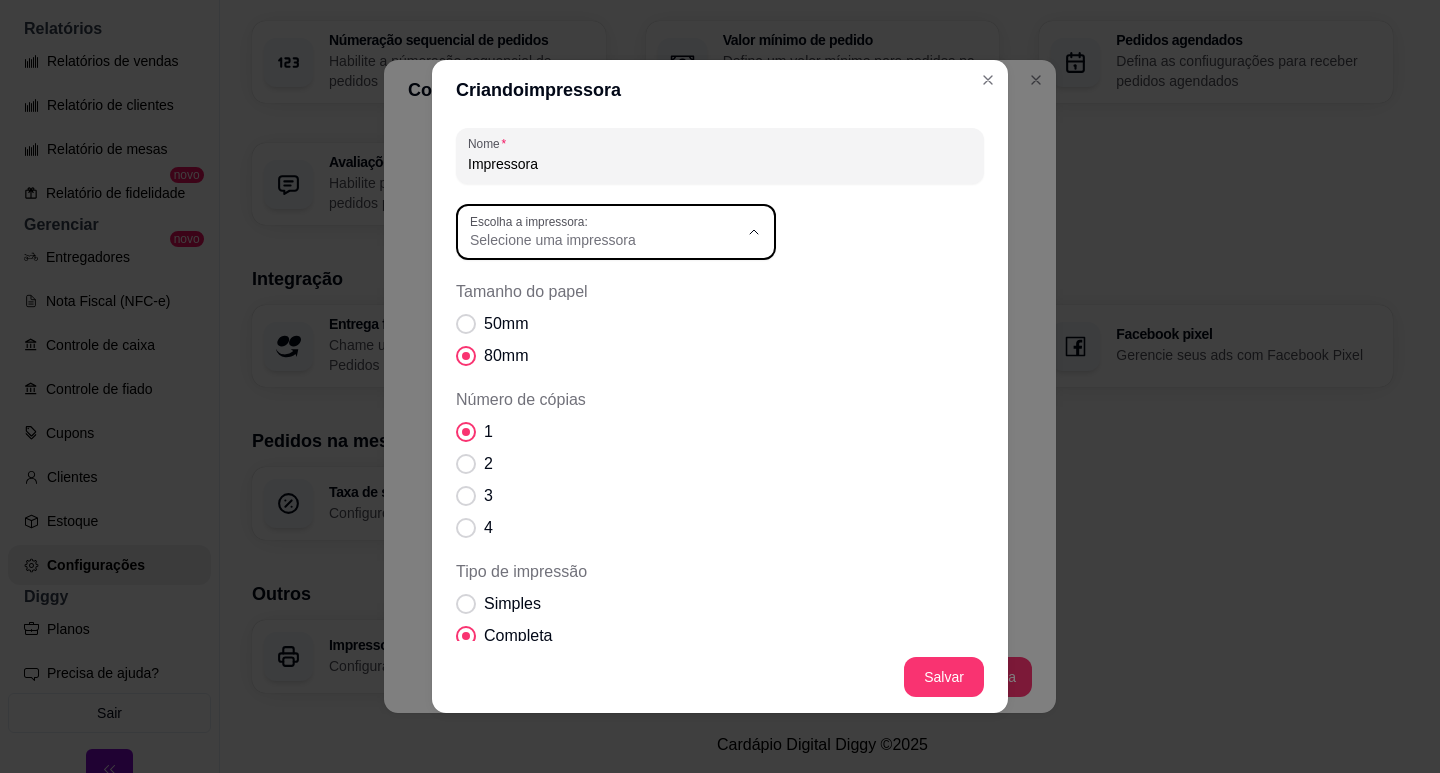 click on "POS58 10.0.0.6" at bounding box center [598, 353] 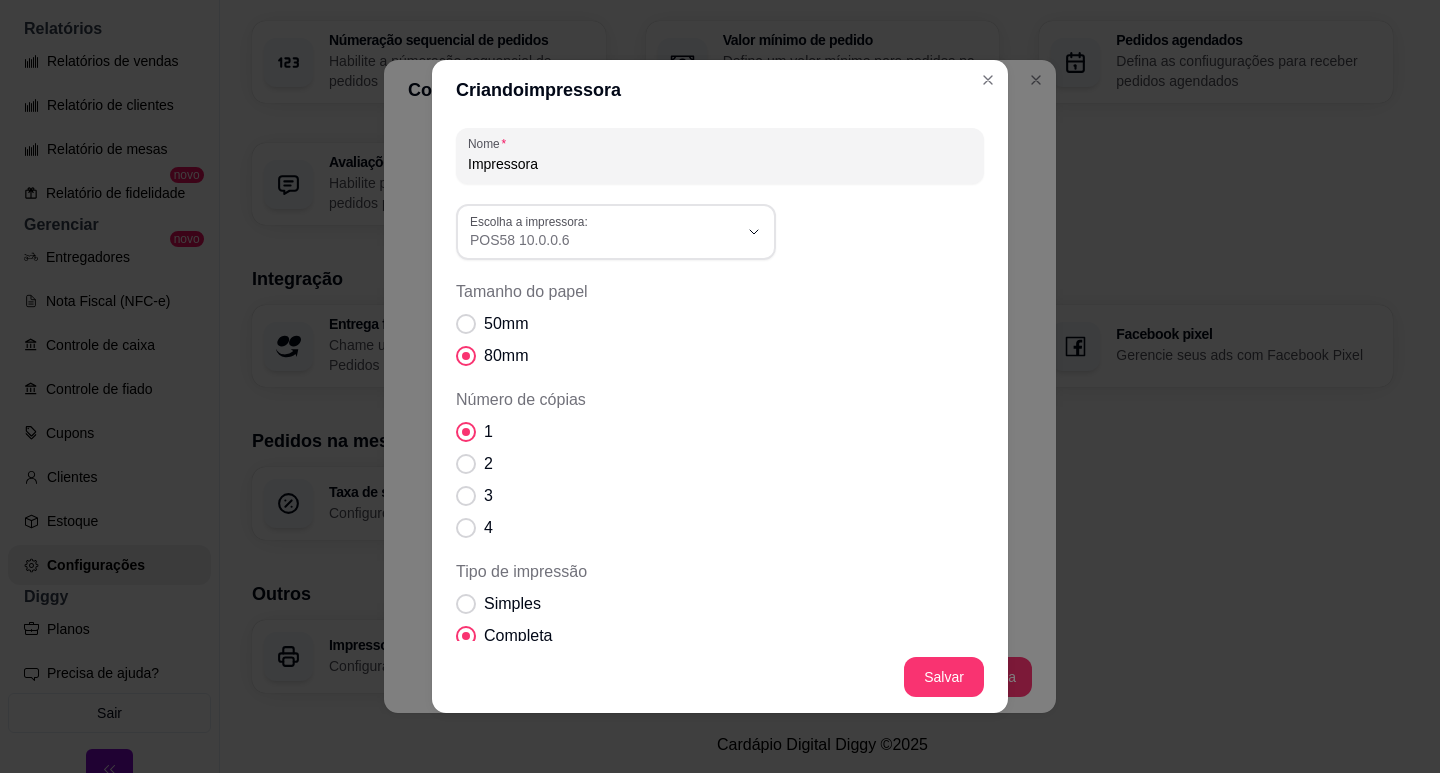 click on "50mm 80mm" at bounding box center [720, 340] 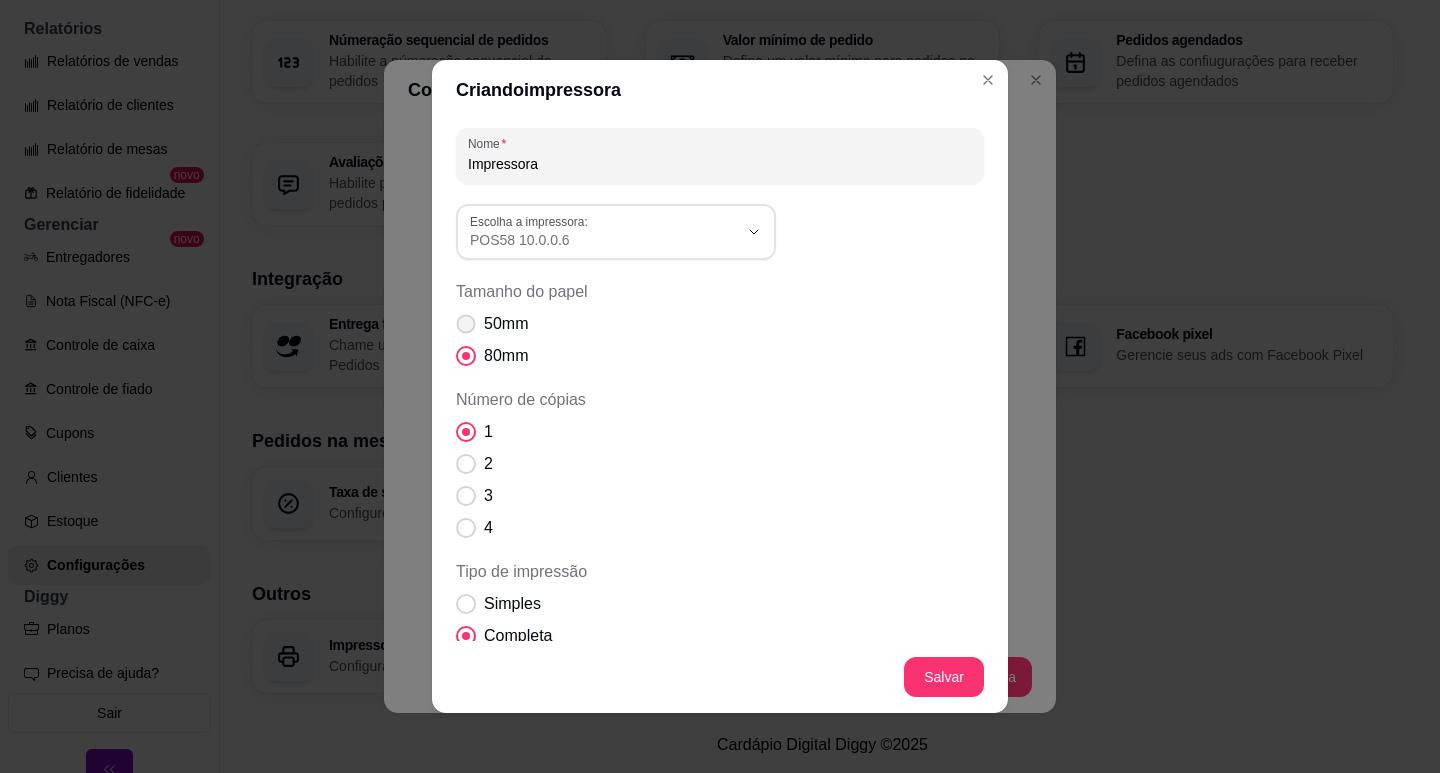 click on "50mm" at bounding box center [506, 324] 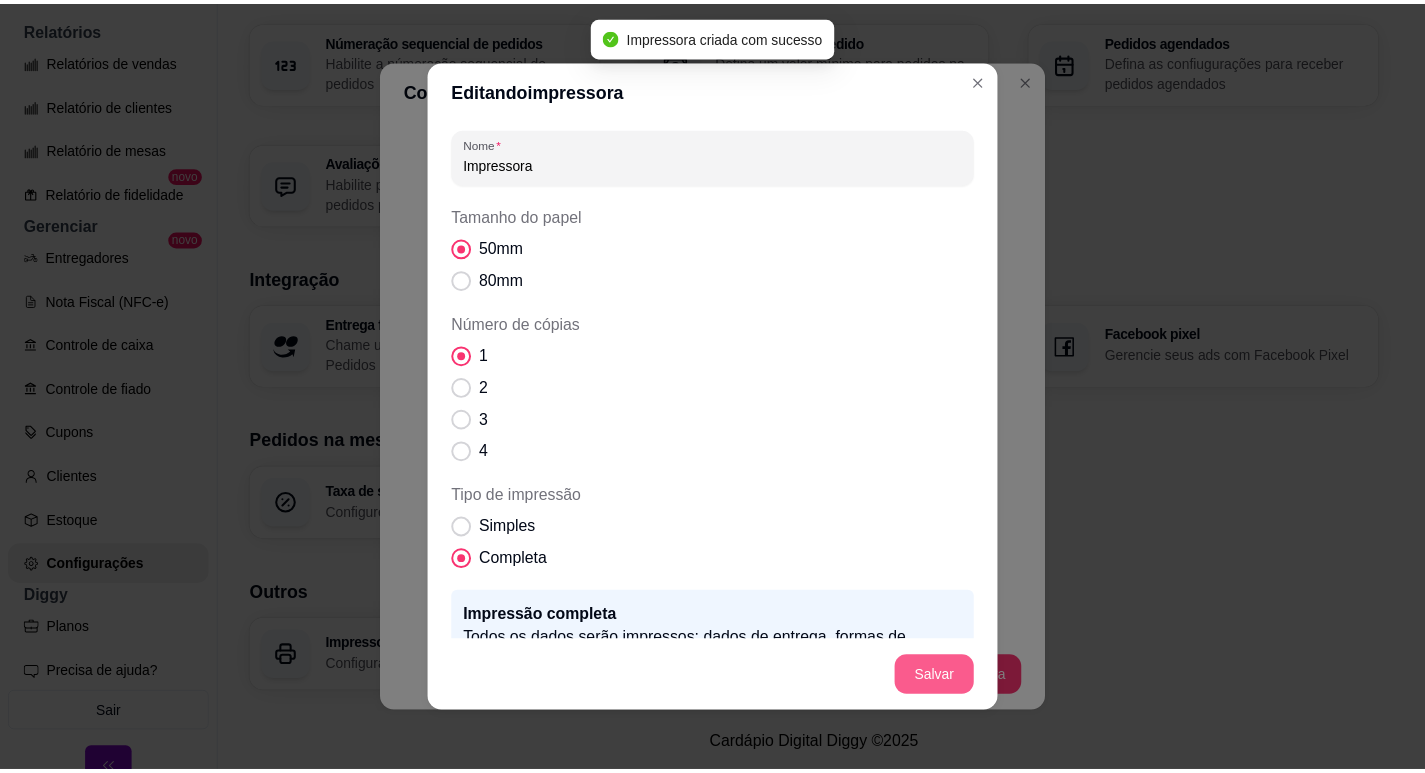 scroll, scrollTop: 524, scrollLeft: 0, axis: vertical 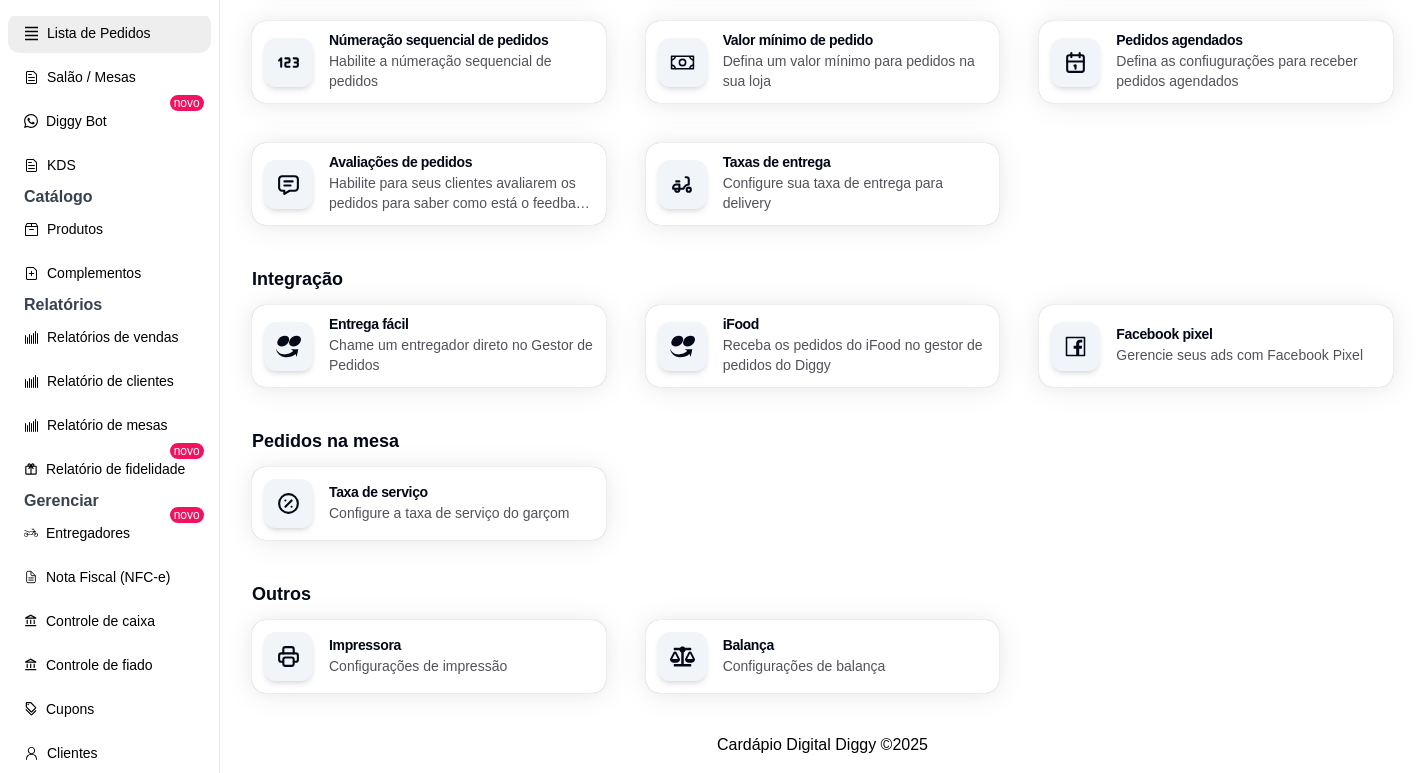 click on "Lista de Pedidos" at bounding box center [109, 33] 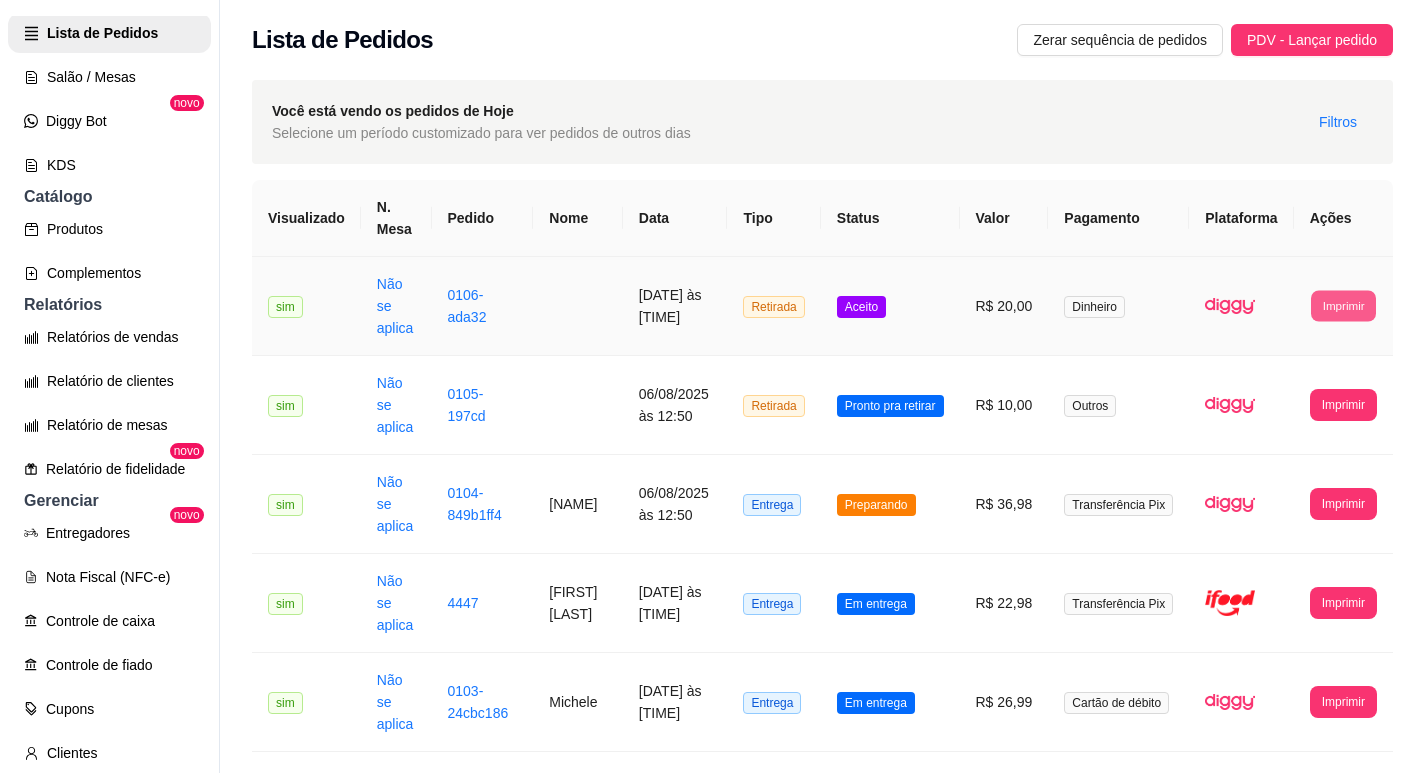 click on "Imprimir" at bounding box center (1343, 305) 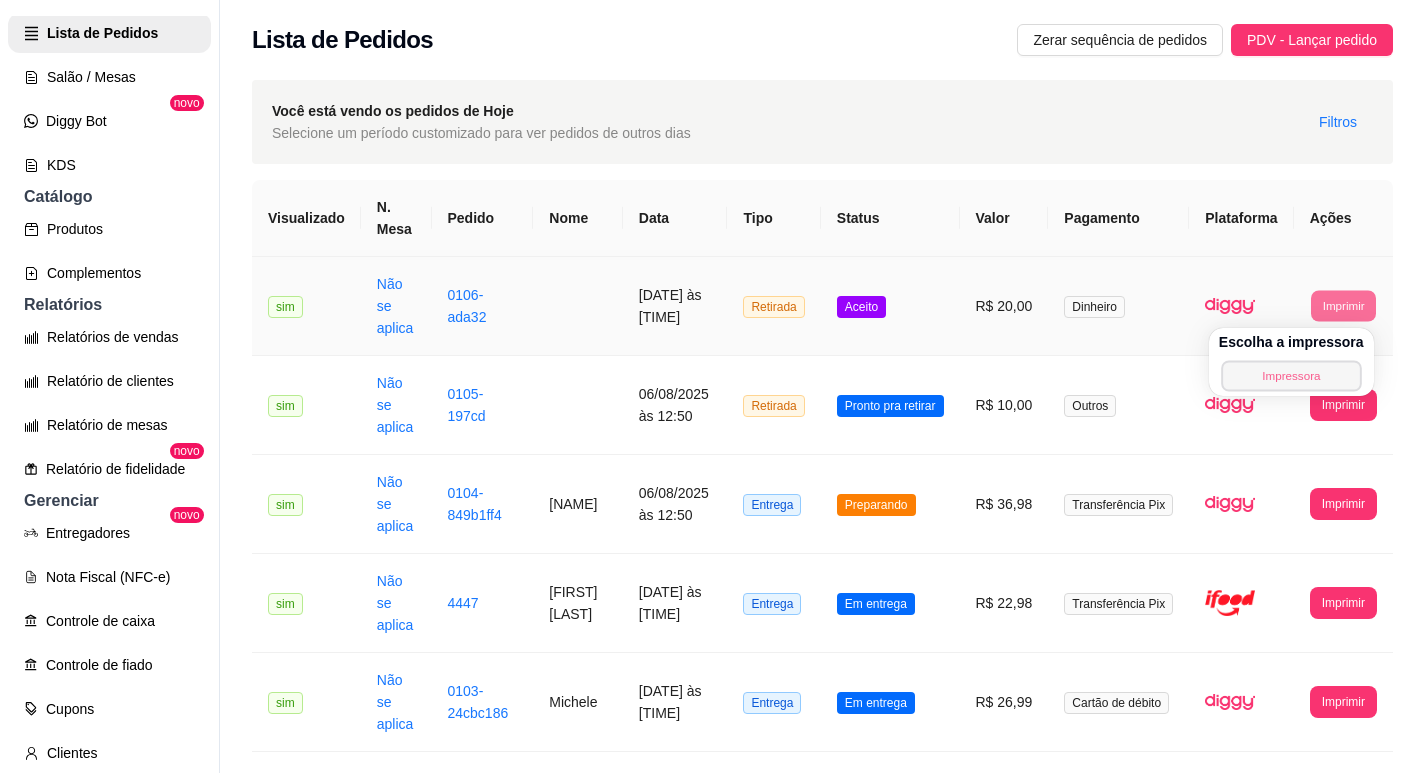 click on "Impressora" at bounding box center (1291, 375) 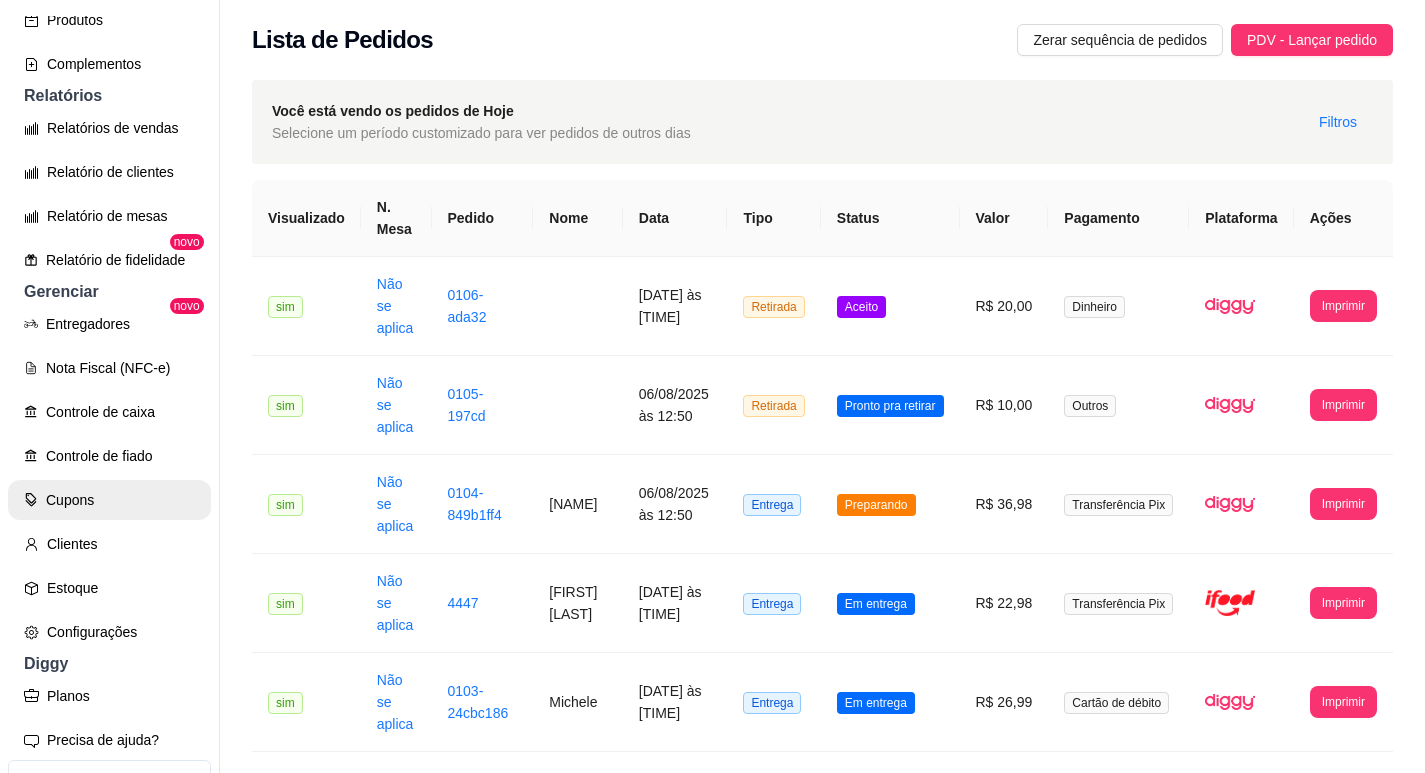 scroll, scrollTop: 641, scrollLeft: 0, axis: vertical 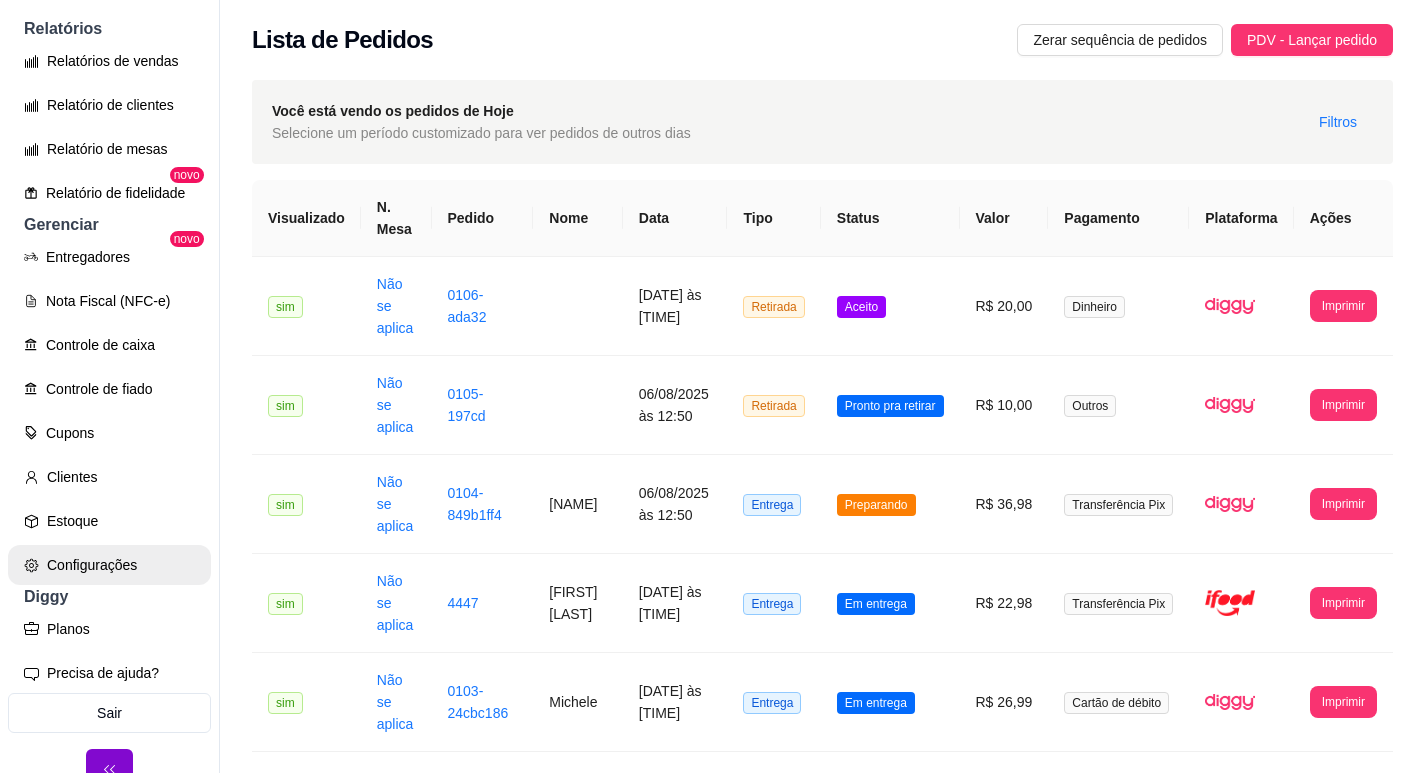 click on "Configurações" at bounding box center (109, 565) 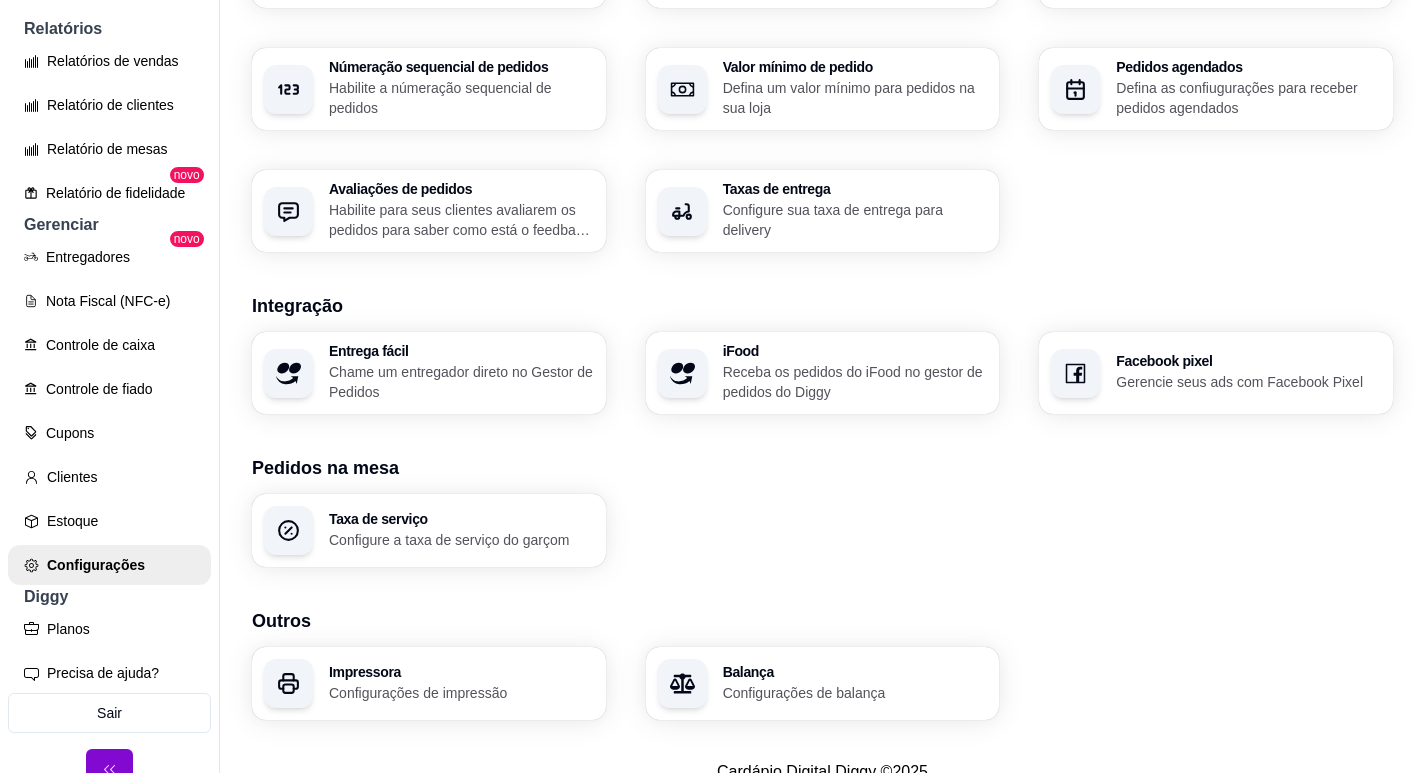 scroll, scrollTop: 642, scrollLeft: 0, axis: vertical 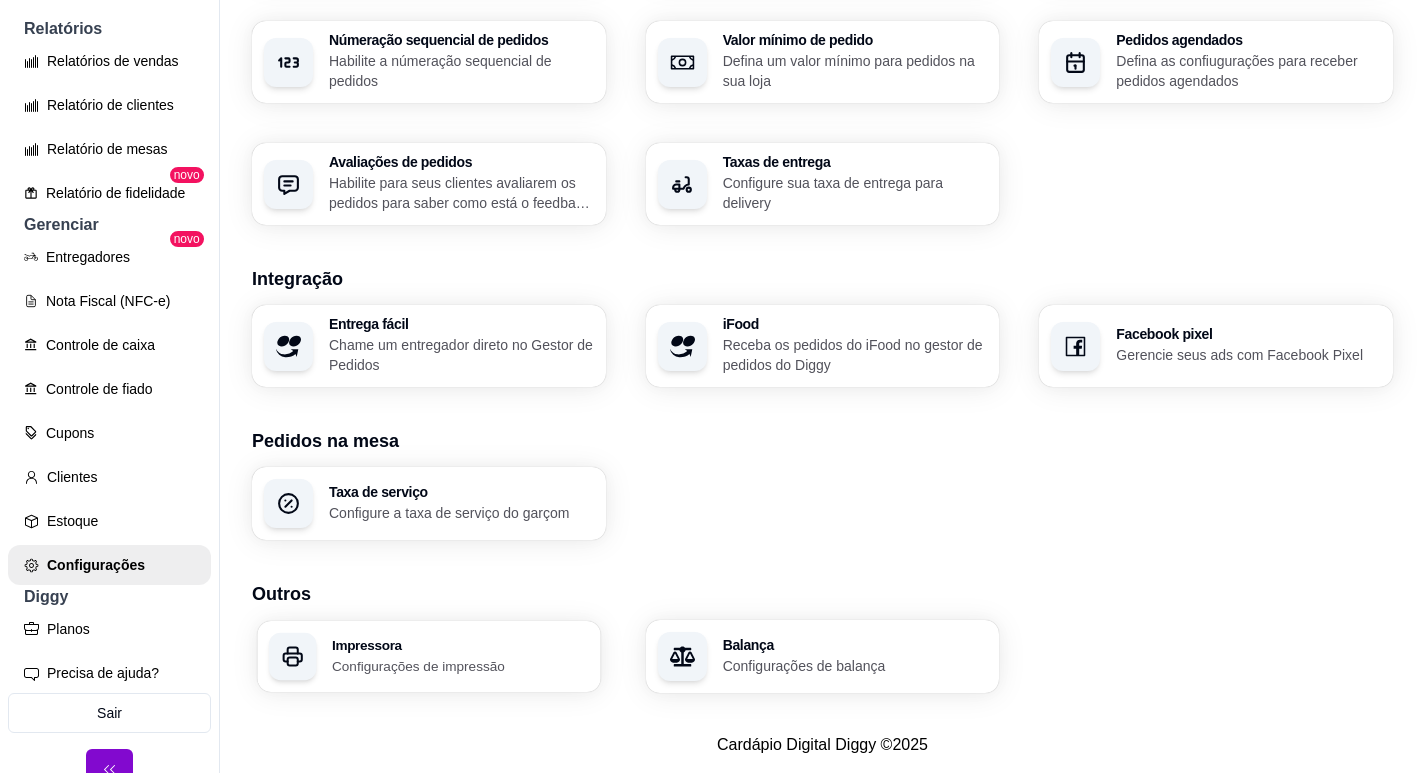 click on "Impressora Configurações de impressão" at bounding box center [428, 656] 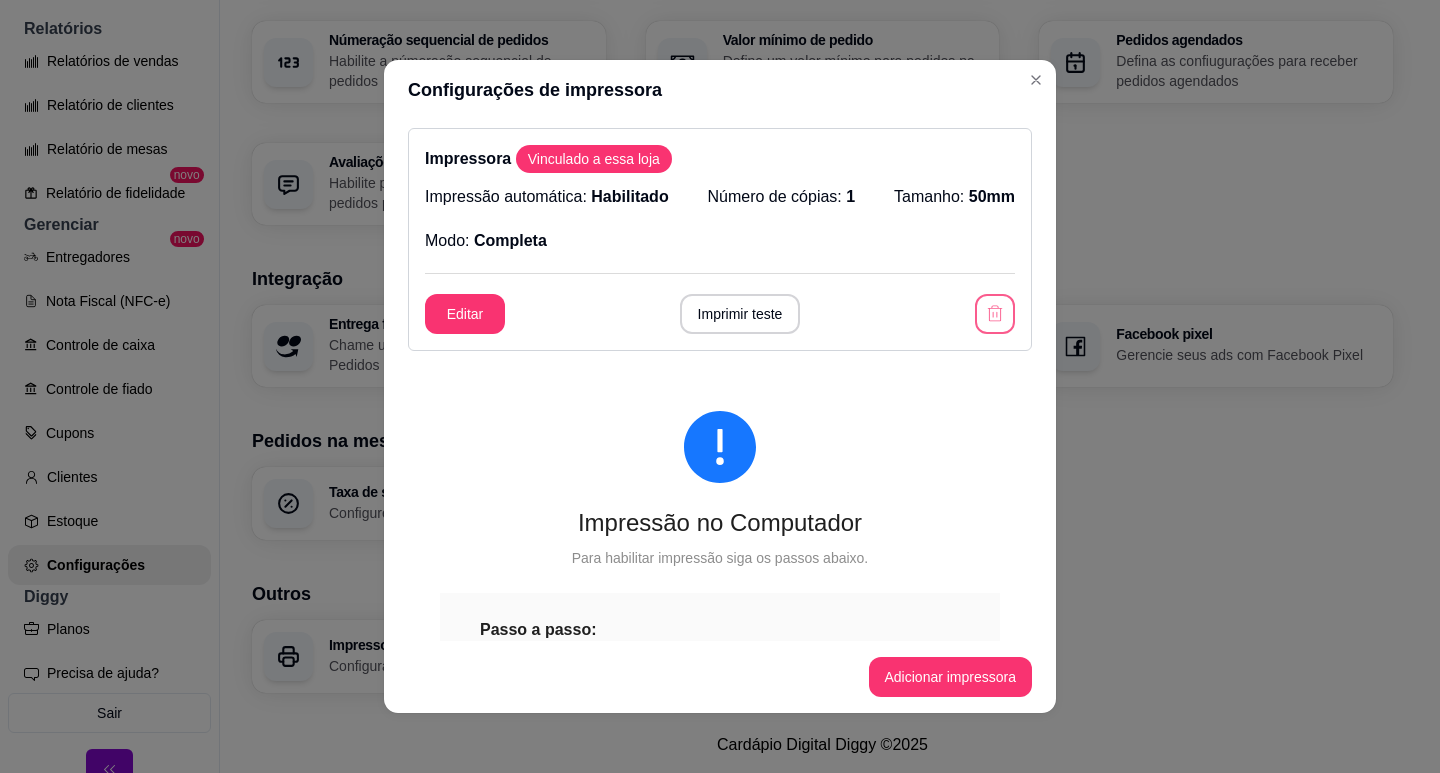 click at bounding box center (995, 314) 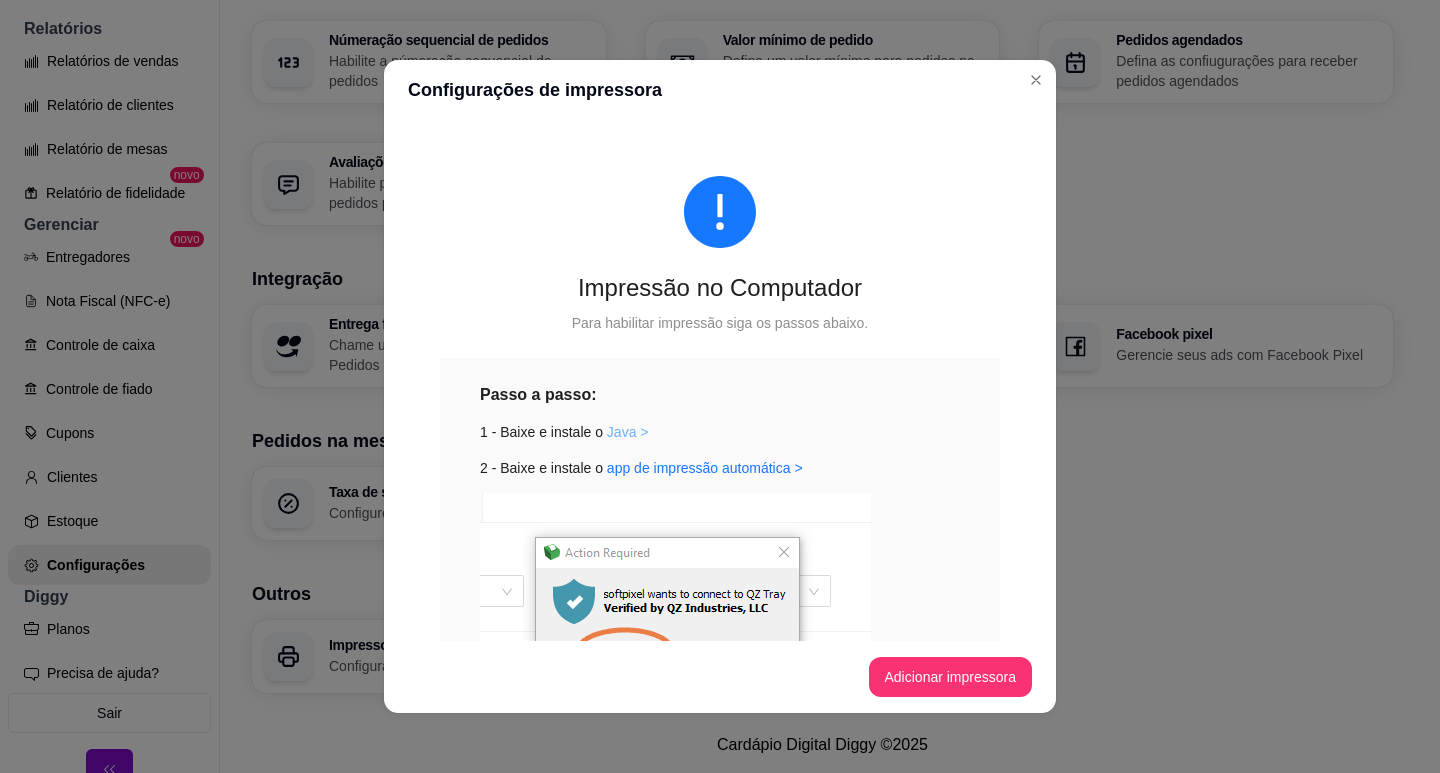 click on "Java >" at bounding box center (628, 432) 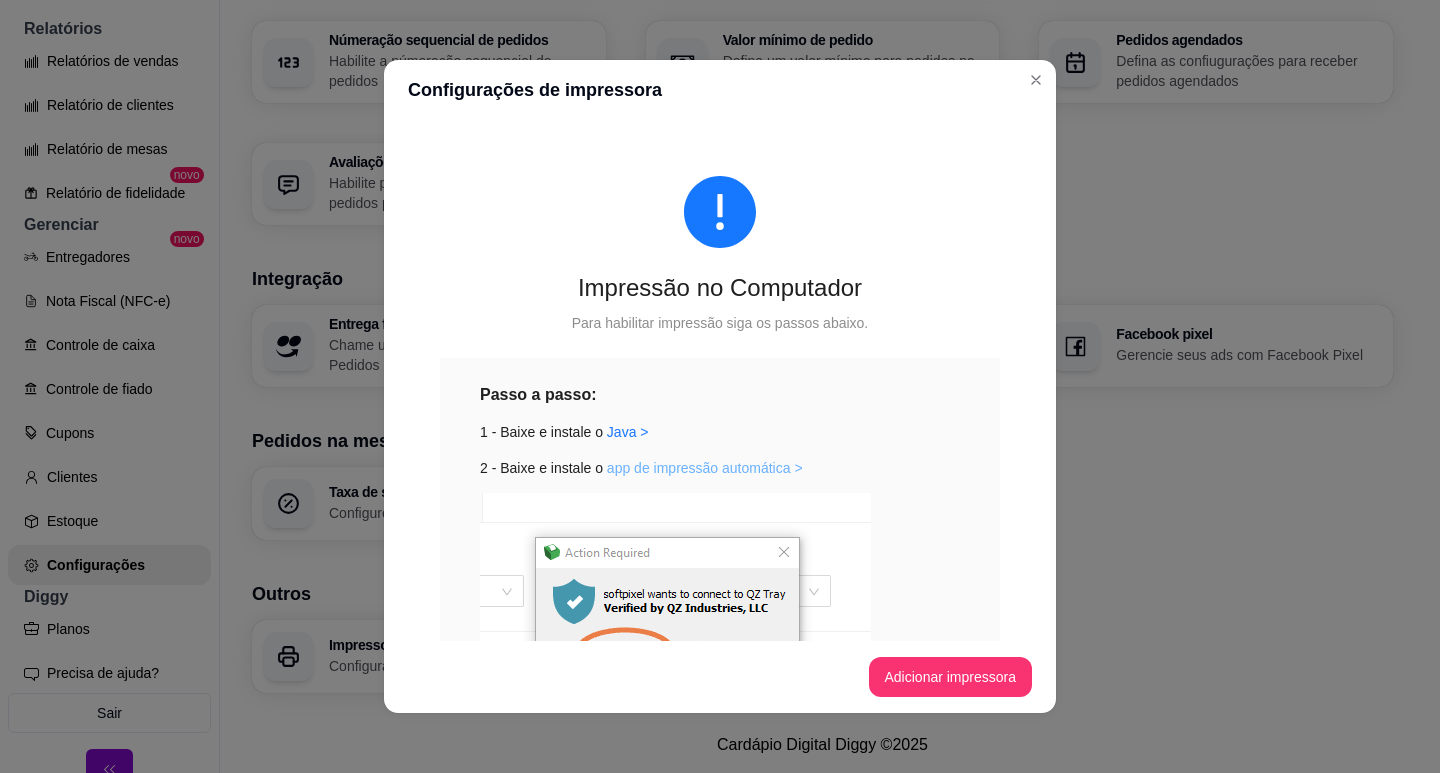 click on "app de impressão automática >" at bounding box center [705, 468] 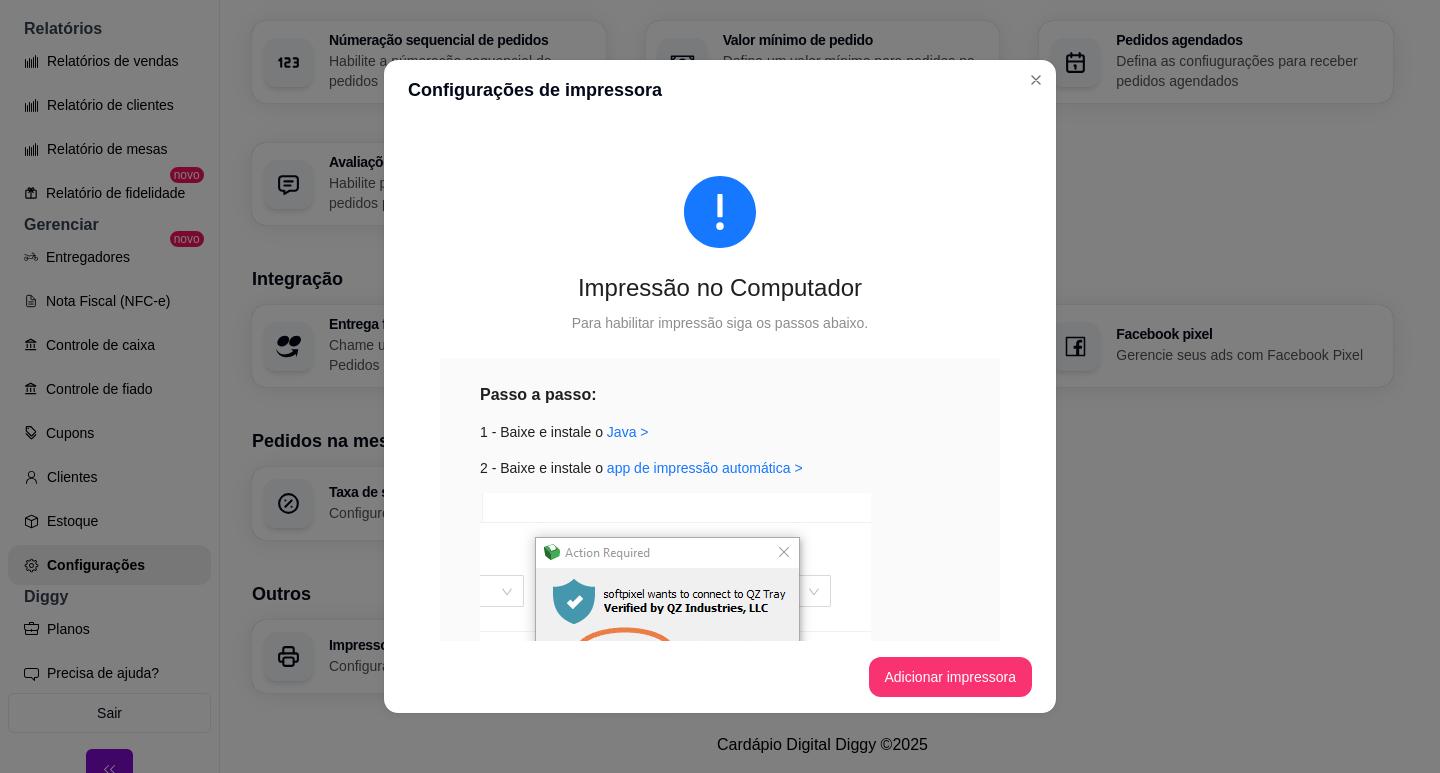 click on "Adicionar impressora" at bounding box center [951, 677] 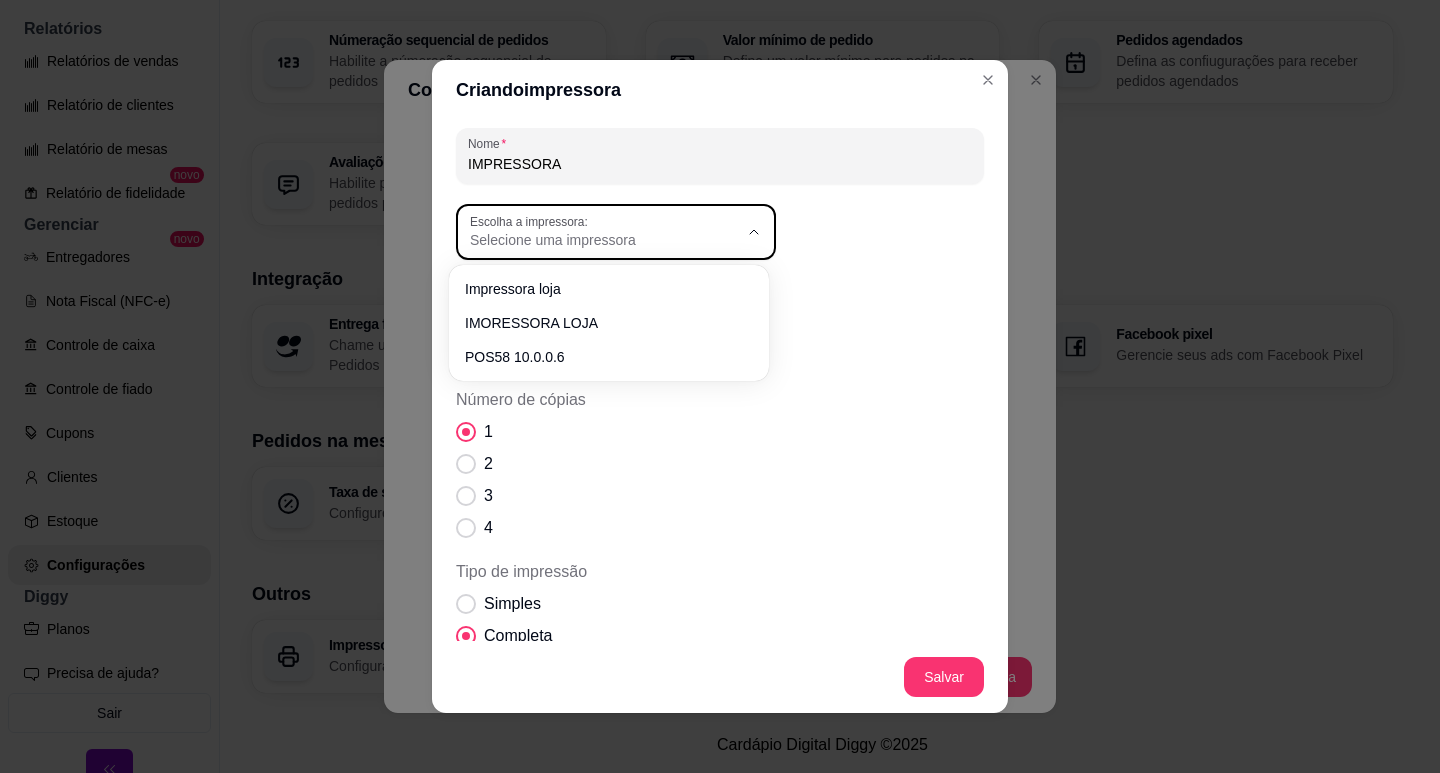click on "Selecione uma impressora" at bounding box center [604, 232] 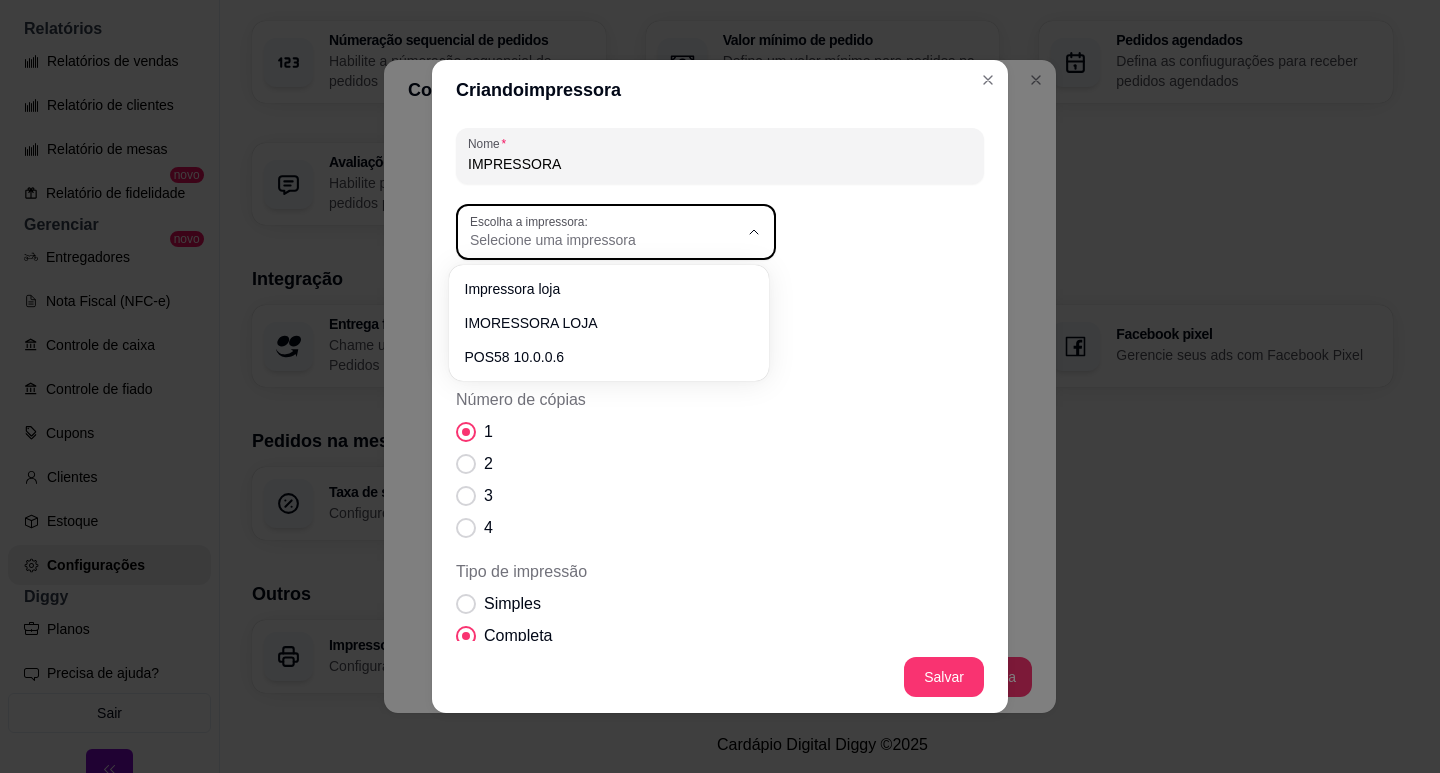 click on "Selecione uma impressora" at bounding box center [604, 232] 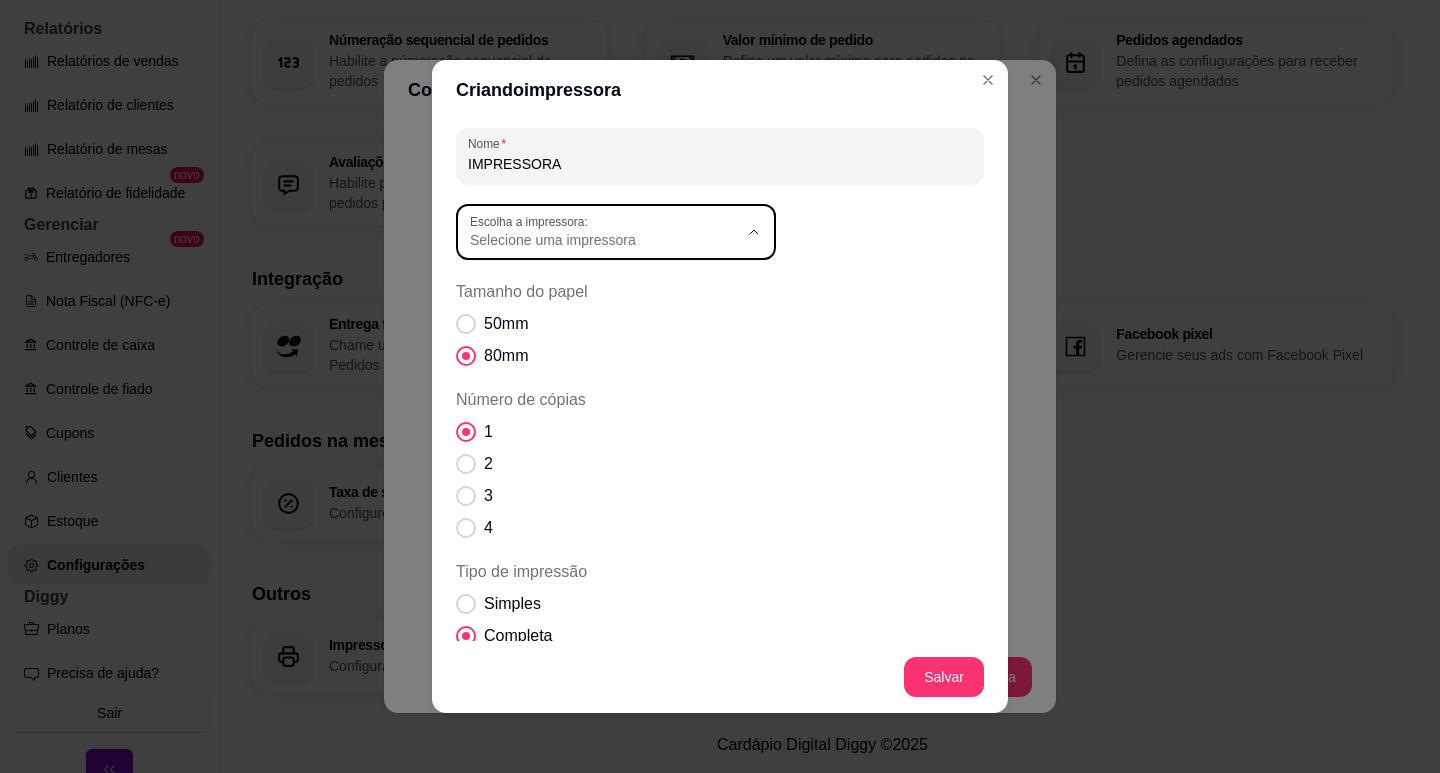 click on "Impressora 01" at bounding box center (598, 287) 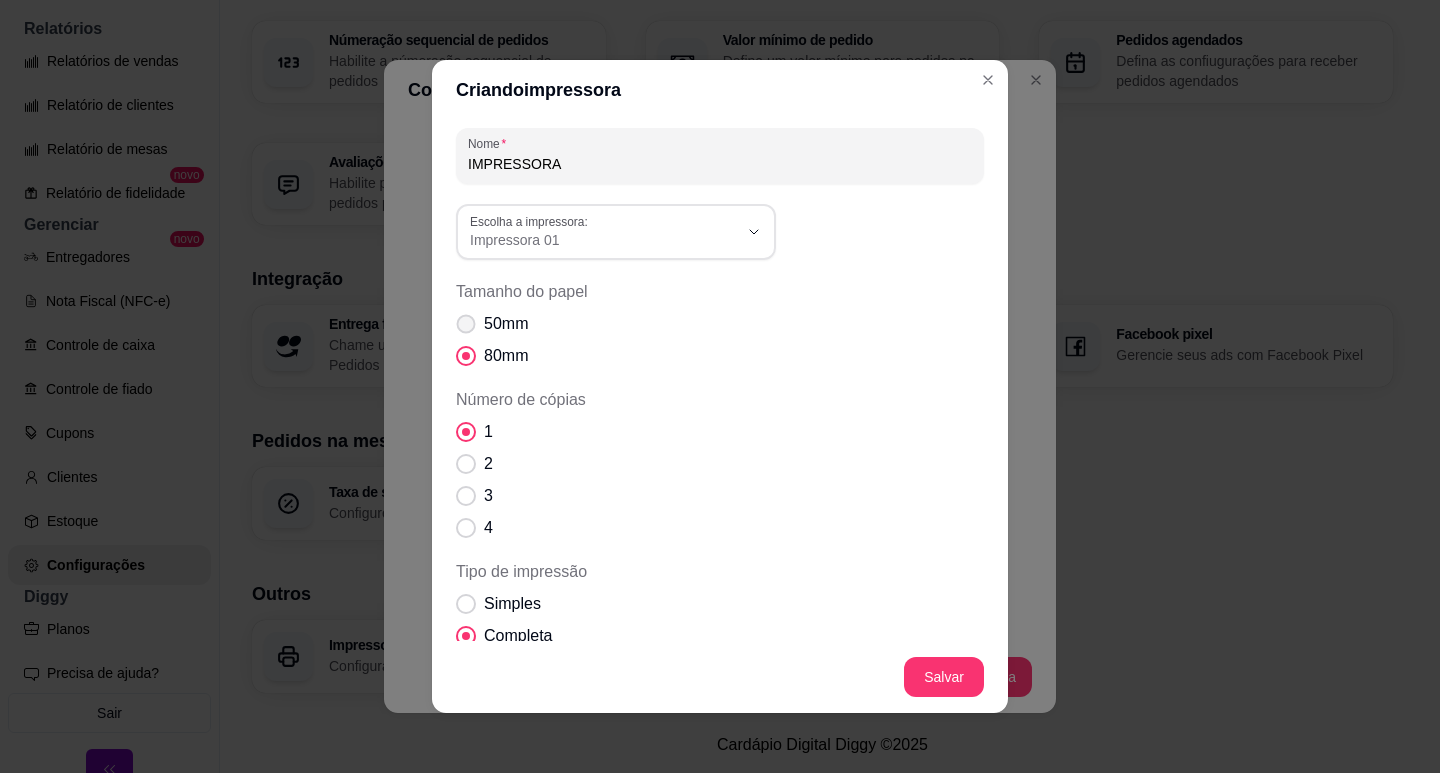 click on "50mm" at bounding box center (506, 324) 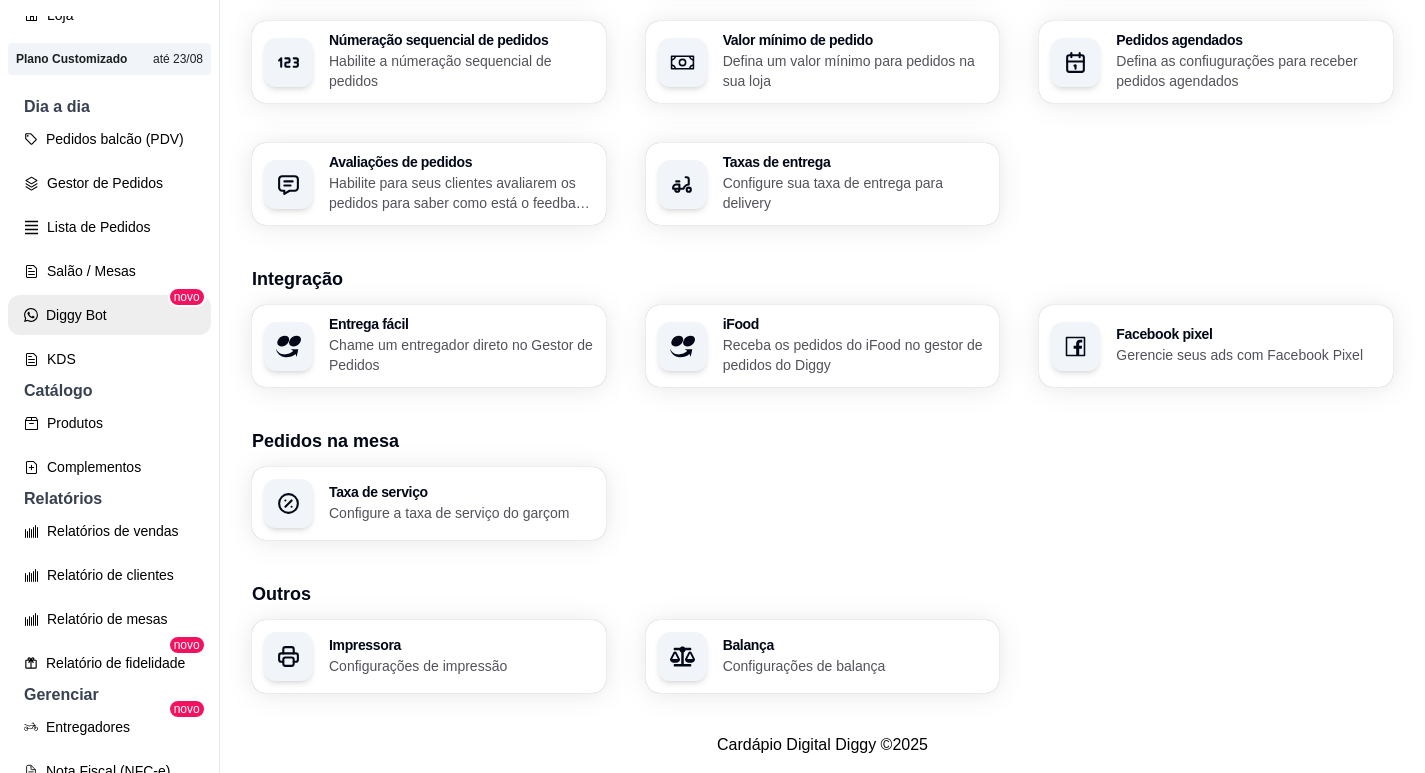 scroll, scrollTop: 141, scrollLeft: 0, axis: vertical 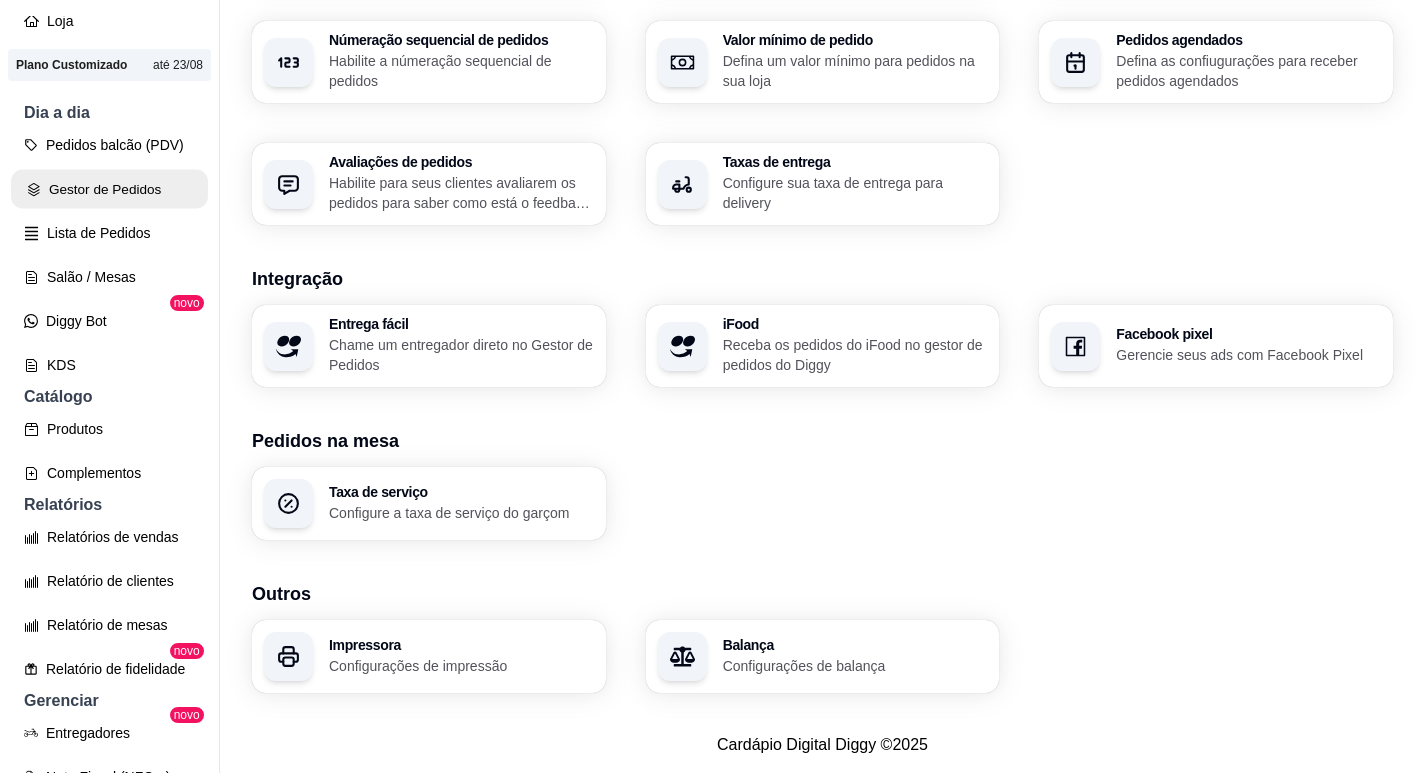 click on "Gestor de Pedidos" at bounding box center [109, 189] 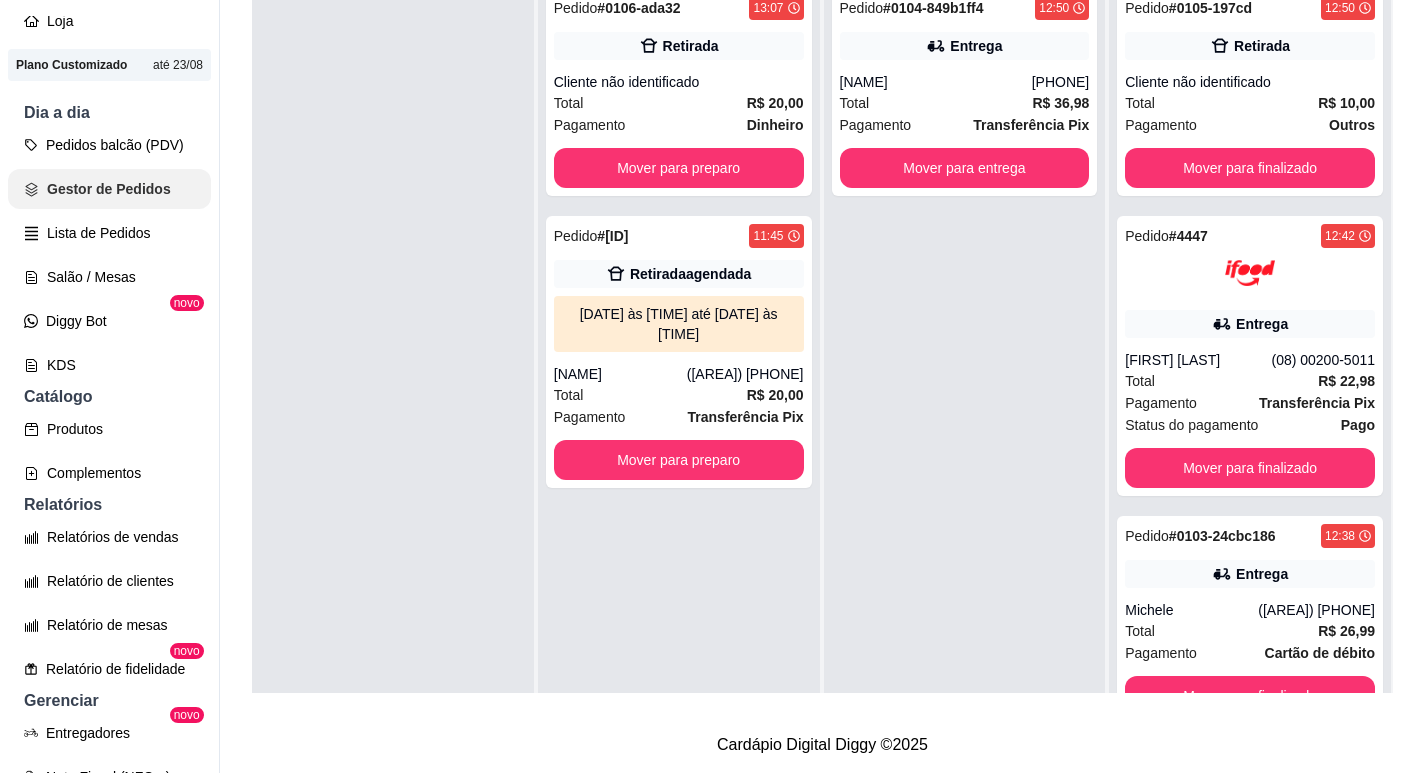 scroll, scrollTop: 0, scrollLeft: 0, axis: both 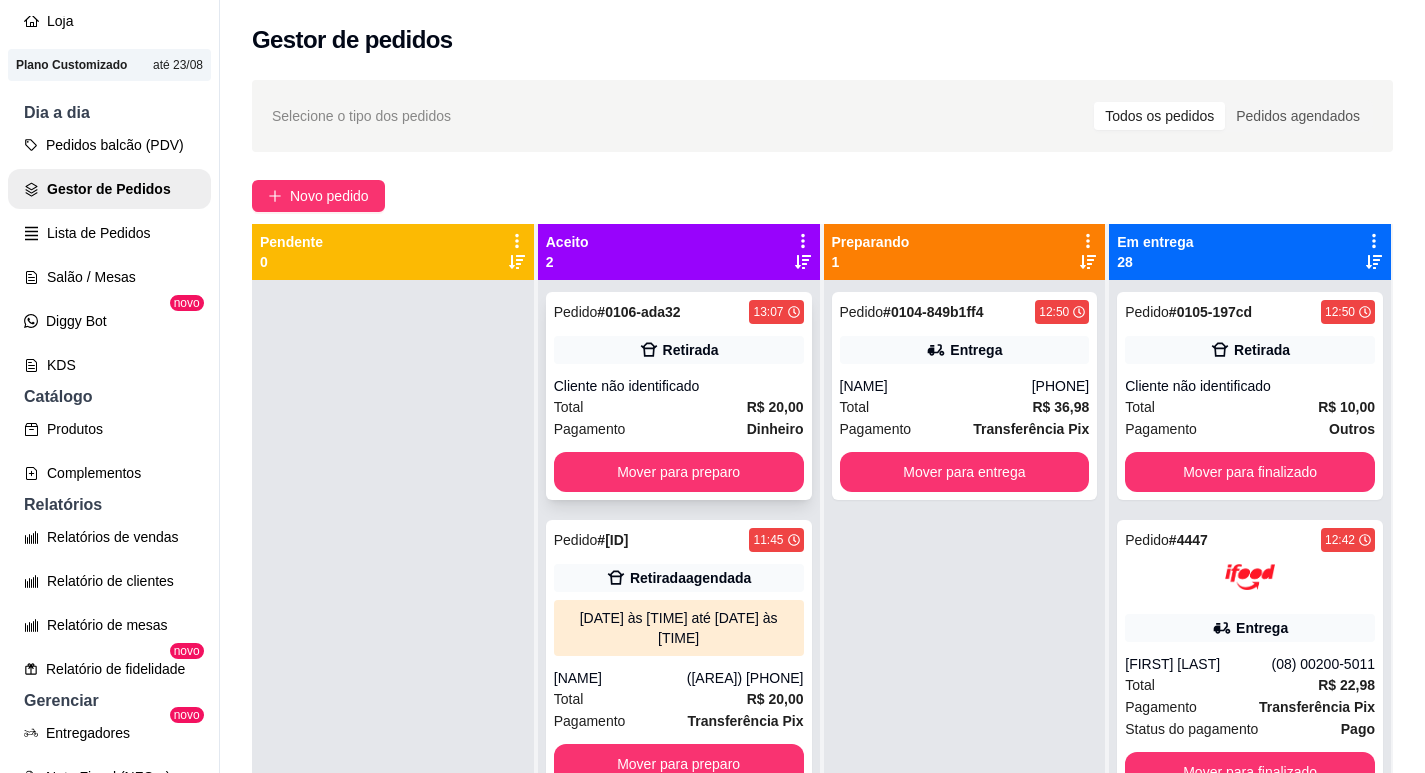 click on "Pedido  # 0106-ada32 [TIME] Retirada Cliente não identificado Total R$ 20,00 Pagamento Dinheiro Mover para preparo" at bounding box center (679, 396) 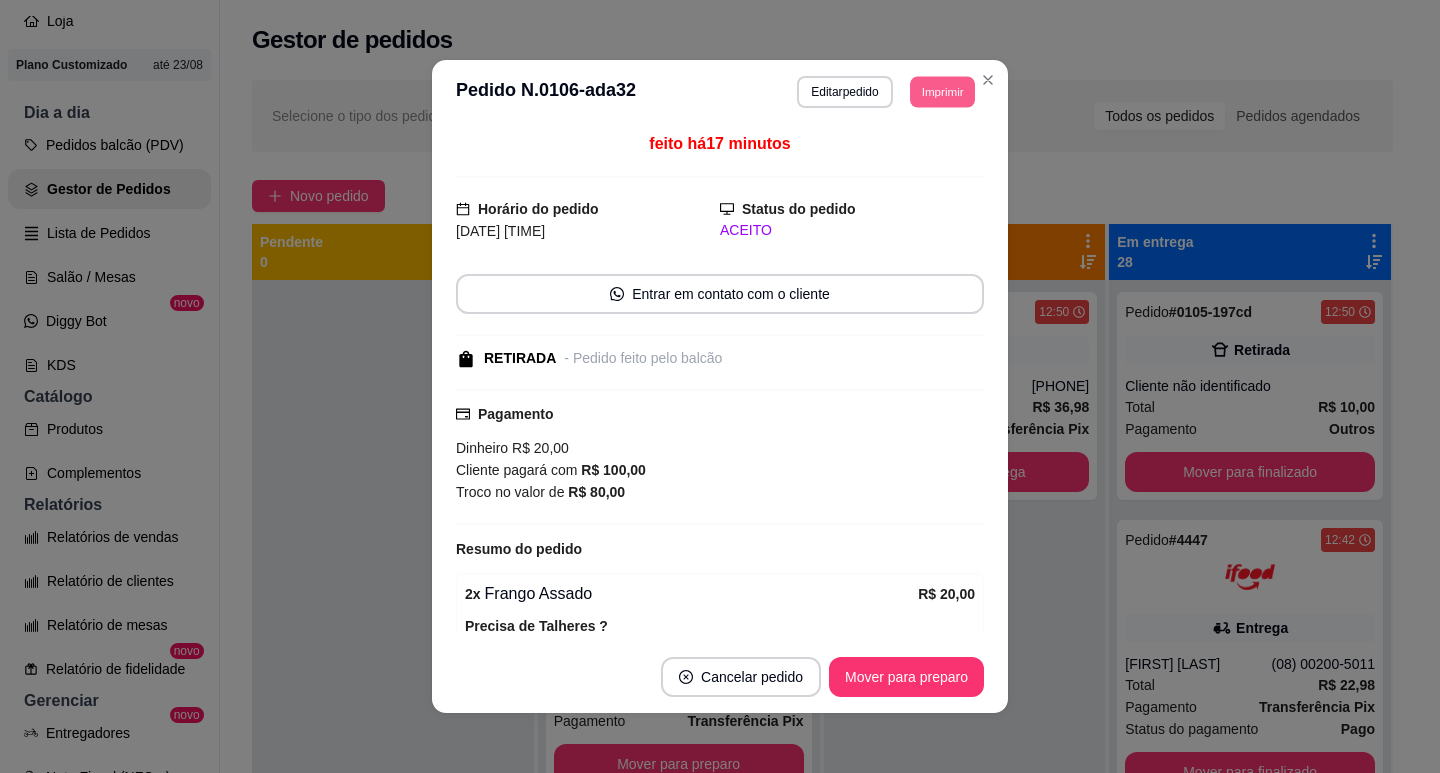 click on "Imprimir" at bounding box center (942, 91) 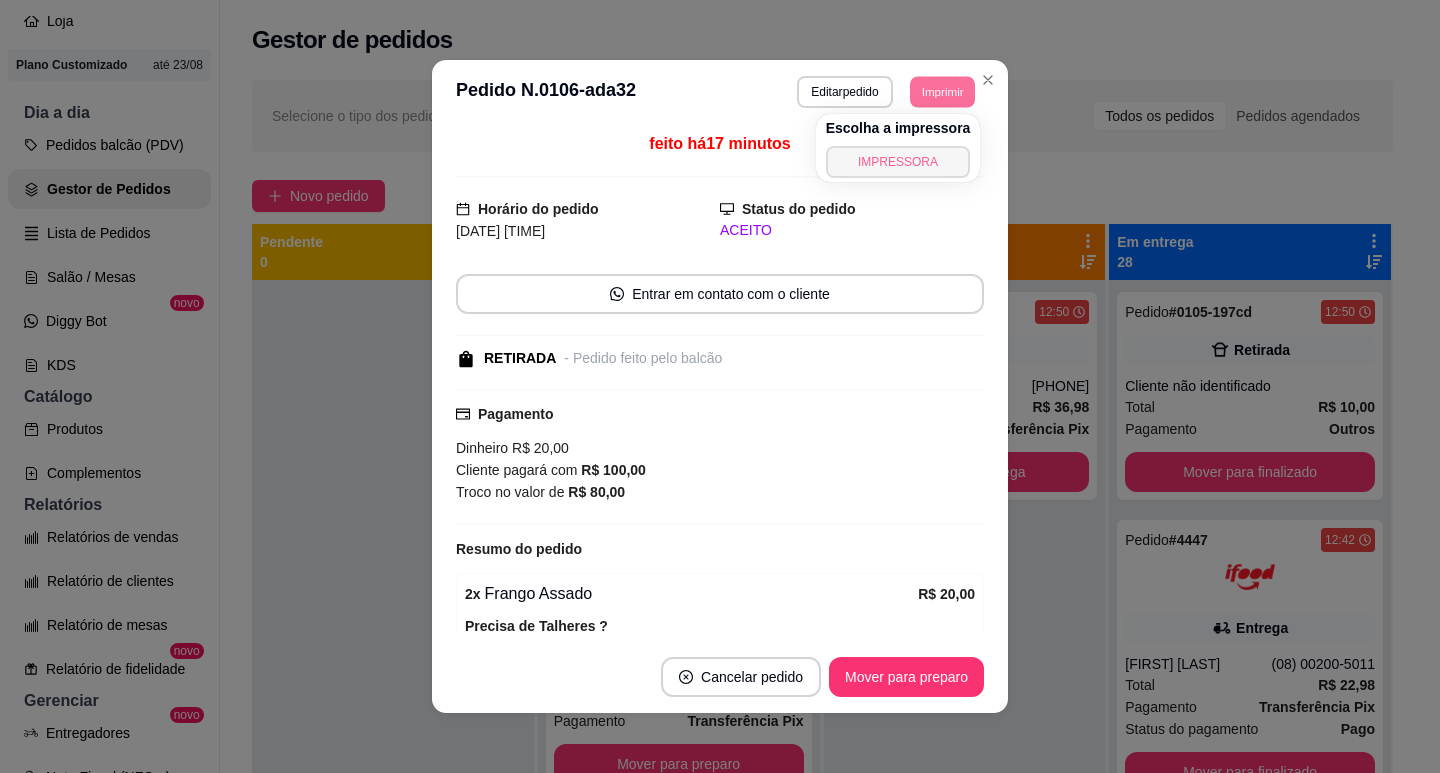click on "IMPRESSORA" at bounding box center (898, 162) 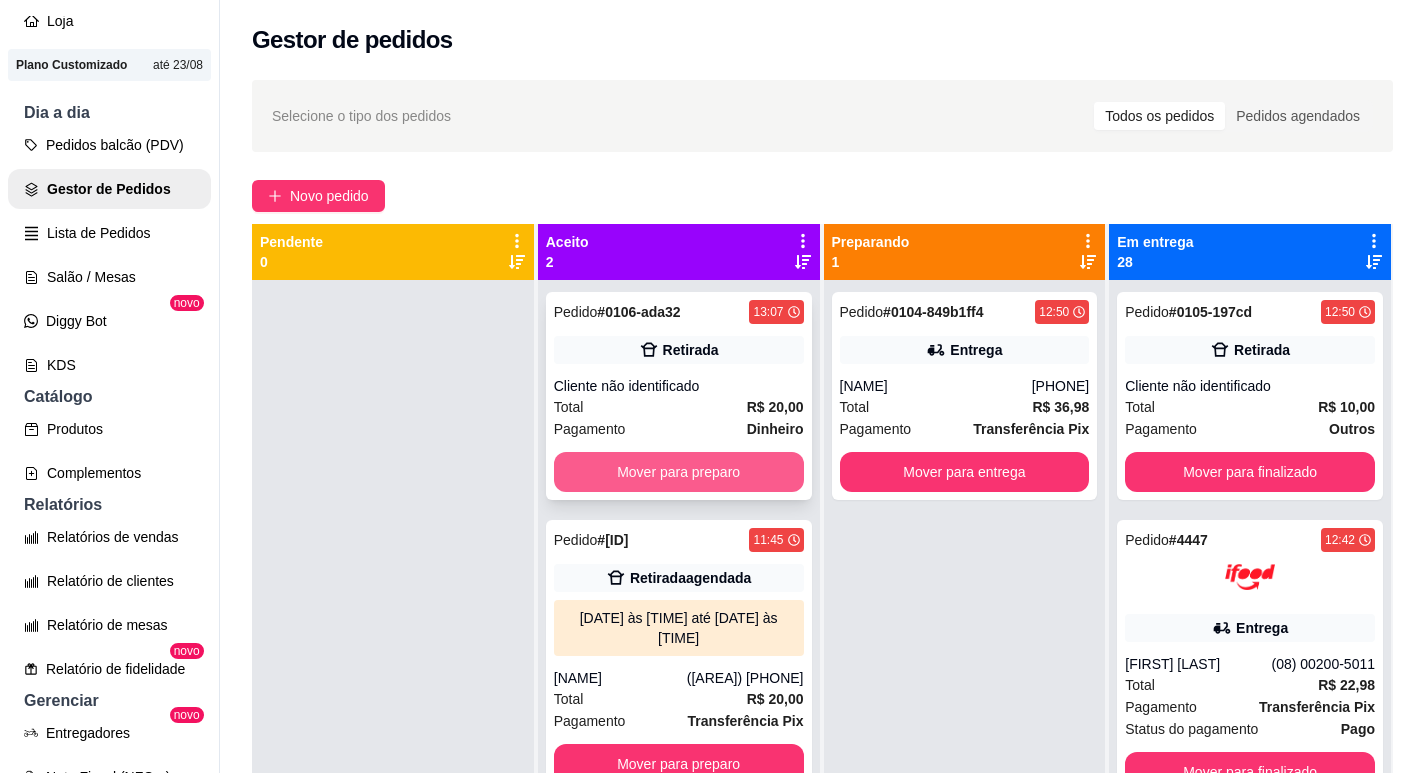 click on "Mover para preparo" at bounding box center (679, 472) 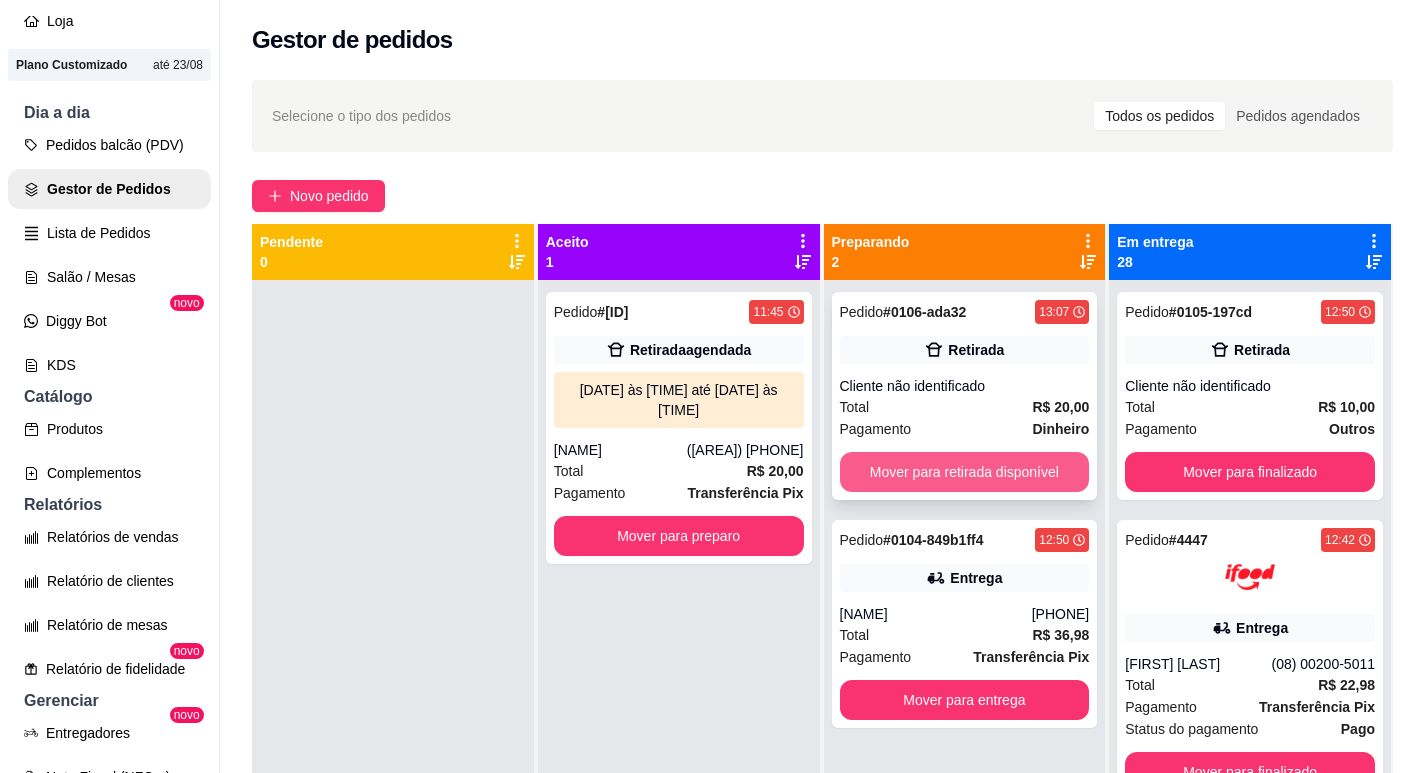 click on "Mover para retirada disponível" at bounding box center [965, 472] 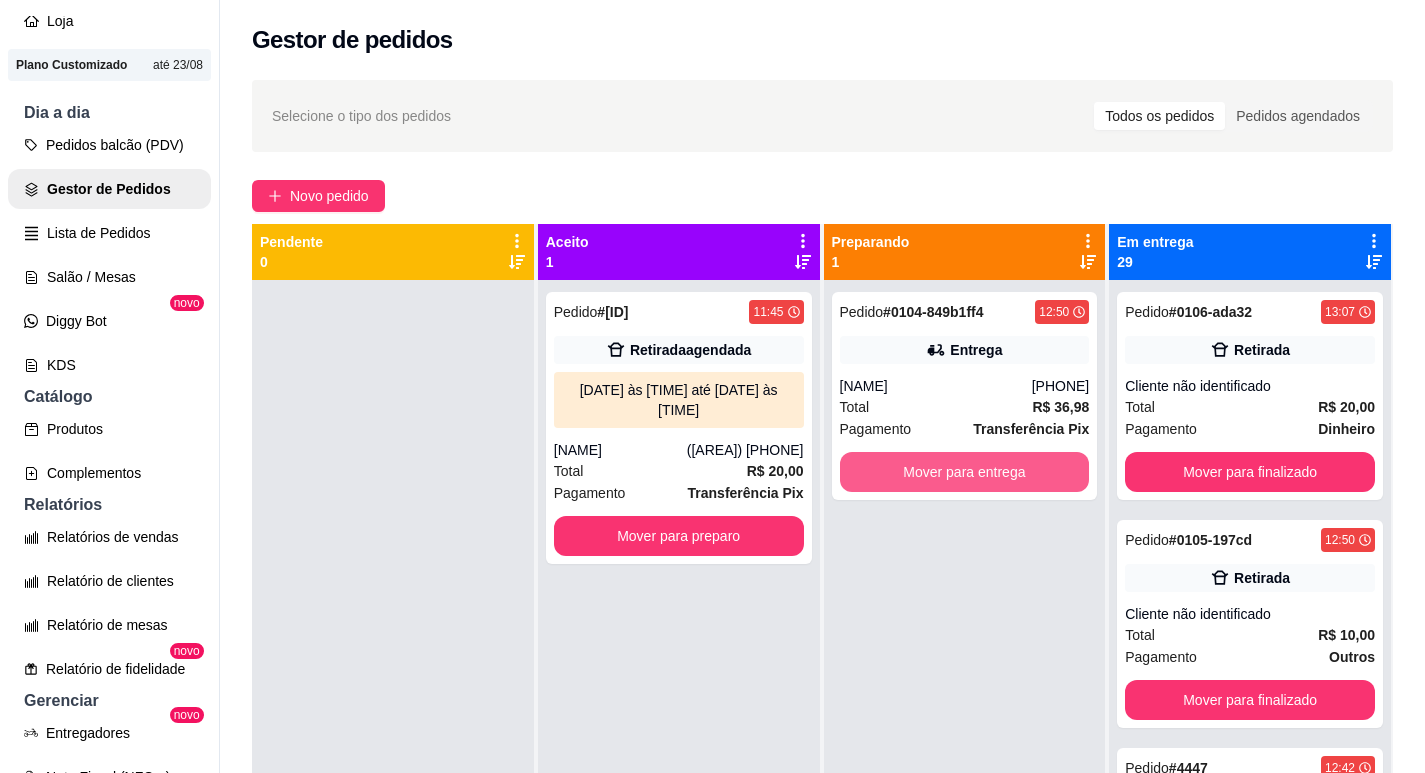 click on "Mover para entrega" at bounding box center (965, 472) 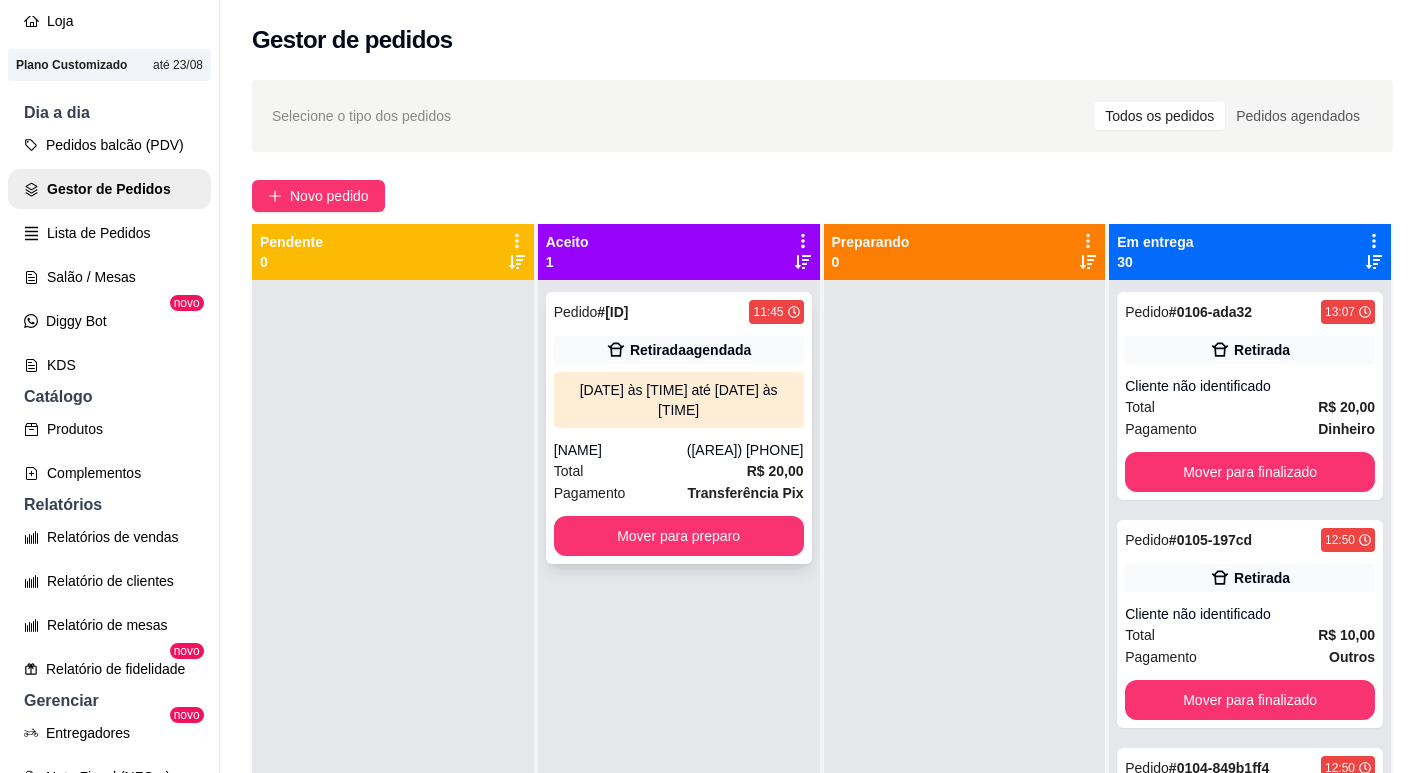 click on "([AREA]) [PHONE]" at bounding box center (745, 450) 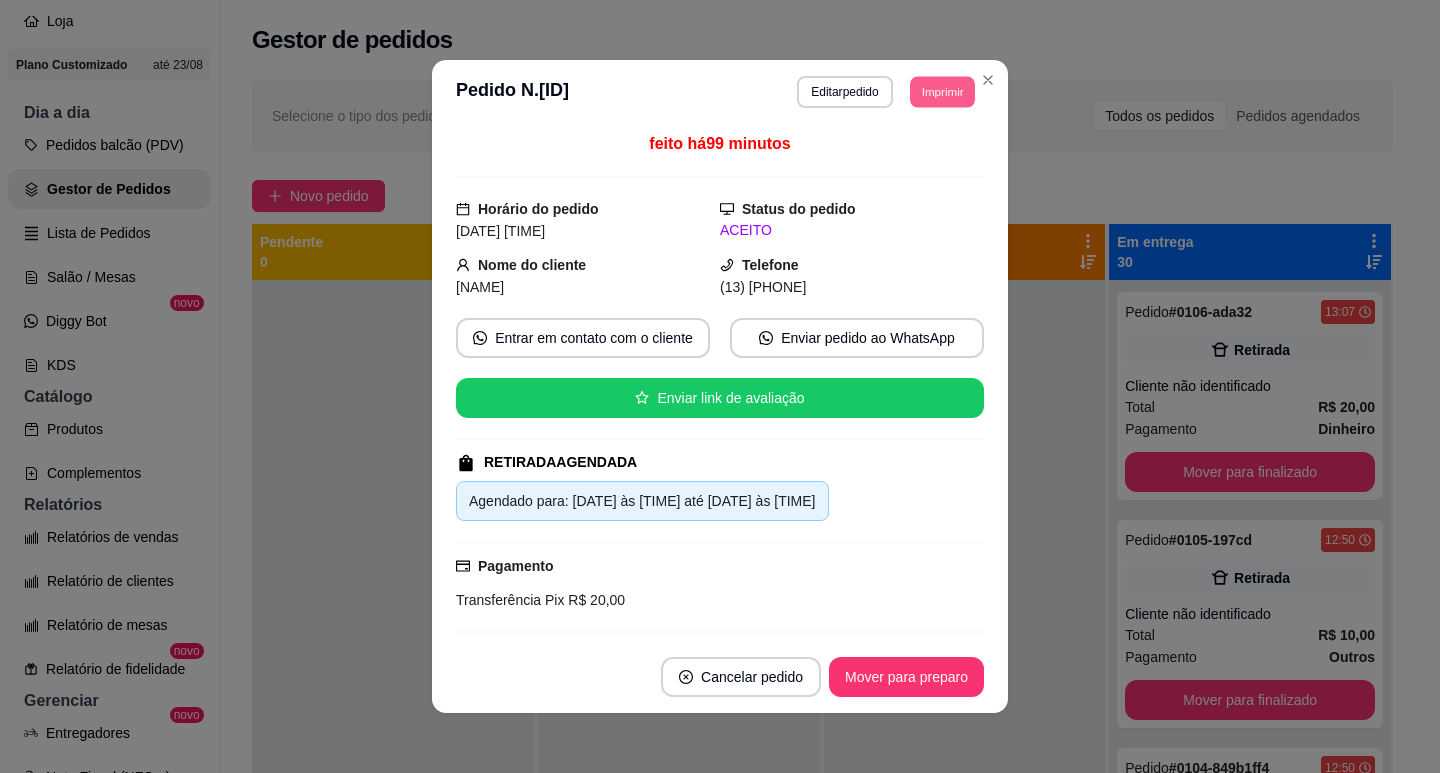 click on "Imprimir" at bounding box center (942, 91) 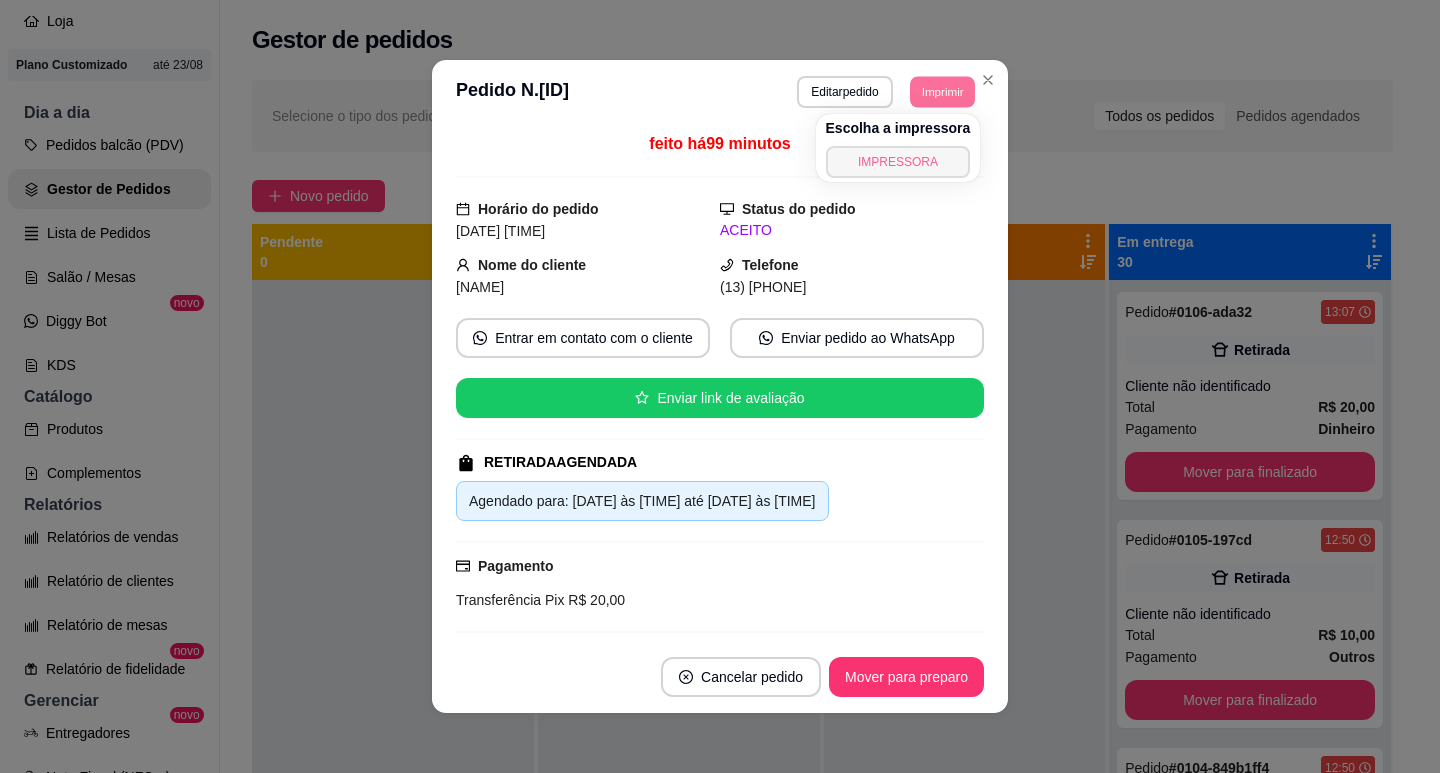 click on "IMPRESSORA" at bounding box center (898, 162) 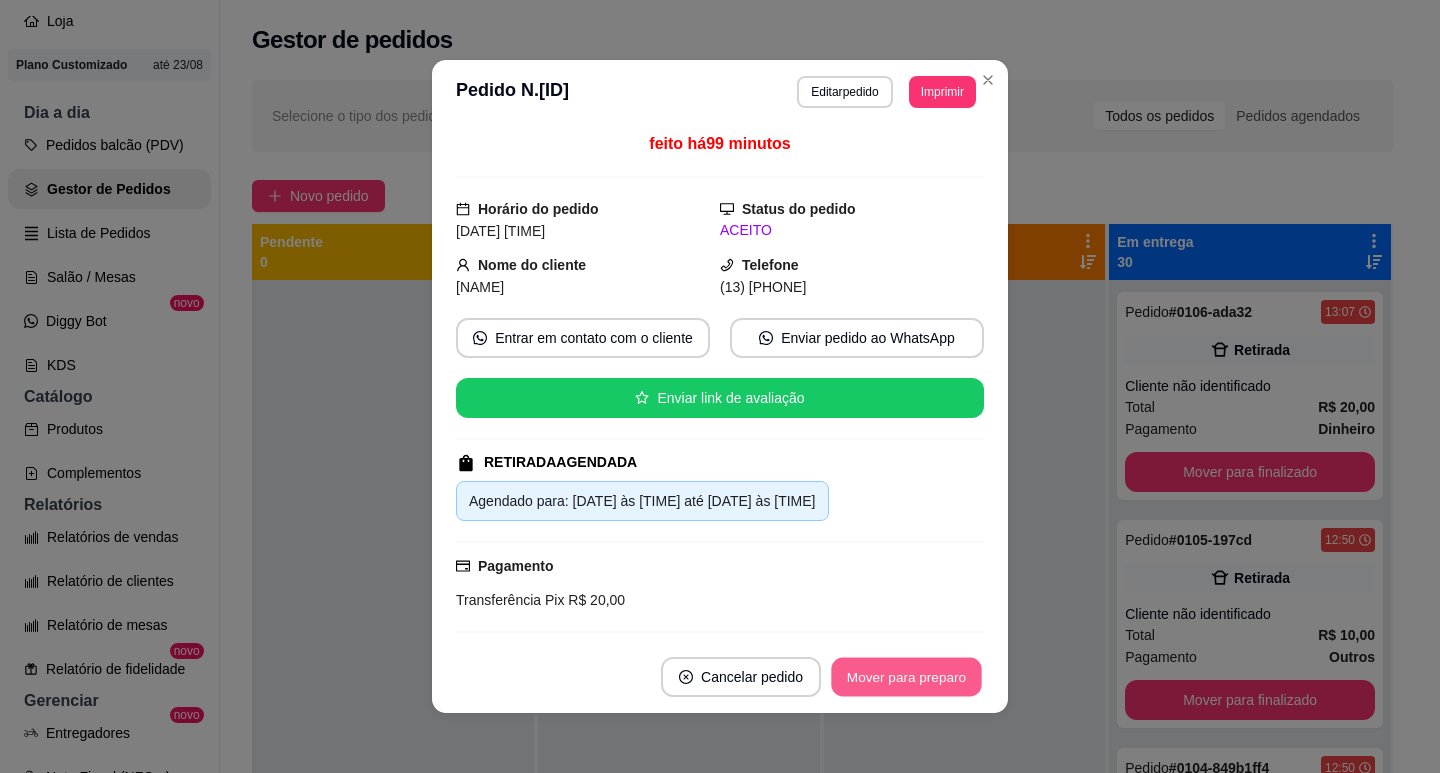 click on "Mover para preparo" at bounding box center (906, 677) 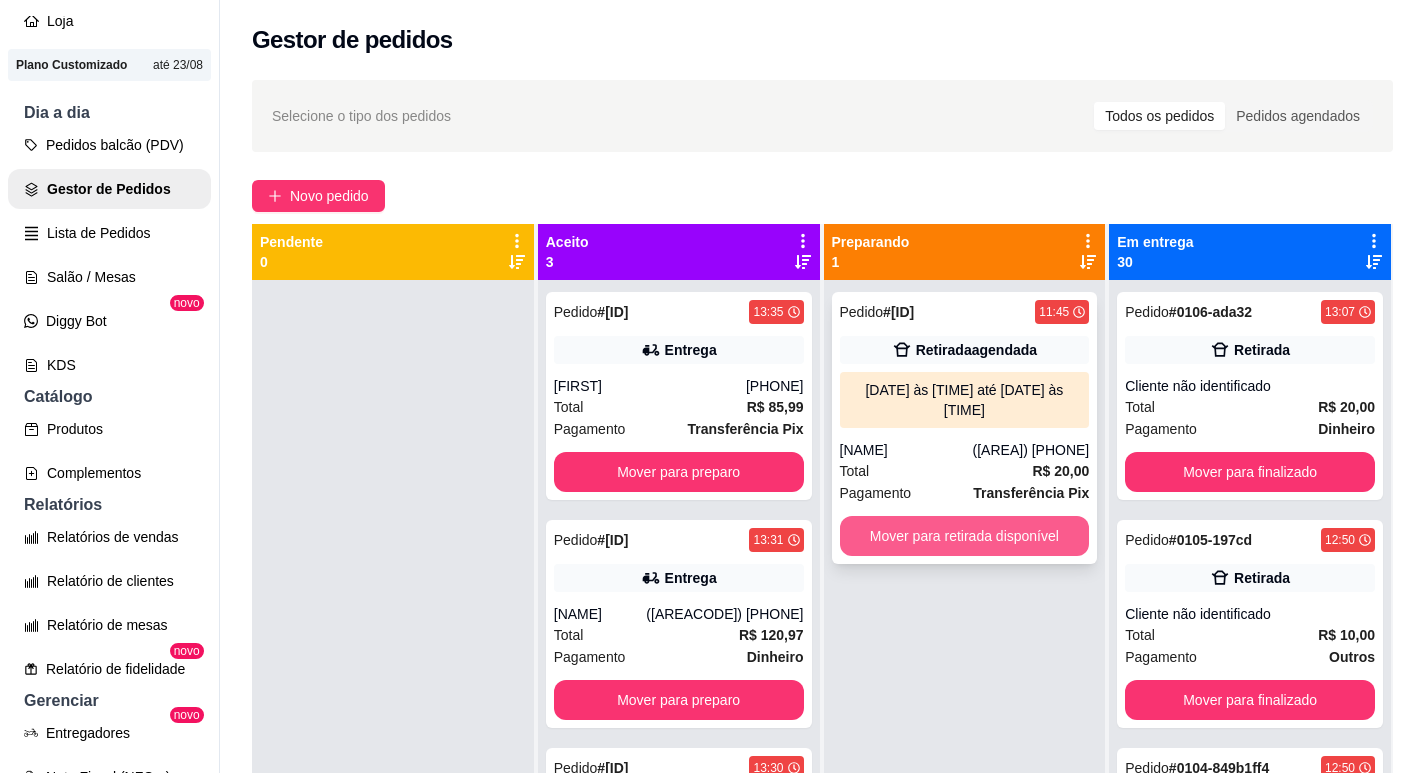 click on "Mover para retirada disponível" at bounding box center [965, 536] 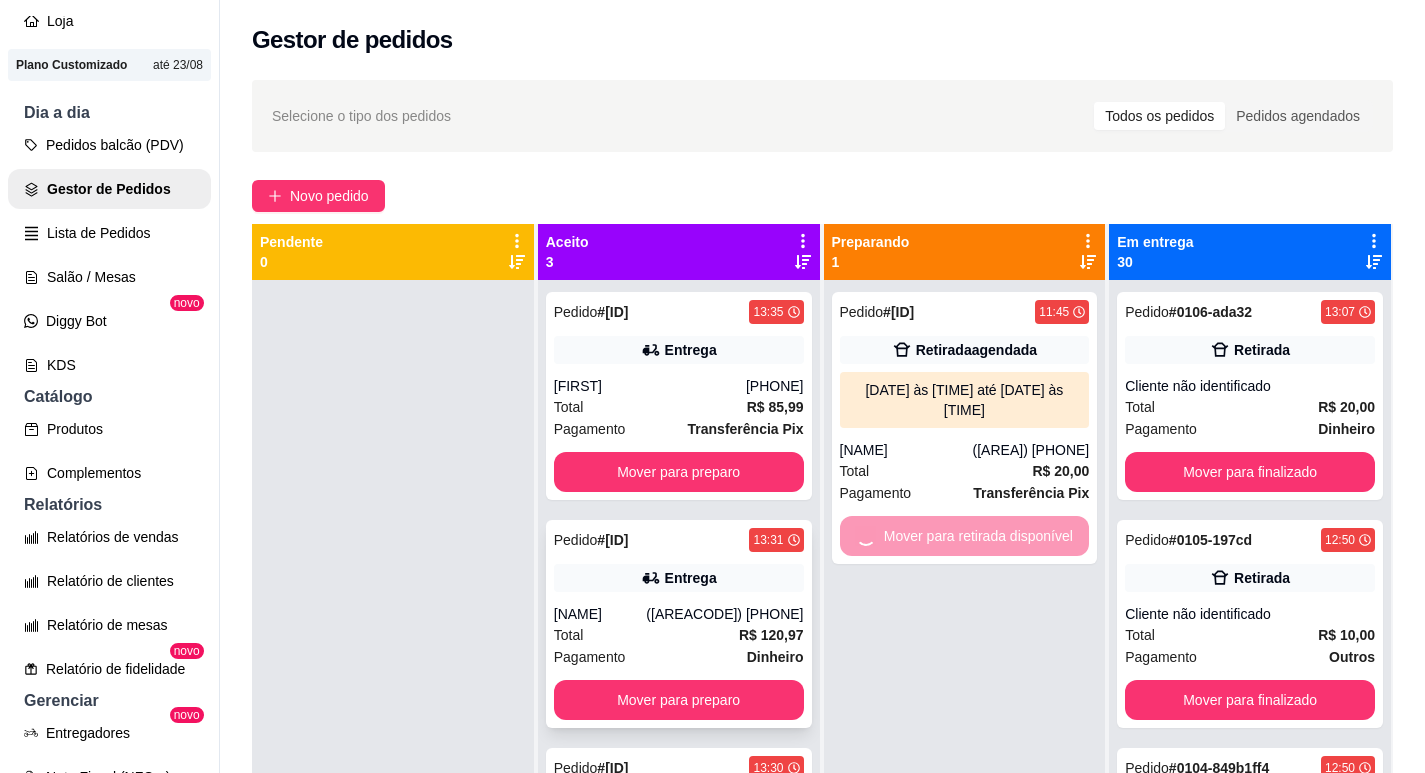 scroll, scrollTop: 56, scrollLeft: 0, axis: vertical 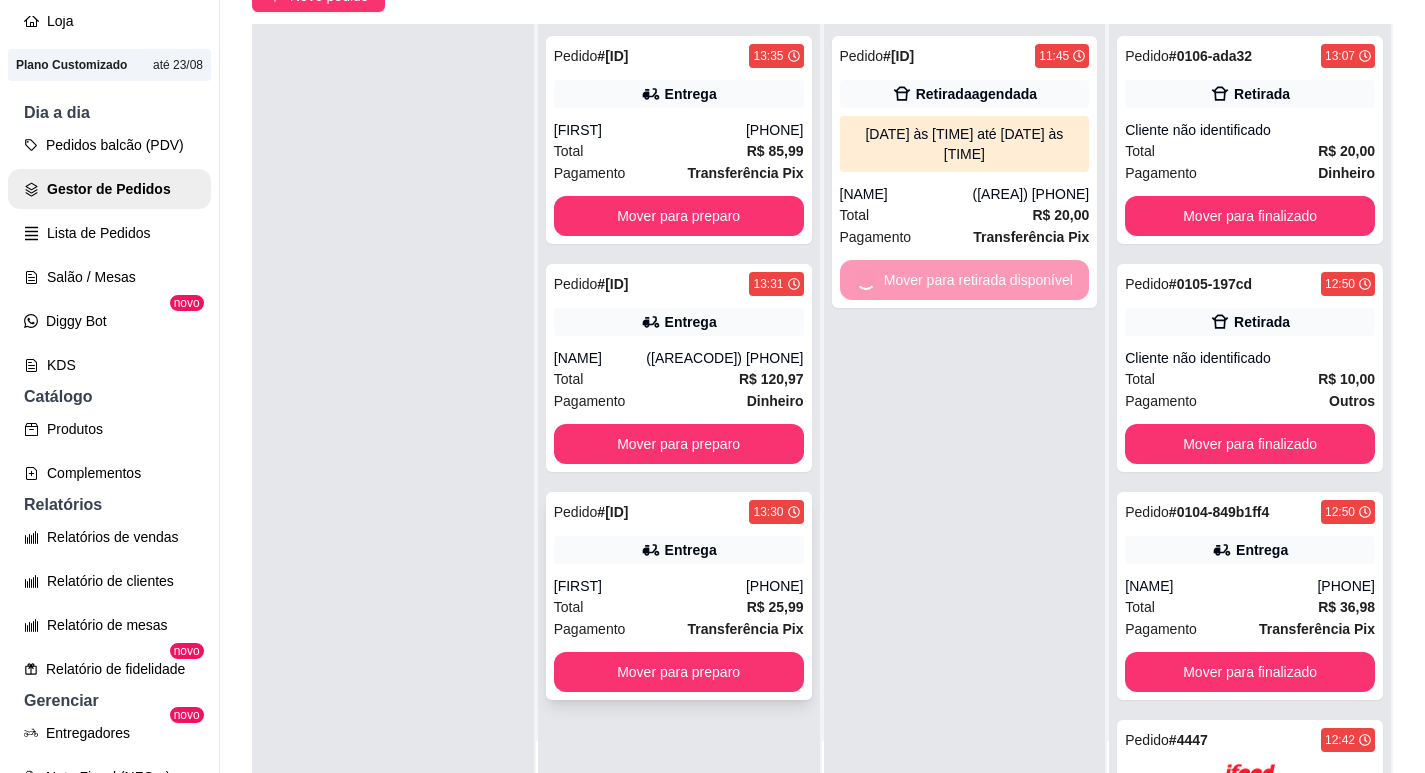 click on "Total R$ 25,99" at bounding box center [679, 607] 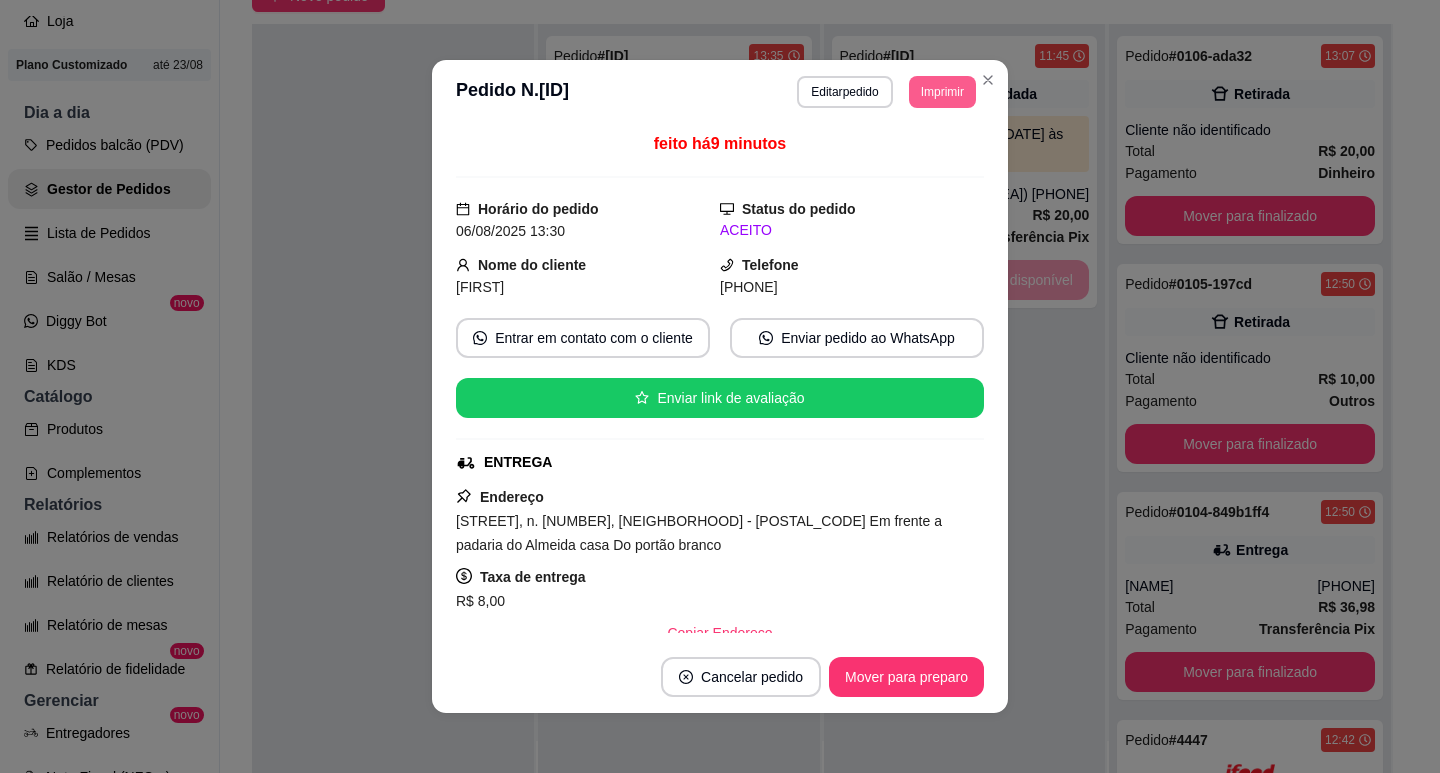 click on "Imprimir" at bounding box center (942, 92) 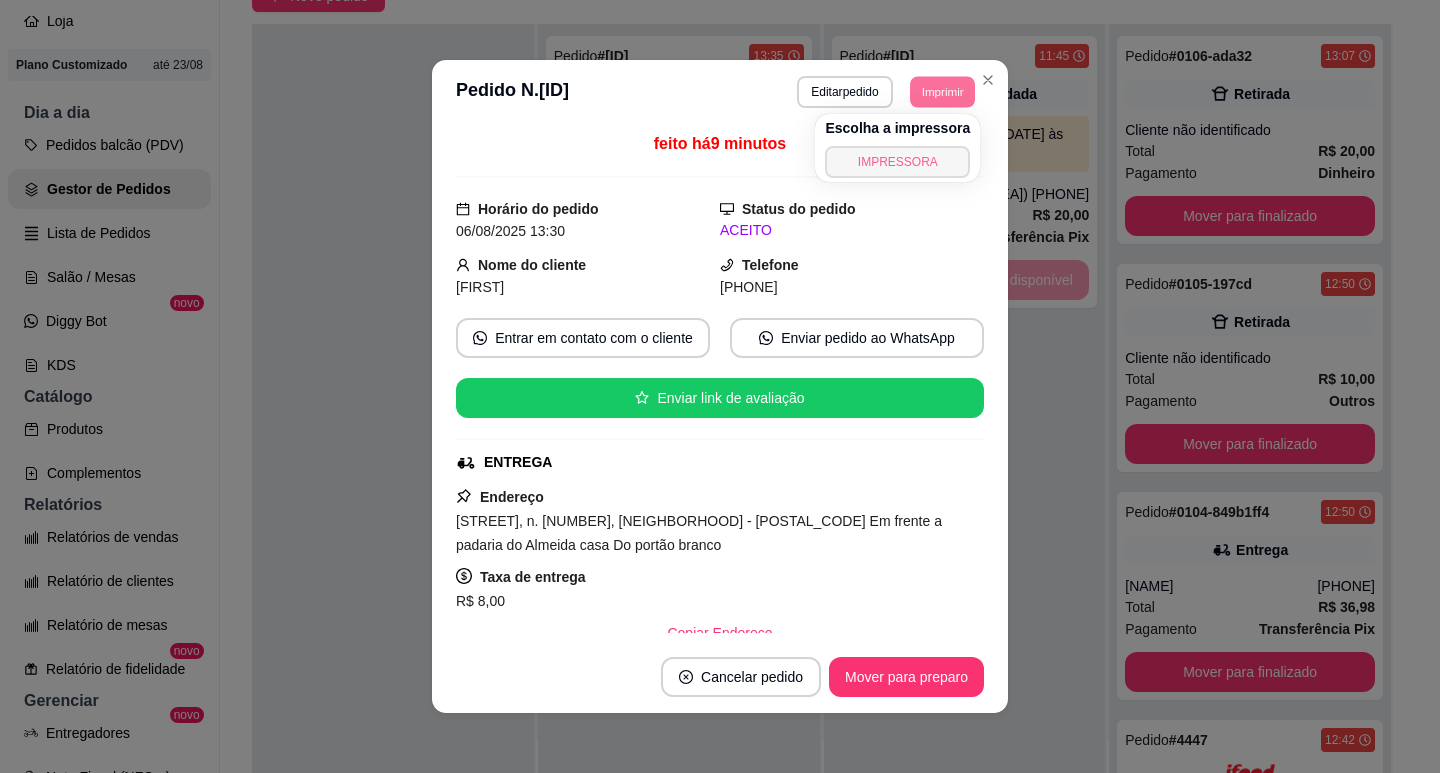 click on "IMPRESSORA" at bounding box center (897, 162) 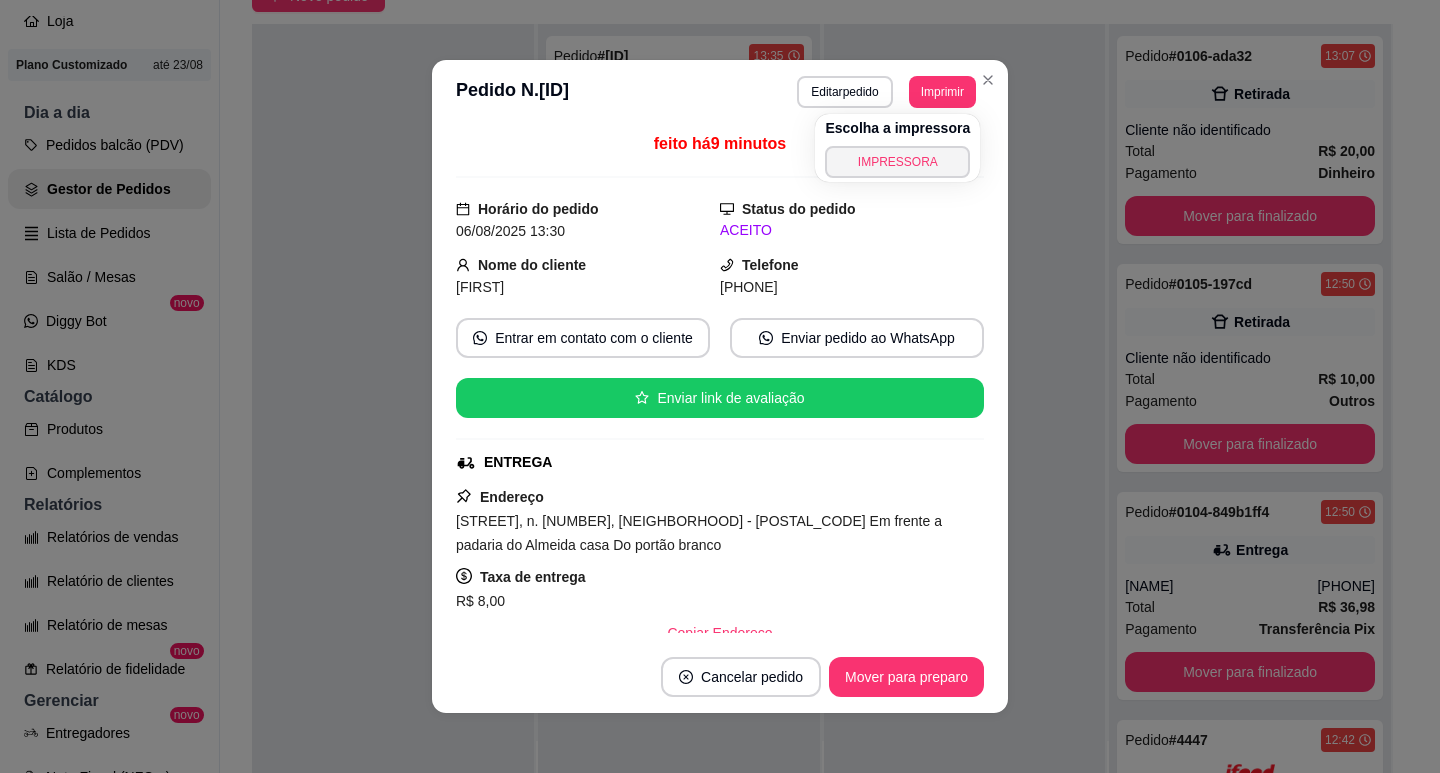 click on "Imprimir" at bounding box center [942, 92] 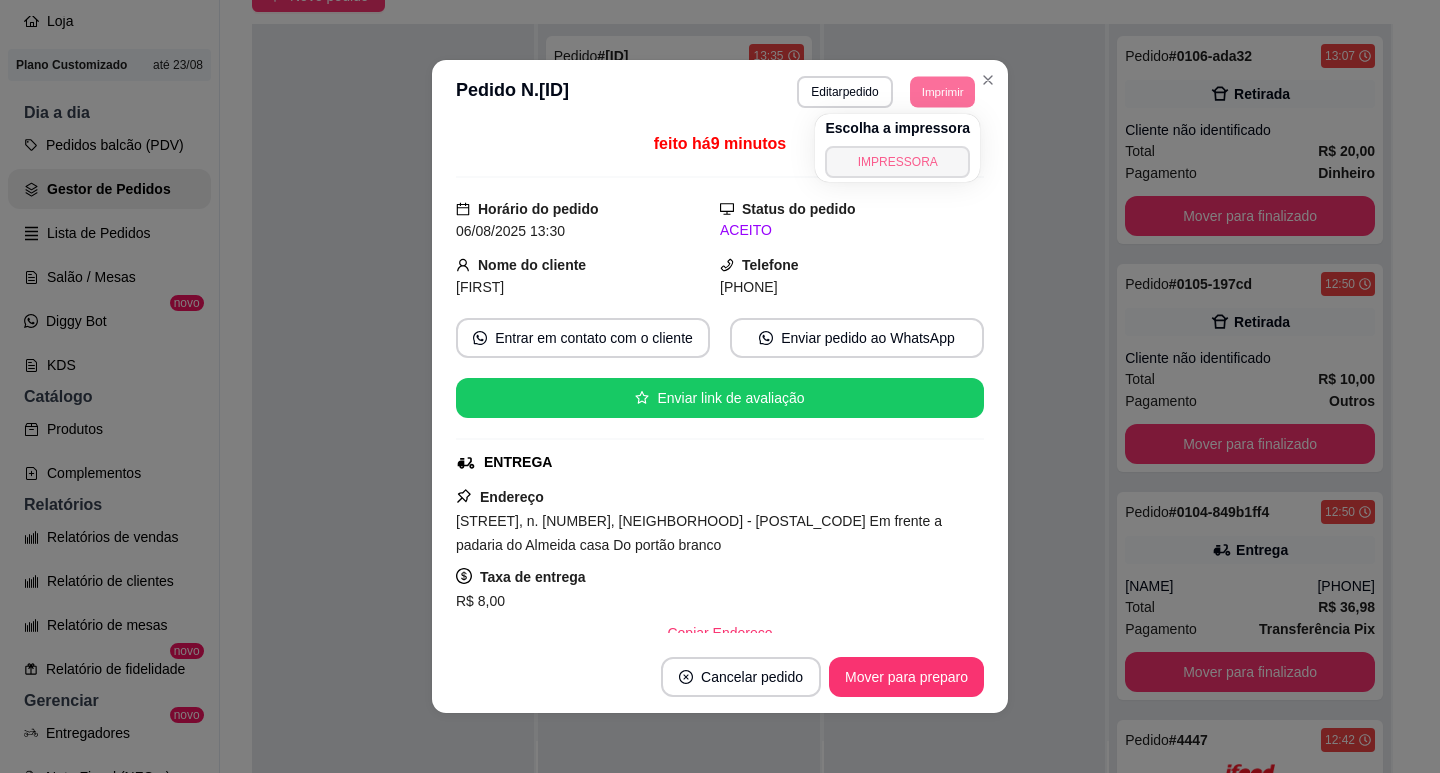 click on "IMPRESSORA" at bounding box center (897, 162) 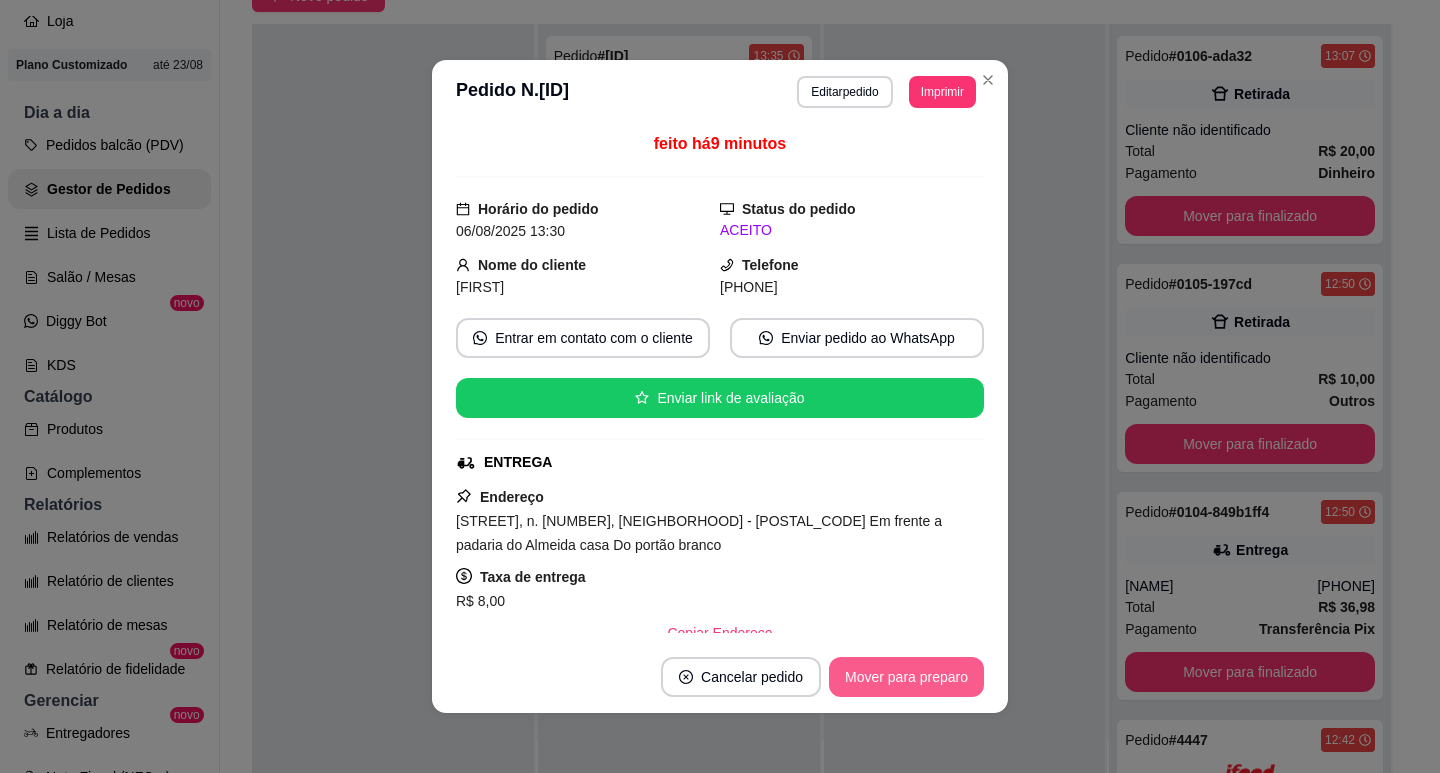 click on "Mover para preparo" at bounding box center [906, 677] 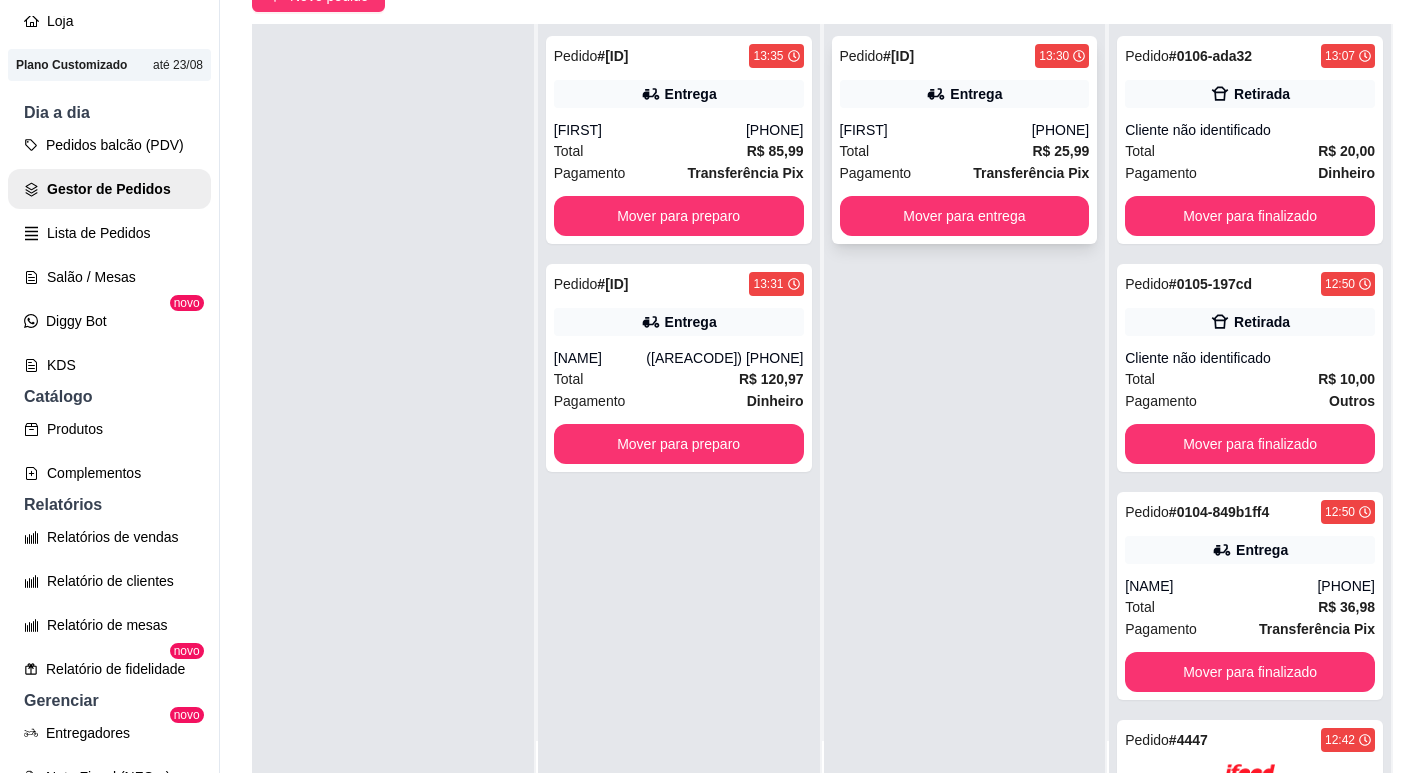 click on "Total R$ 25,99" at bounding box center (965, 151) 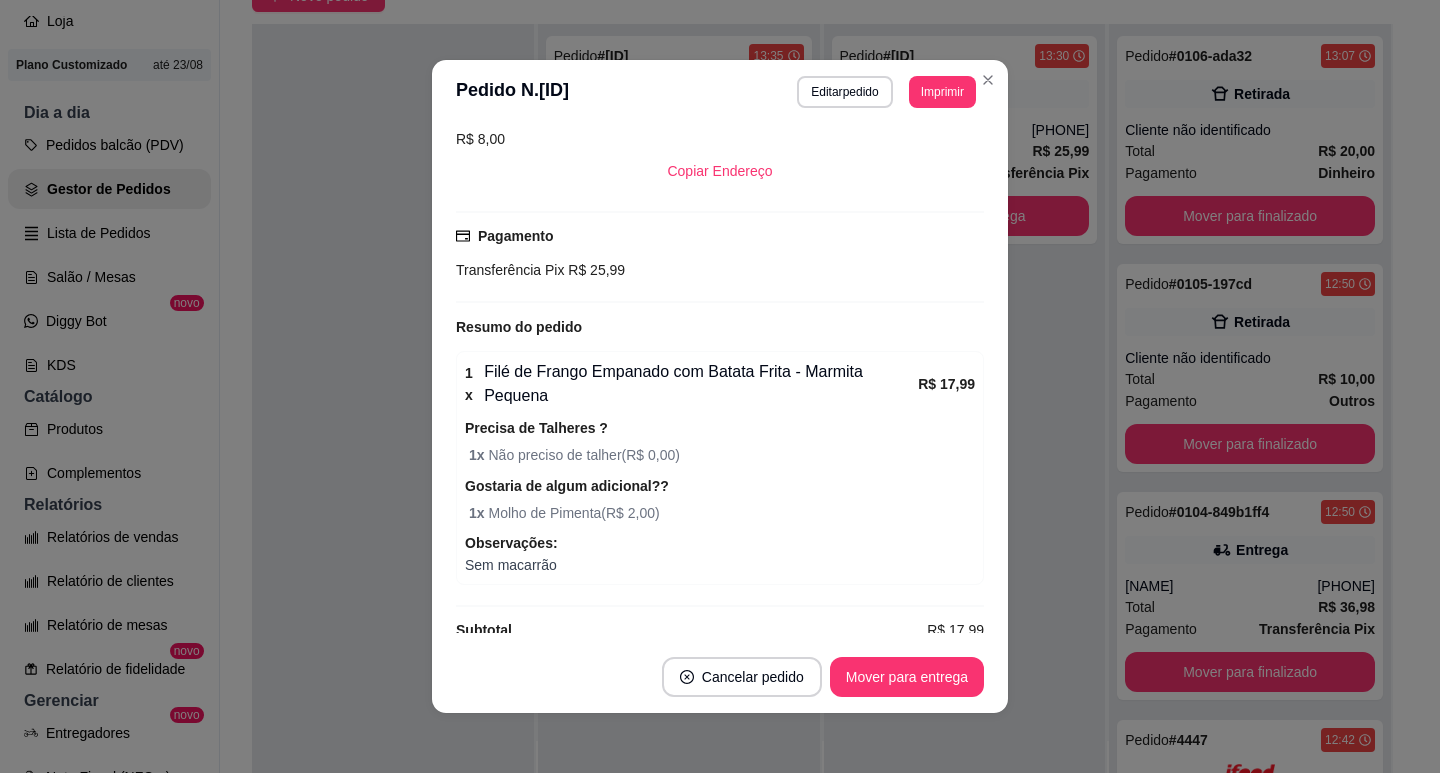 scroll, scrollTop: 492, scrollLeft: 0, axis: vertical 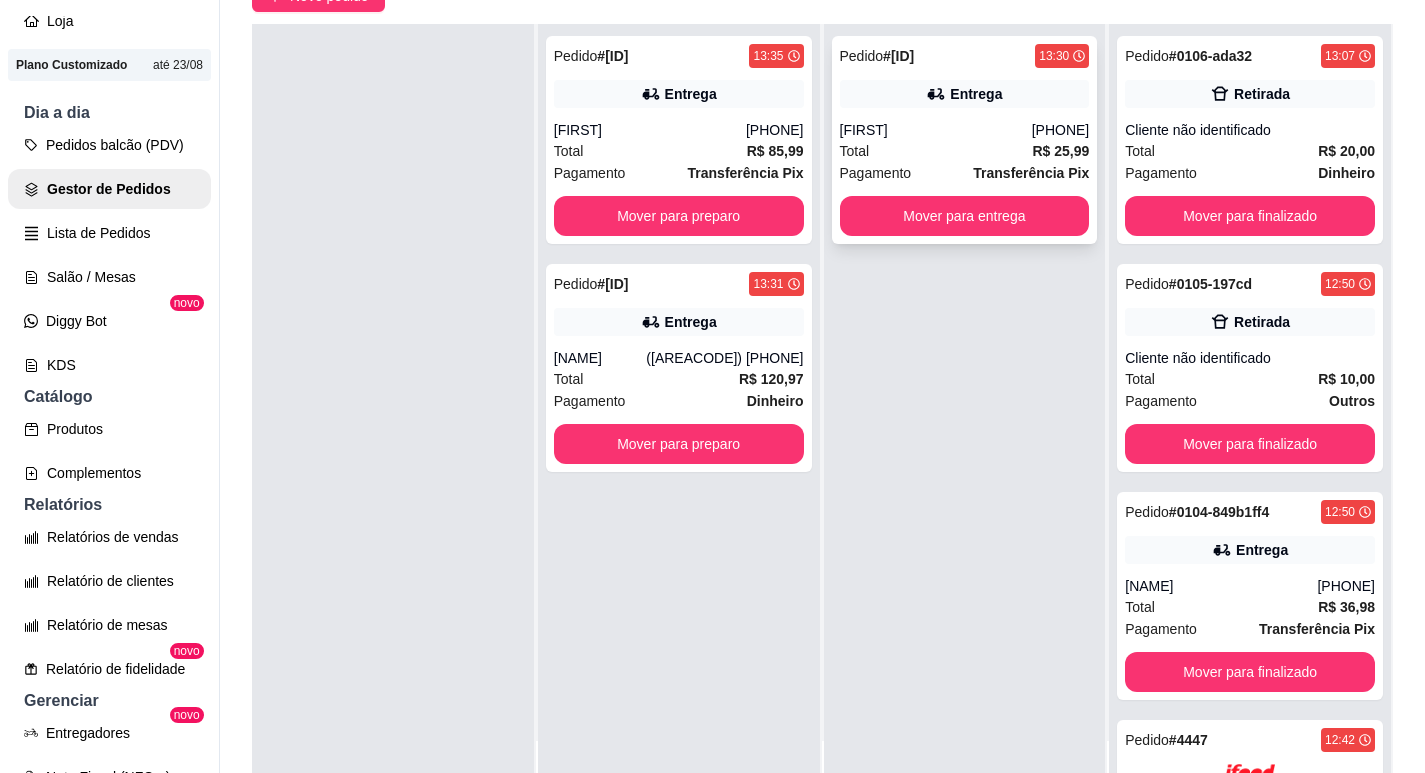 click on "R$ 25,99" at bounding box center [1060, 151] 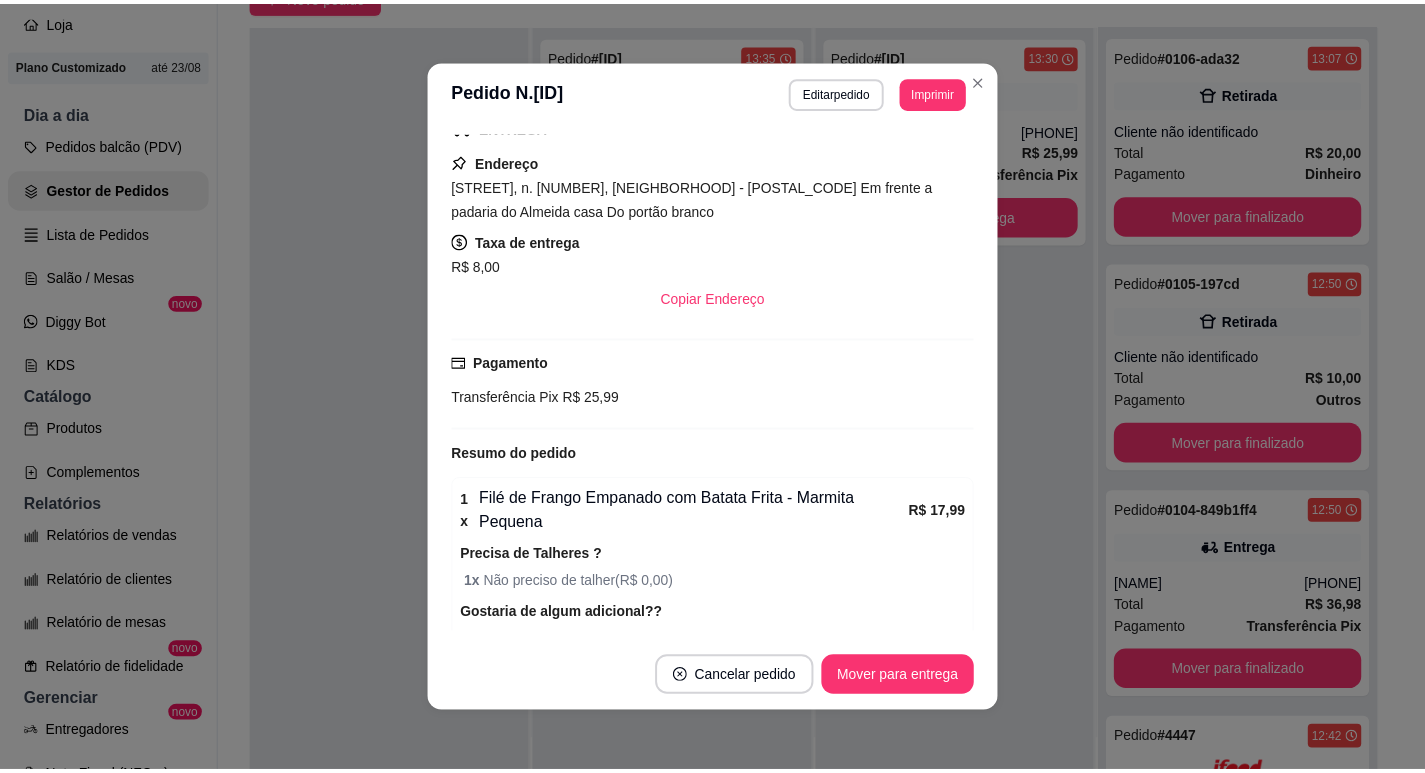 scroll, scrollTop: 300, scrollLeft: 0, axis: vertical 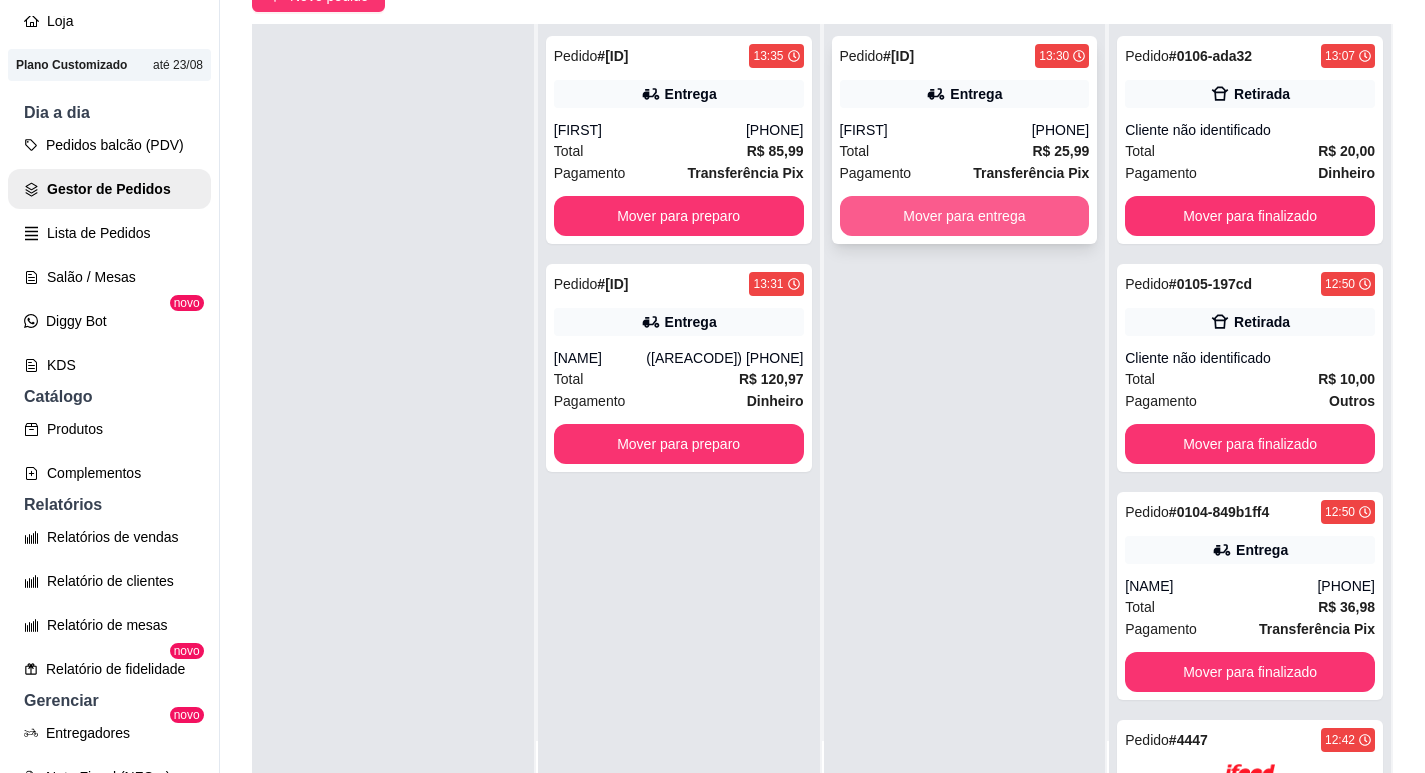 click on "Mover para entrega" at bounding box center [965, 216] 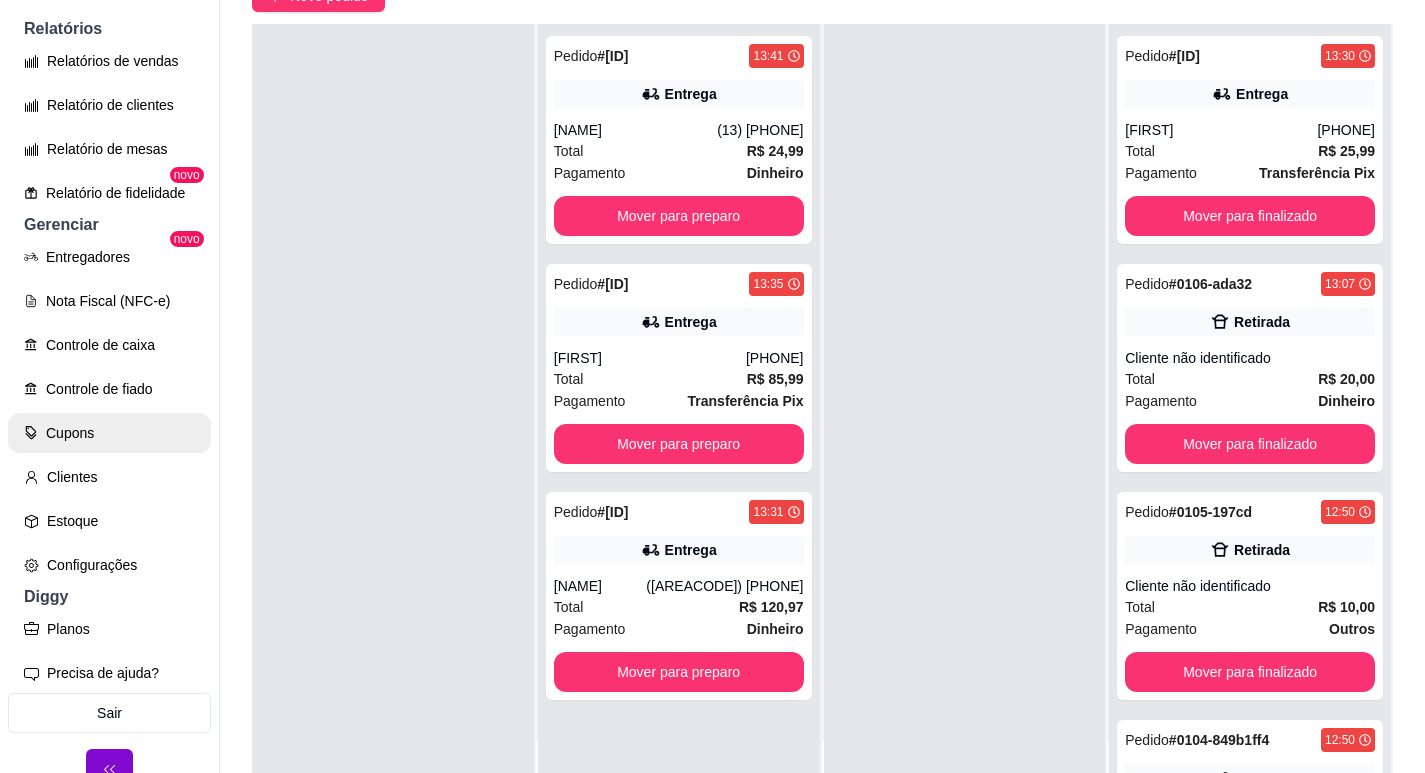 scroll, scrollTop: 641, scrollLeft: 0, axis: vertical 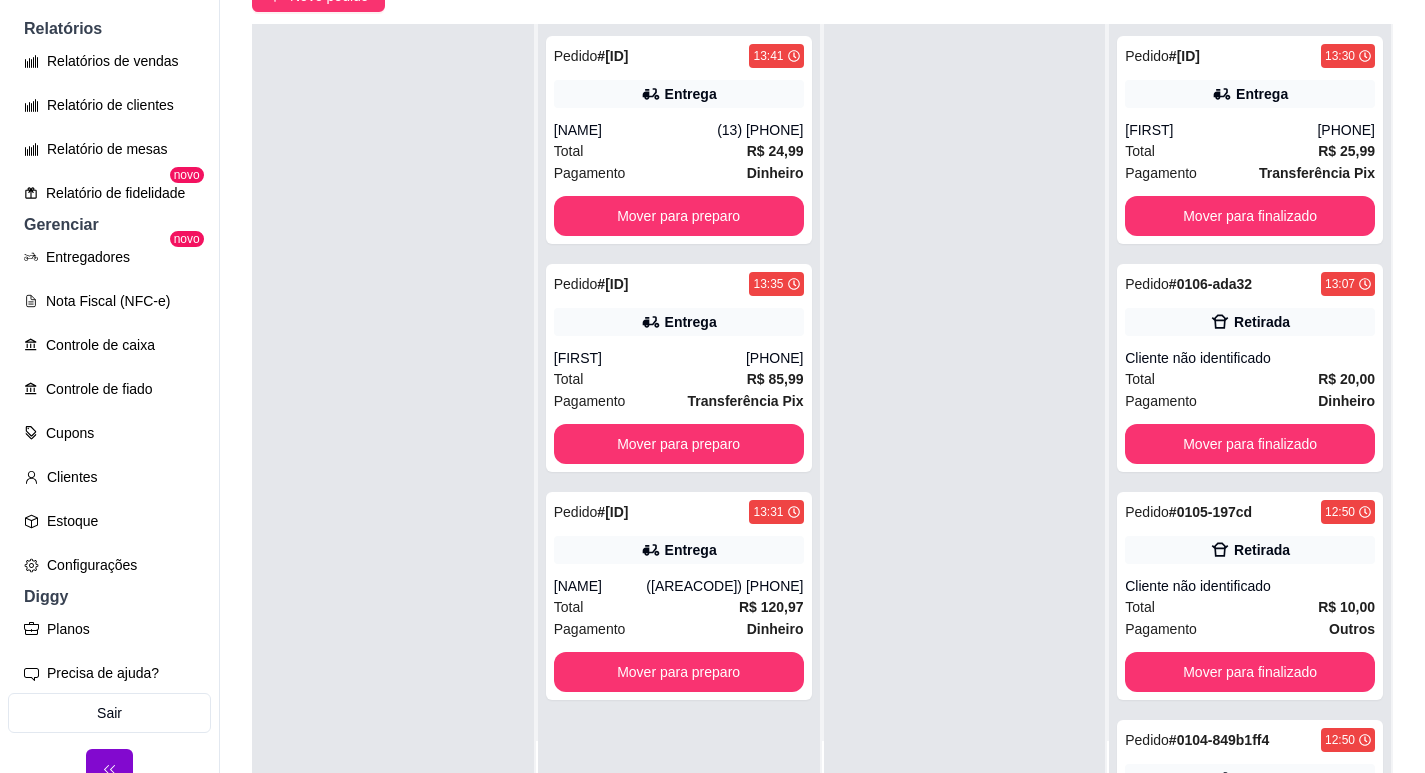 click on "Configurações" at bounding box center [109, 565] 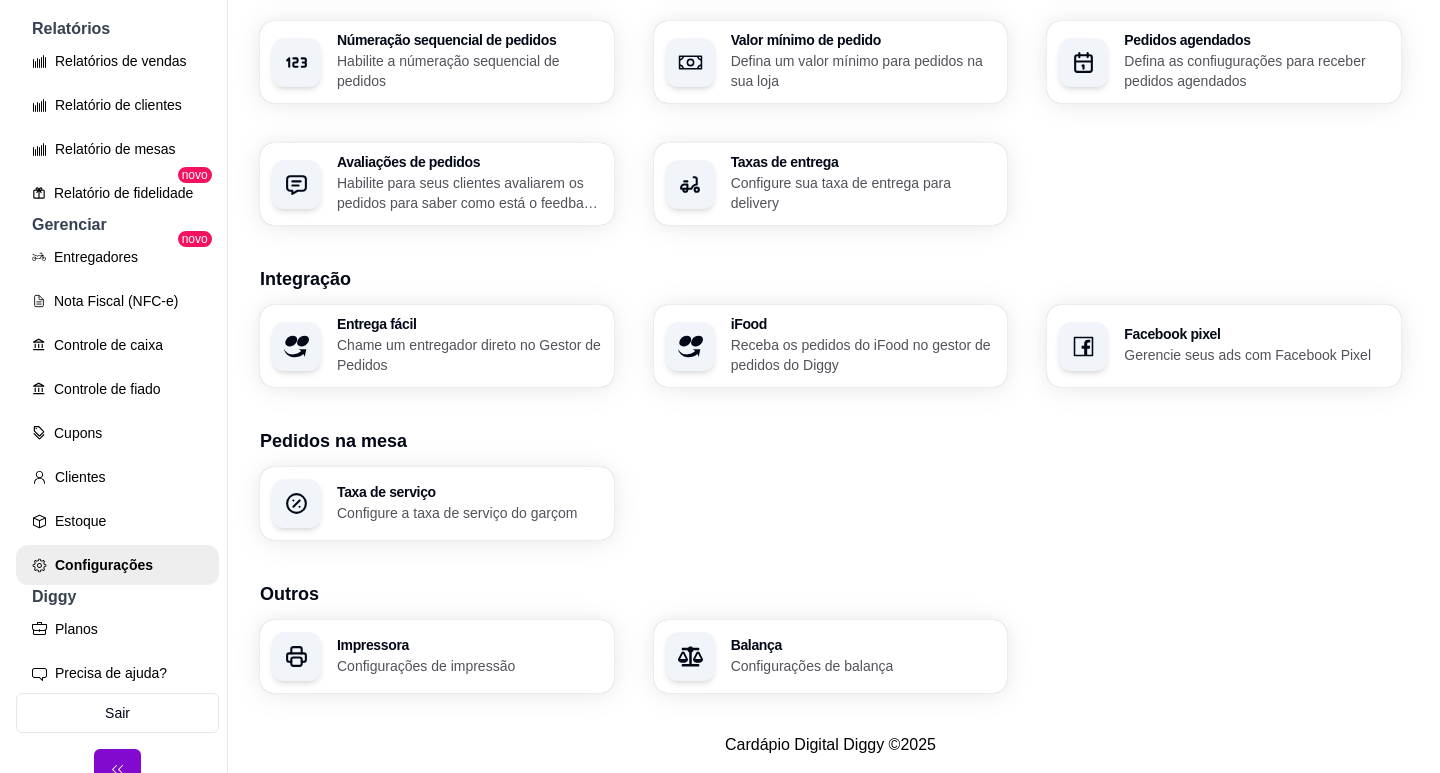scroll, scrollTop: 642, scrollLeft: 0, axis: vertical 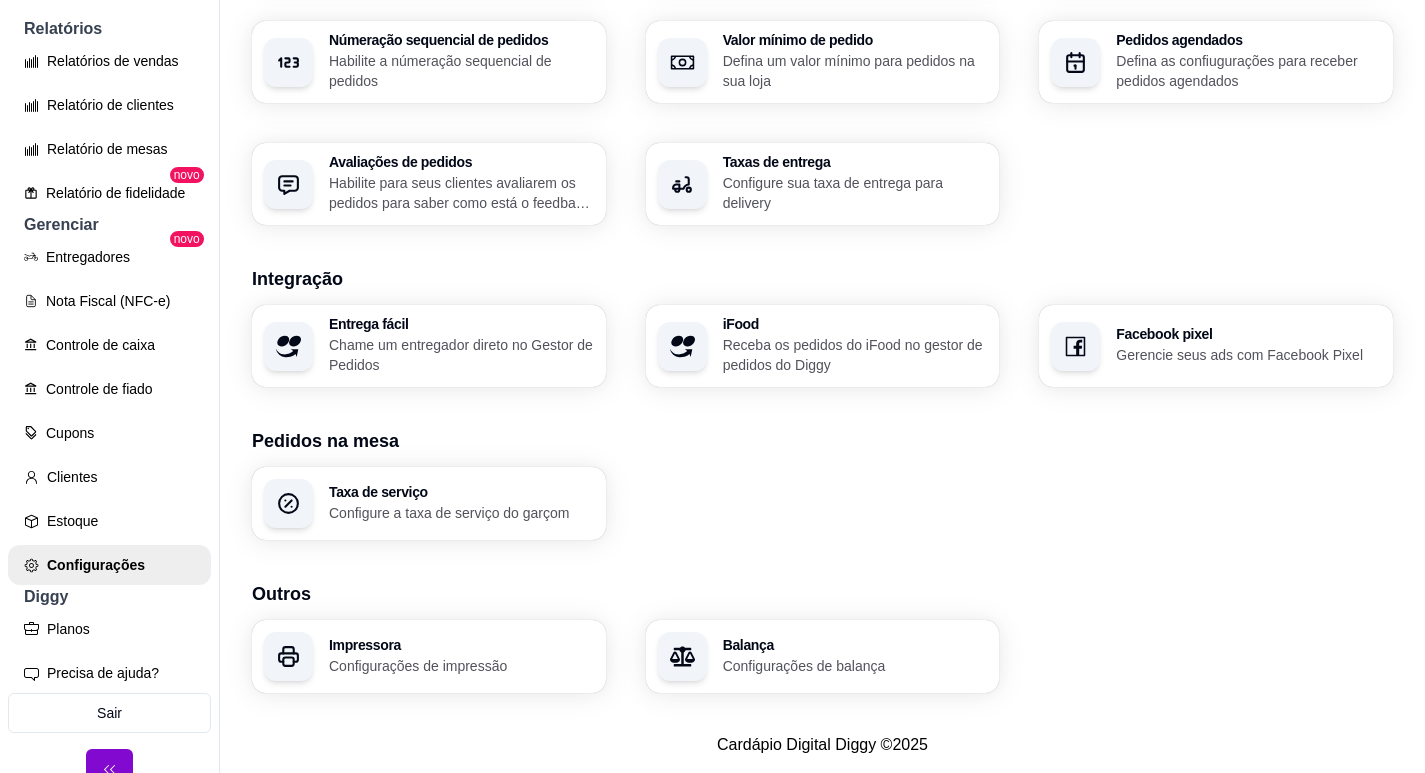 click on "Impressora Configurações de impressão" at bounding box center [429, 656] 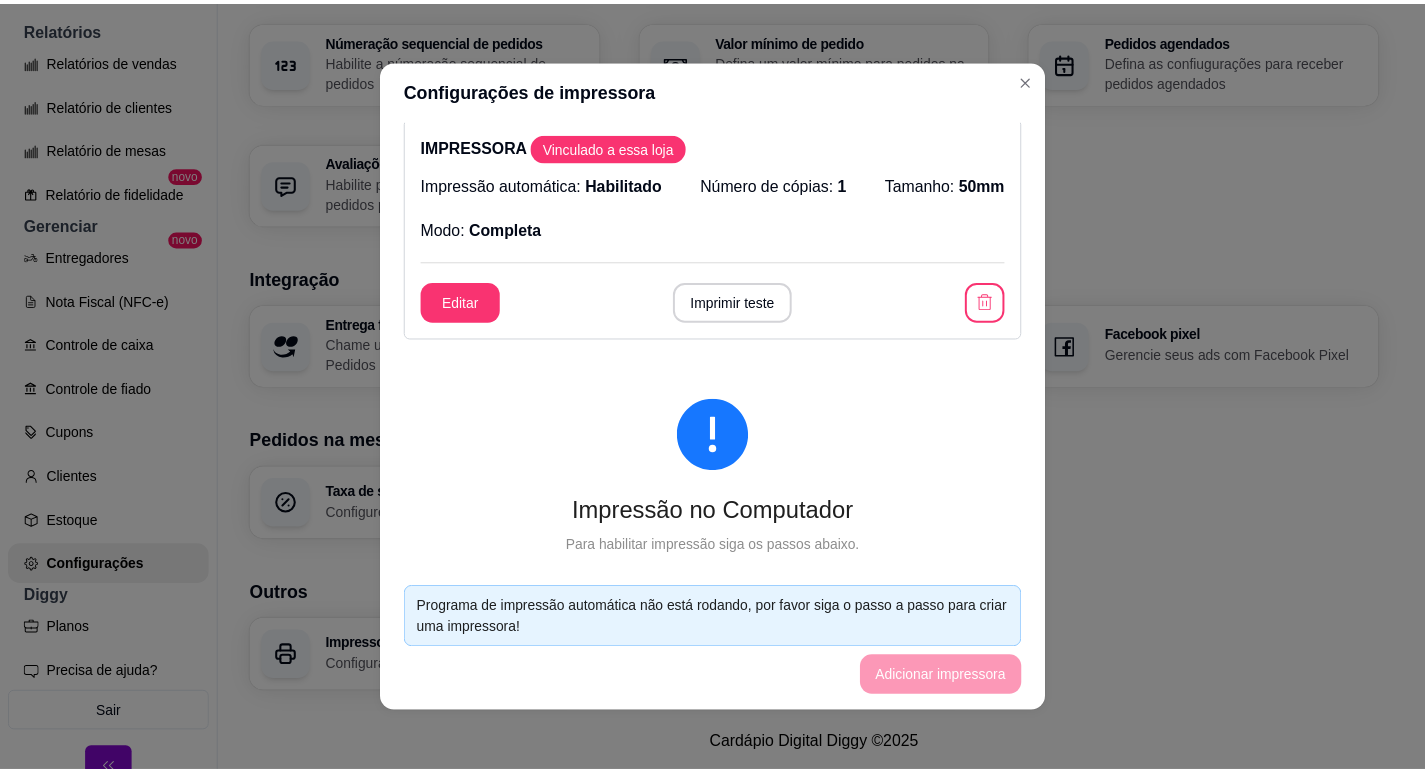 scroll, scrollTop: 0, scrollLeft: 0, axis: both 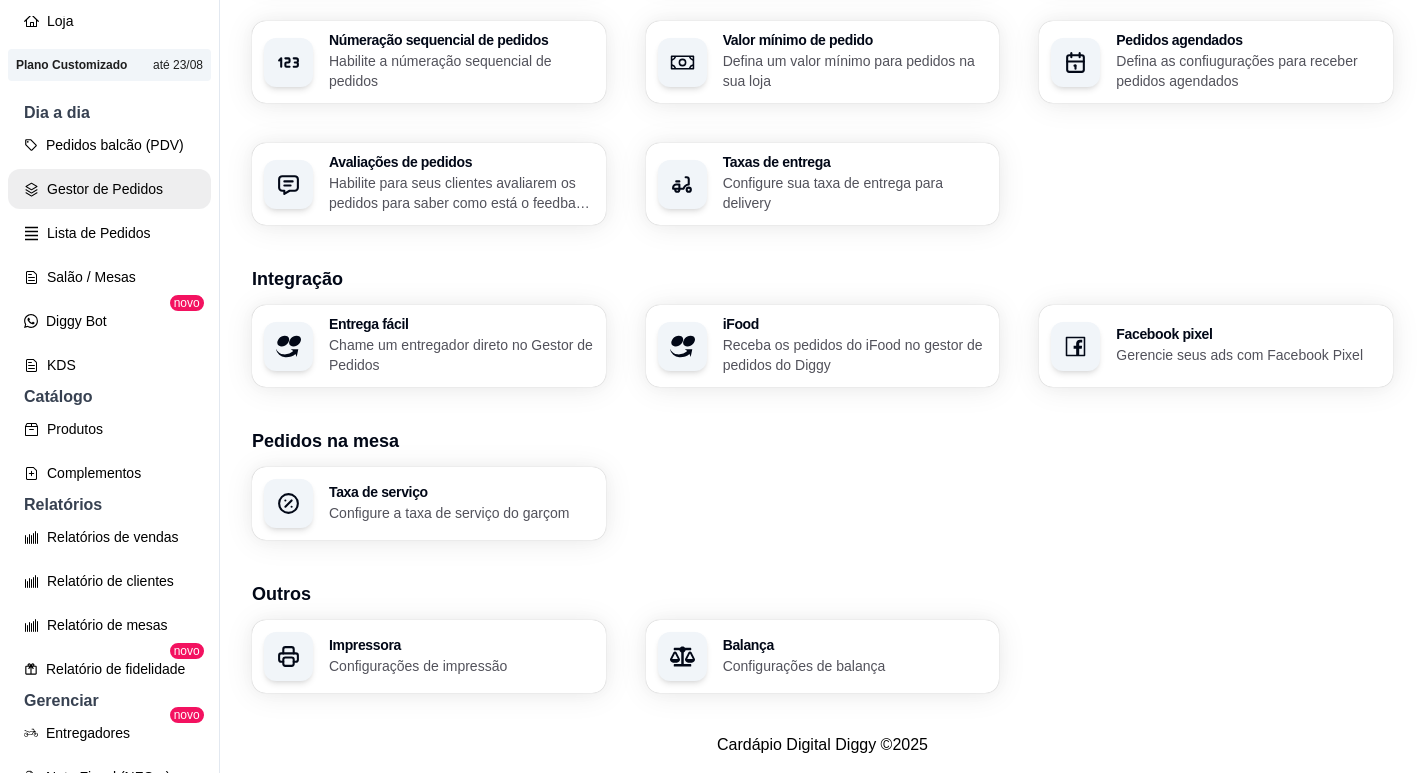 click on "Gestor de Pedidos" at bounding box center (109, 189) 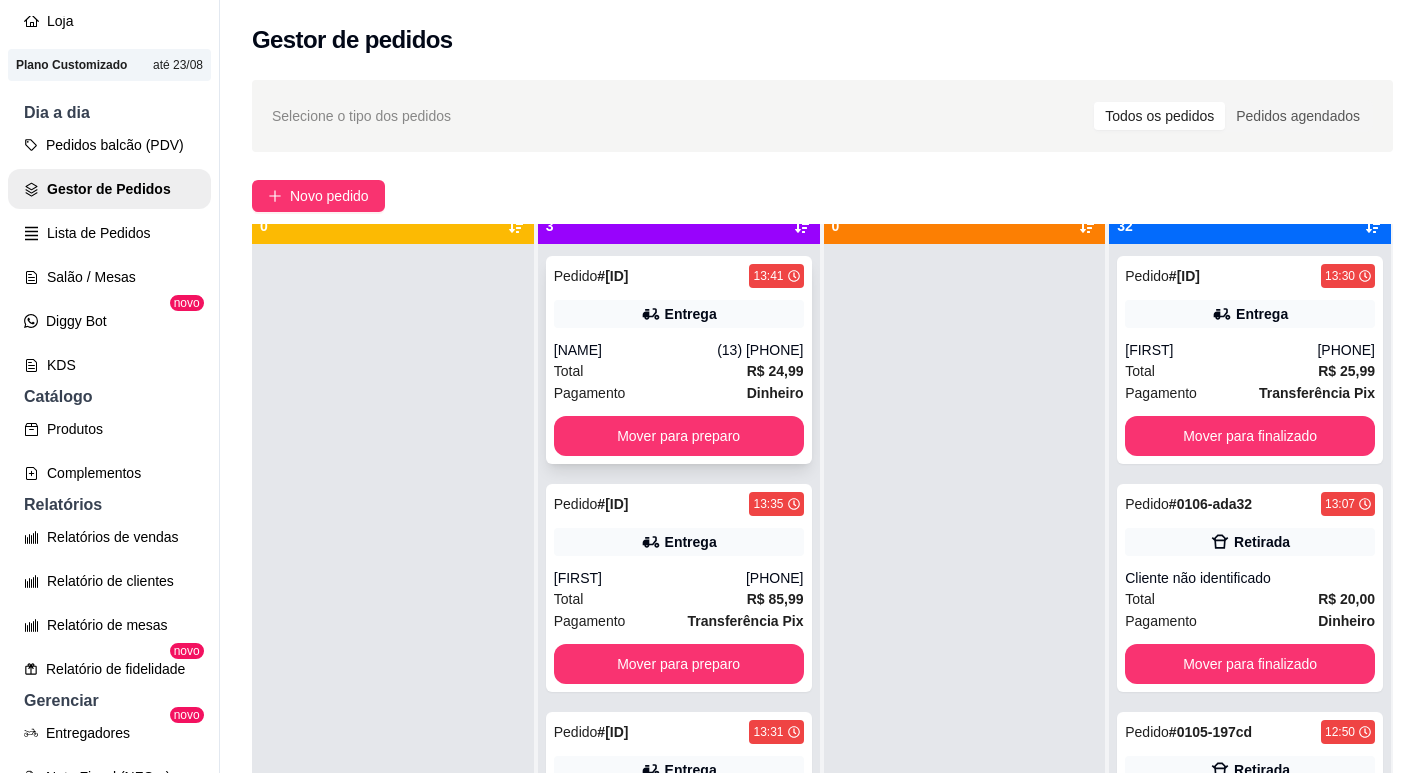 scroll, scrollTop: 56, scrollLeft: 0, axis: vertical 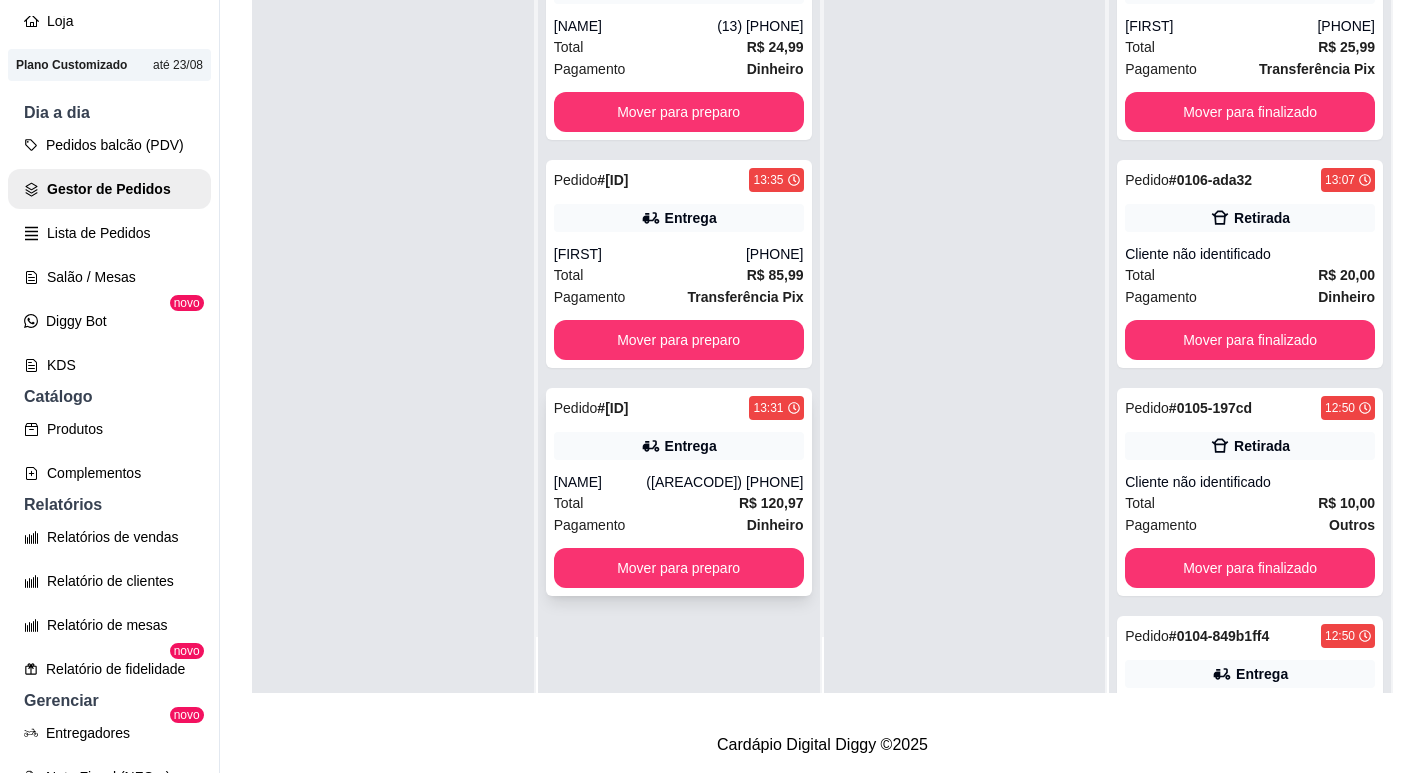 click on "Total R$ 120,97" at bounding box center [679, 503] 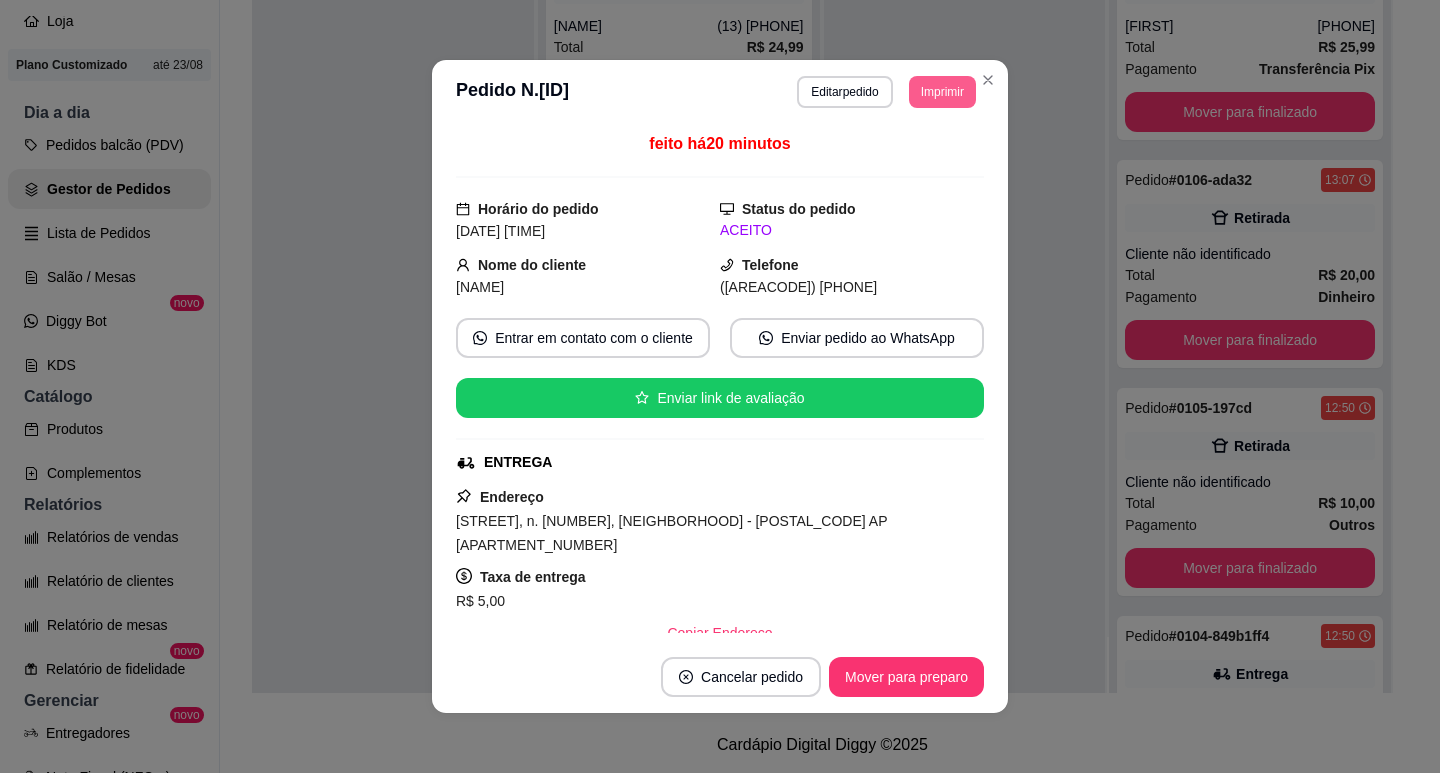click on "Imprimir" at bounding box center (942, 92) 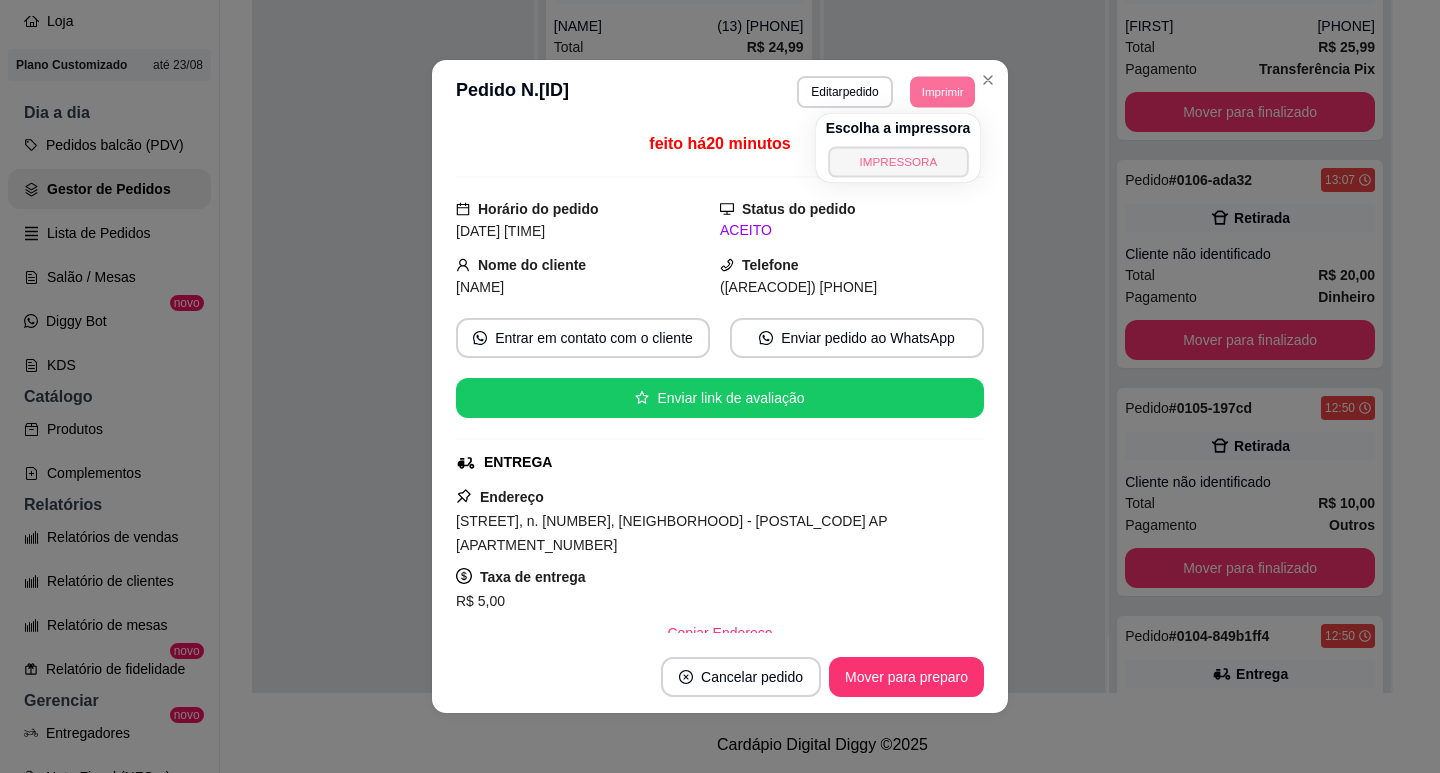 click on "IMPRESSORA" at bounding box center [898, 161] 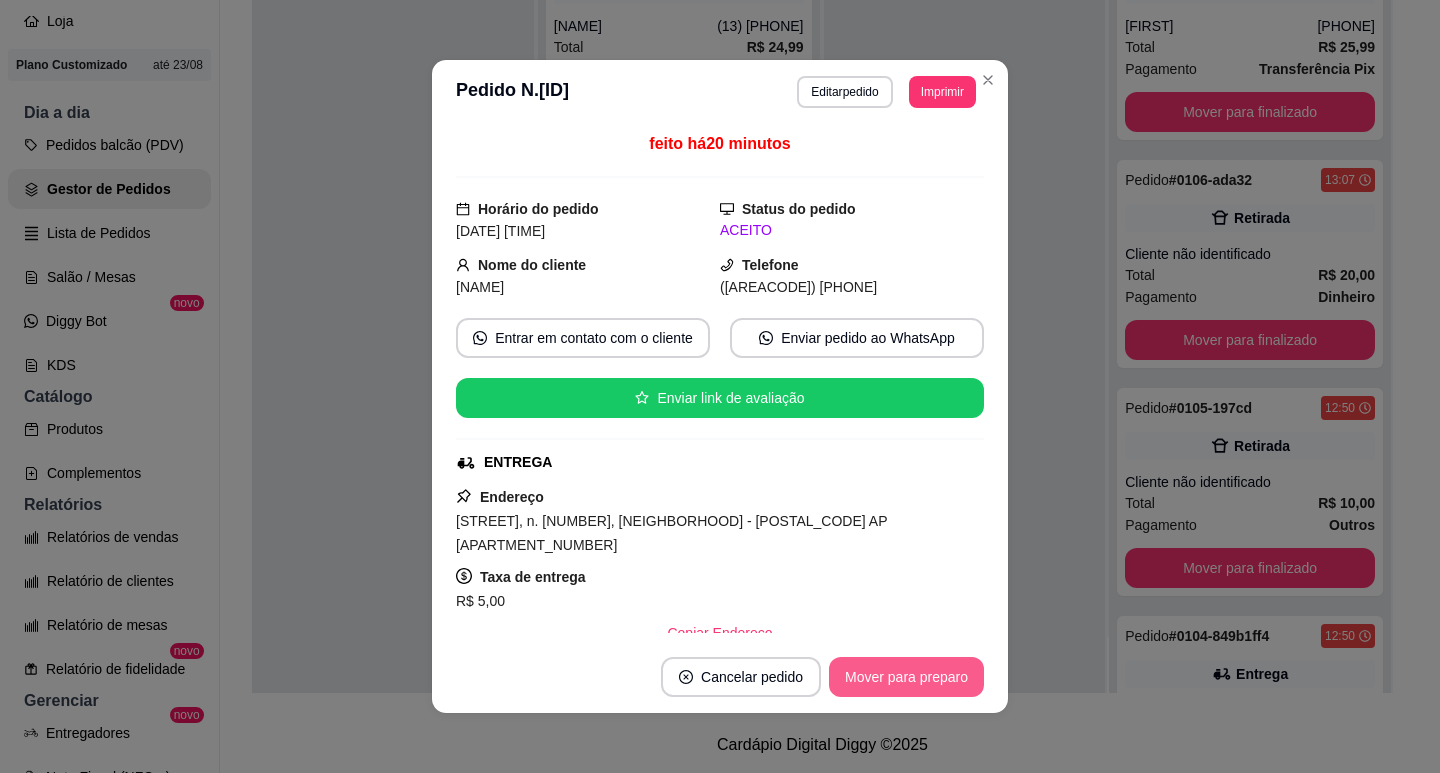 click on "Mover para preparo" at bounding box center [906, 677] 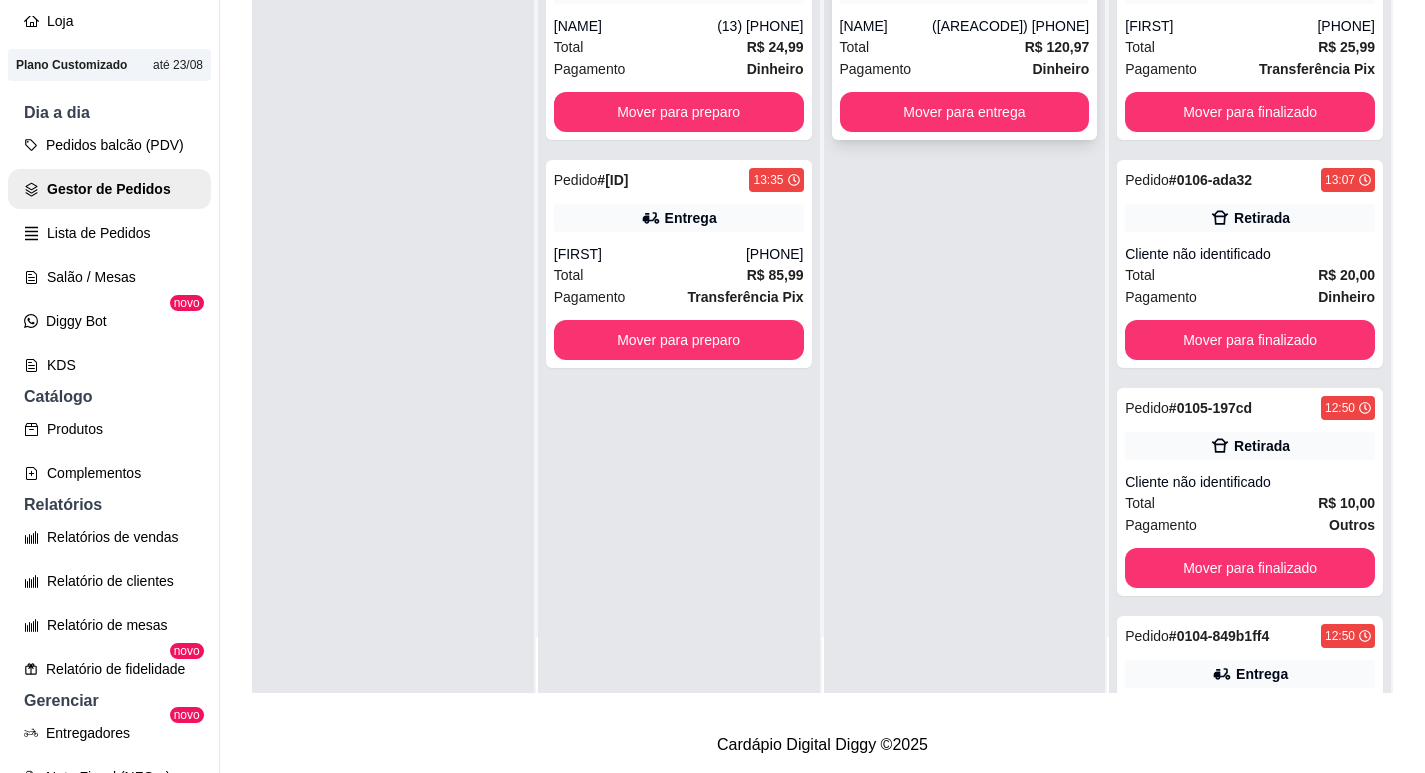 click on "[NAME]" at bounding box center [886, 26] 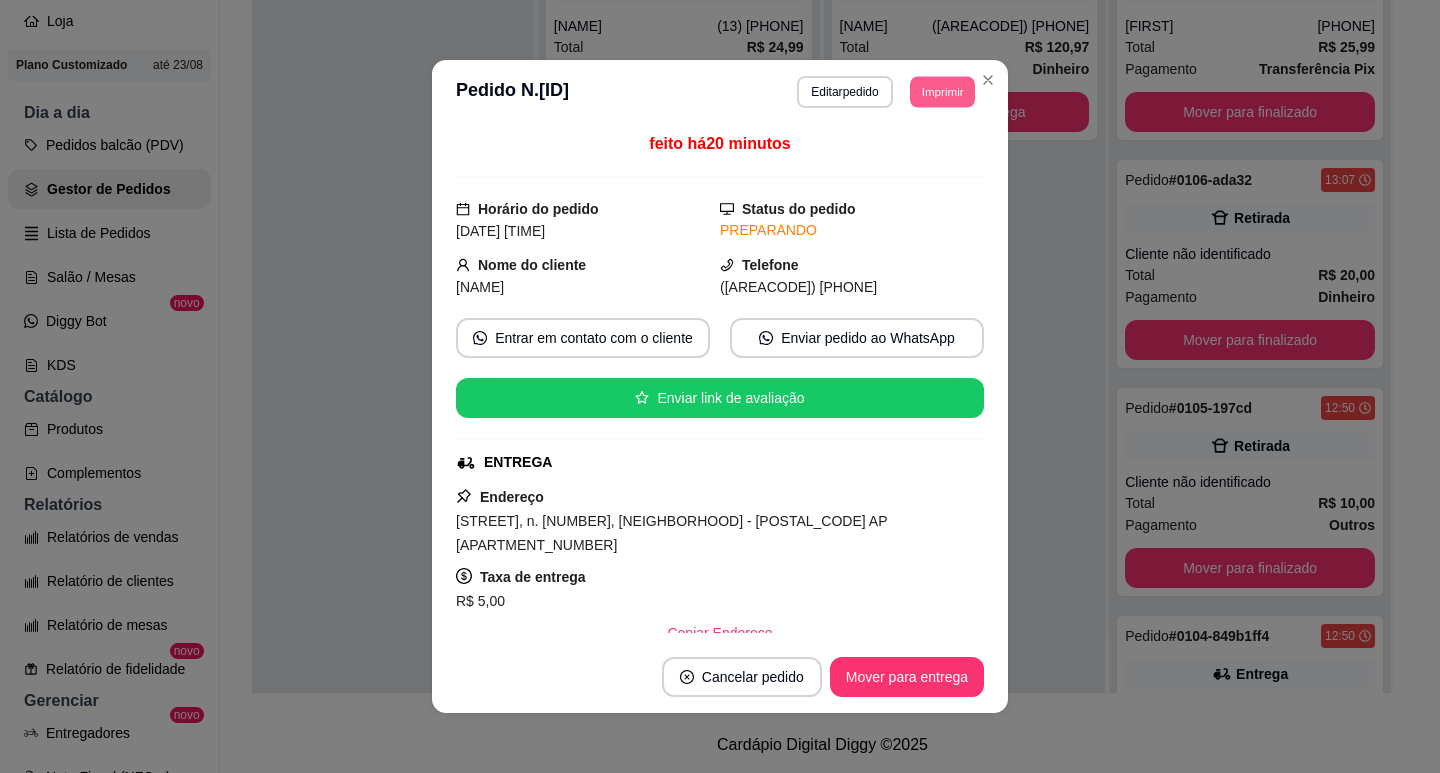 click on "Imprimir" at bounding box center [942, 91] 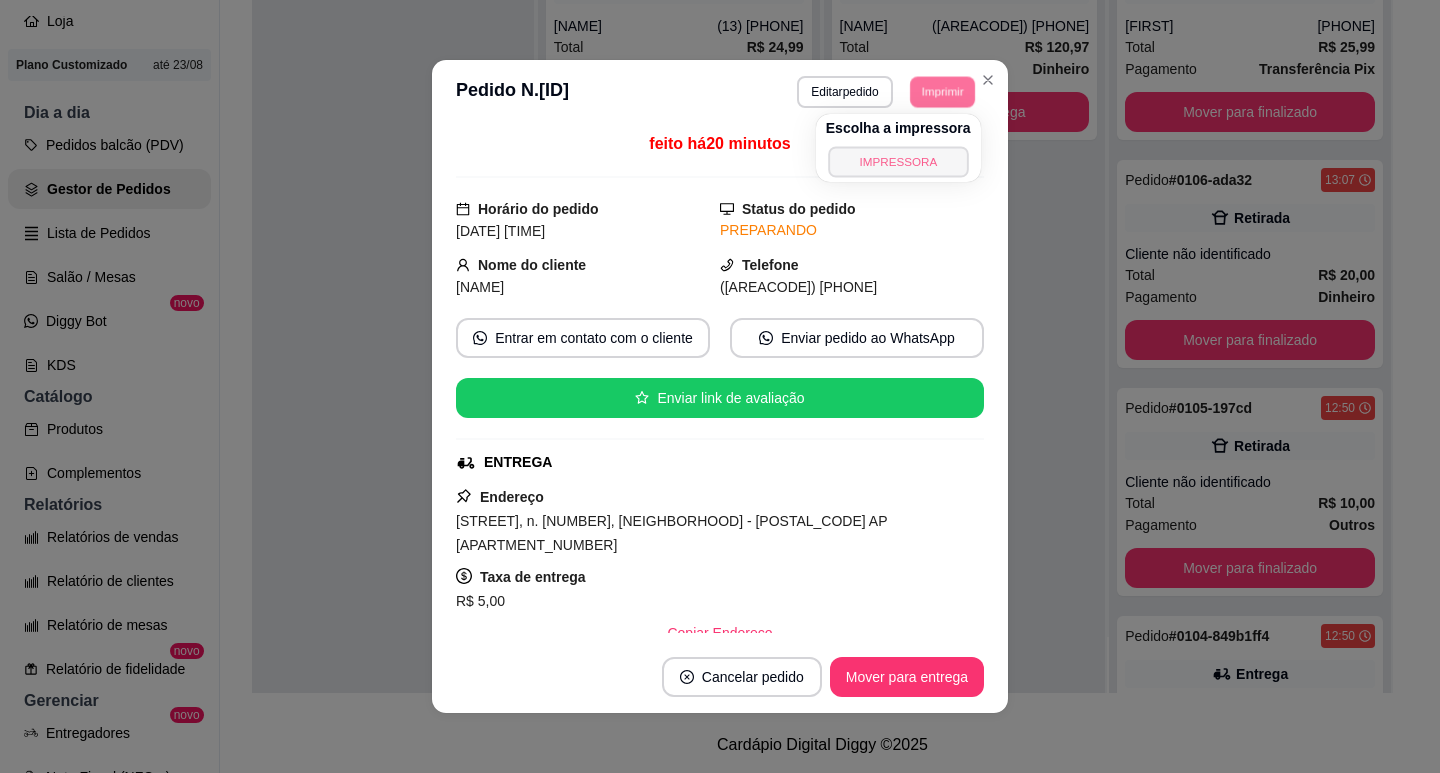 click on "IMPRESSORA" at bounding box center [898, 161] 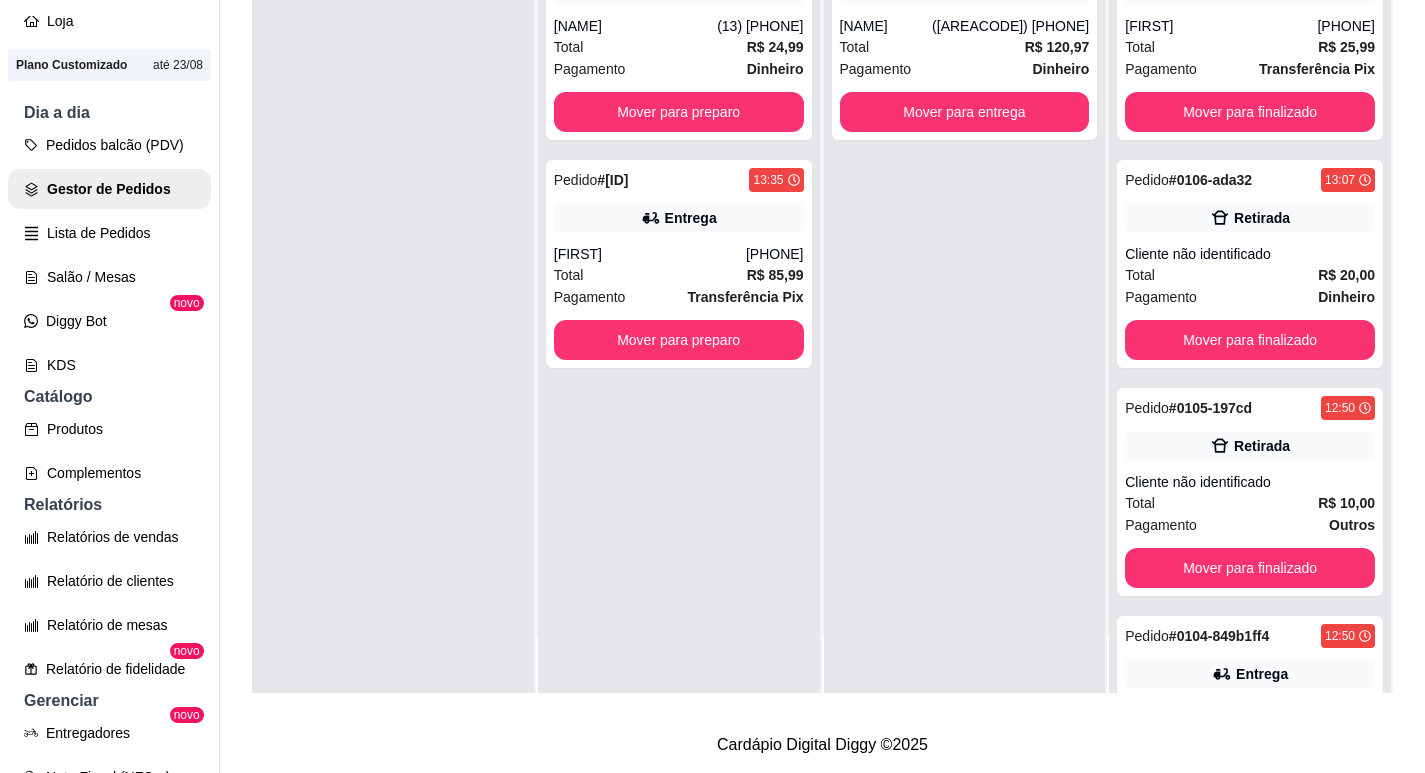 click on "Pedido  # [ID] [TIME] Entrega [FIRST]  ([AREA]) [PHONE] Total R$ [PRICE] Pagamento Dinheiro Mover para entrega" at bounding box center (965, 306) 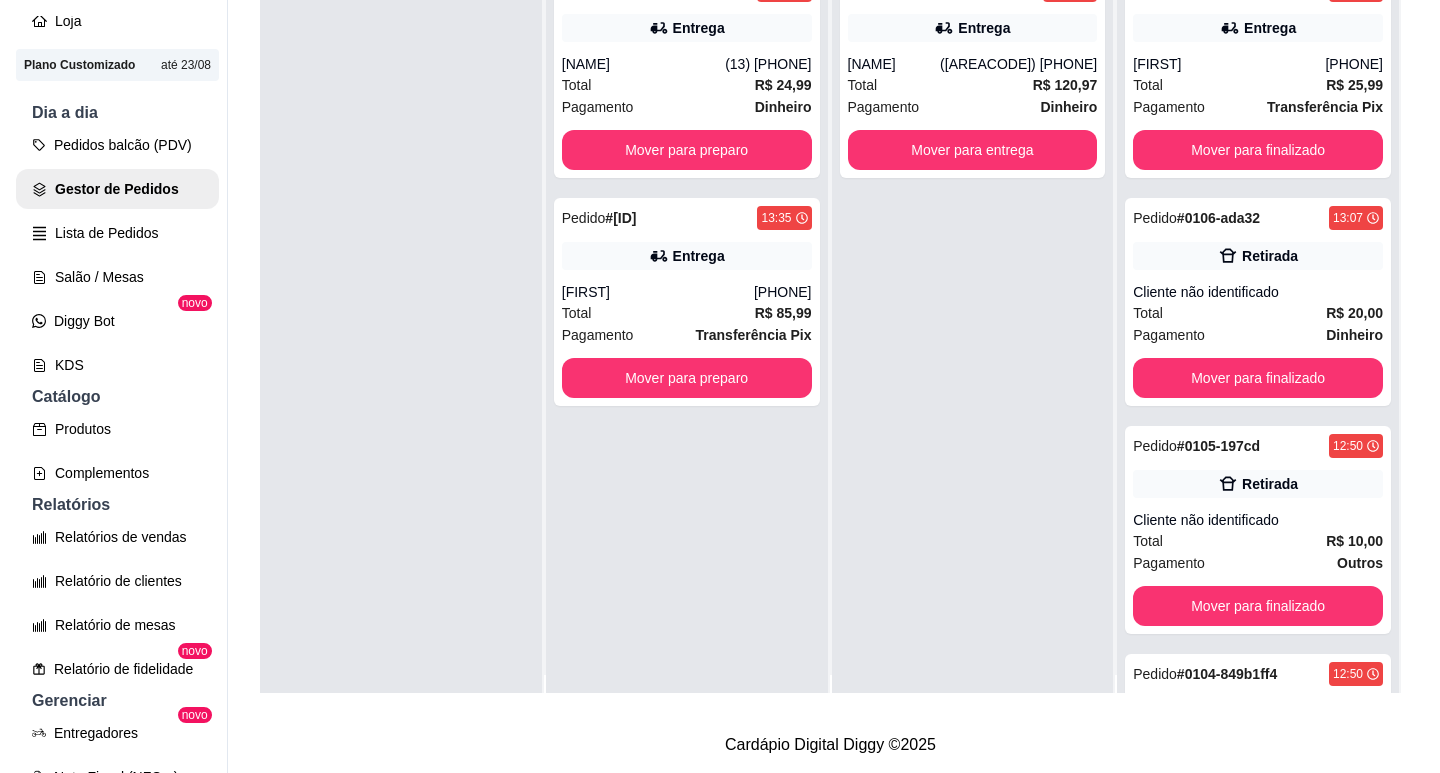 scroll, scrollTop: 0, scrollLeft: 0, axis: both 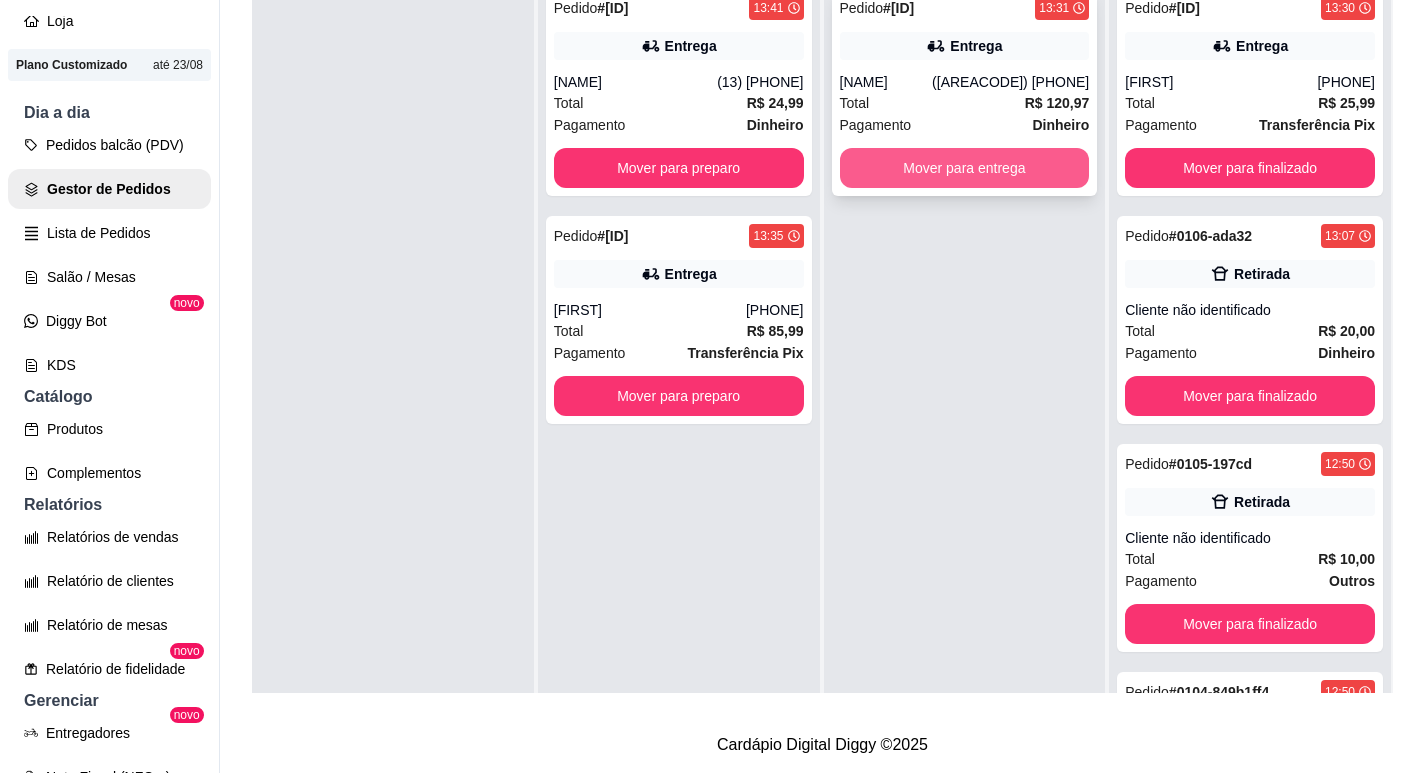 click on "Mover para entrega" at bounding box center (965, 168) 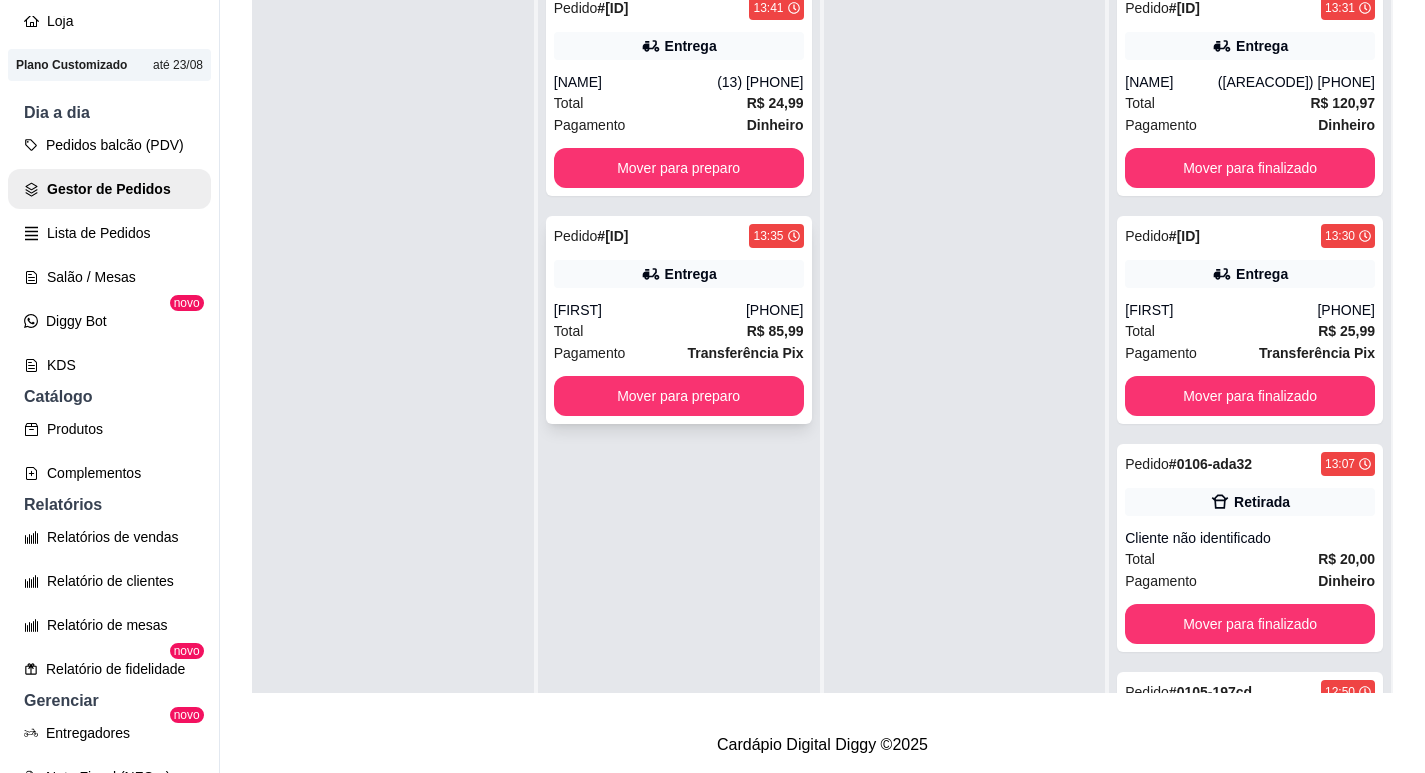 click on "Entrega" at bounding box center [679, 274] 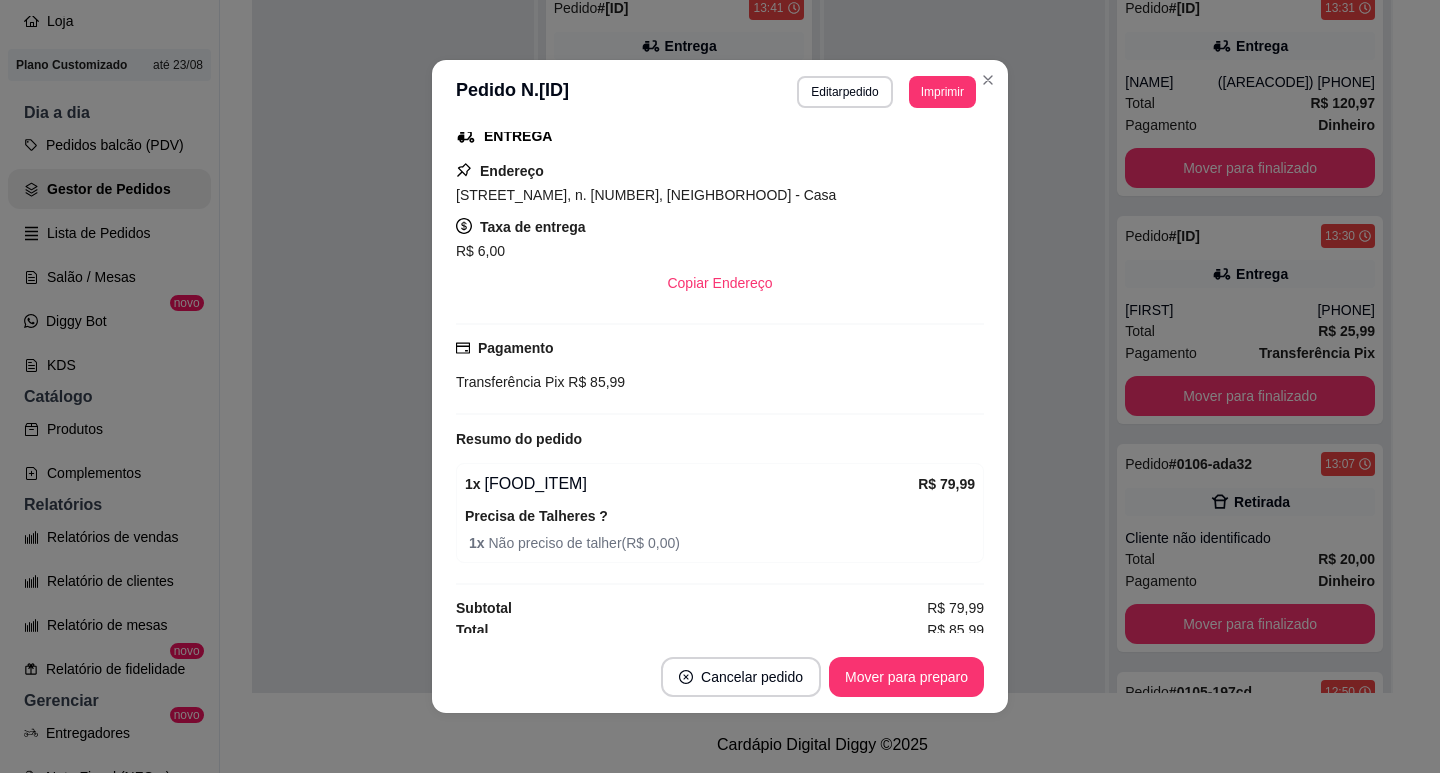 scroll, scrollTop: 334, scrollLeft: 0, axis: vertical 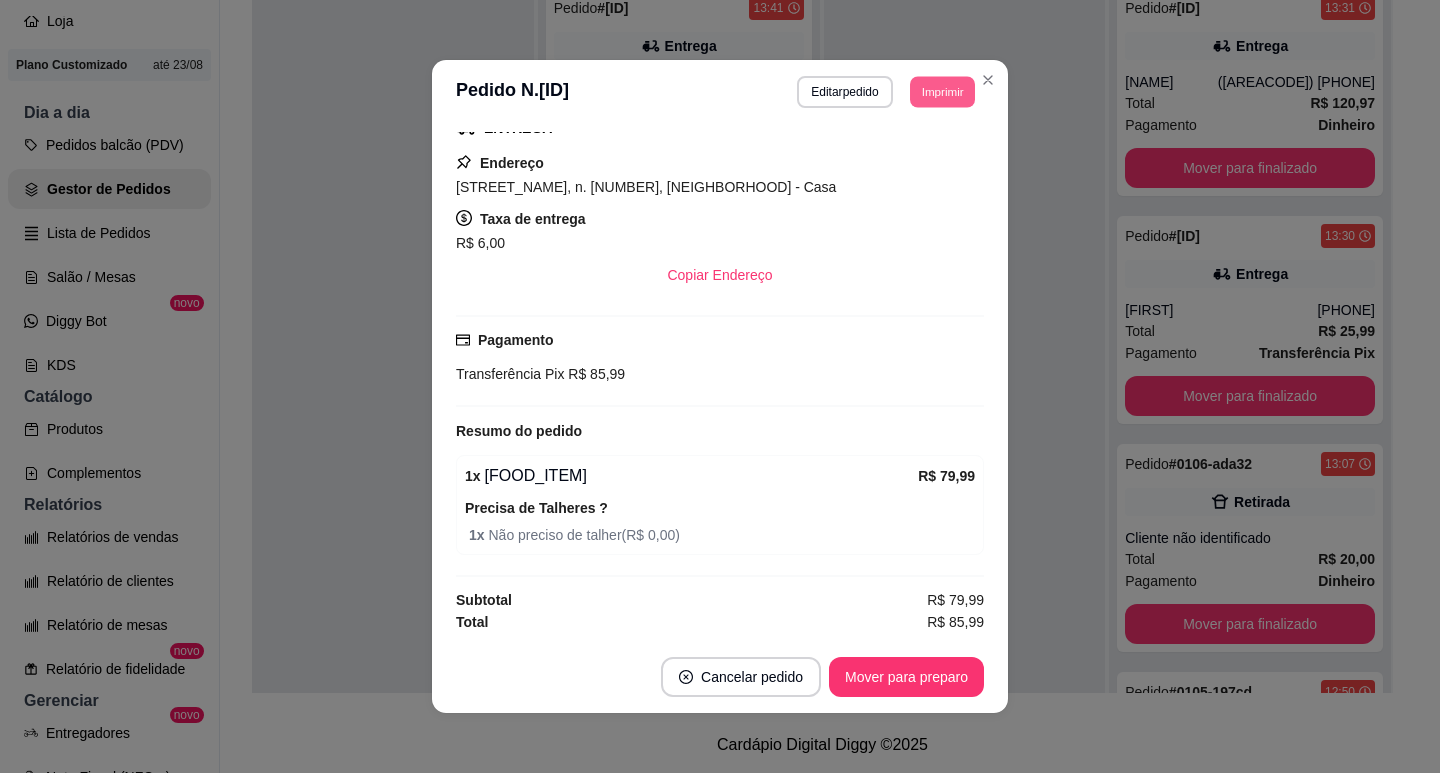 click on "Imprimir" at bounding box center [942, 91] 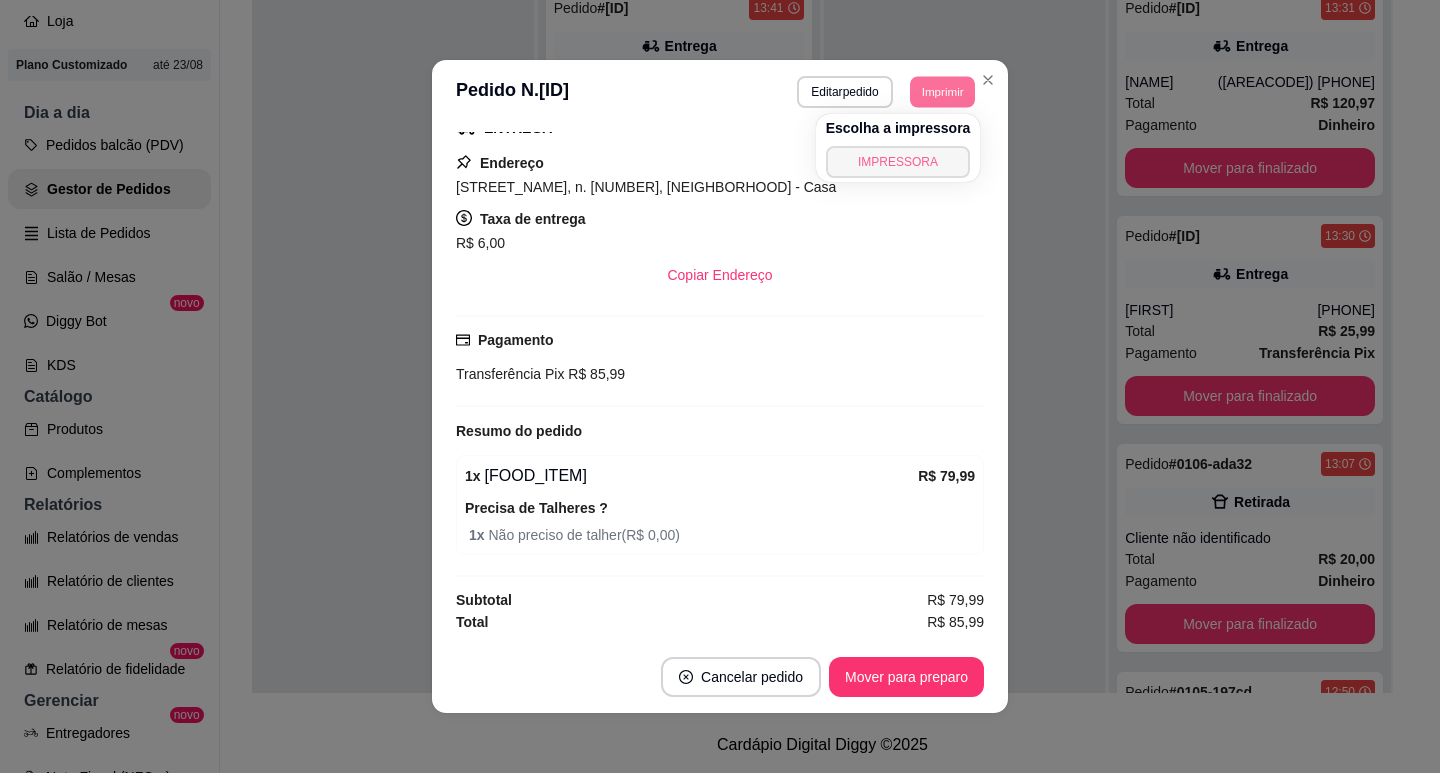 click on "IMPRESSORA" at bounding box center (898, 162) 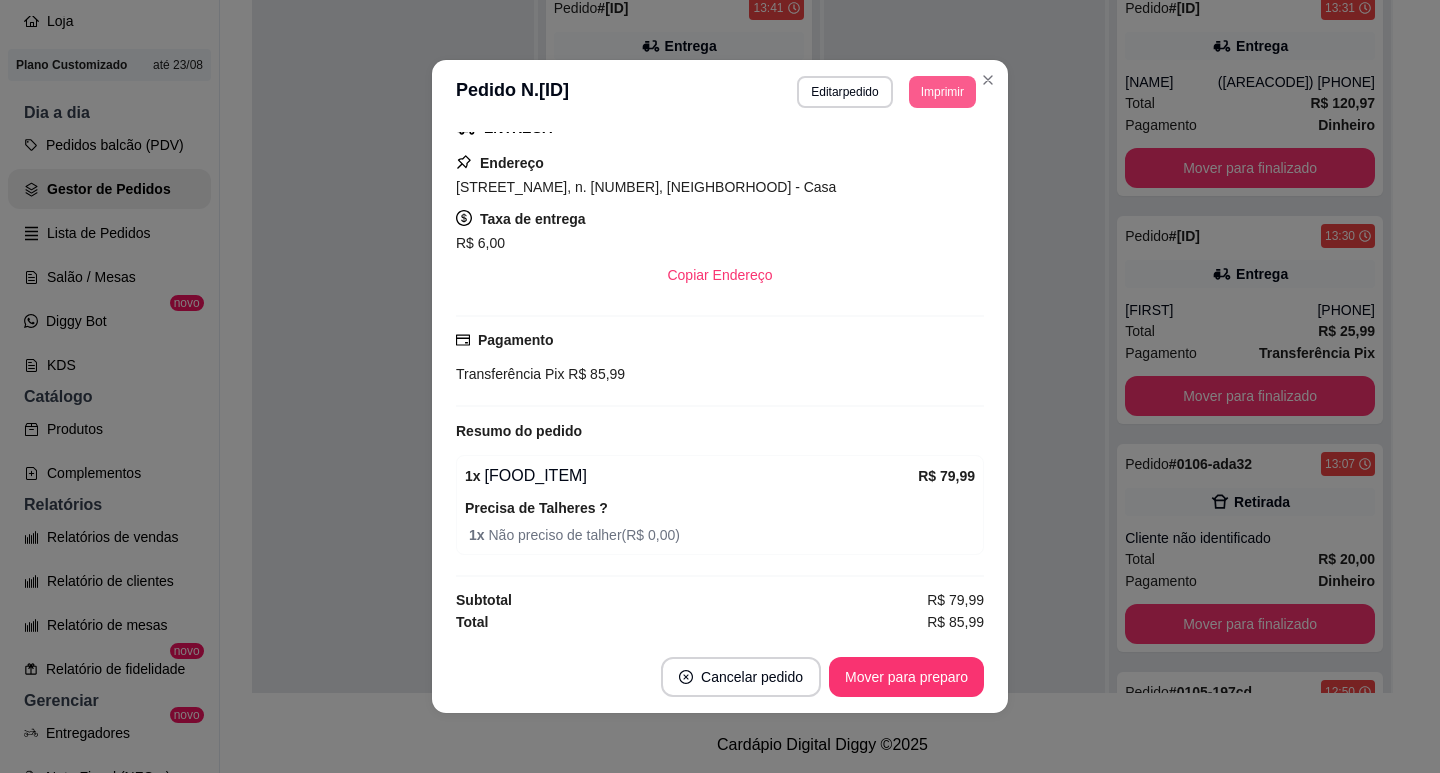 click on "Imprimir" at bounding box center (942, 92) 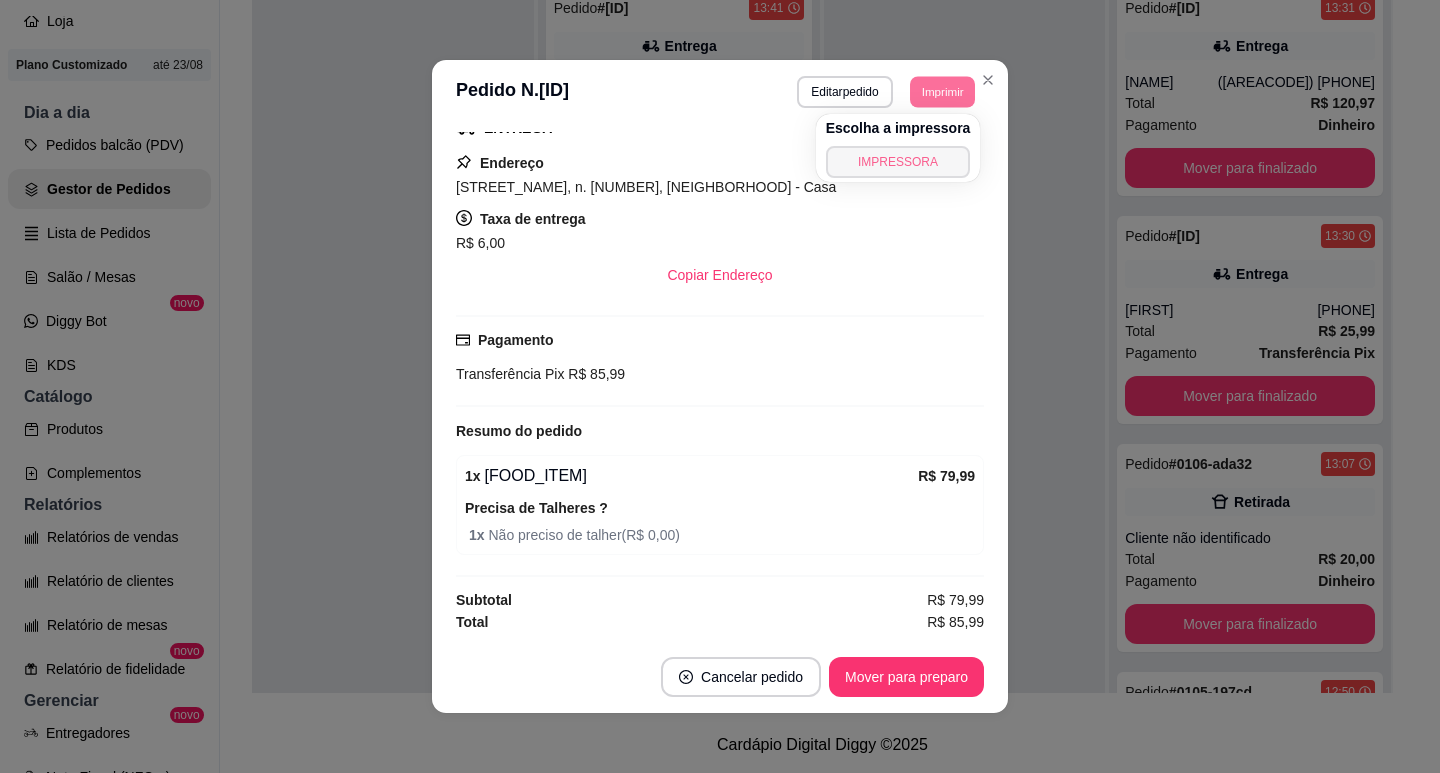 click on "IMPRESSORA" at bounding box center (898, 162) 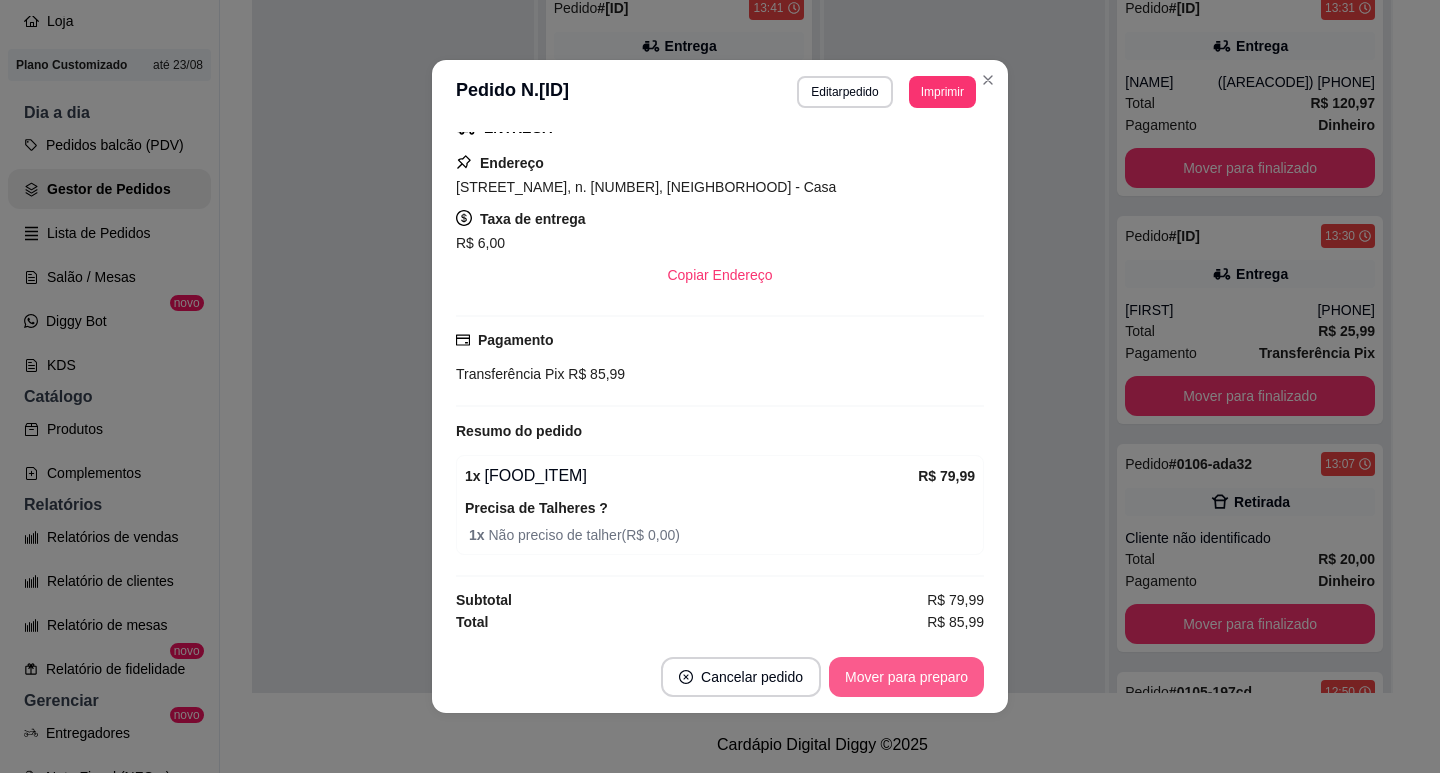 click on "Mover para preparo" at bounding box center [906, 677] 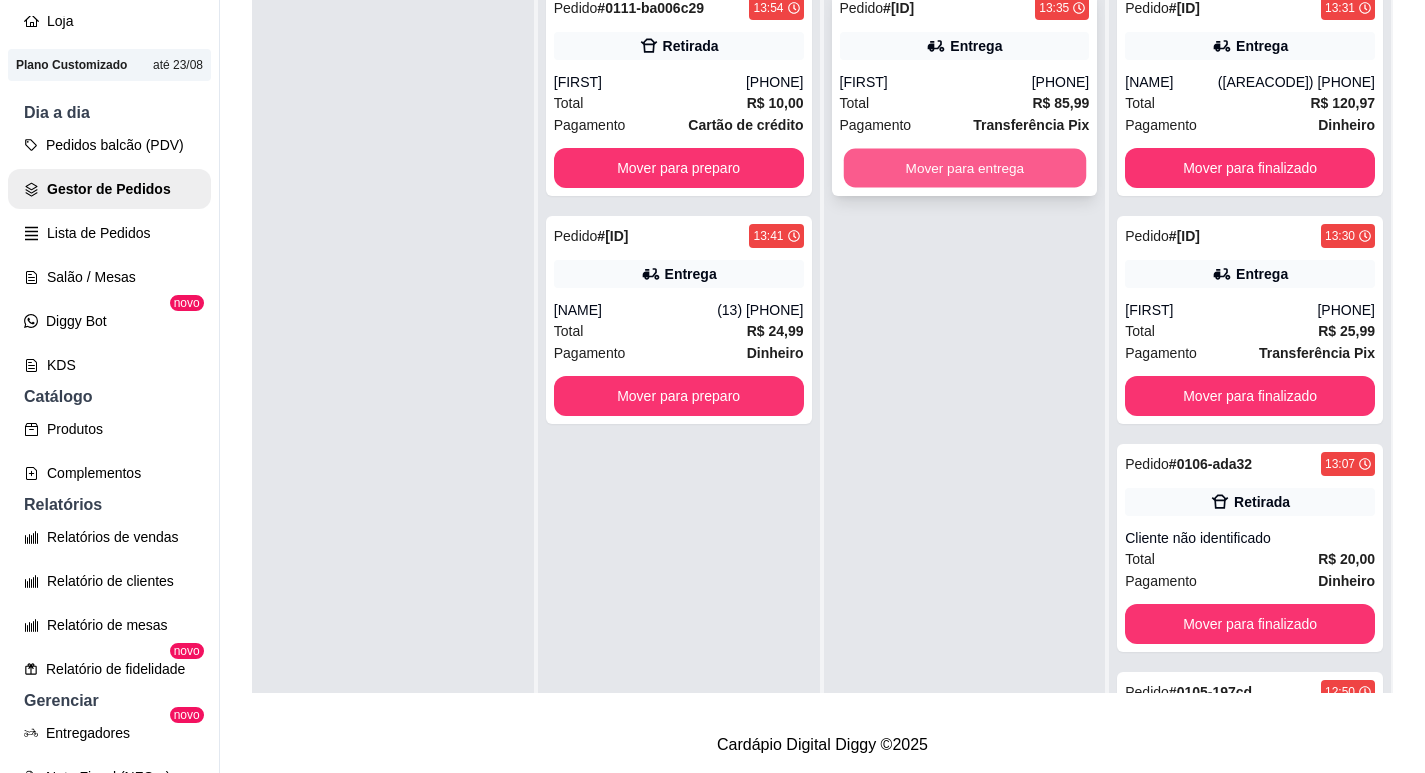 click on "Mover para entrega" at bounding box center (964, 168) 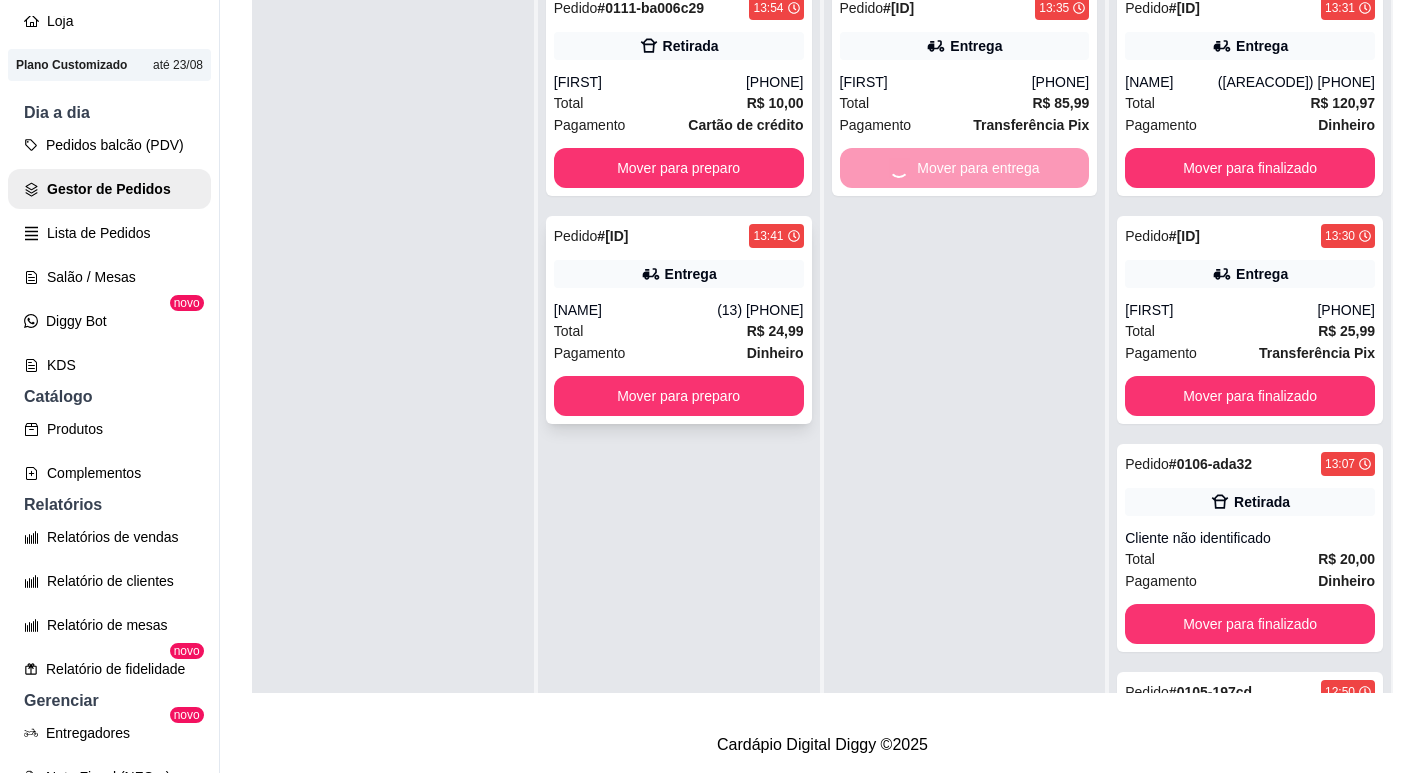 click on "Entrega" at bounding box center (679, 274) 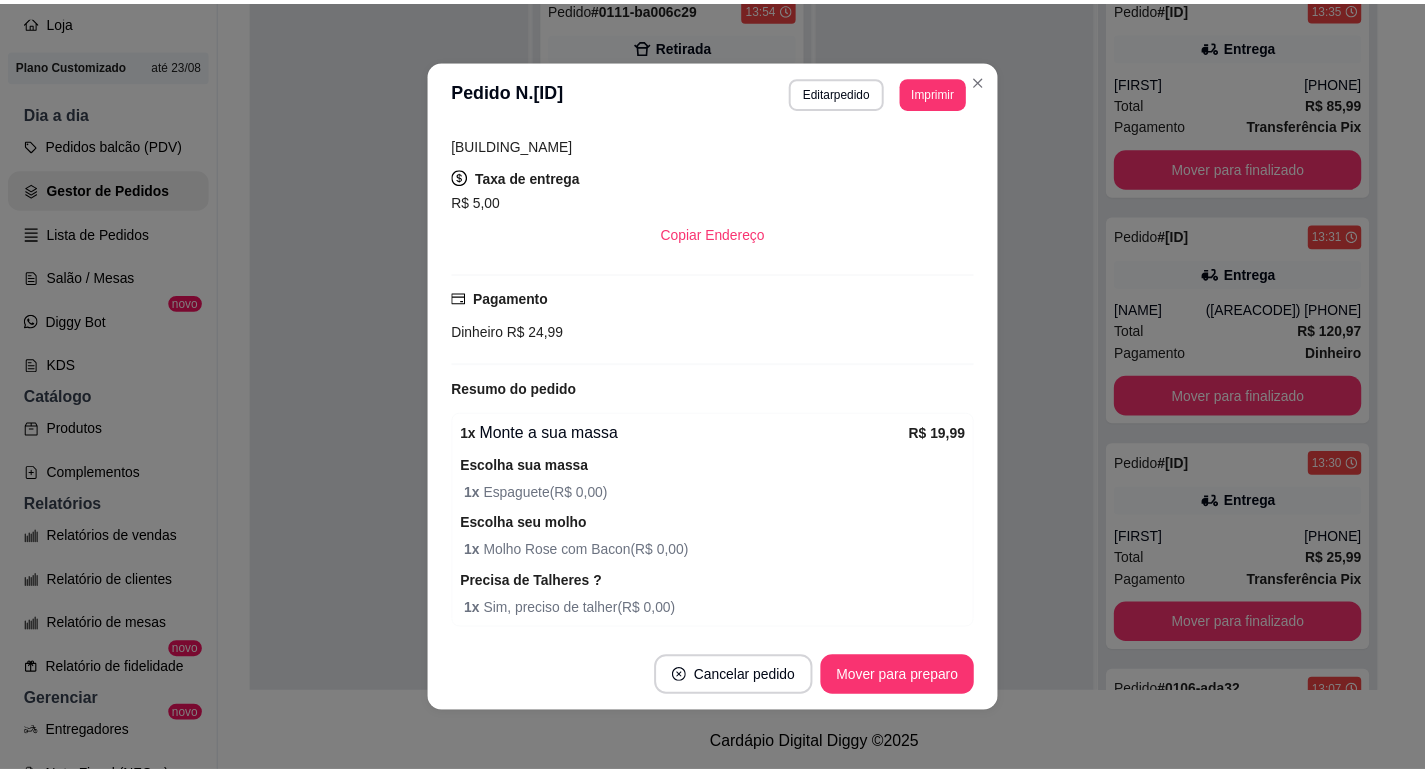 scroll, scrollTop: 450, scrollLeft: 0, axis: vertical 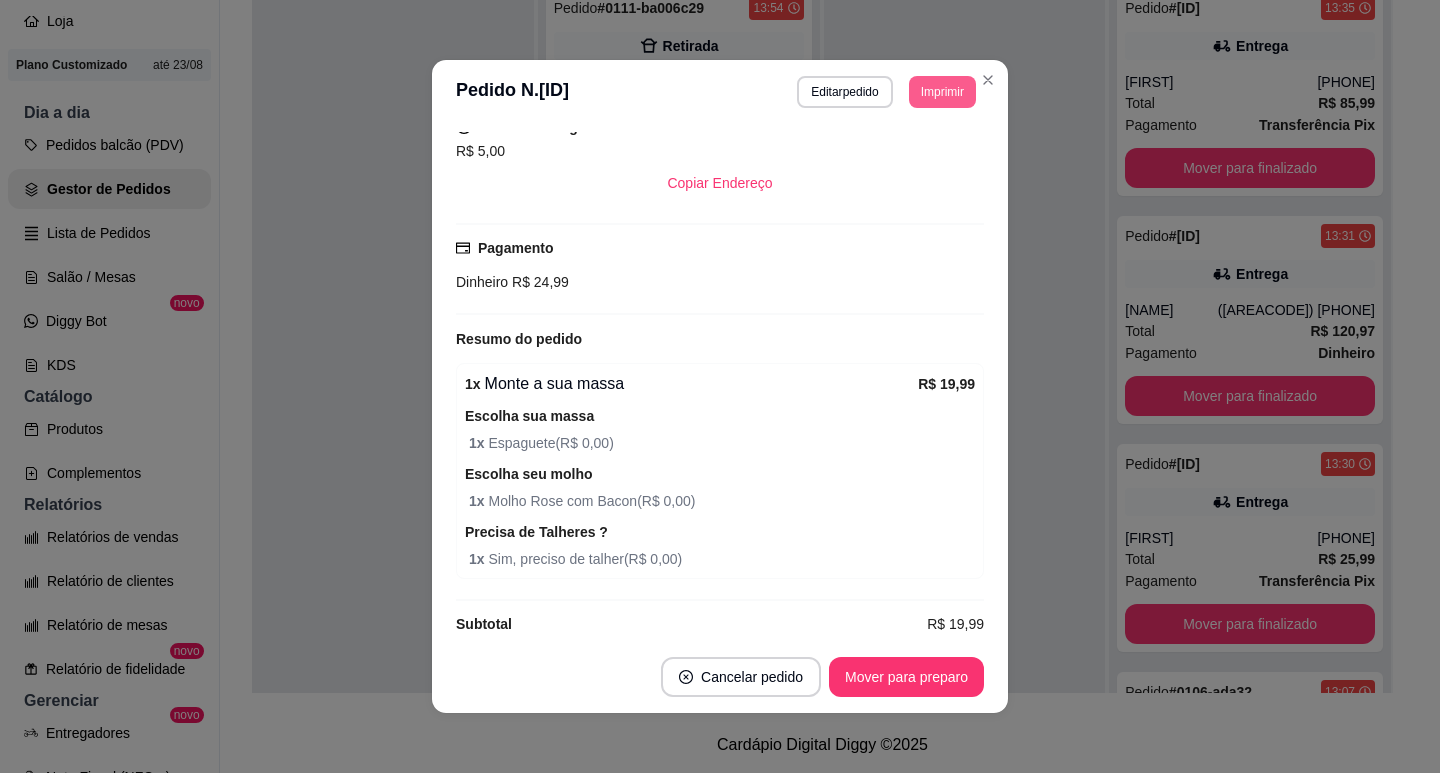 click on "Imprimir" at bounding box center [942, 92] 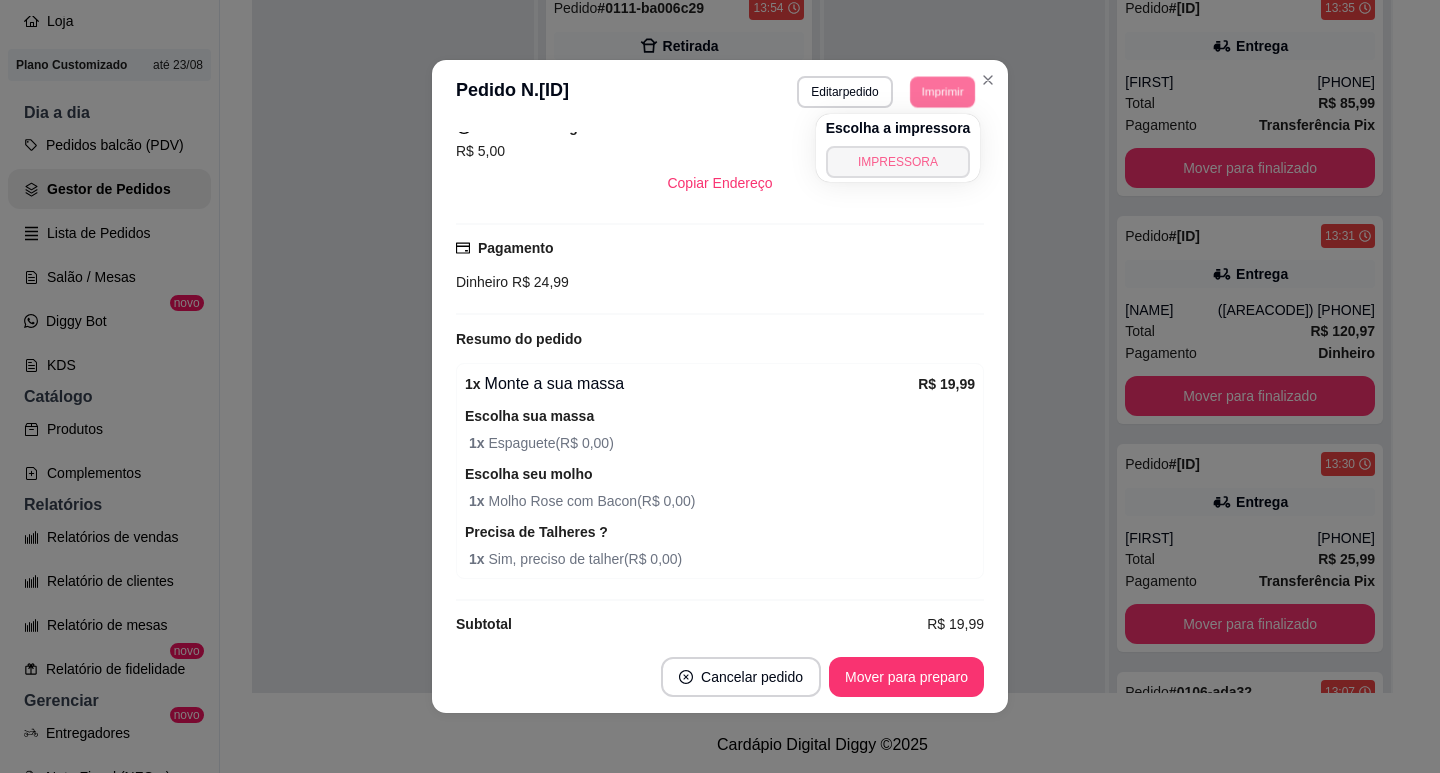 click on "IMPRESSORA" at bounding box center (898, 162) 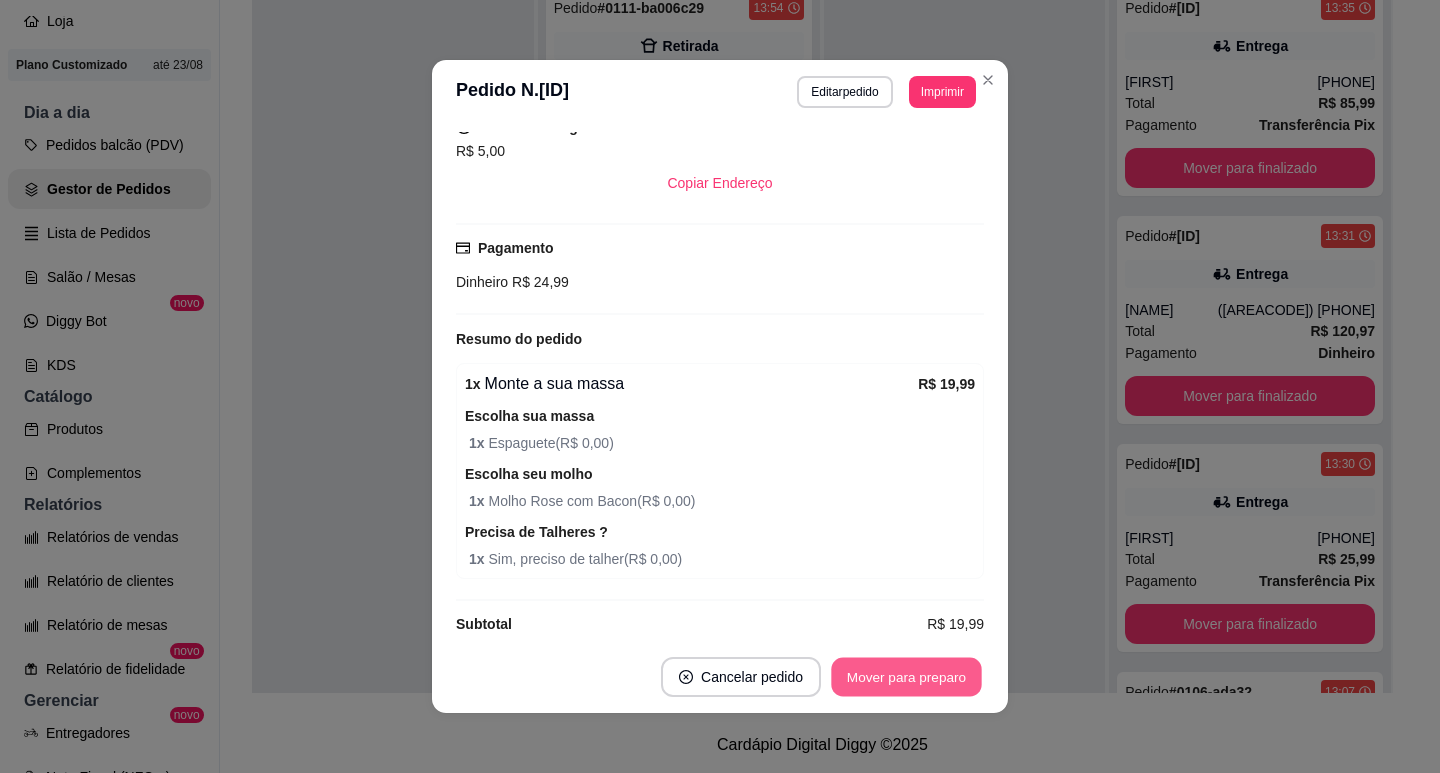 click on "Mover para preparo" at bounding box center [906, 677] 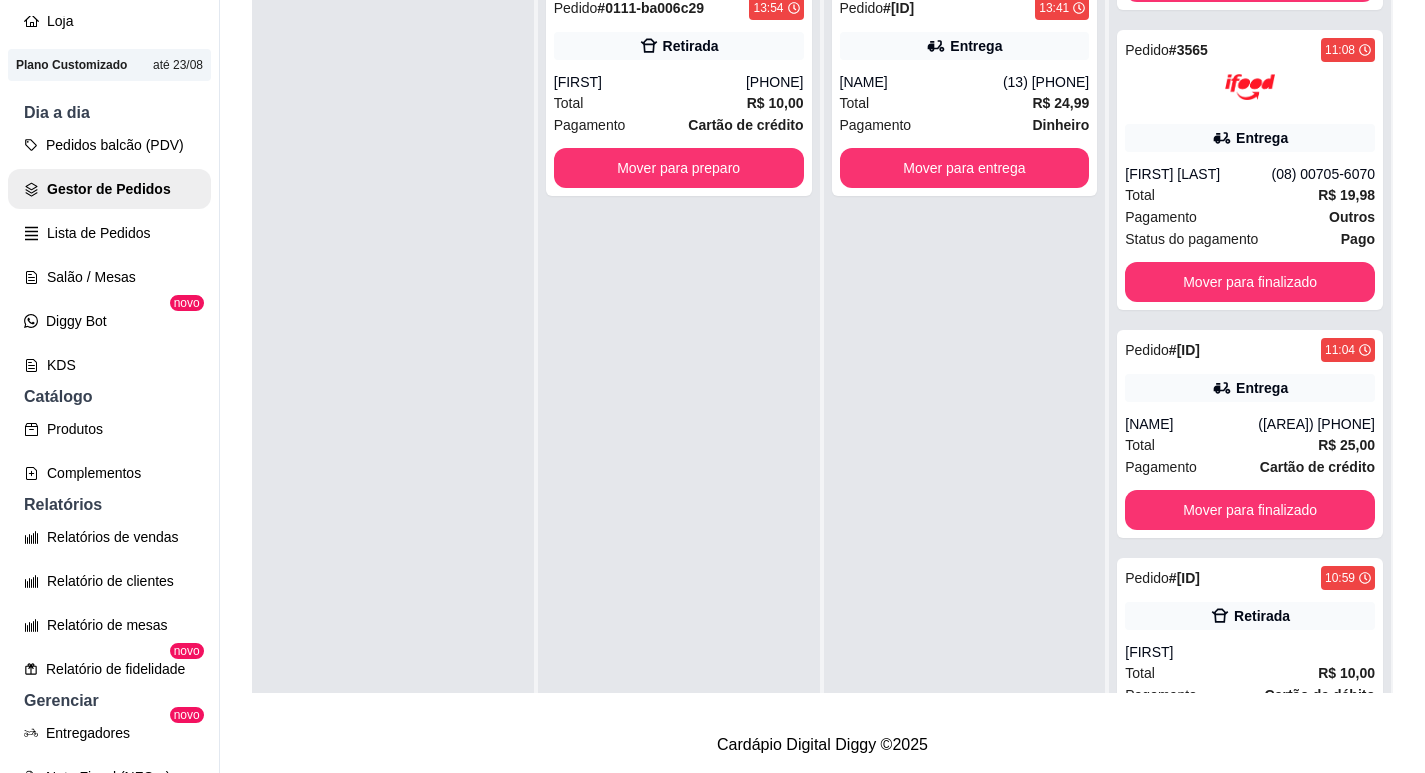 scroll, scrollTop: 7363, scrollLeft: 0, axis: vertical 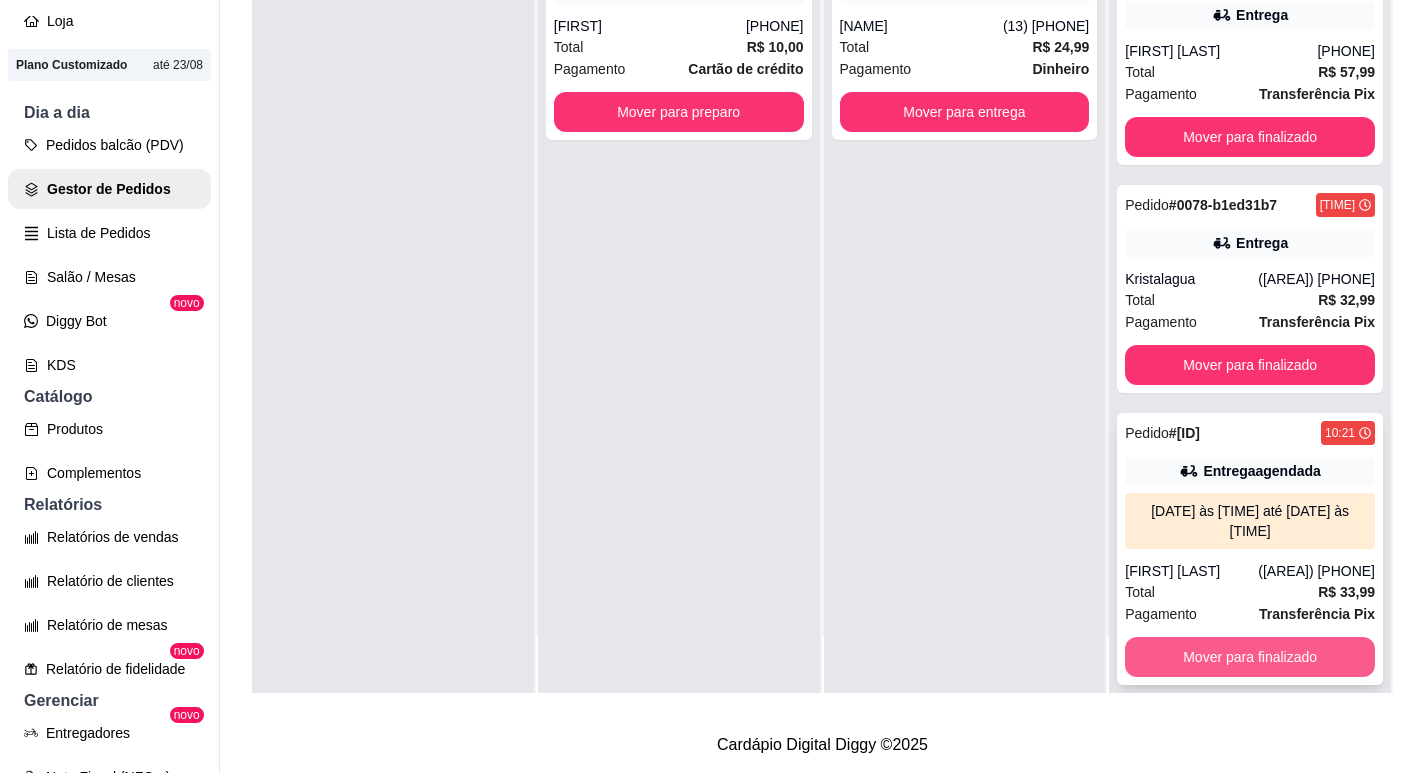 click on "Mover para finalizado" at bounding box center [1250, 657] 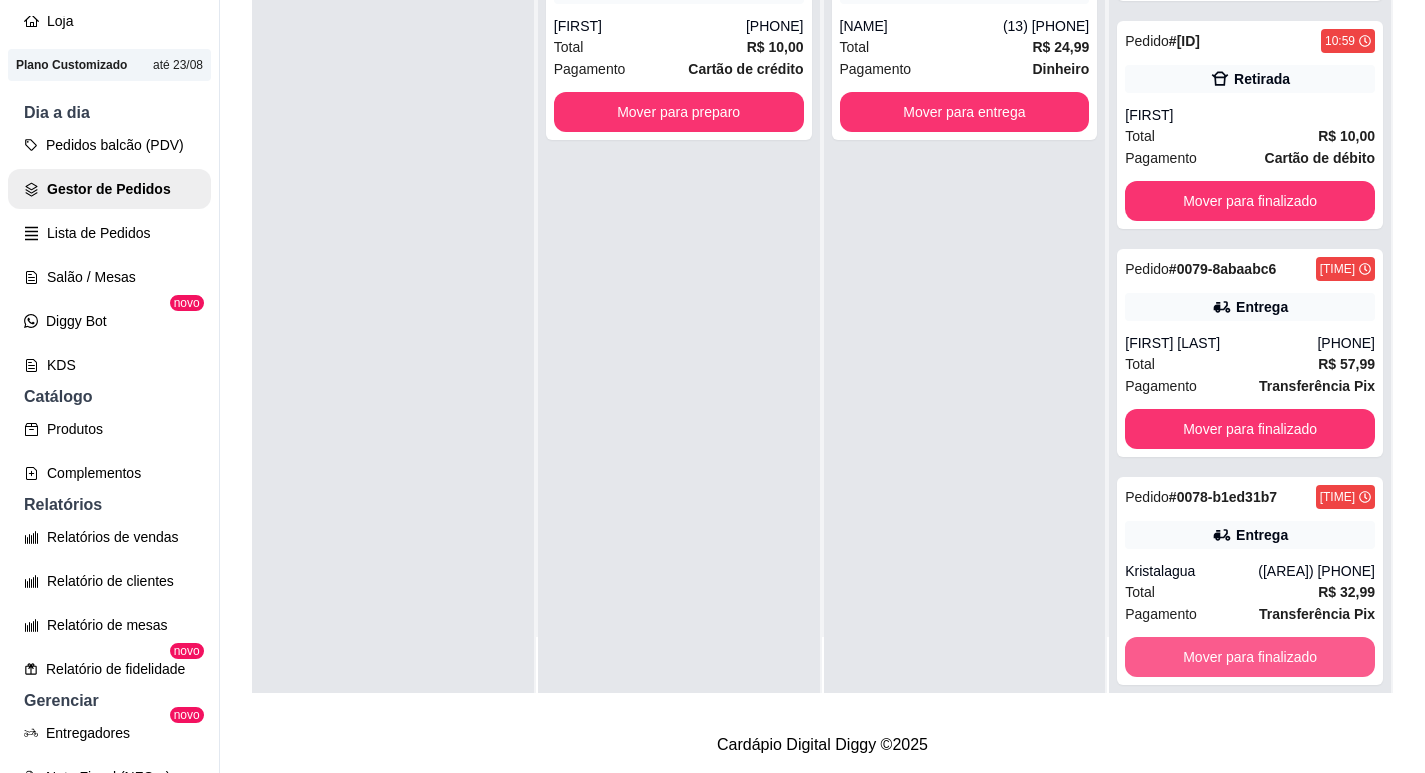 click on "Mover para finalizado" at bounding box center [1250, 657] 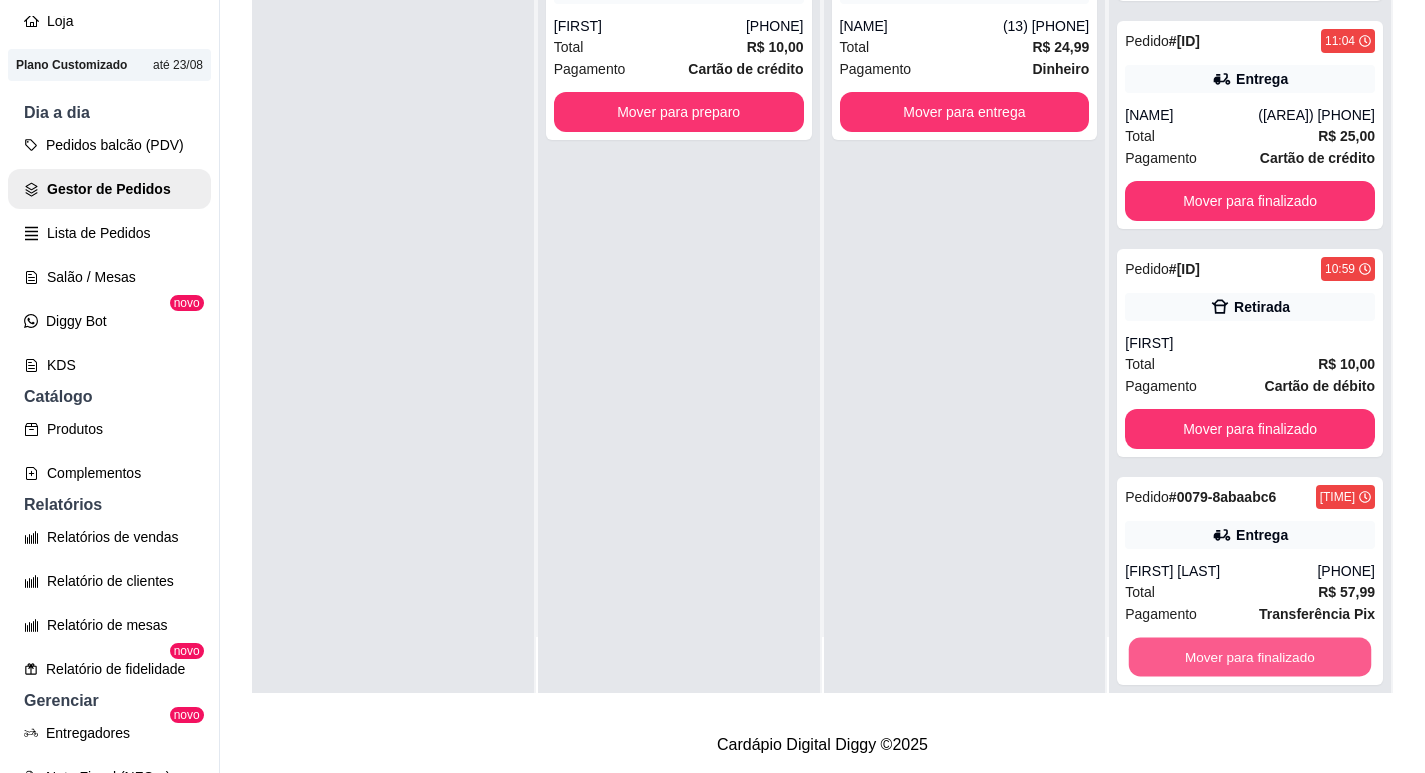 click on "Mover para finalizado" at bounding box center [1250, 657] 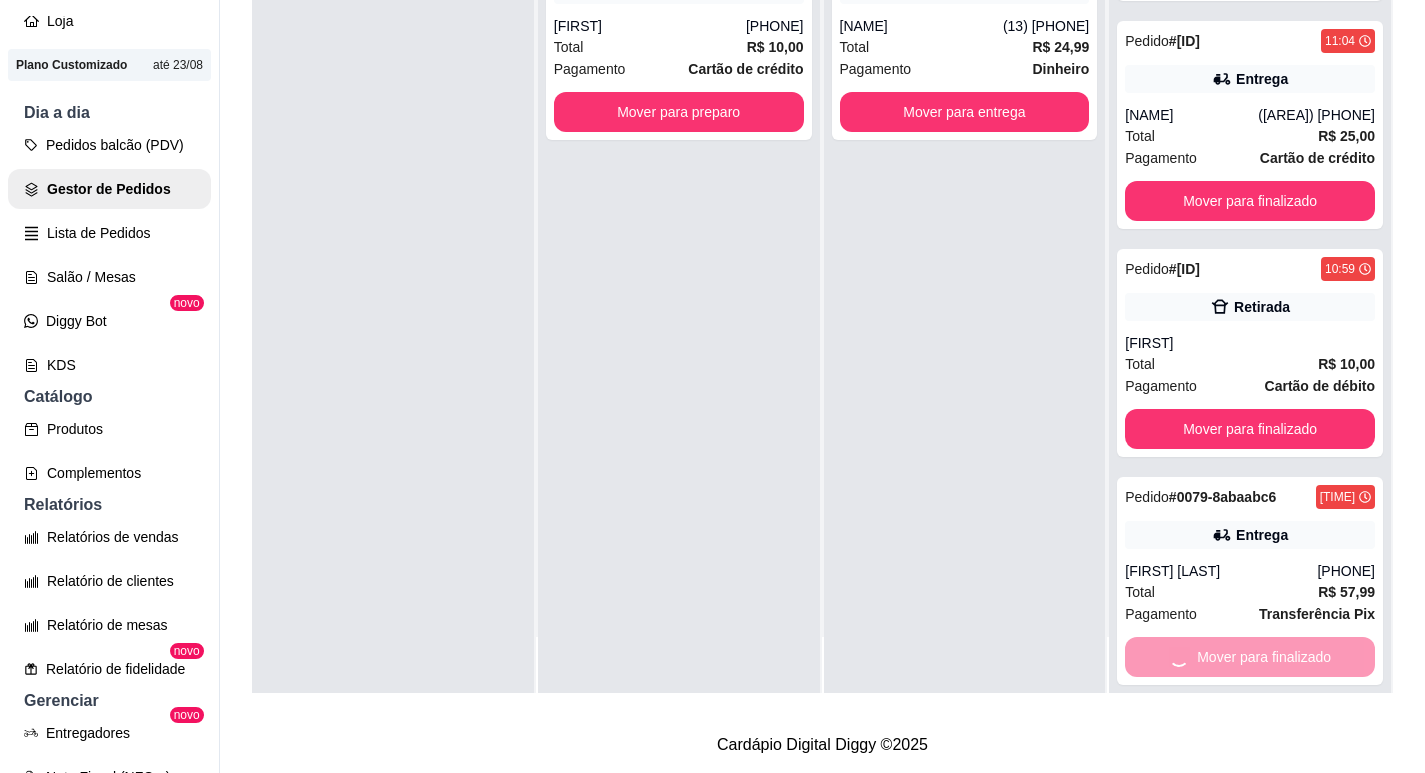 click on "Mover para finalizado" at bounding box center [1250, 429] 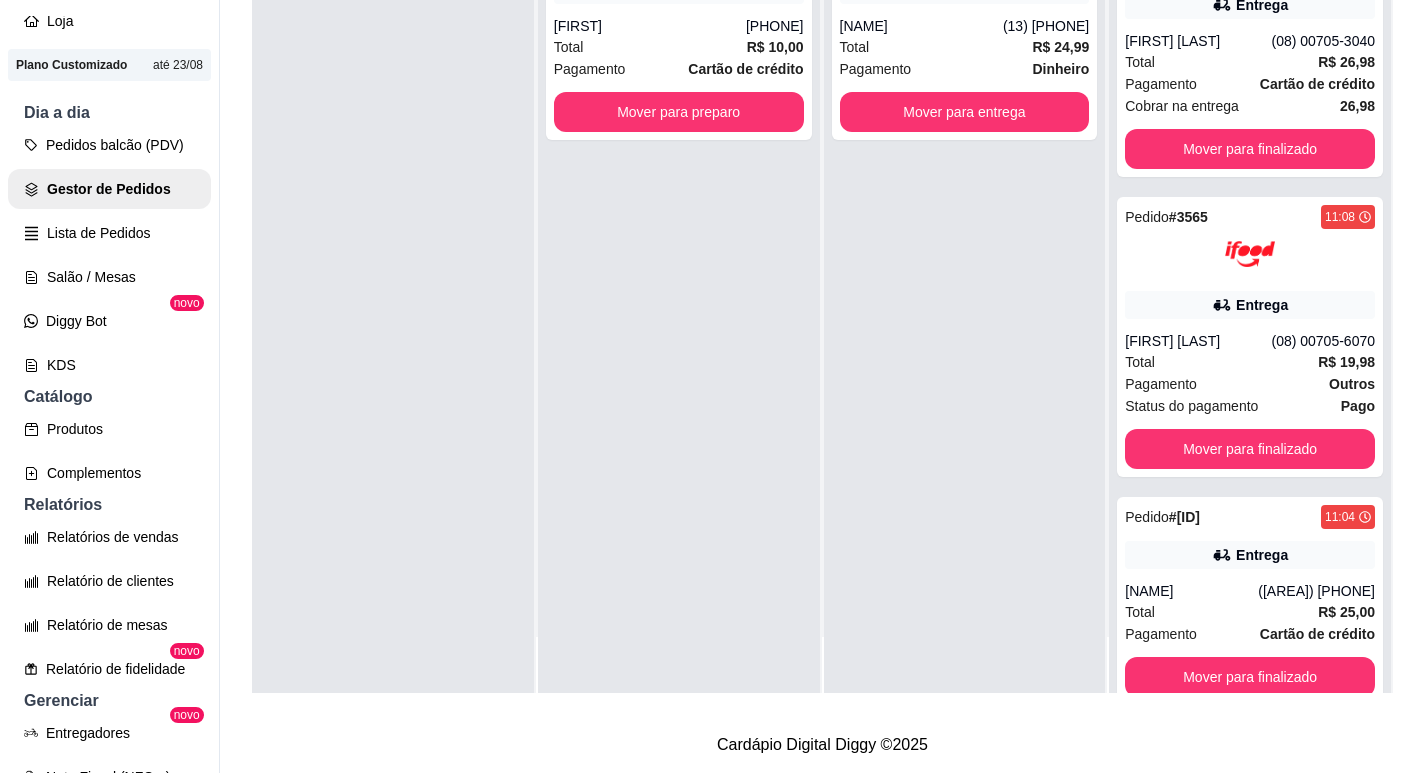 click on "Mover para finalizado" at bounding box center [1250, 677] 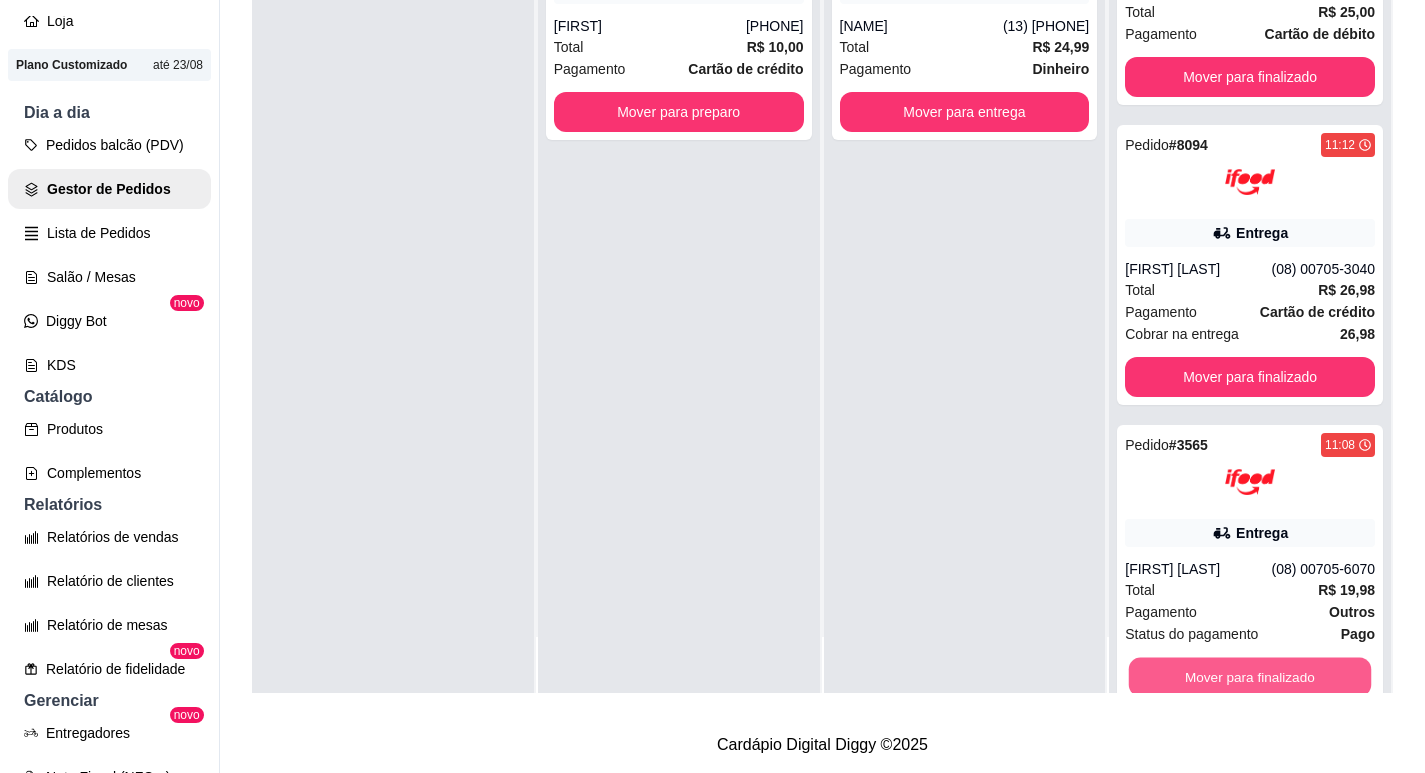 click on "Mover para finalizado" at bounding box center (1250, 677) 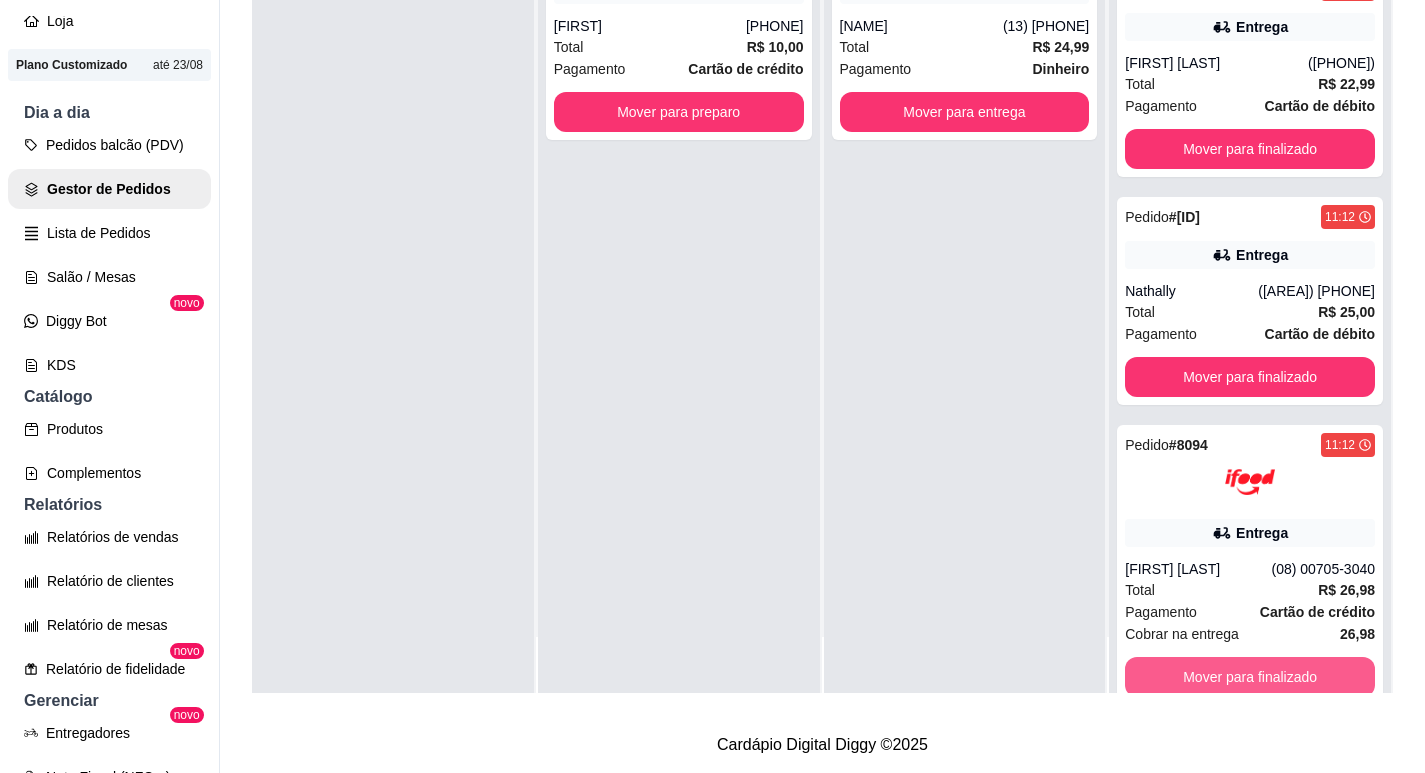 click on "Mover para finalizado" at bounding box center [1250, 677] 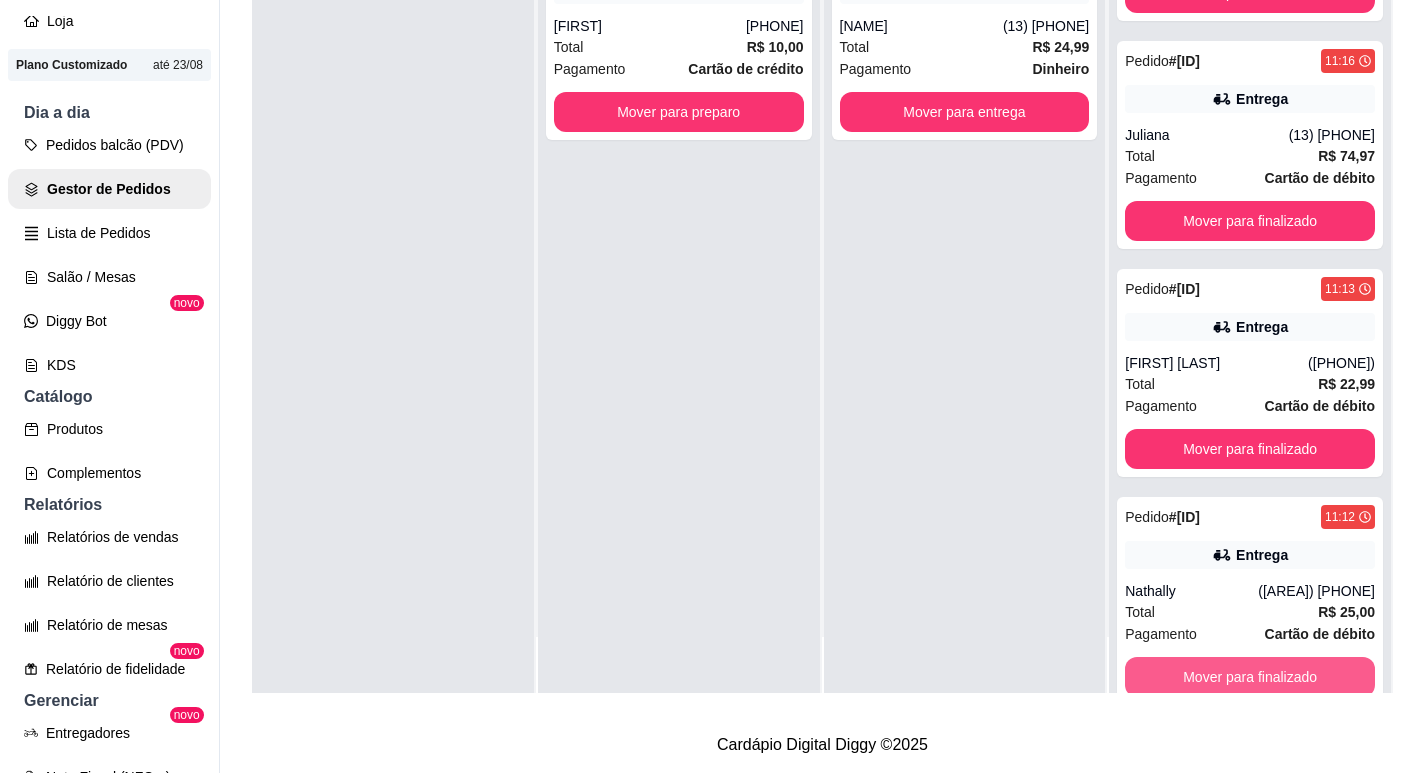 click on "Mover para finalizado" at bounding box center (1250, 677) 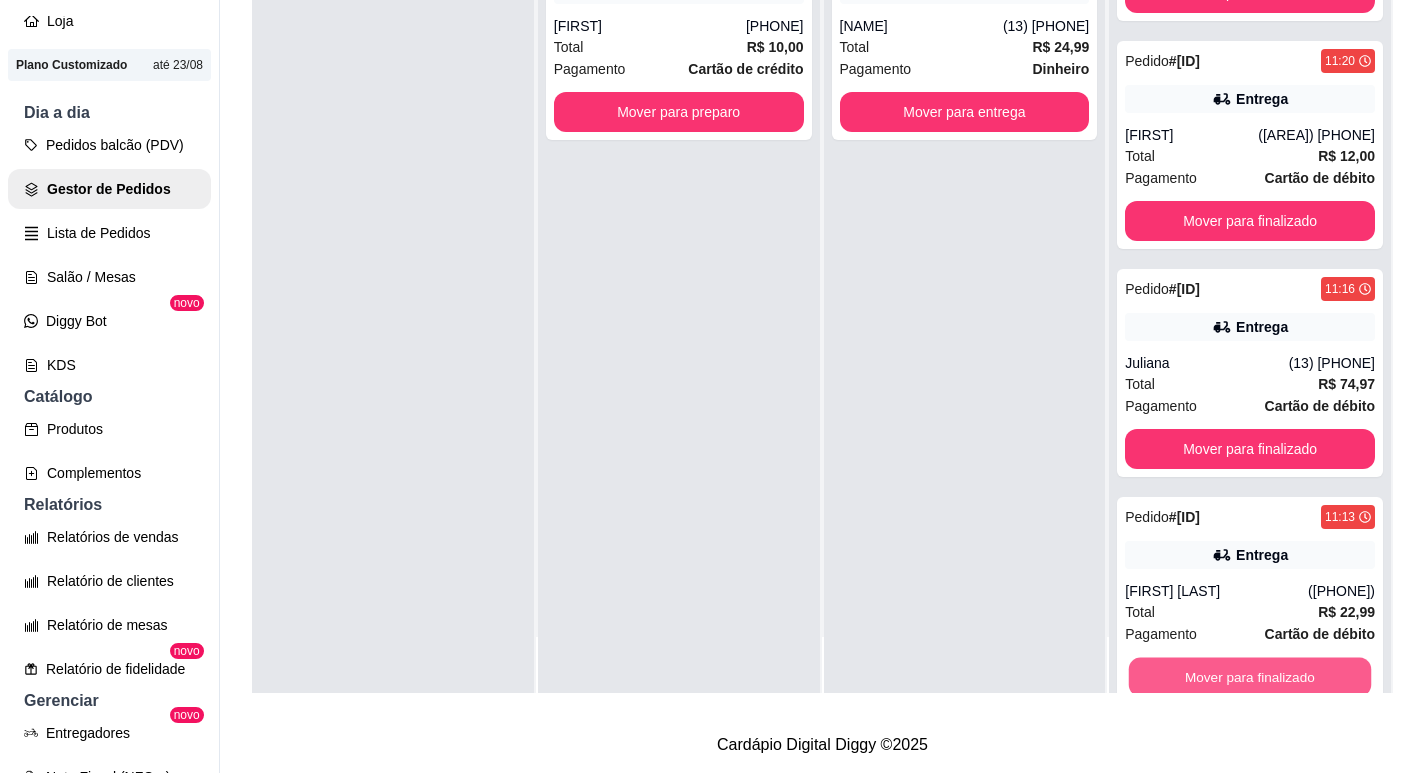 click on "Mover para finalizado" at bounding box center (1250, 677) 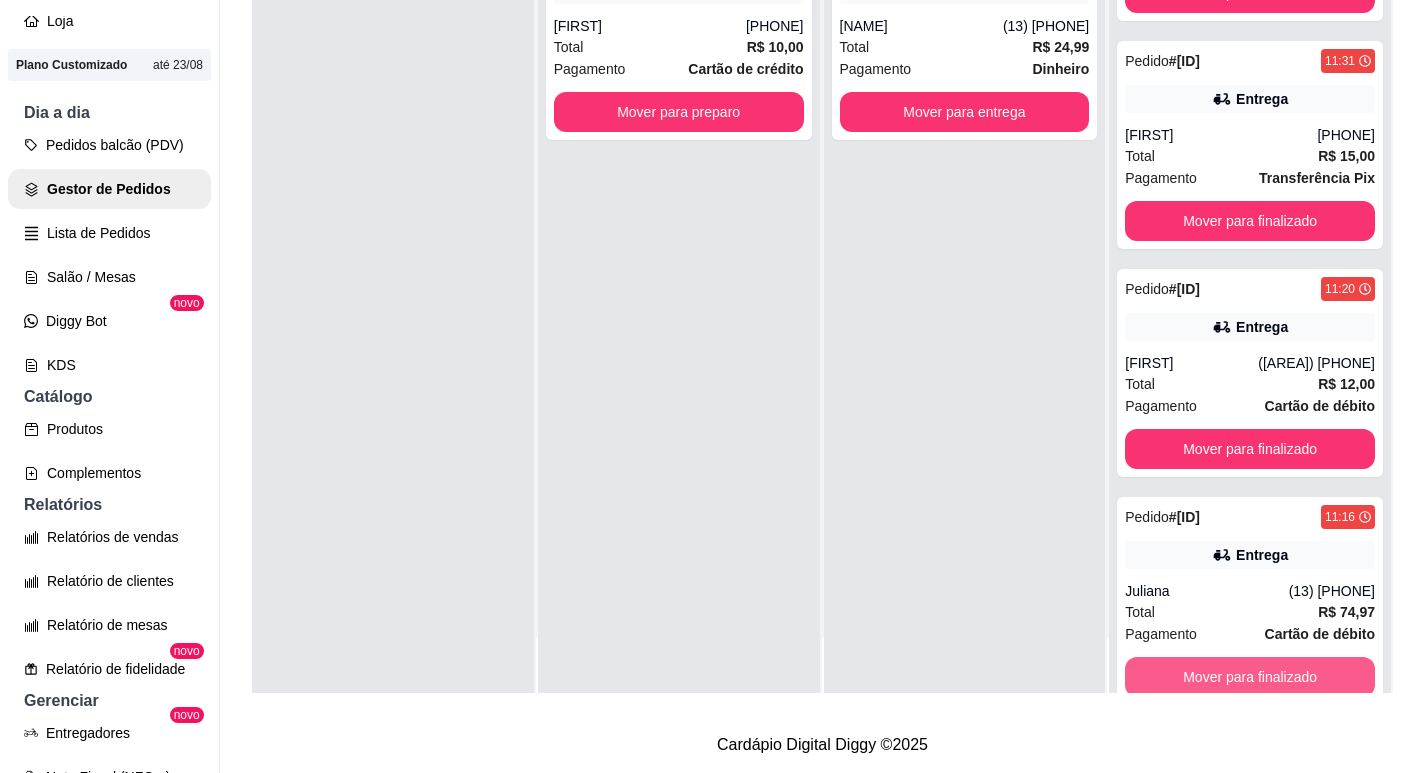 click on "Mover para finalizado" at bounding box center [1250, 677] 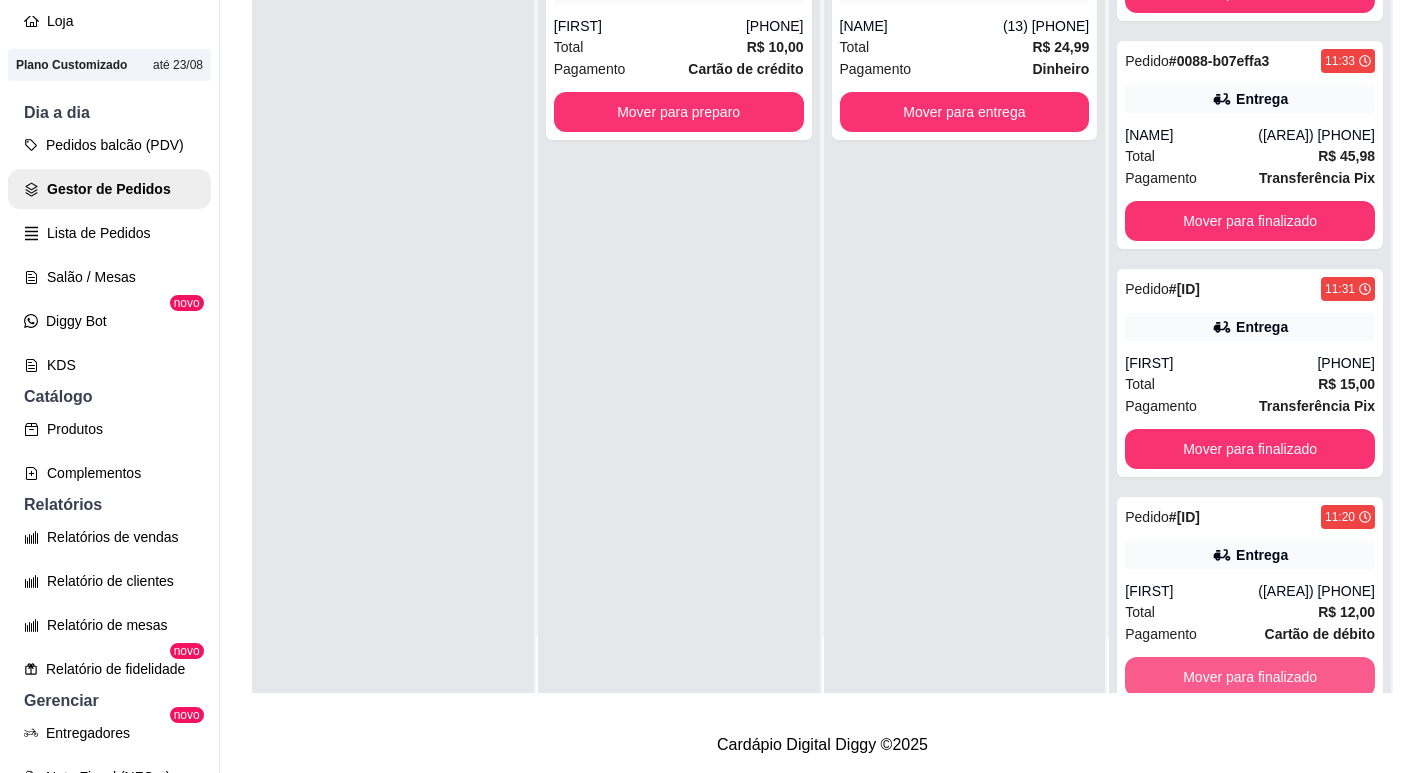 click on "Mover para finalizado" at bounding box center (1250, 677) 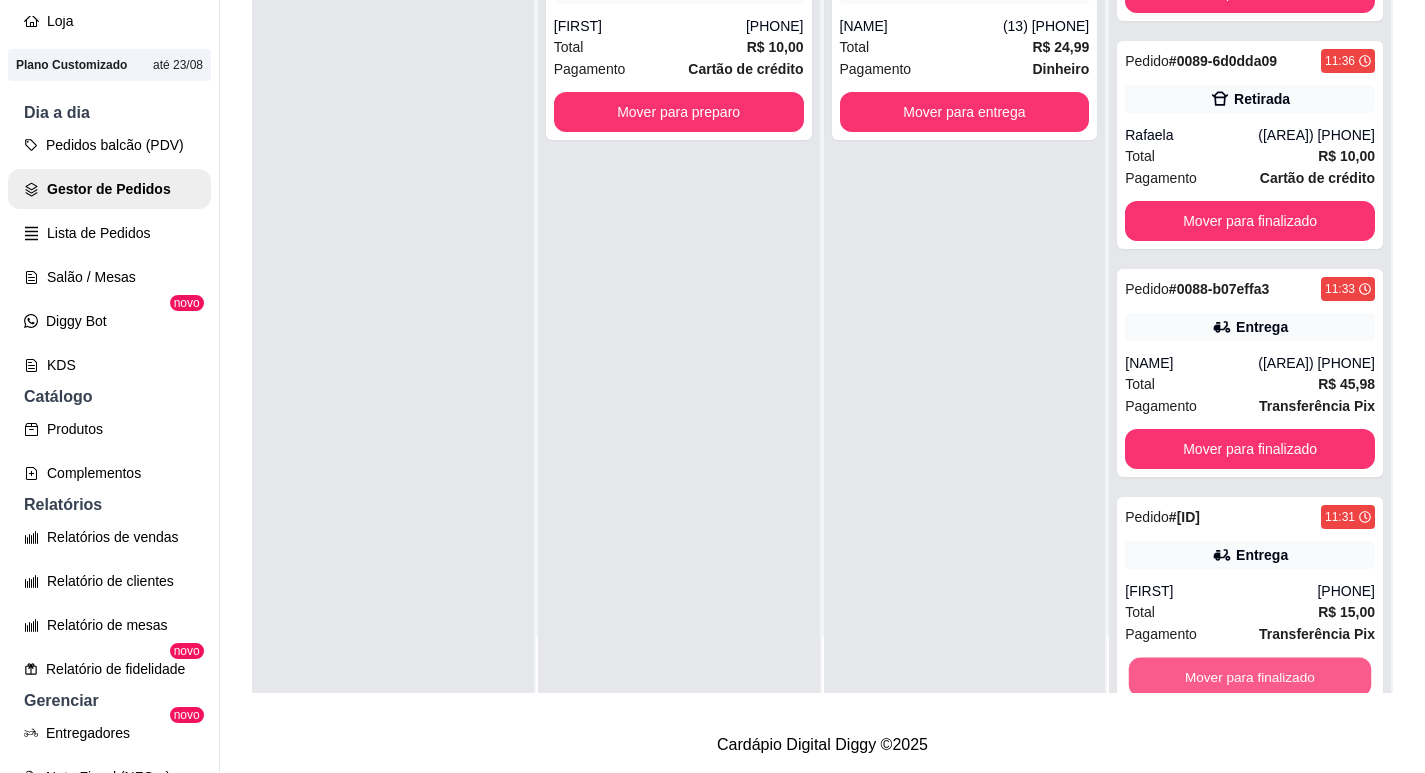 click on "Mover para finalizado" at bounding box center [1250, 677] 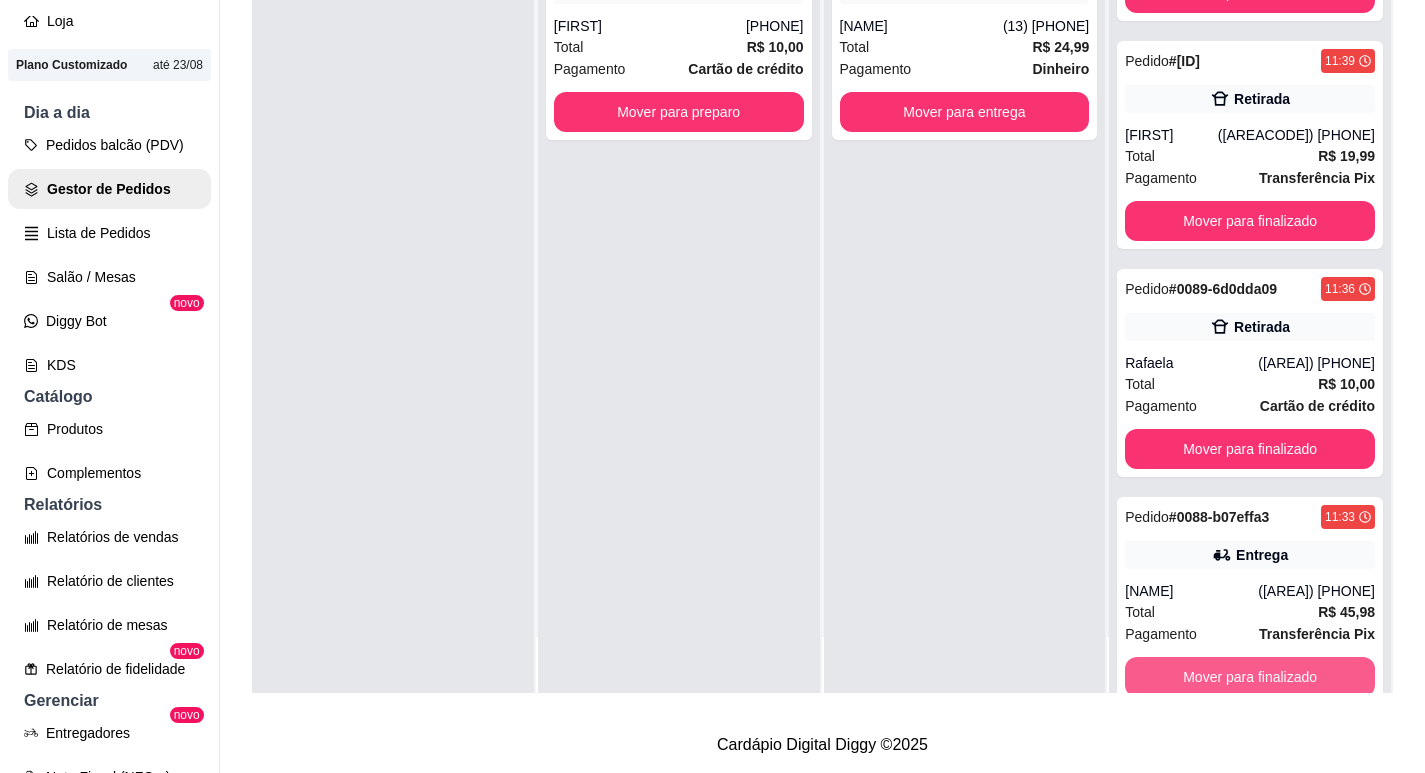 click on "Mover para finalizado" at bounding box center (1250, 677) 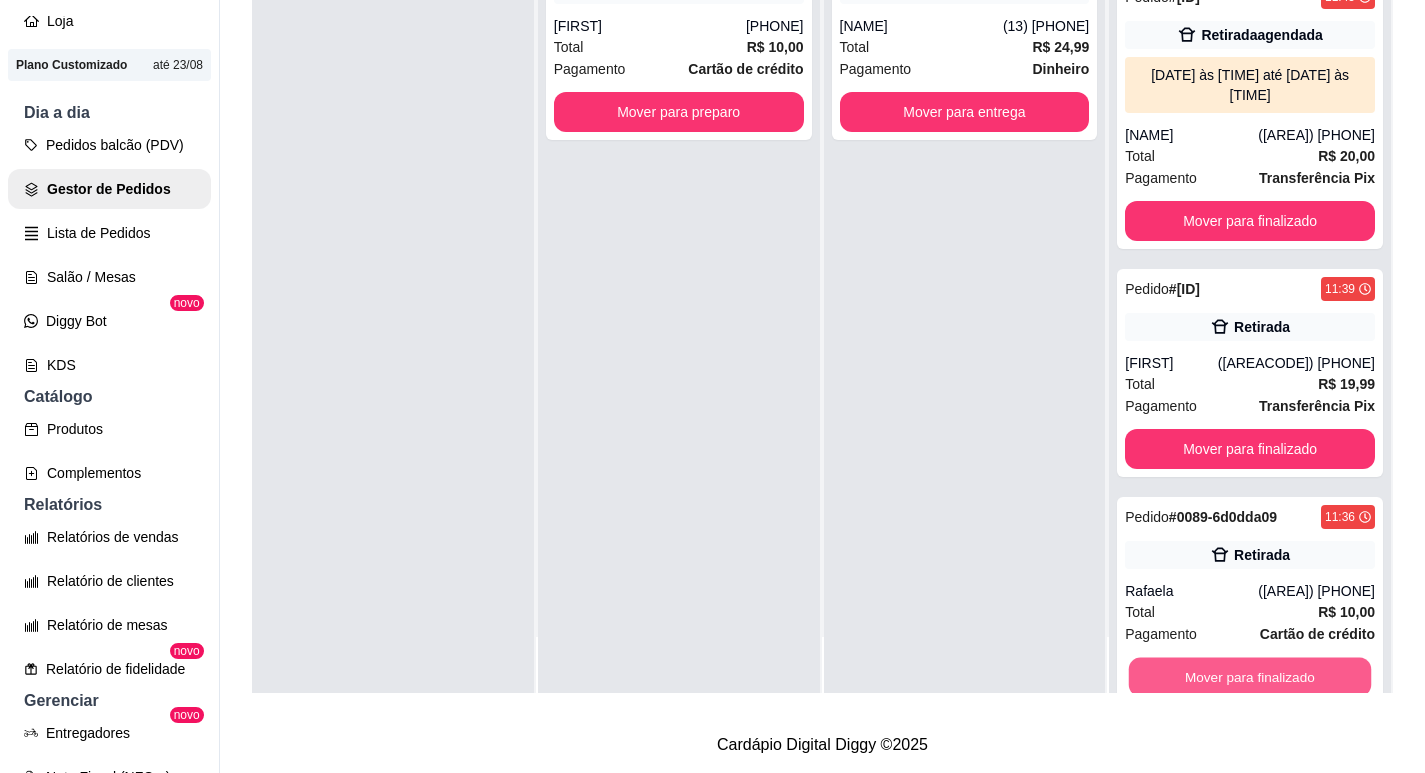 click on "Mover para finalizado" at bounding box center (1250, 677) 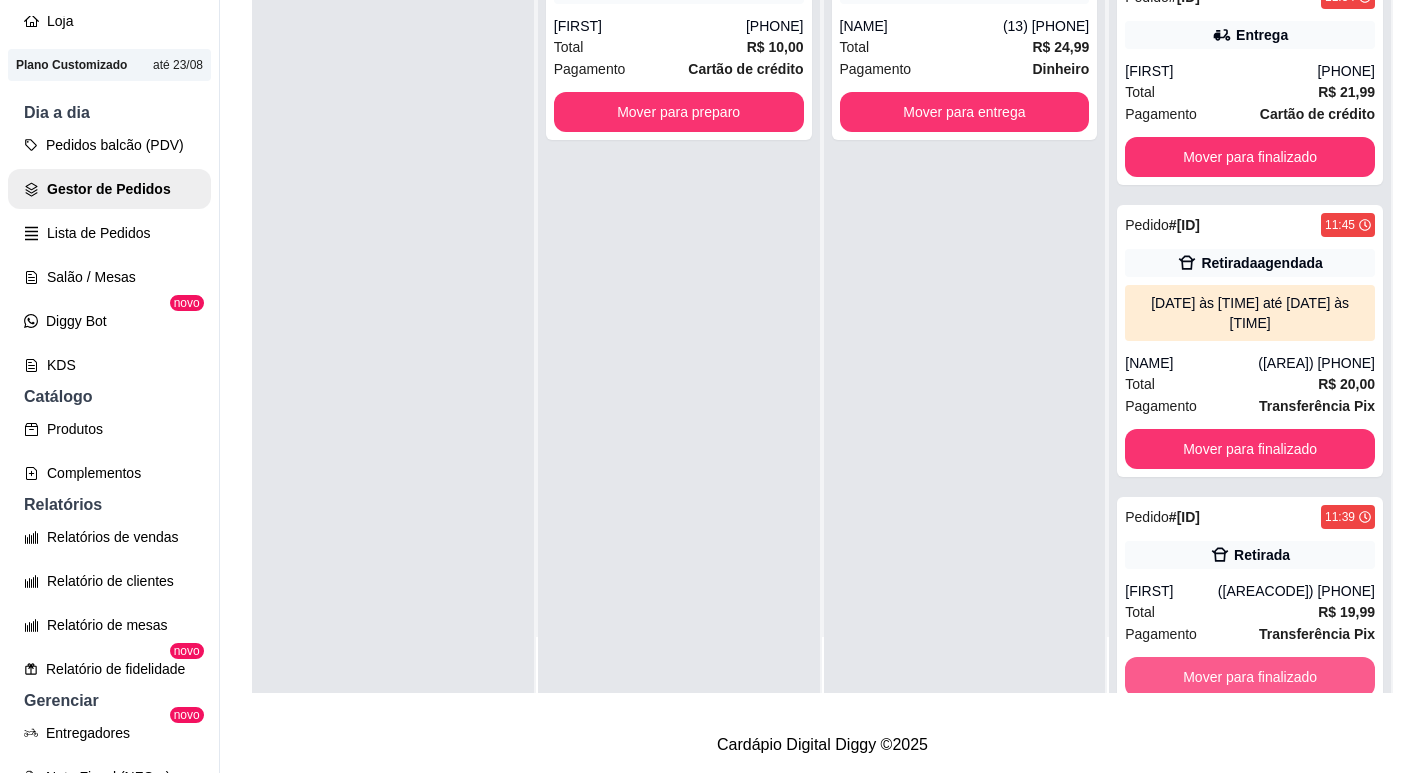click on "Mover para finalizado" at bounding box center (1250, 677) 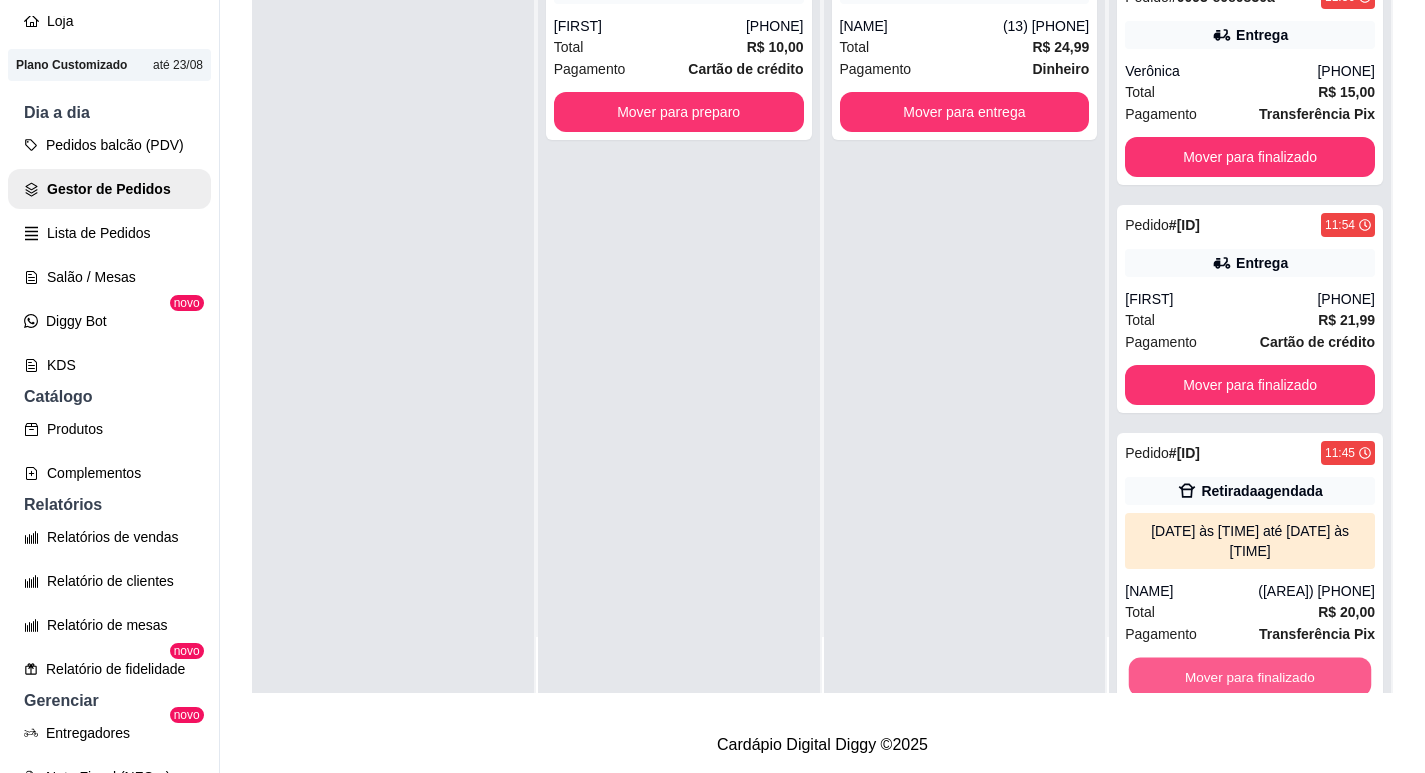 click on "Mover para finalizado" at bounding box center (1250, 677) 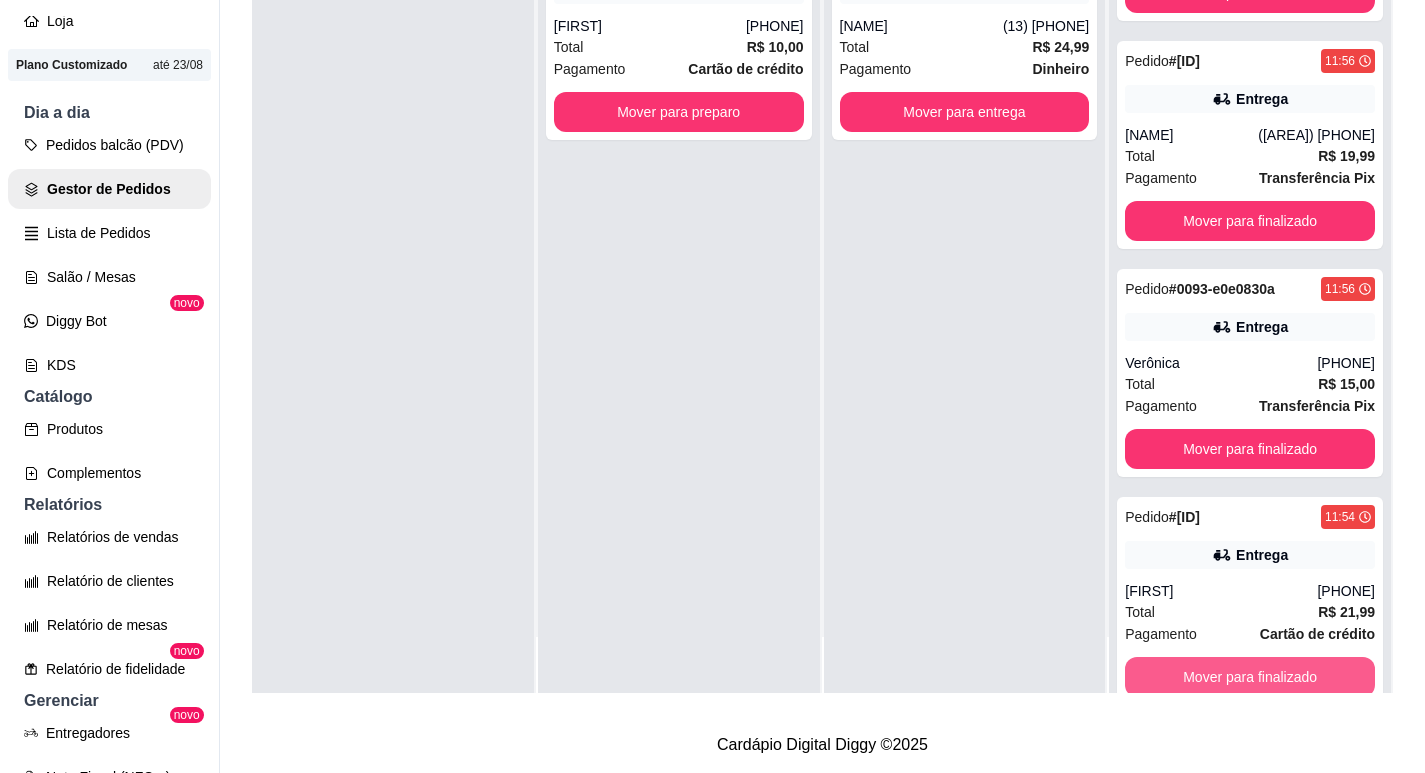 click on "Mover para finalizado" at bounding box center (1250, 677) 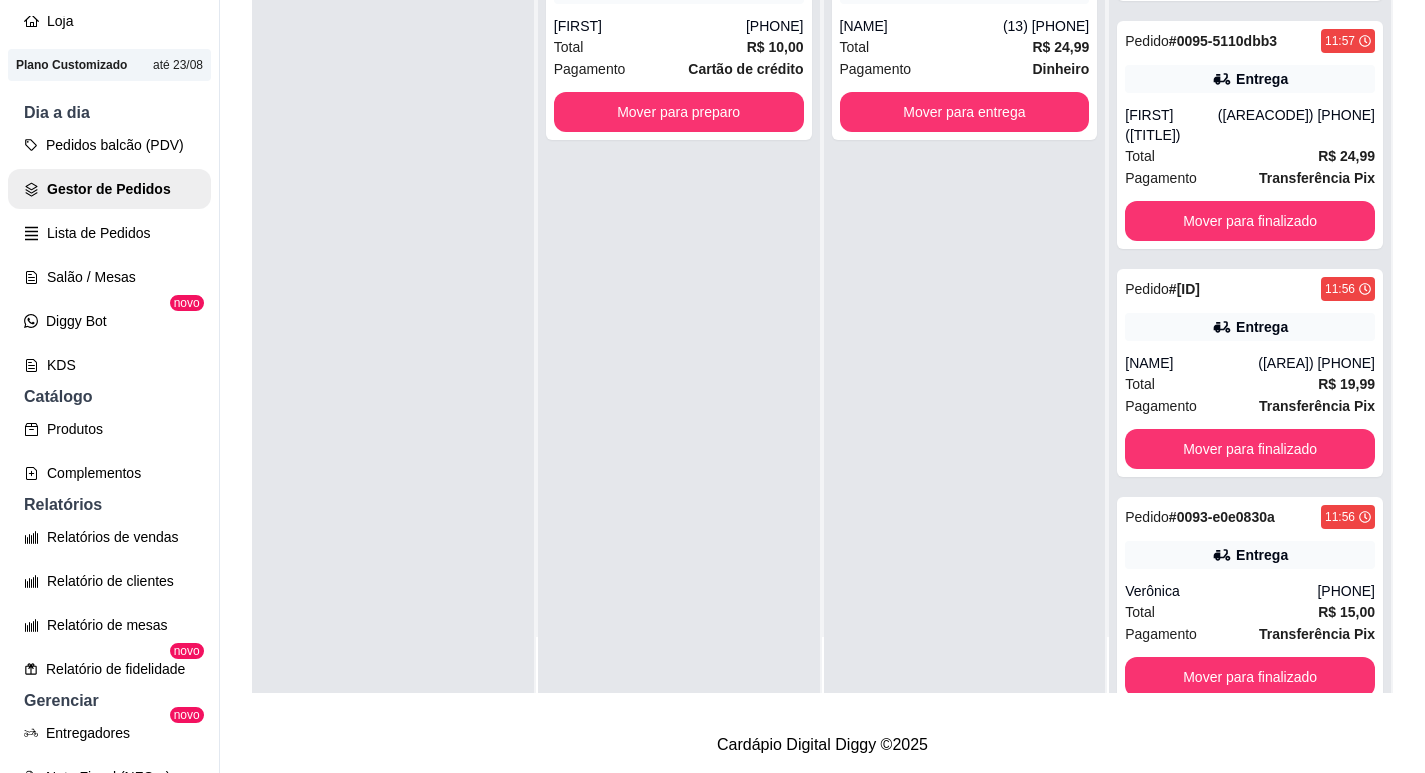 click on "Mover para finalizado" at bounding box center (1250, 677) 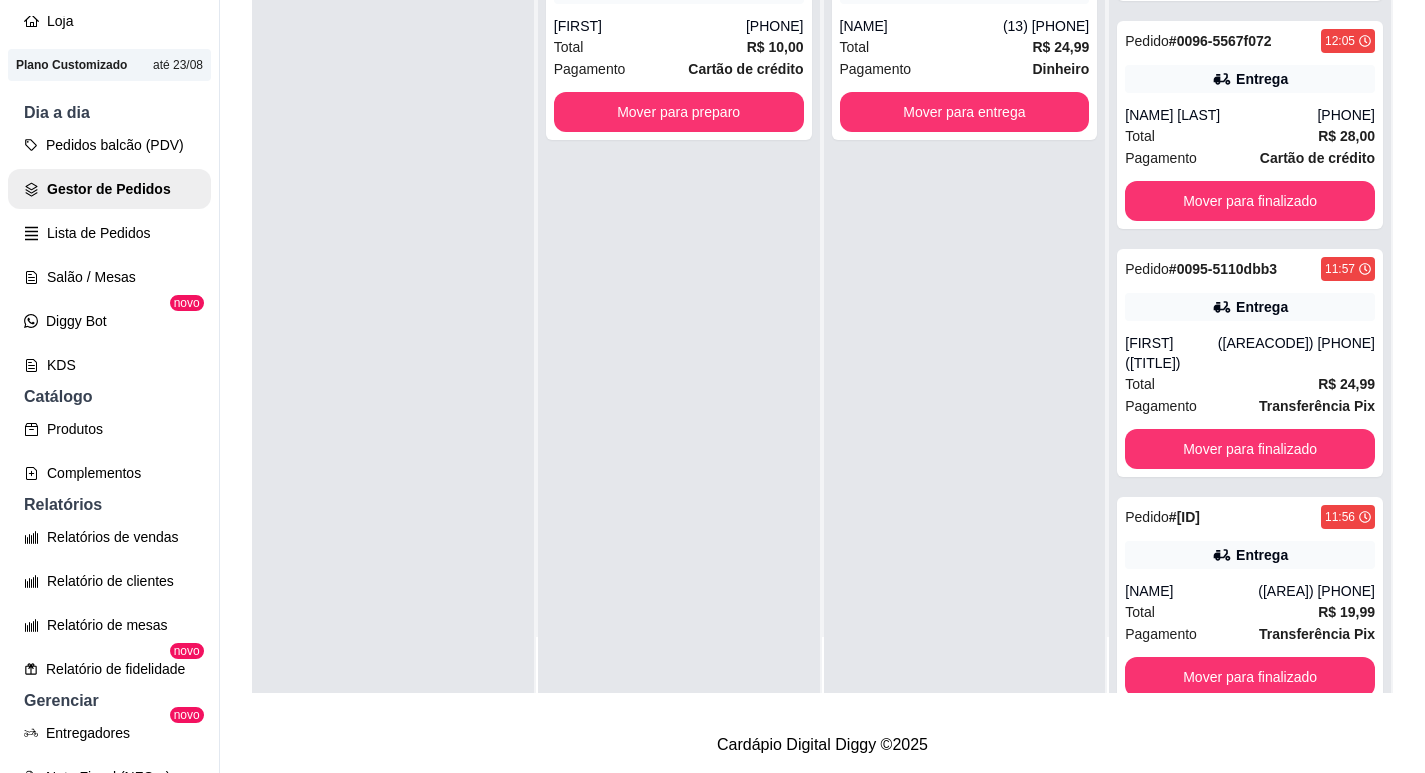 click on "Mover para finalizado" at bounding box center (1250, 677) 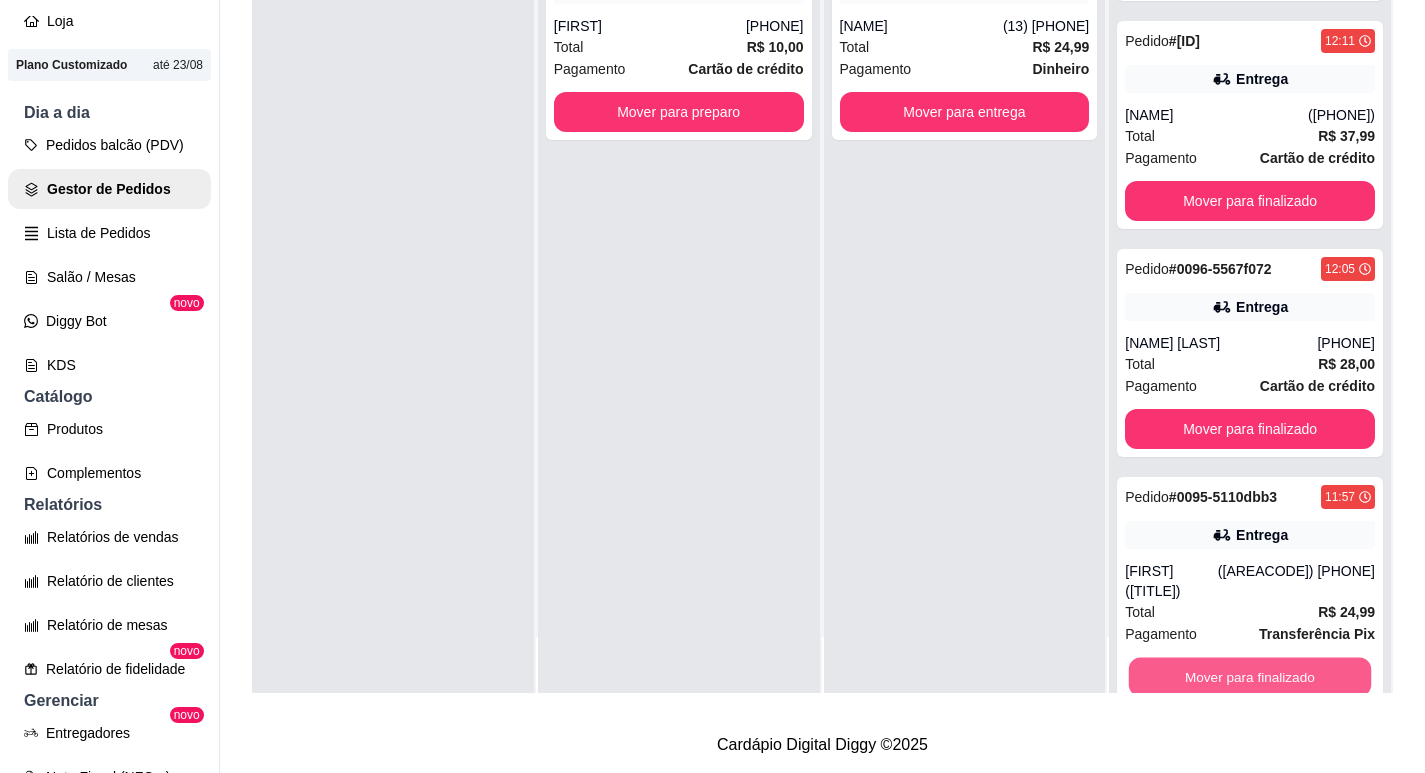click on "Mover para finalizado" at bounding box center [1250, 677] 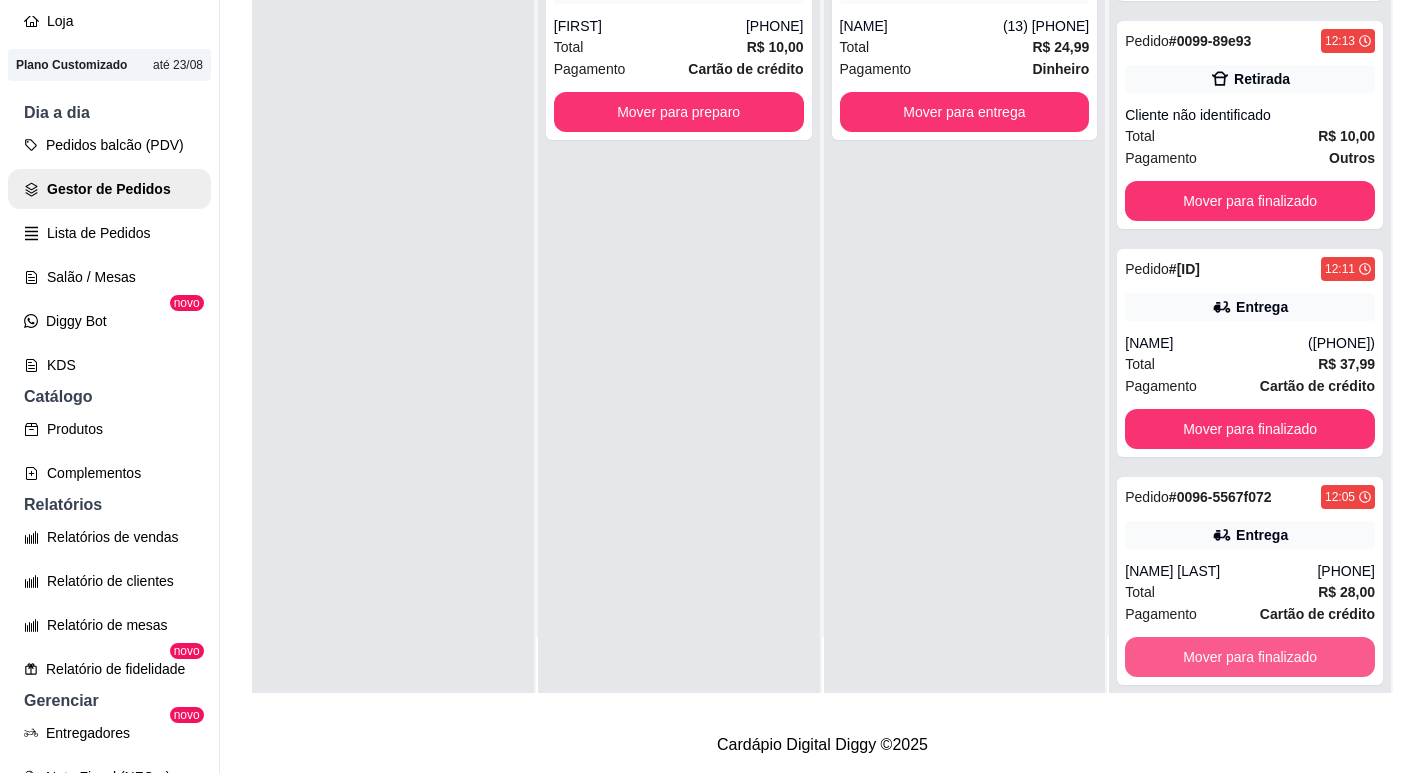 click on "Mover para finalizado" at bounding box center [1250, 657] 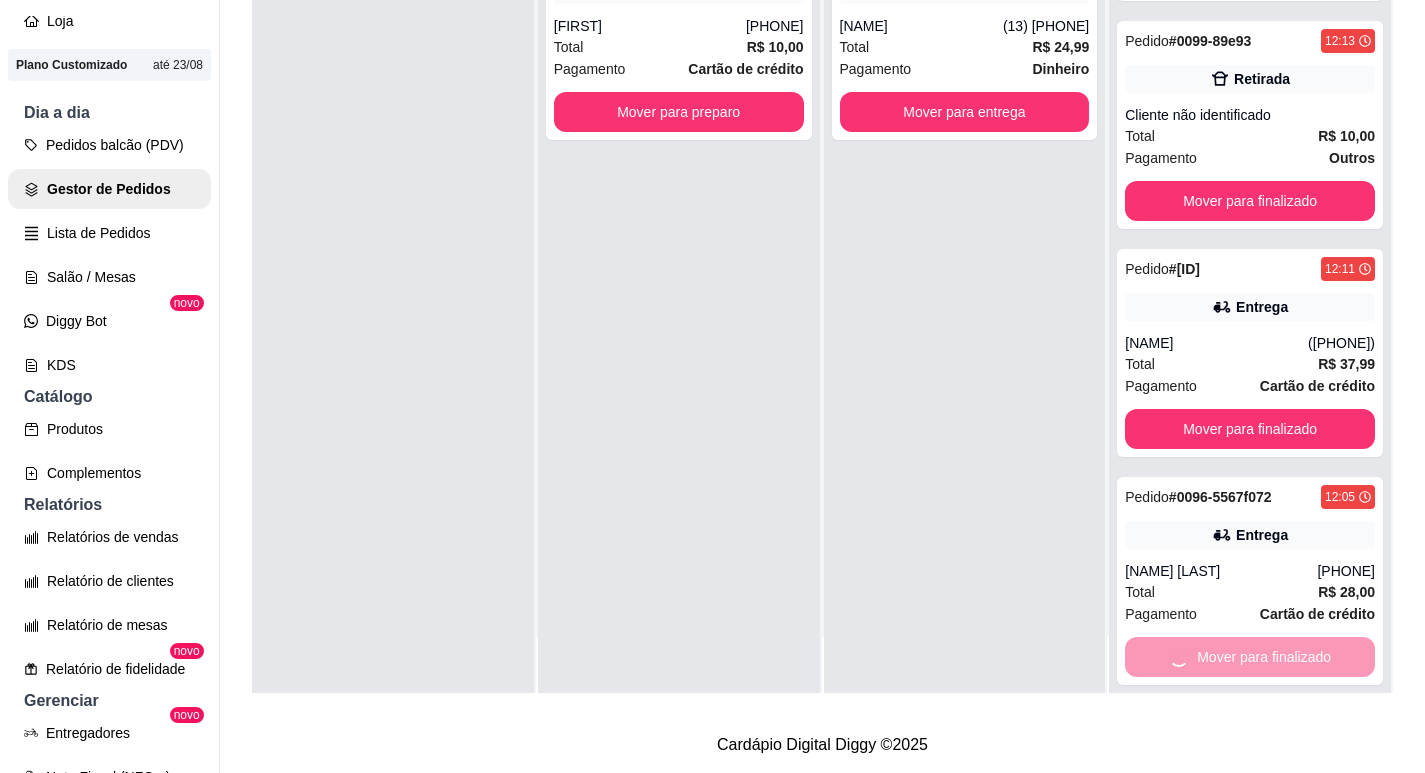 click on "Mover para finalizado" at bounding box center (1250, 429) 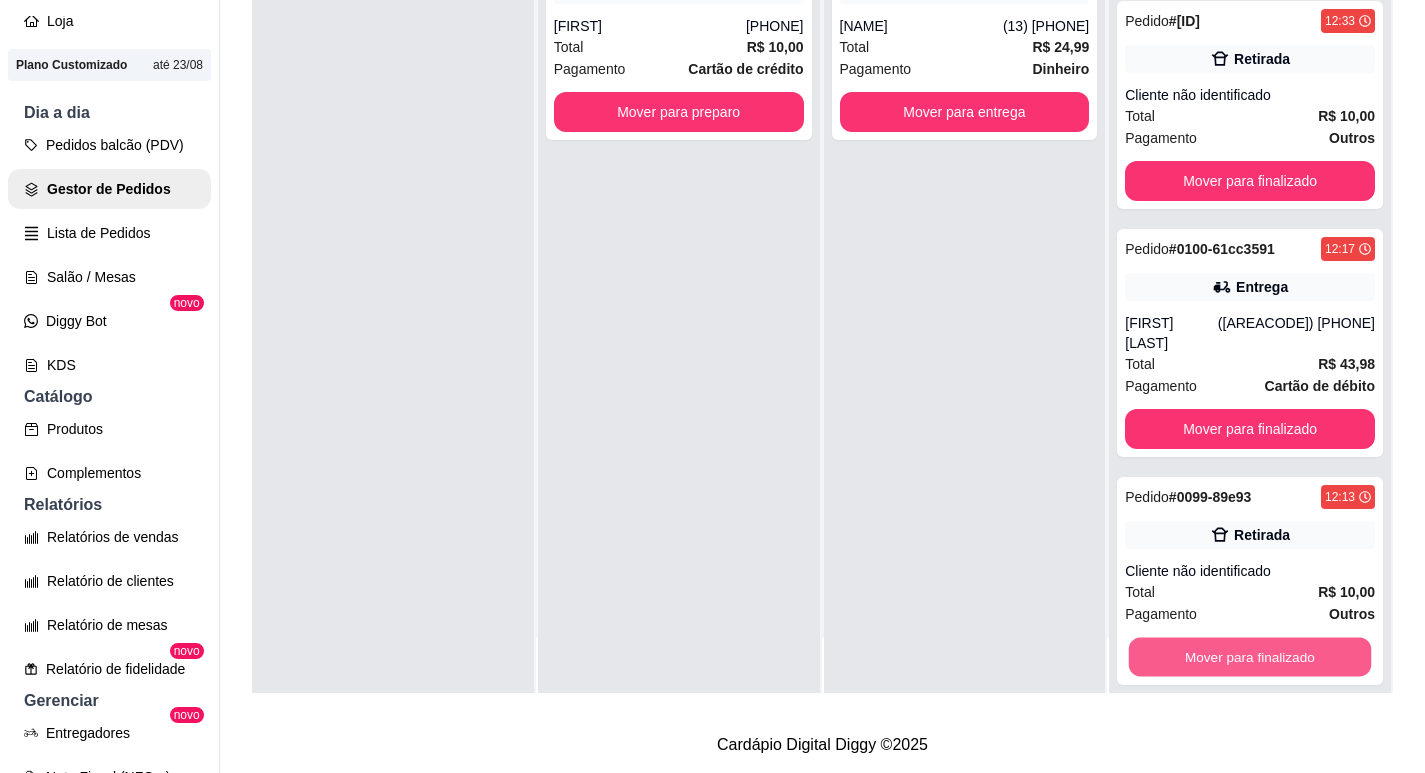 click on "Mover para finalizado" at bounding box center (1250, 657) 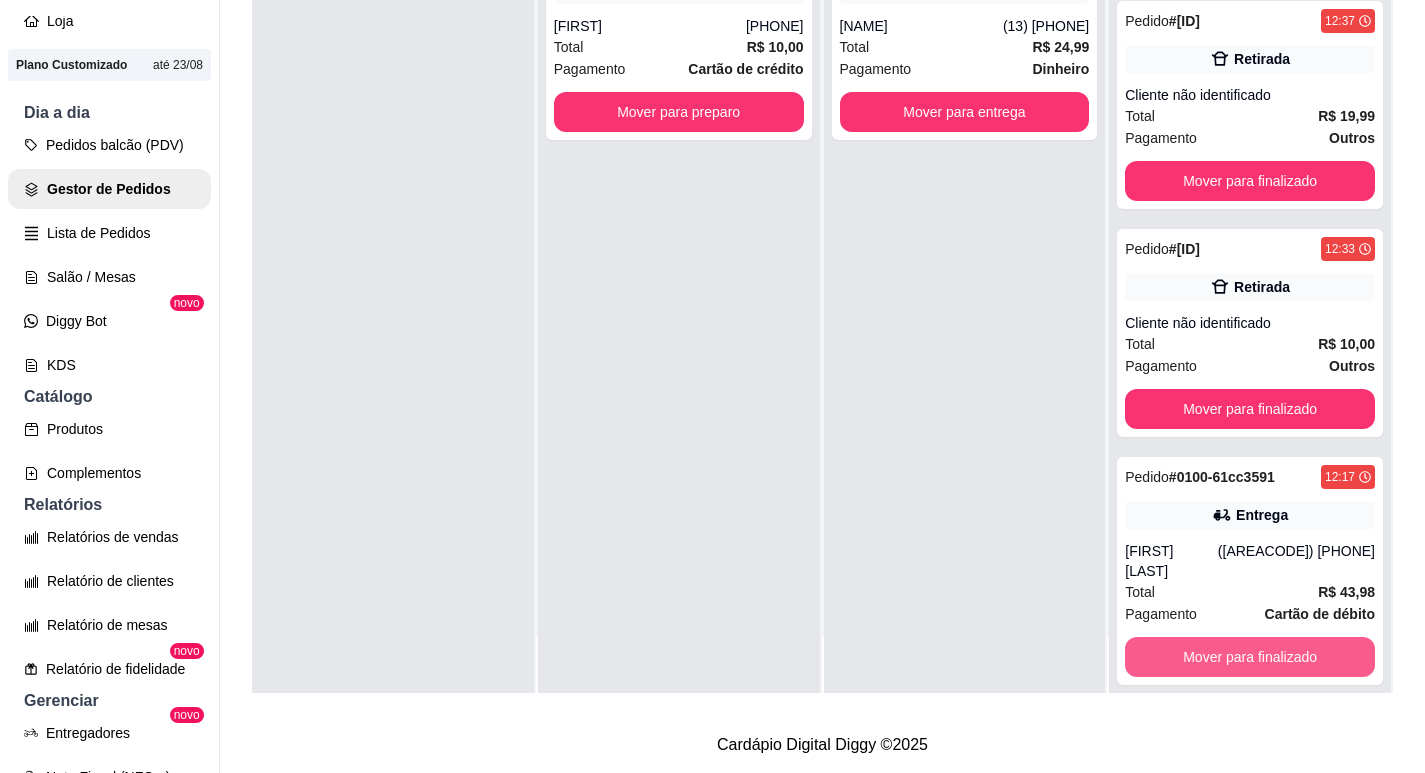 click on "Mover para finalizado" at bounding box center (1250, 657) 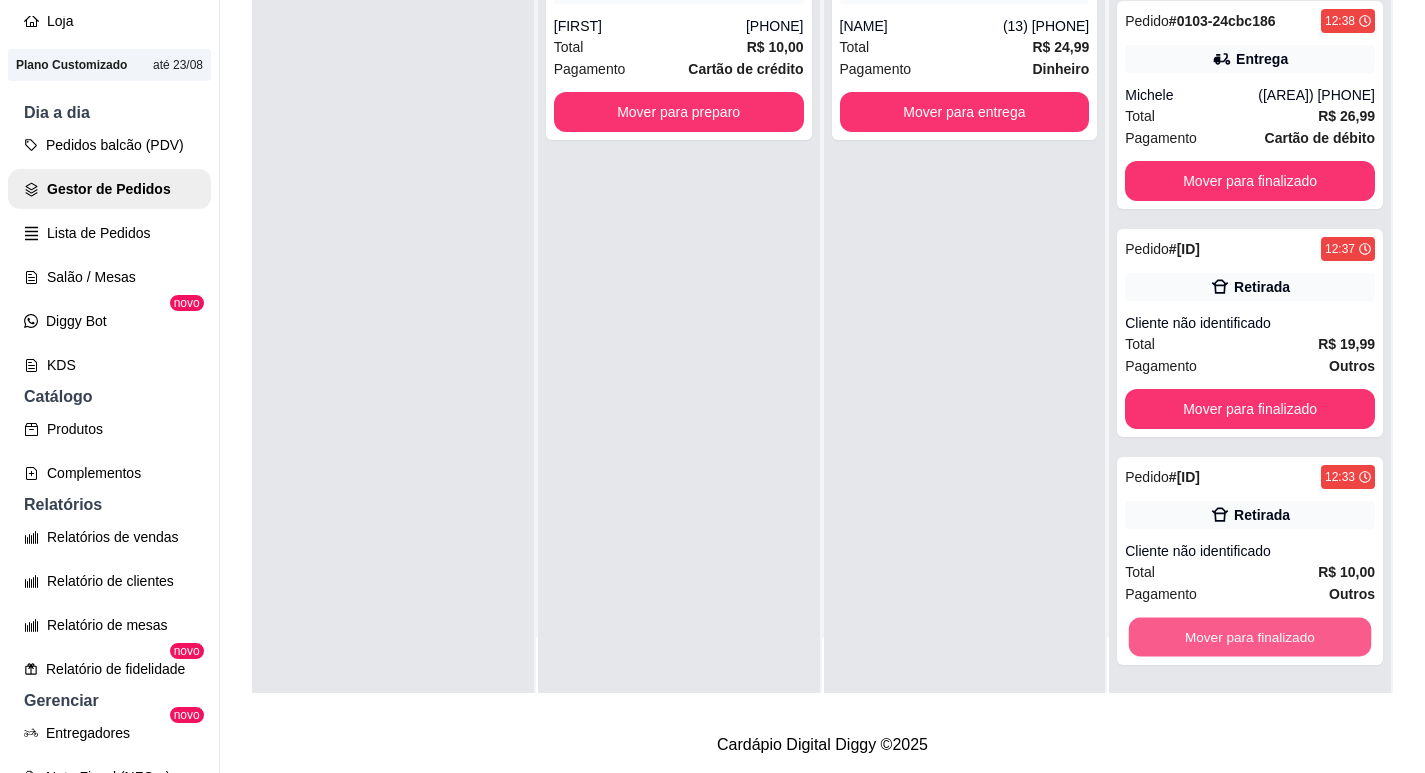 click on "Mover para finalizado" at bounding box center (1250, 637) 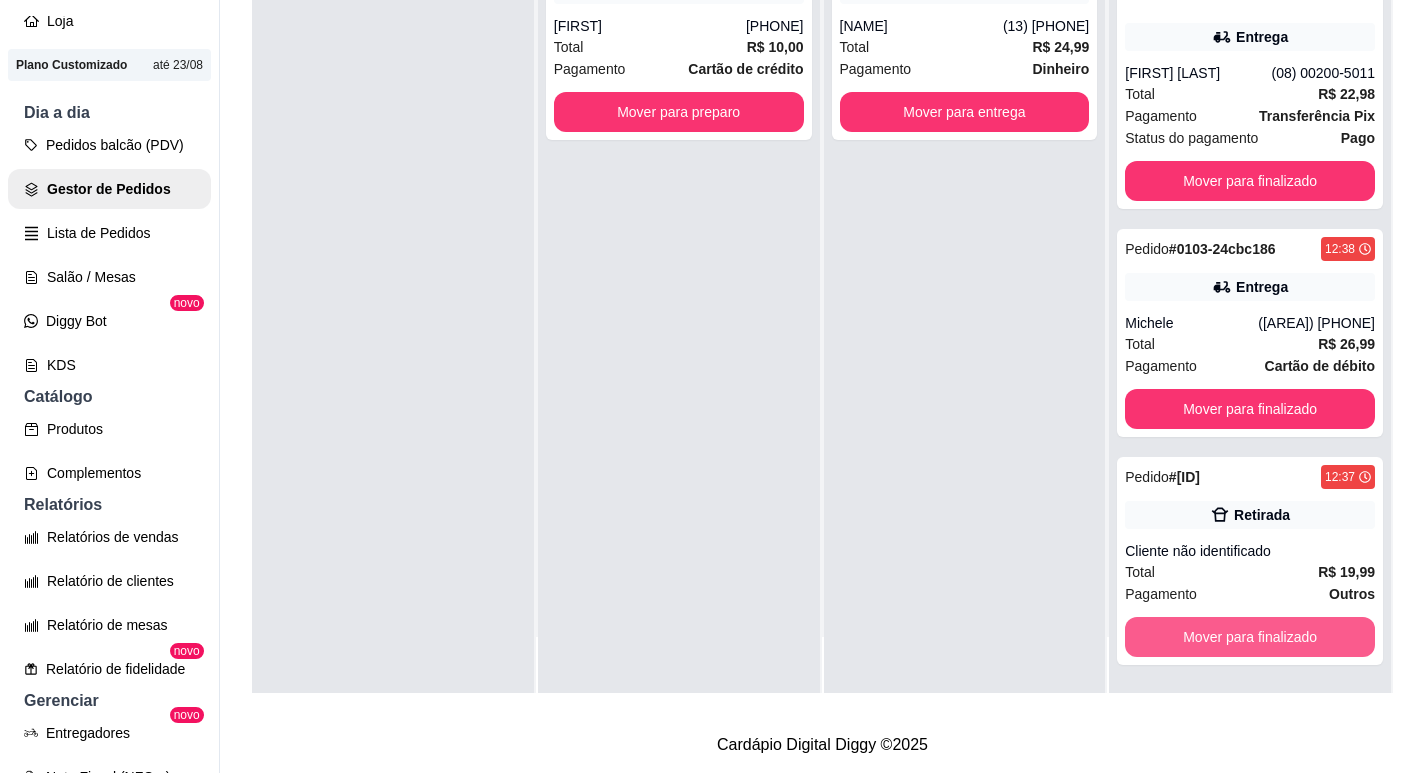 click on "Mover para finalizado" at bounding box center (1250, 637) 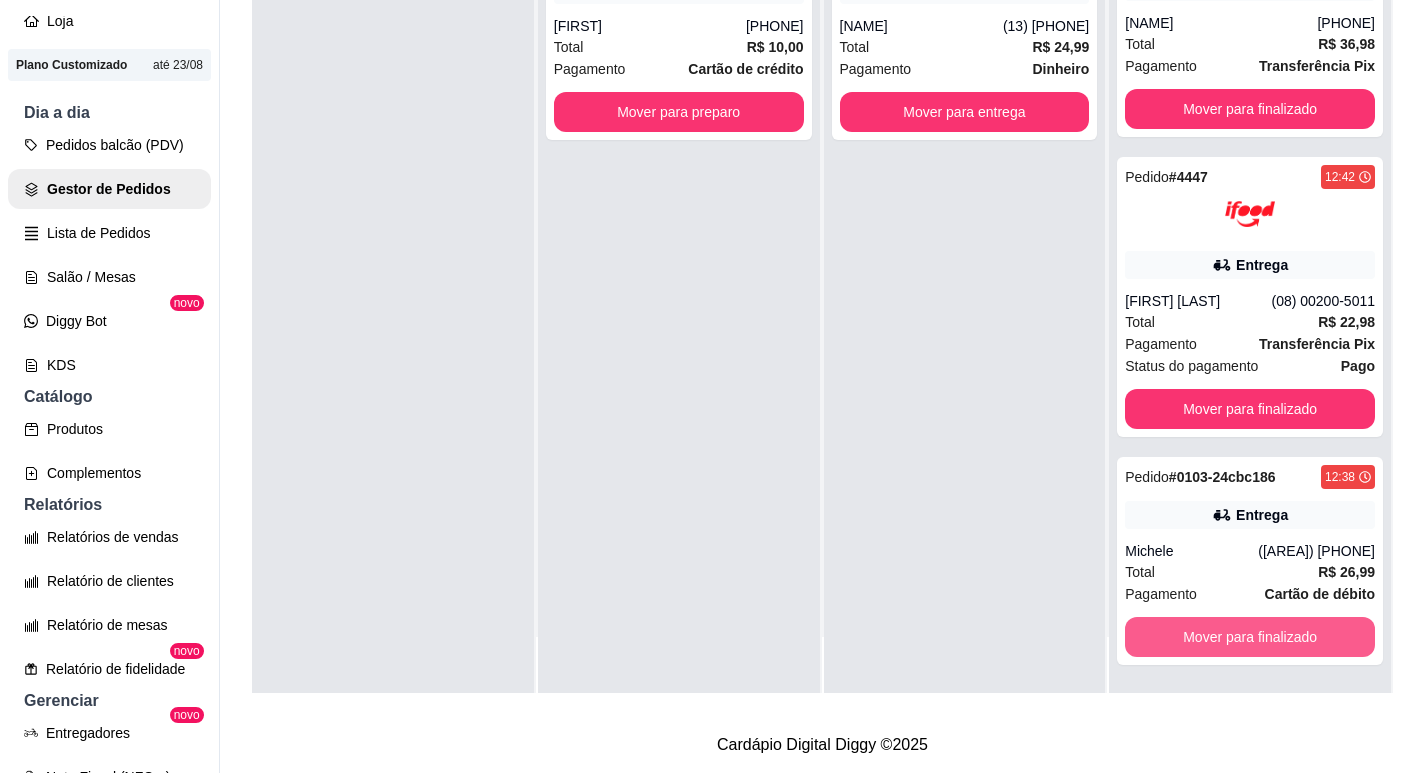 click on "Mover para finalizado" at bounding box center [1250, 637] 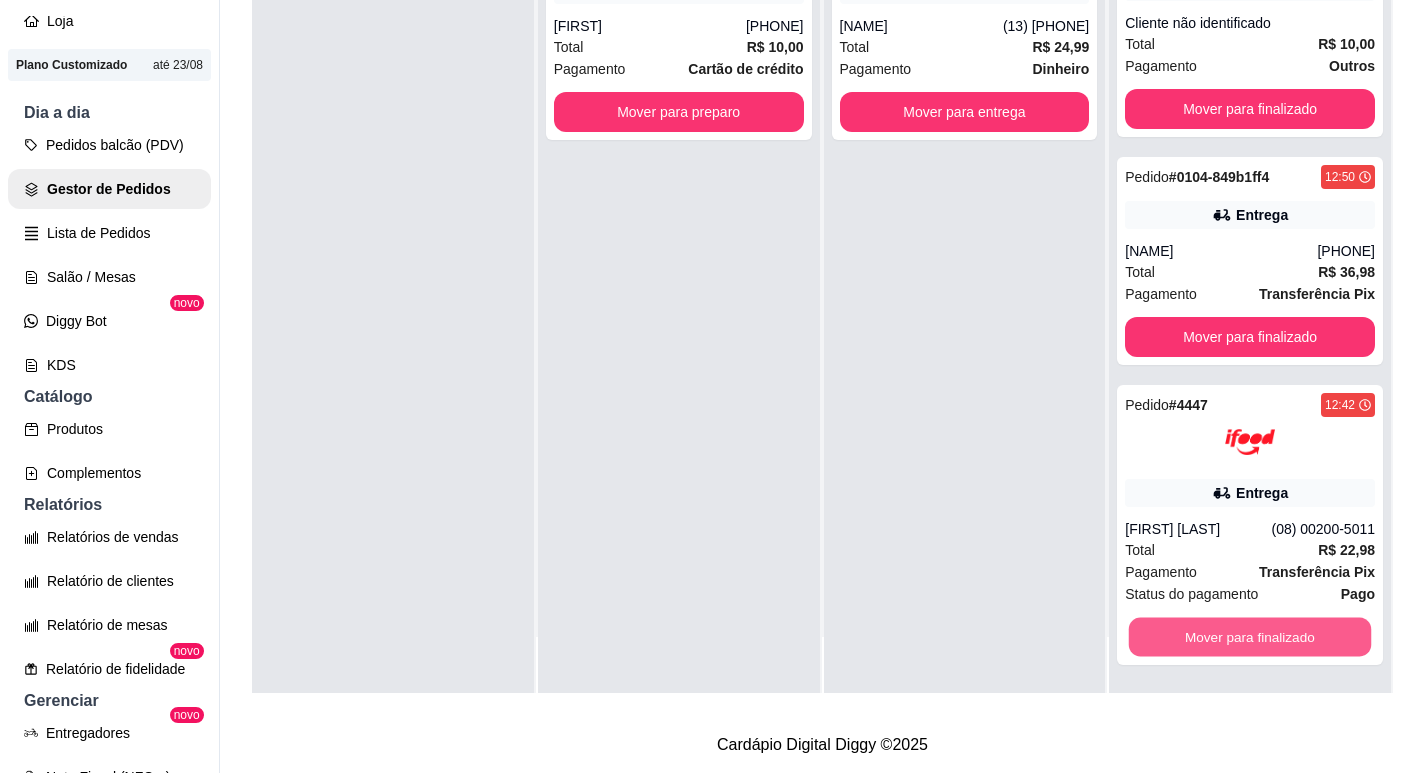 click on "Mover para finalizado" at bounding box center (1250, 637) 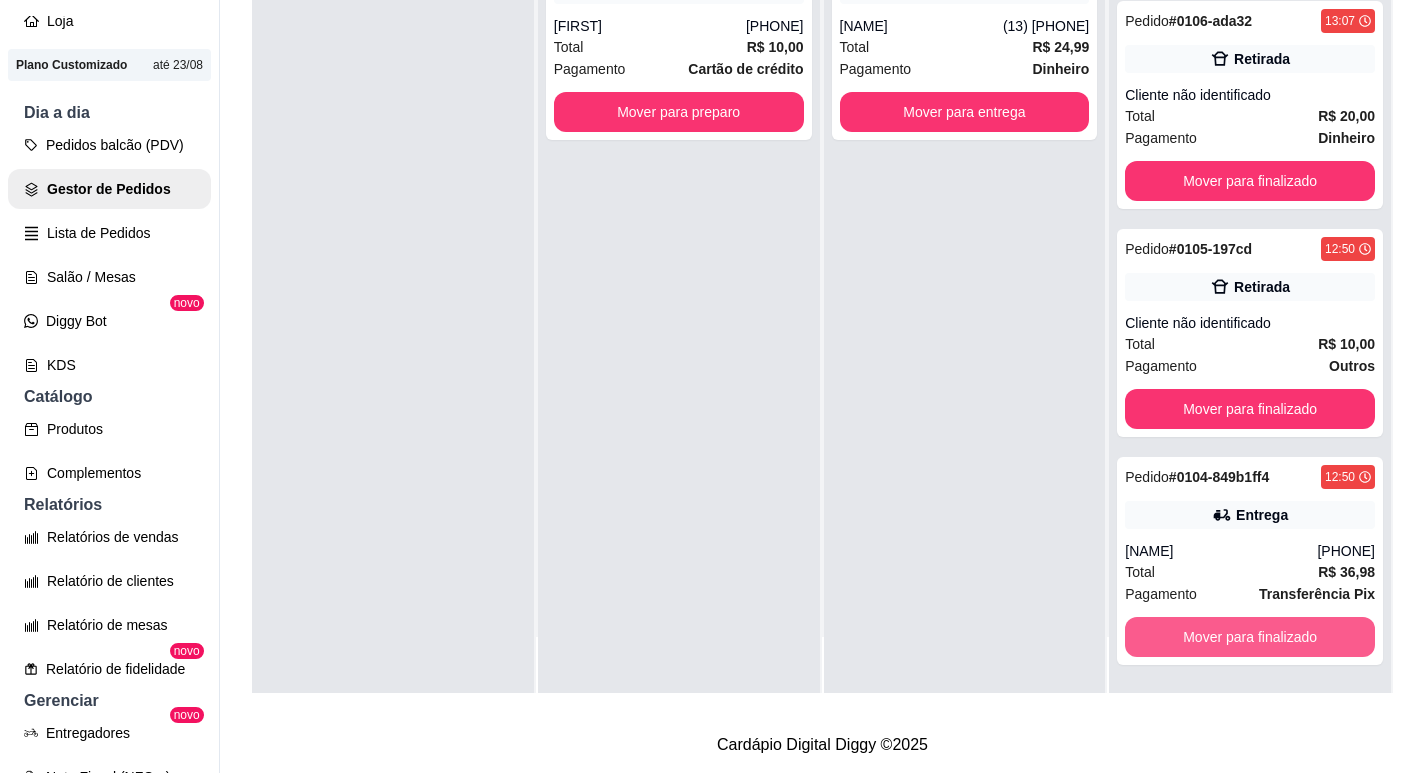 click on "Mover para finalizado" at bounding box center (1250, 637) 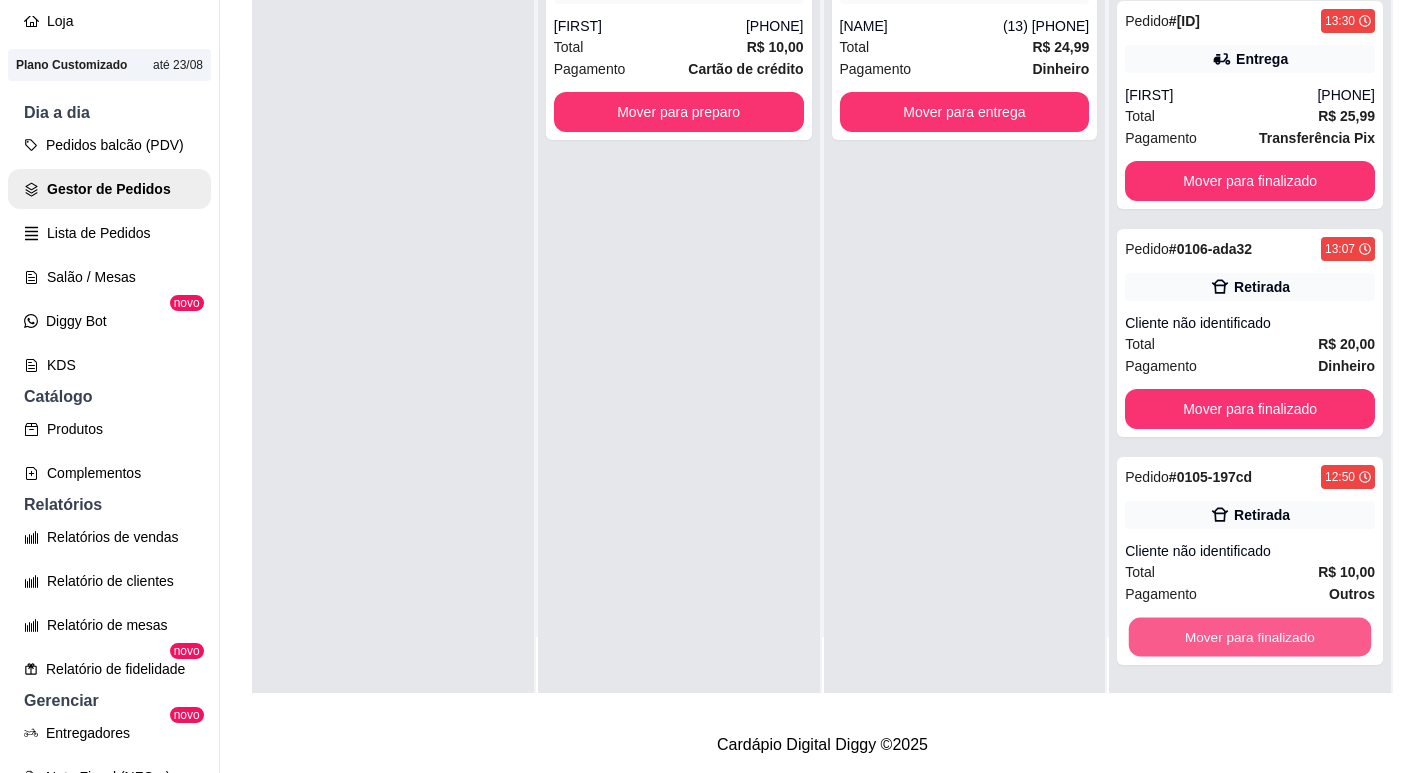 click on "Mover para finalizado" at bounding box center [1250, 637] 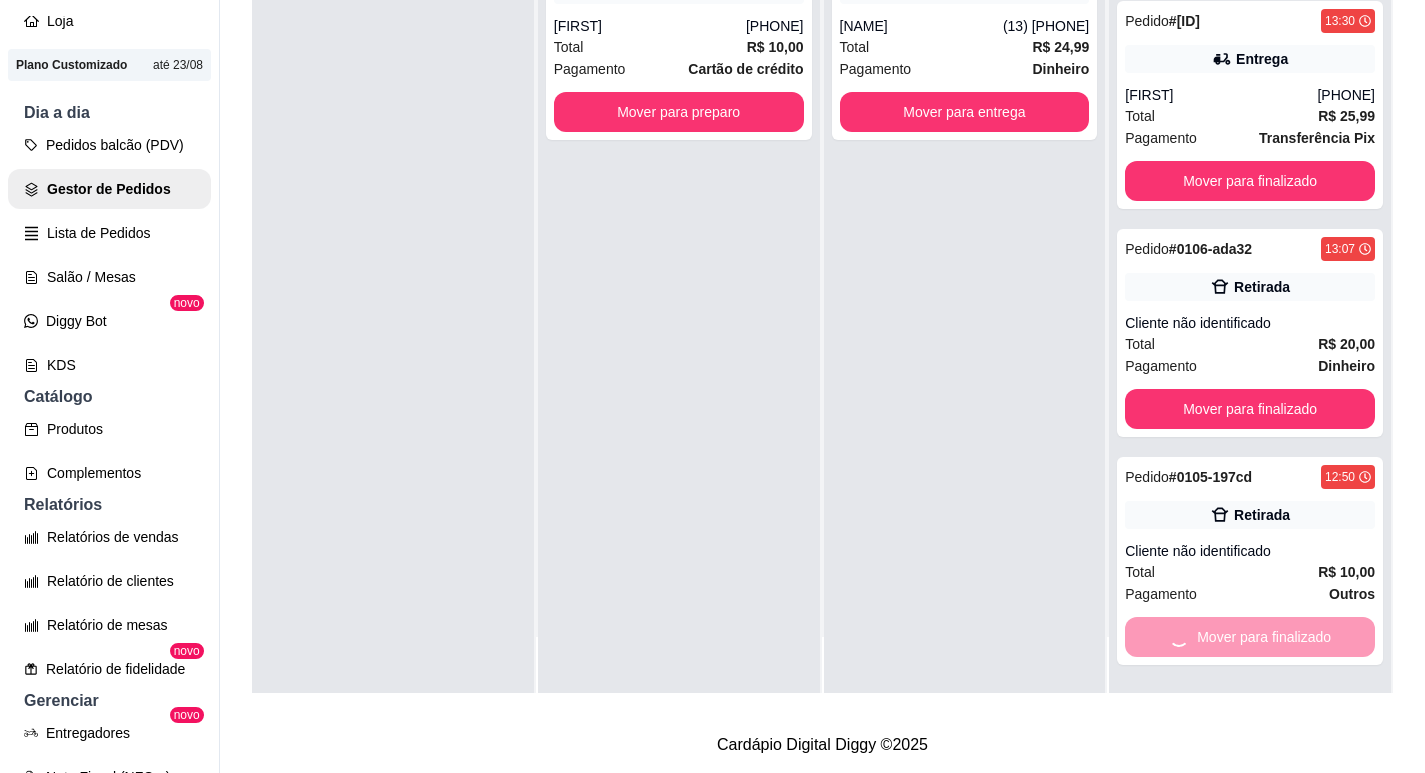 click on "Mover para finalizado" at bounding box center [1250, 637] 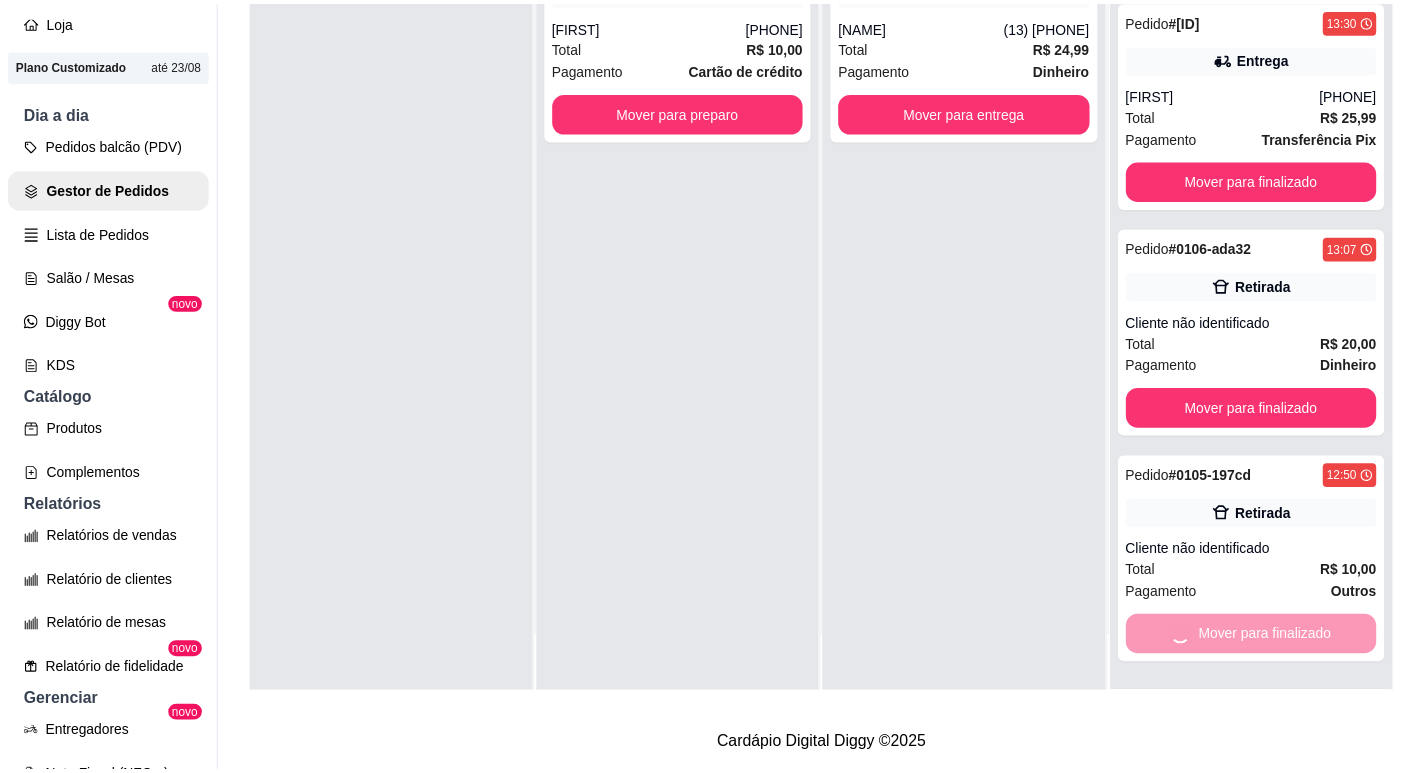 scroll, scrollTop: 159, scrollLeft: 0, axis: vertical 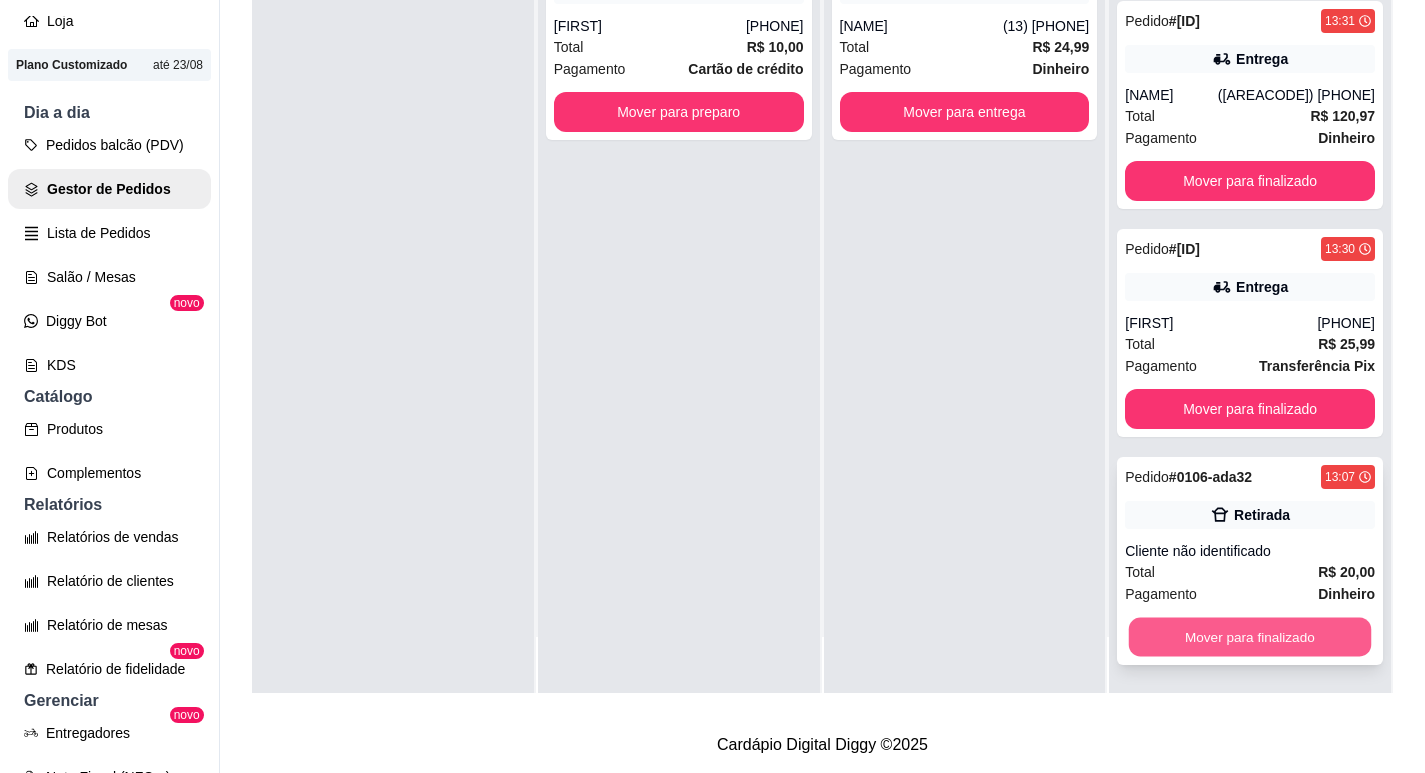 click on "Mover para finalizado" at bounding box center [1250, 637] 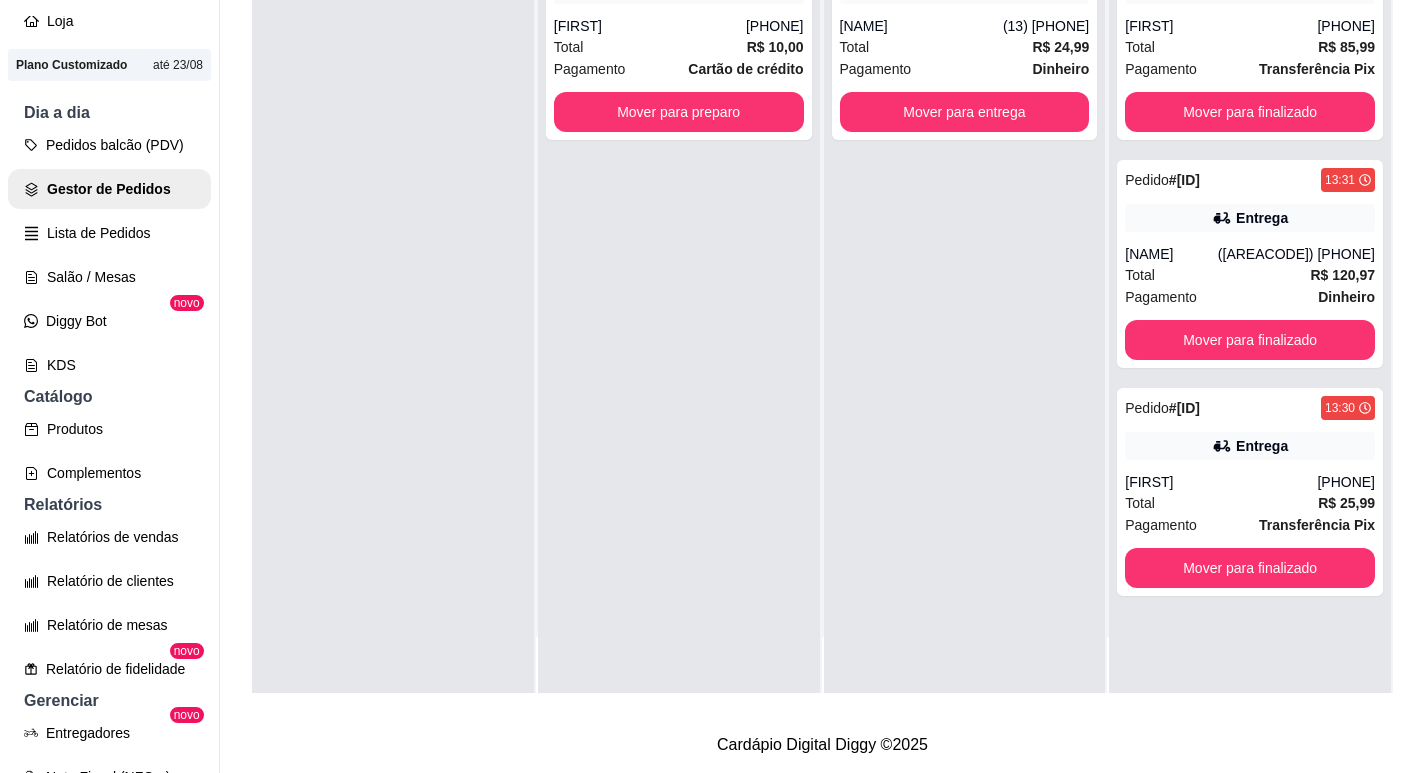 scroll, scrollTop: 0, scrollLeft: 0, axis: both 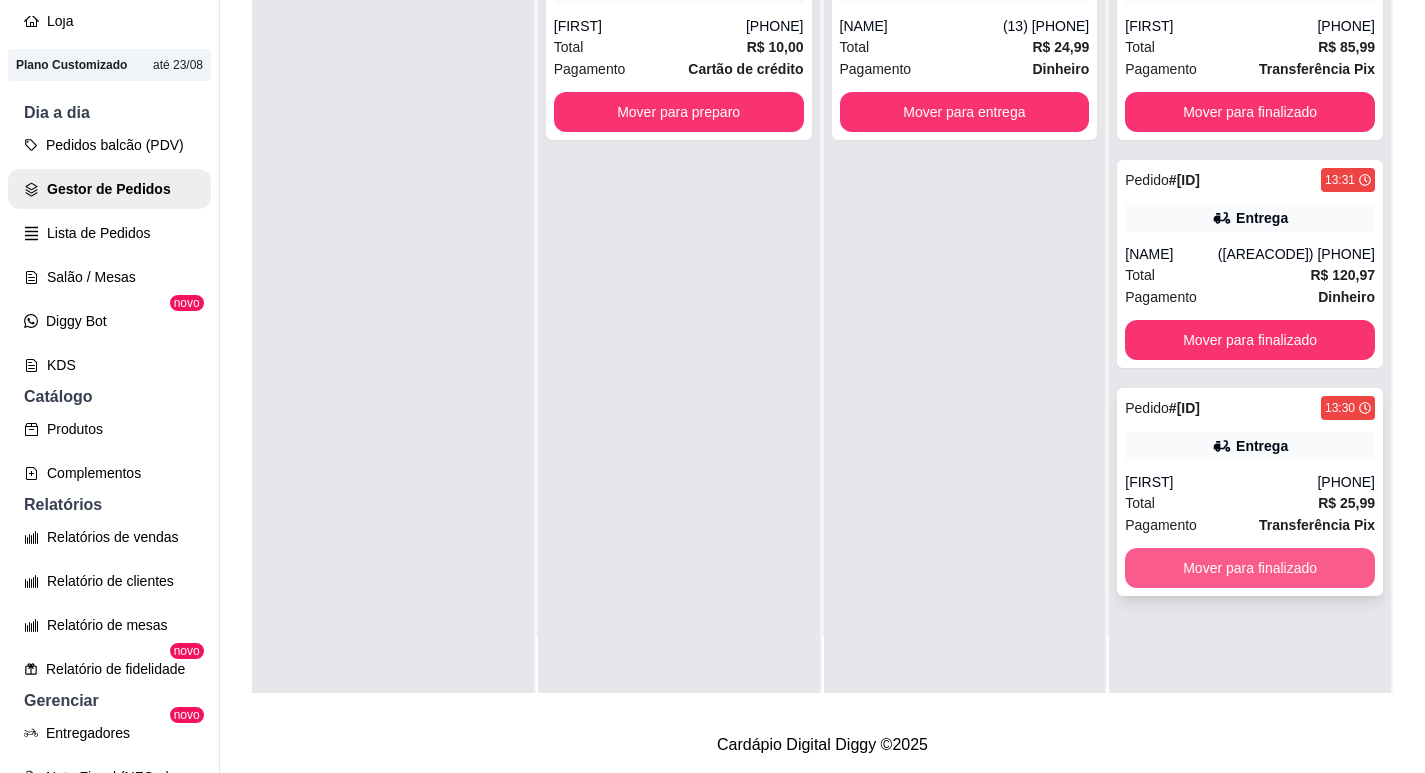 click on "Mover para finalizado" at bounding box center (1250, 568) 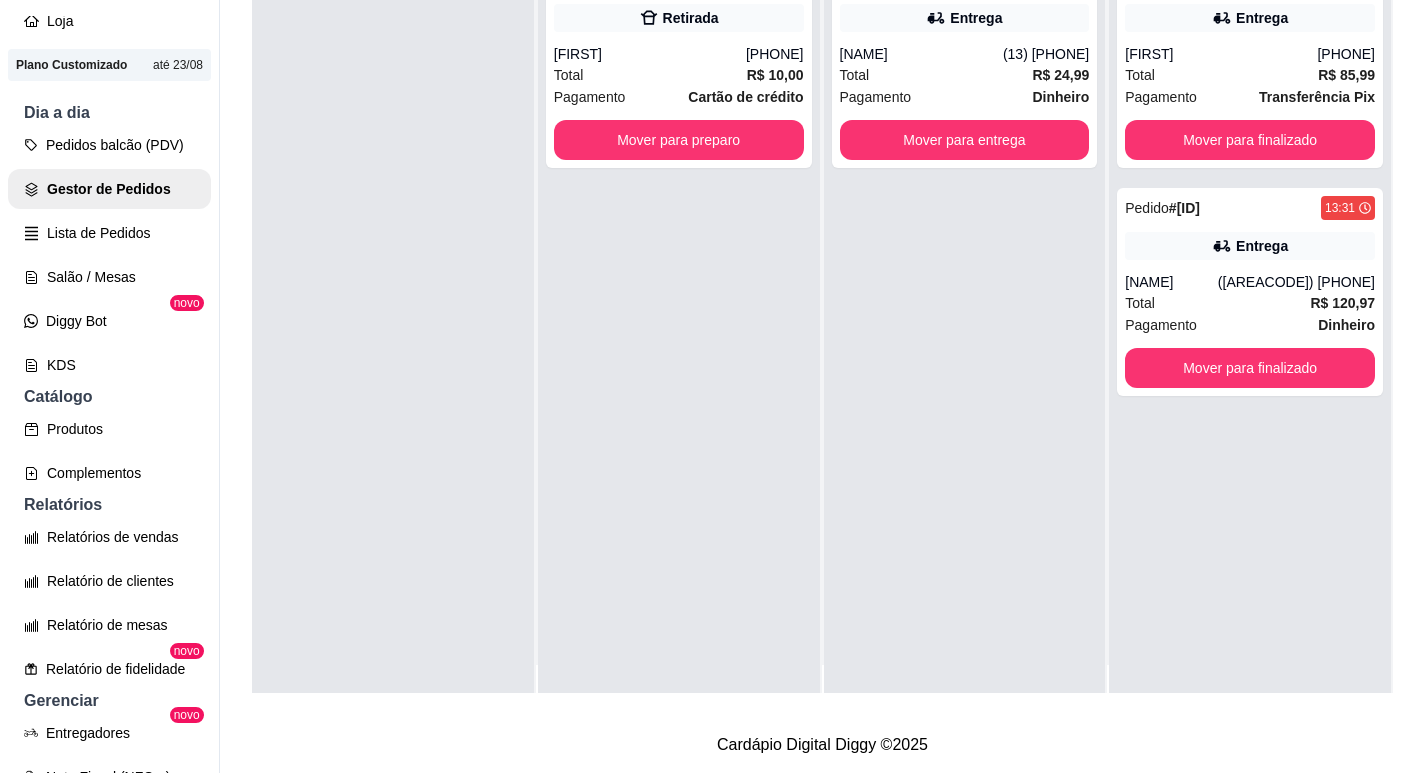 scroll, scrollTop: 0, scrollLeft: 0, axis: both 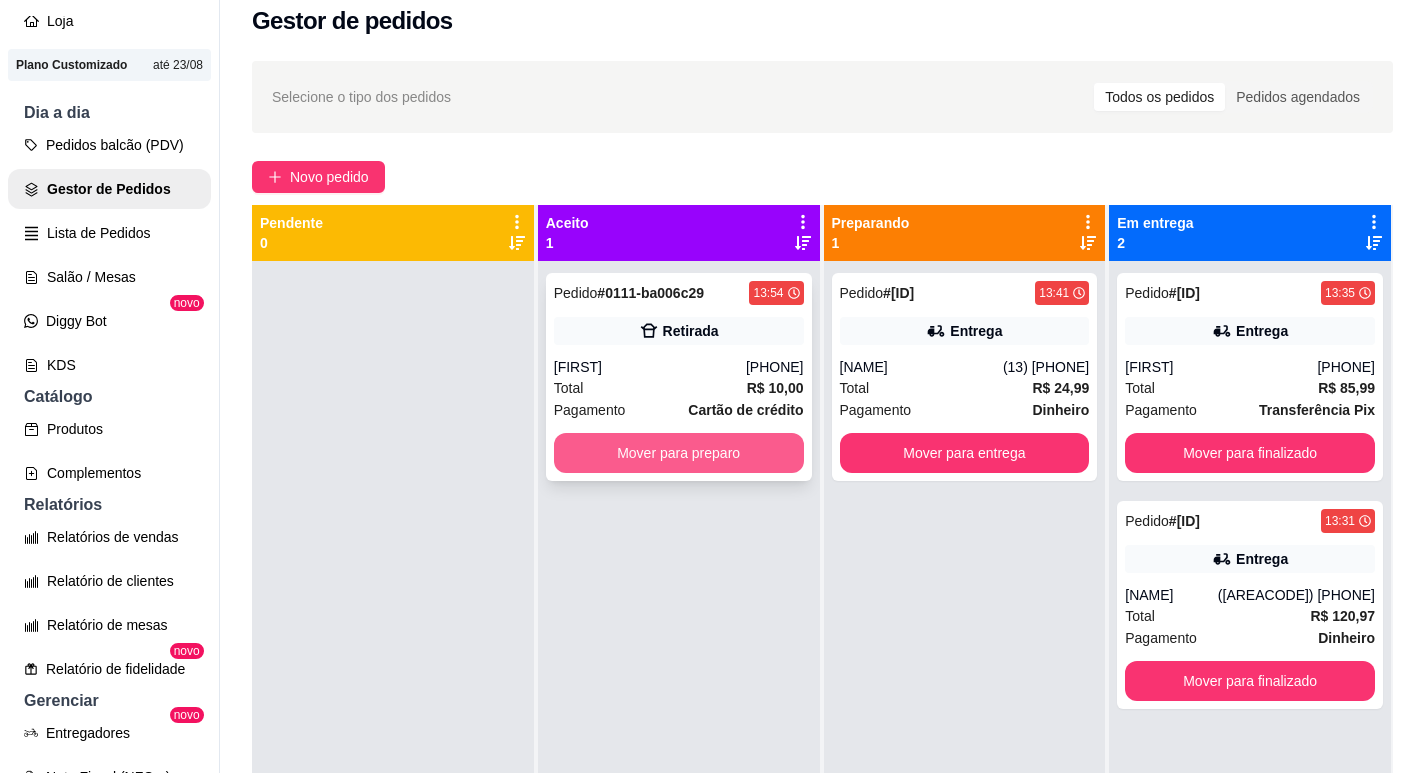 click on "Mover para preparo" at bounding box center [679, 453] 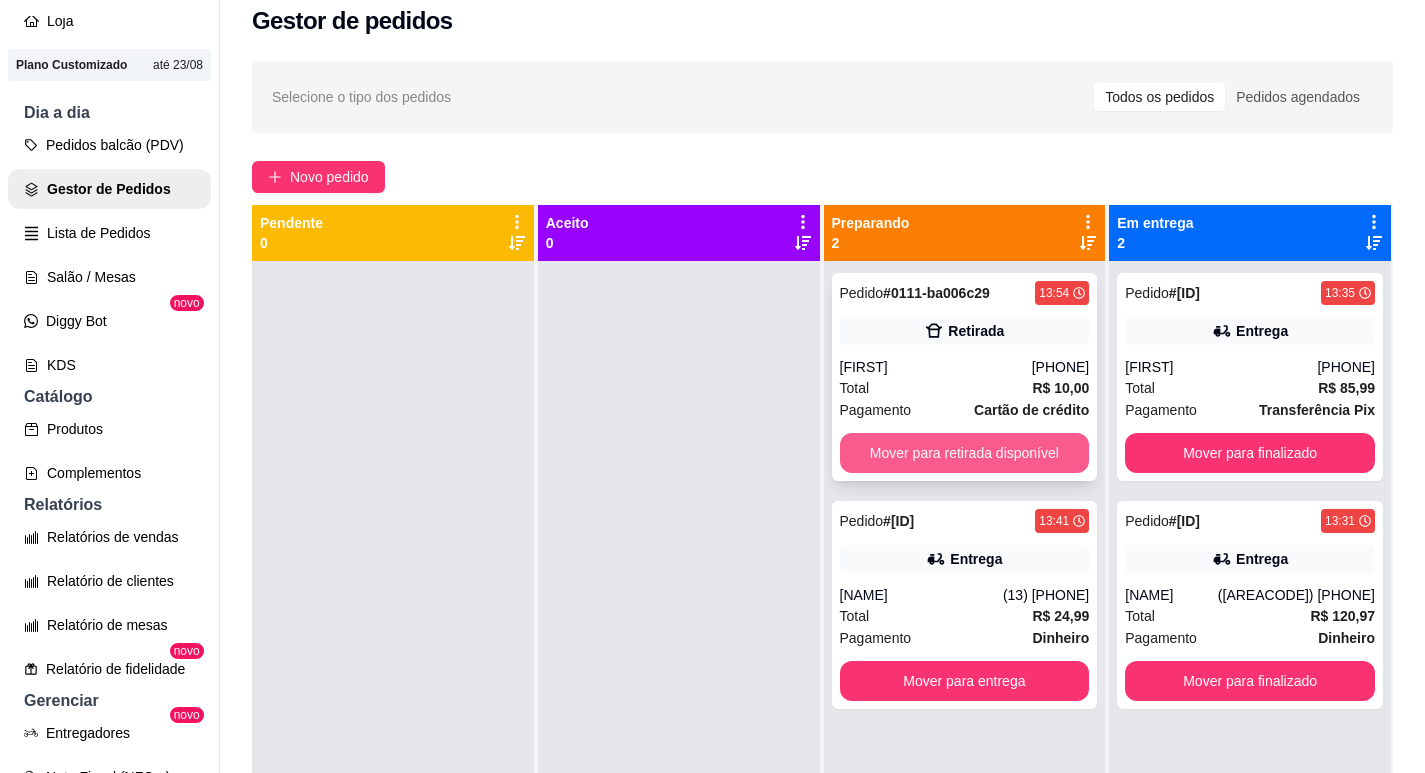 click on "Mover para retirada disponível" at bounding box center [965, 453] 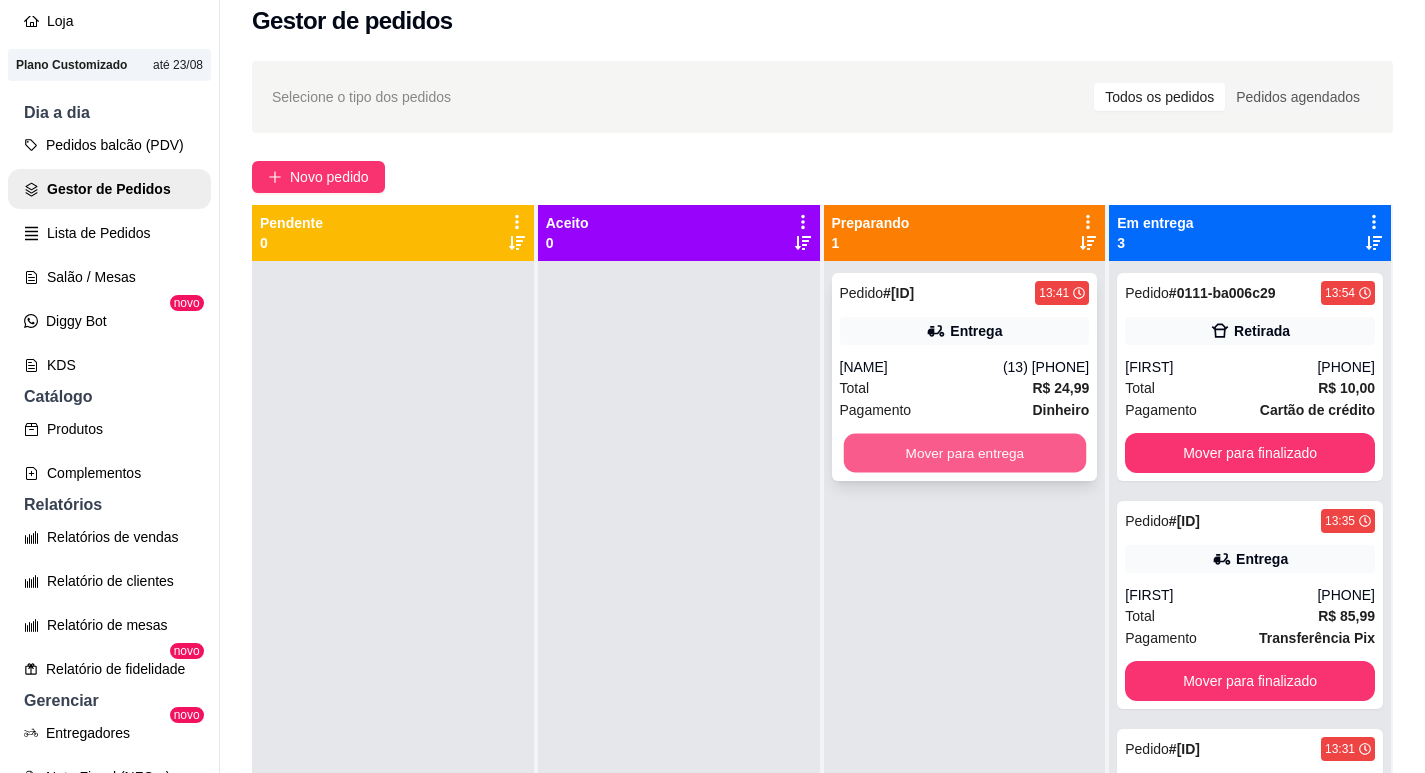 click on "Mover para entrega" at bounding box center (964, 453) 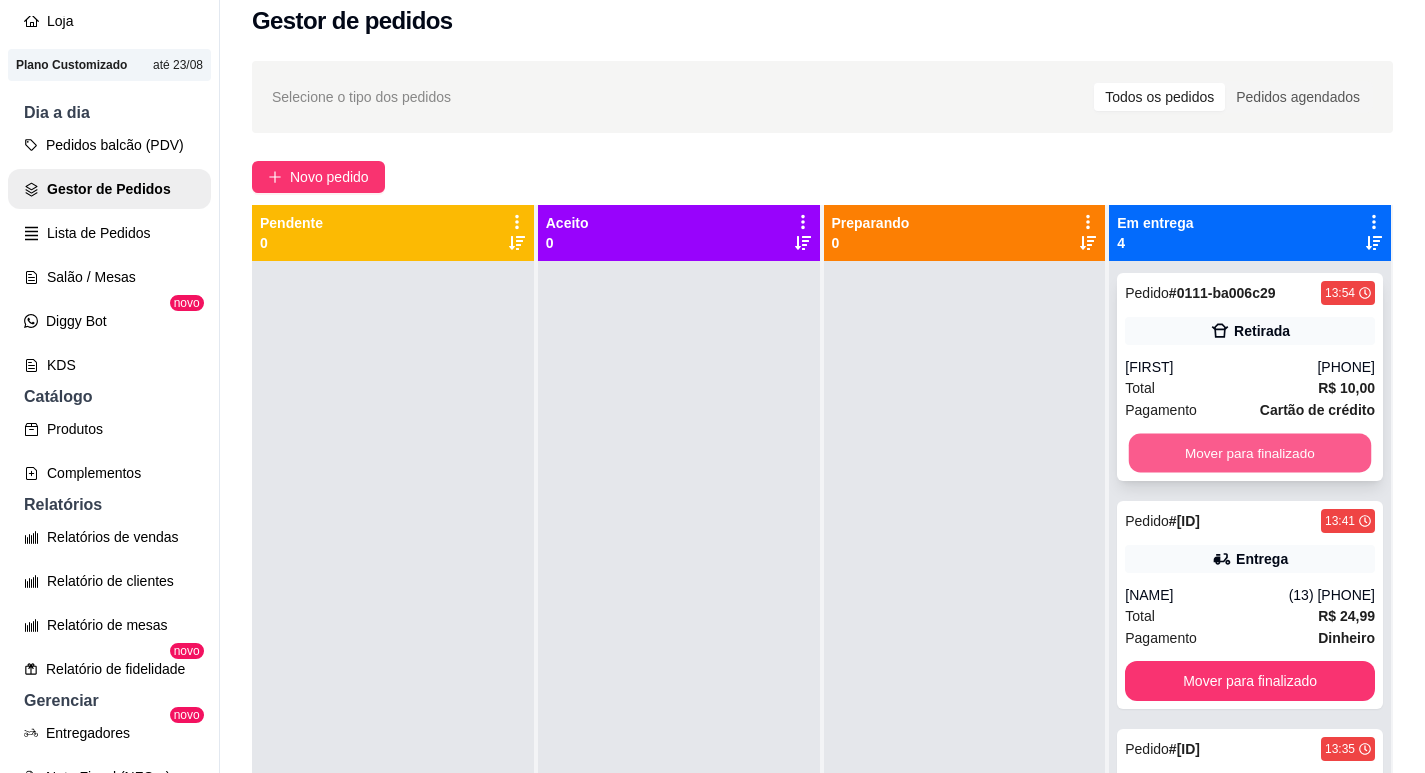 click on "Mover para finalizado" at bounding box center (1250, 453) 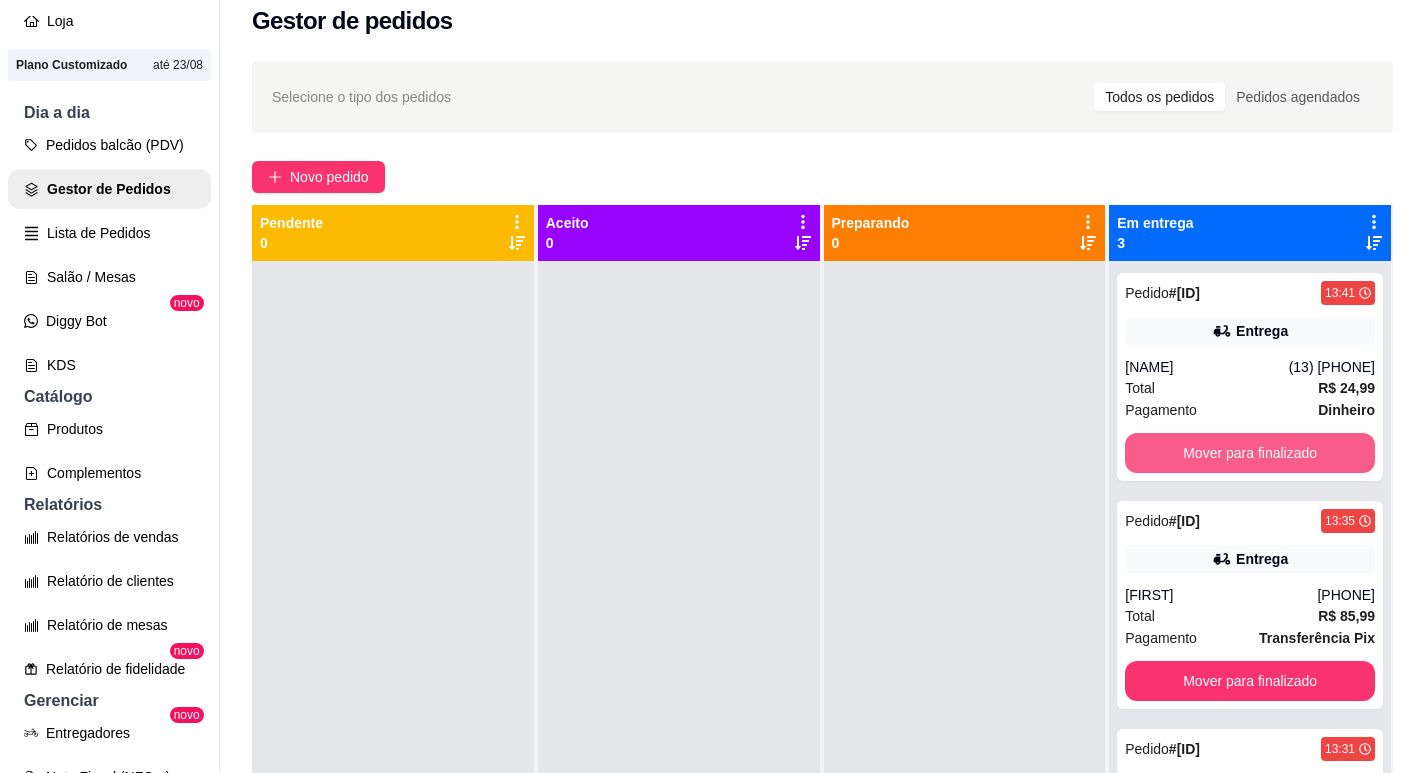 click on "Mover para finalizado" at bounding box center (1250, 453) 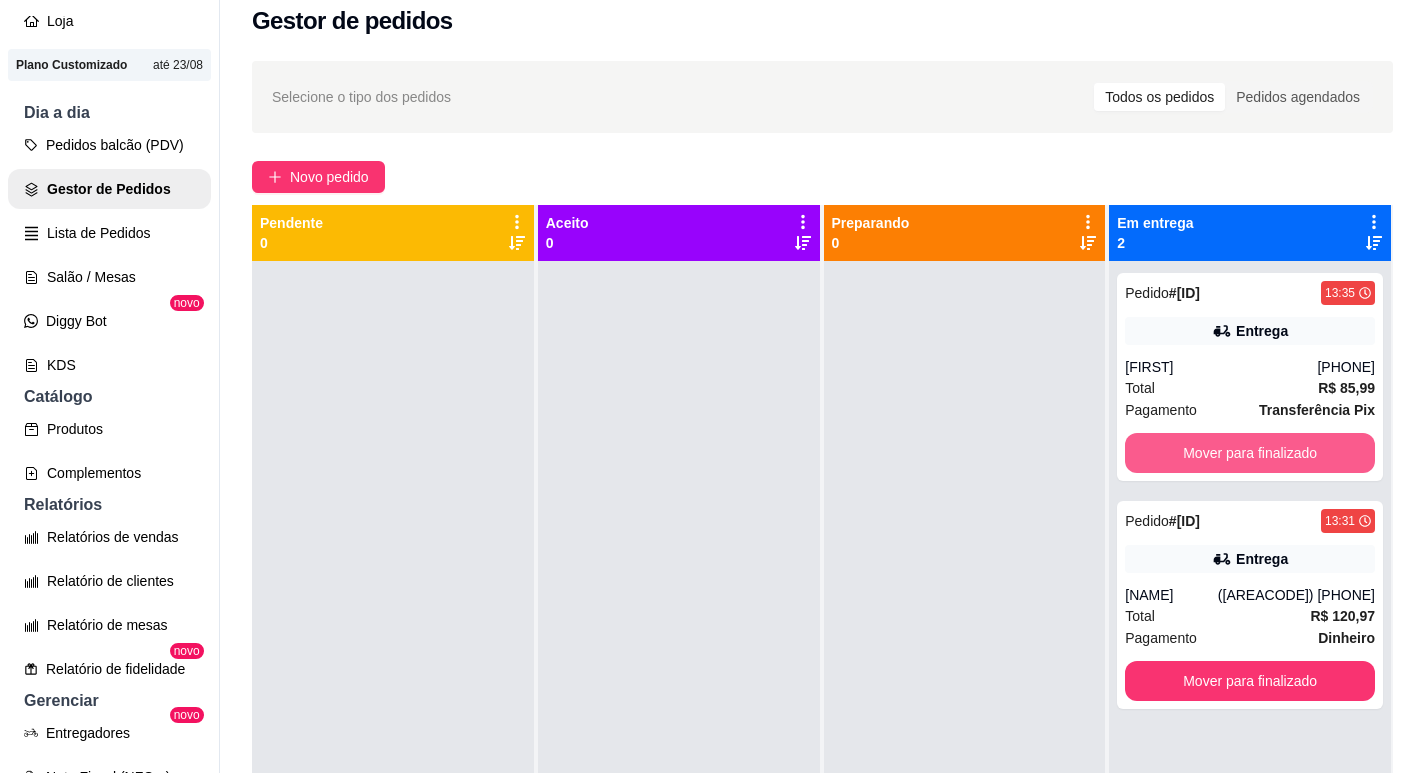 click on "Mover para finalizado" at bounding box center [1250, 453] 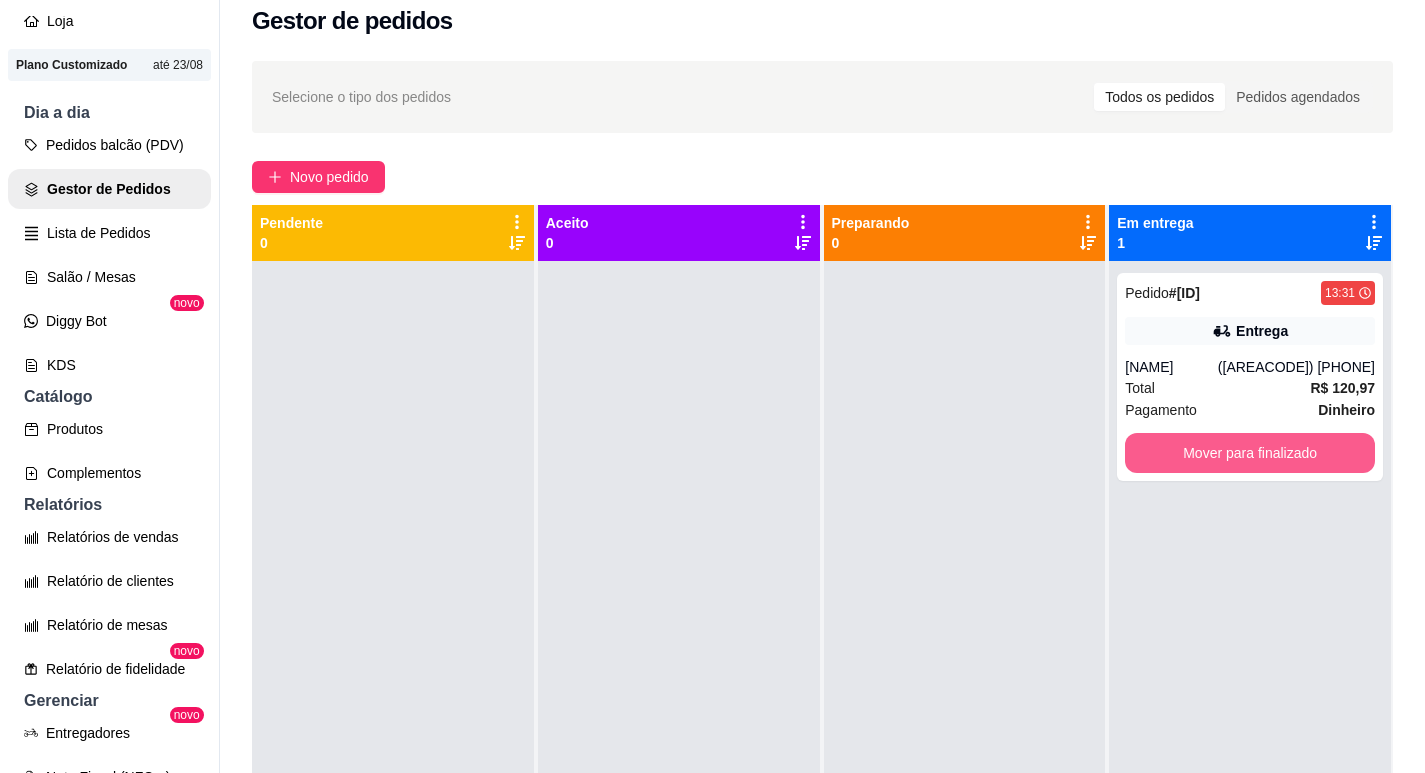 click on "Mover para finalizado" at bounding box center [1250, 453] 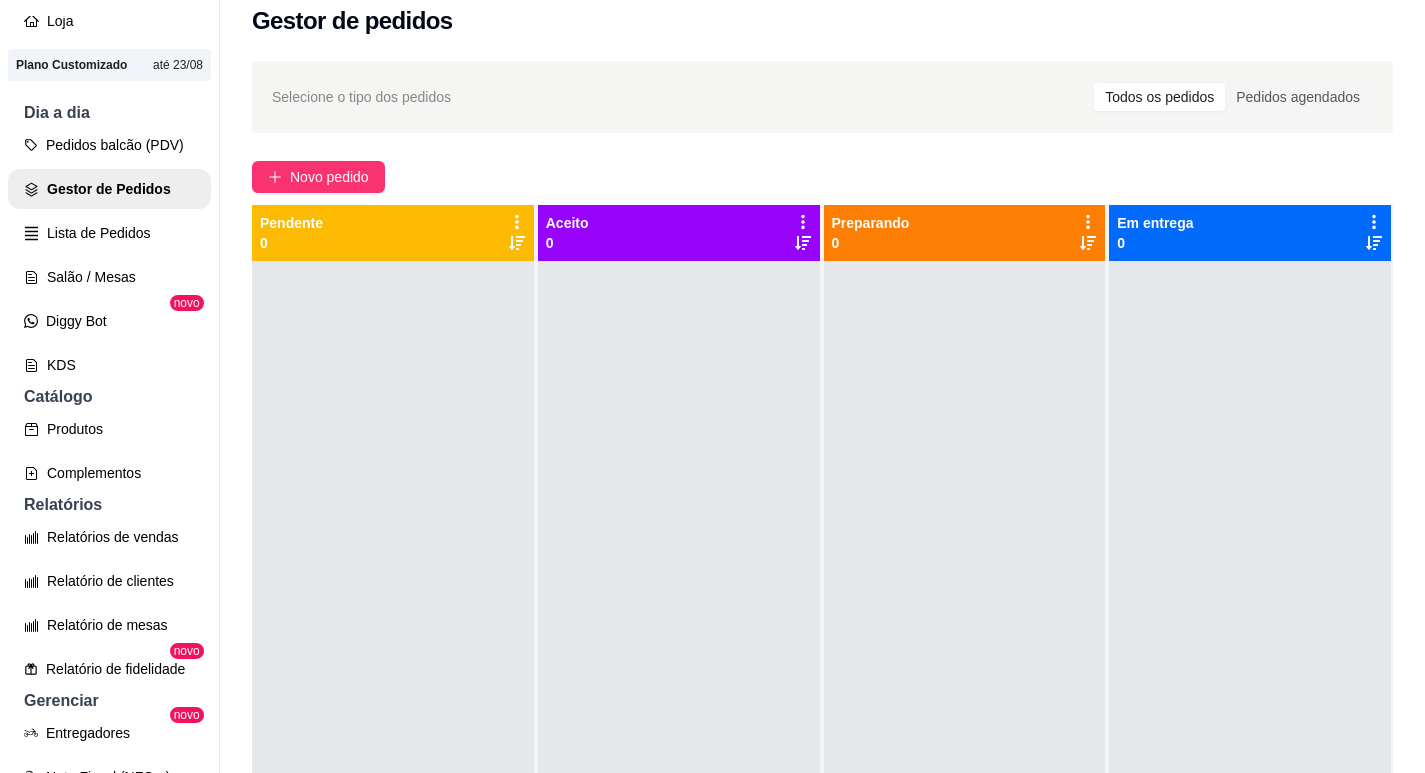 scroll, scrollTop: 56, scrollLeft: 0, axis: vertical 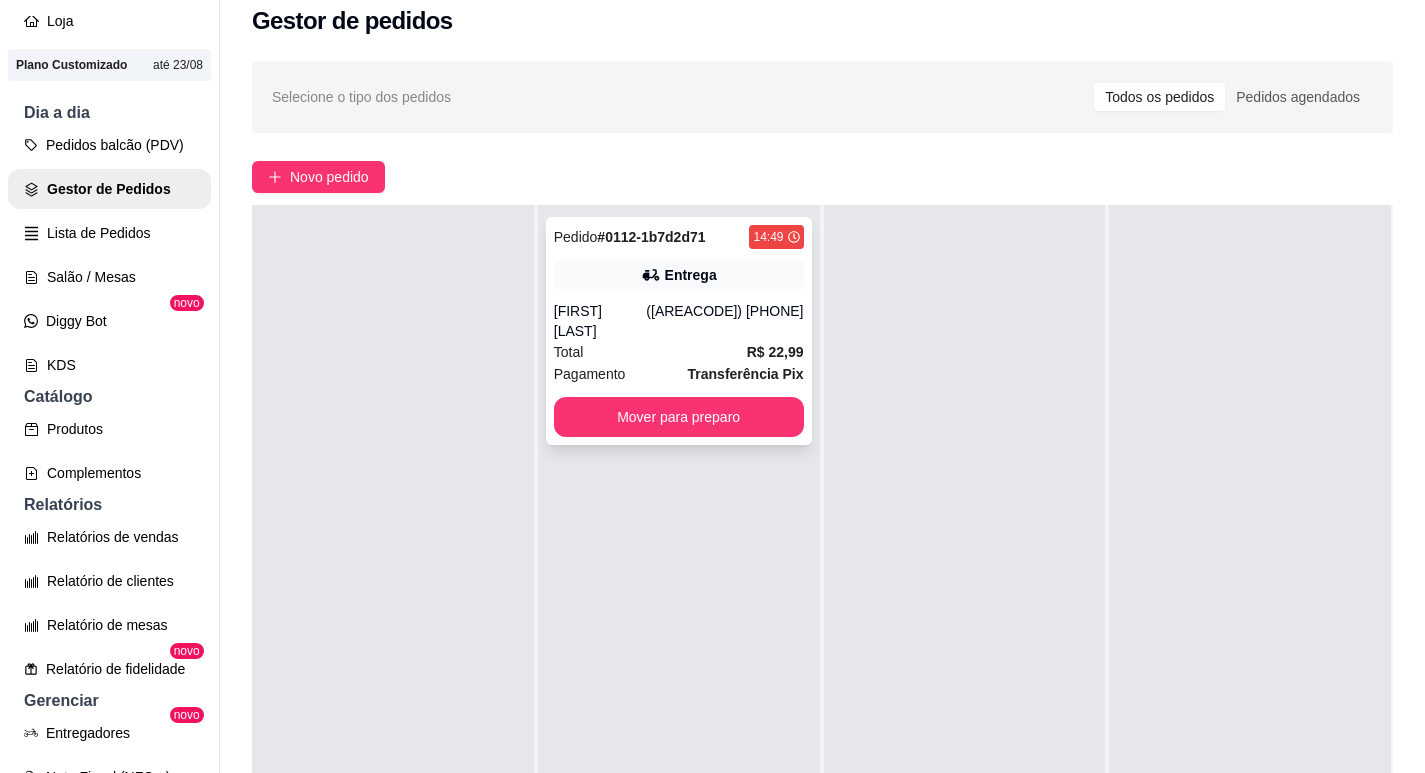 click on "([AREACODE]) [PHONE]" at bounding box center (724, 321) 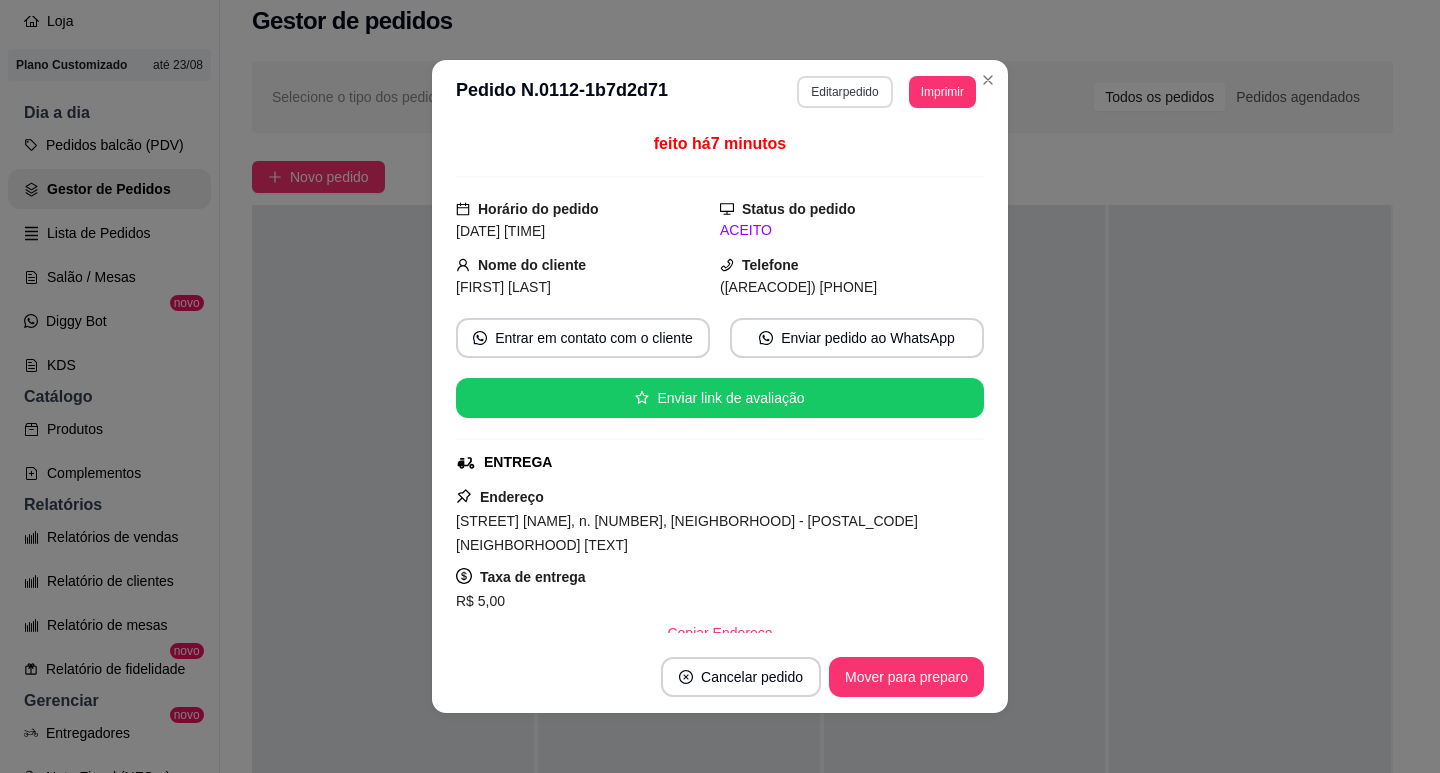 click on "Imprimir" at bounding box center (942, 92) 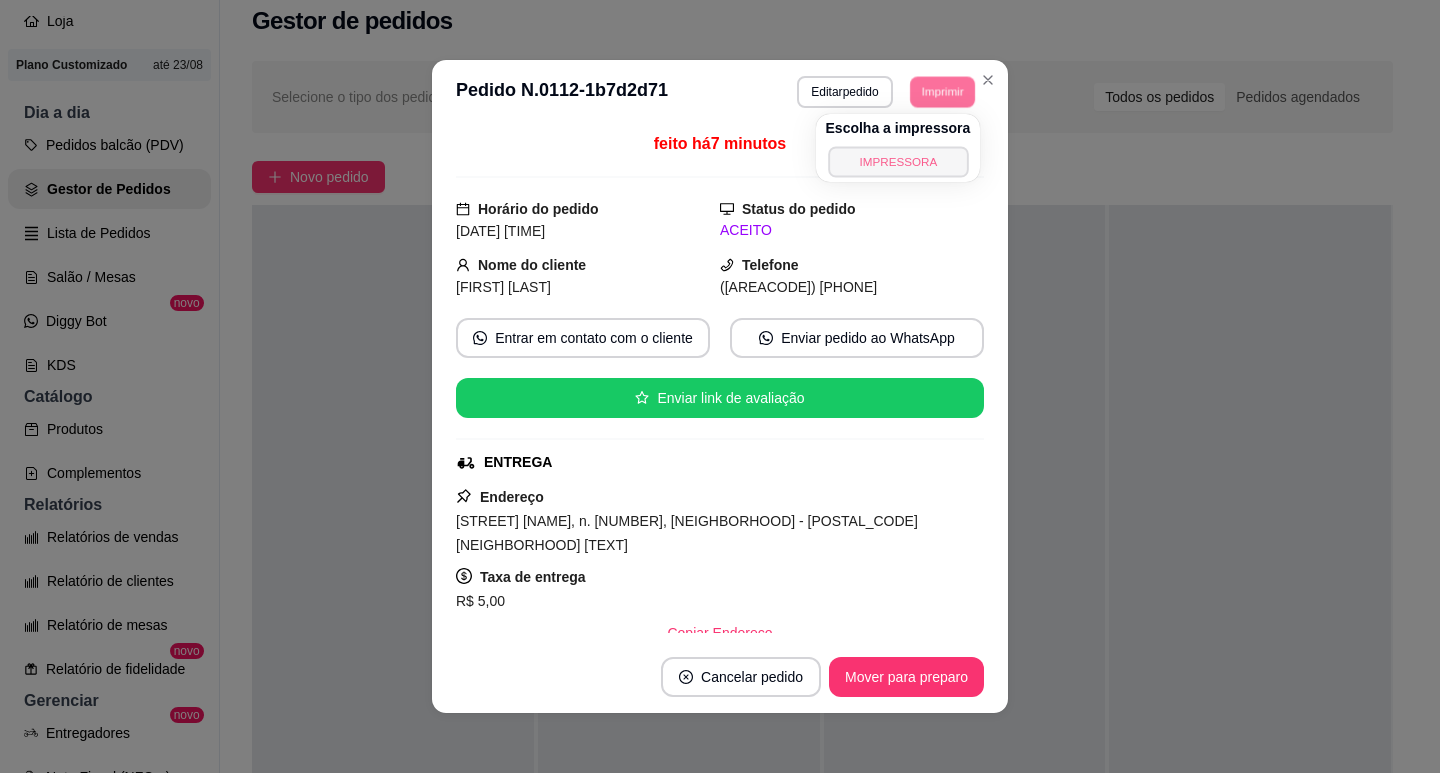 click on "IMPRESSORA" at bounding box center [898, 161] 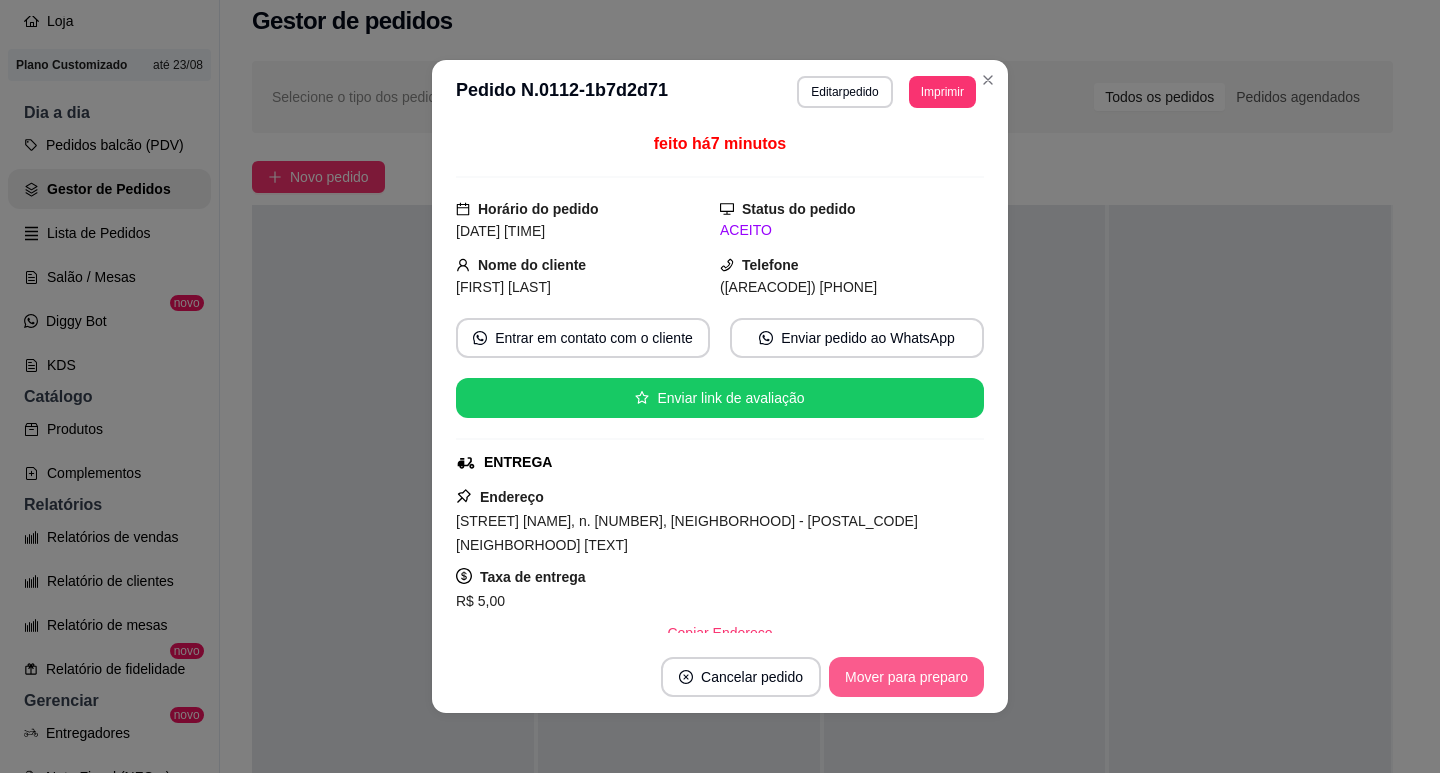 click on "Mover para preparo" at bounding box center [906, 677] 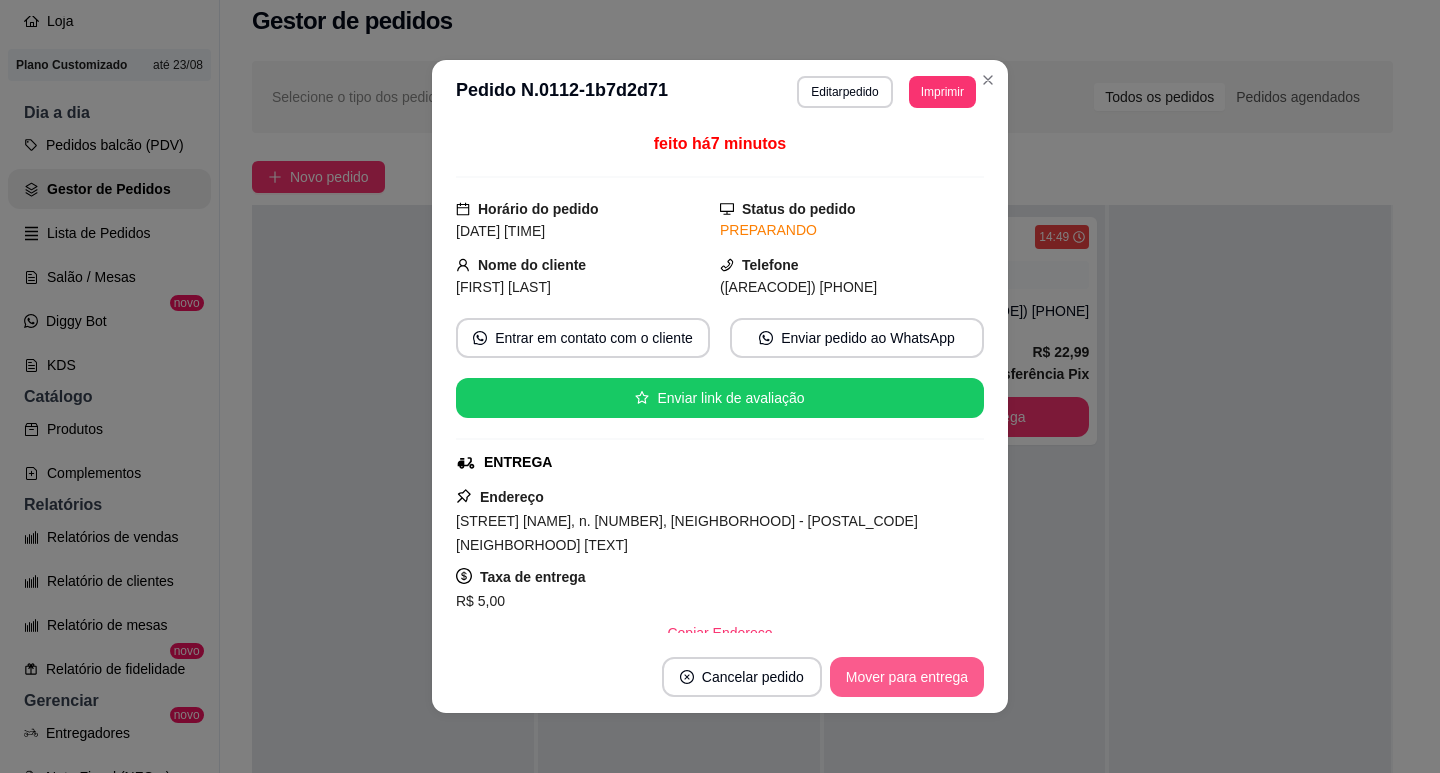 click on "Mover para entrega" at bounding box center [907, 677] 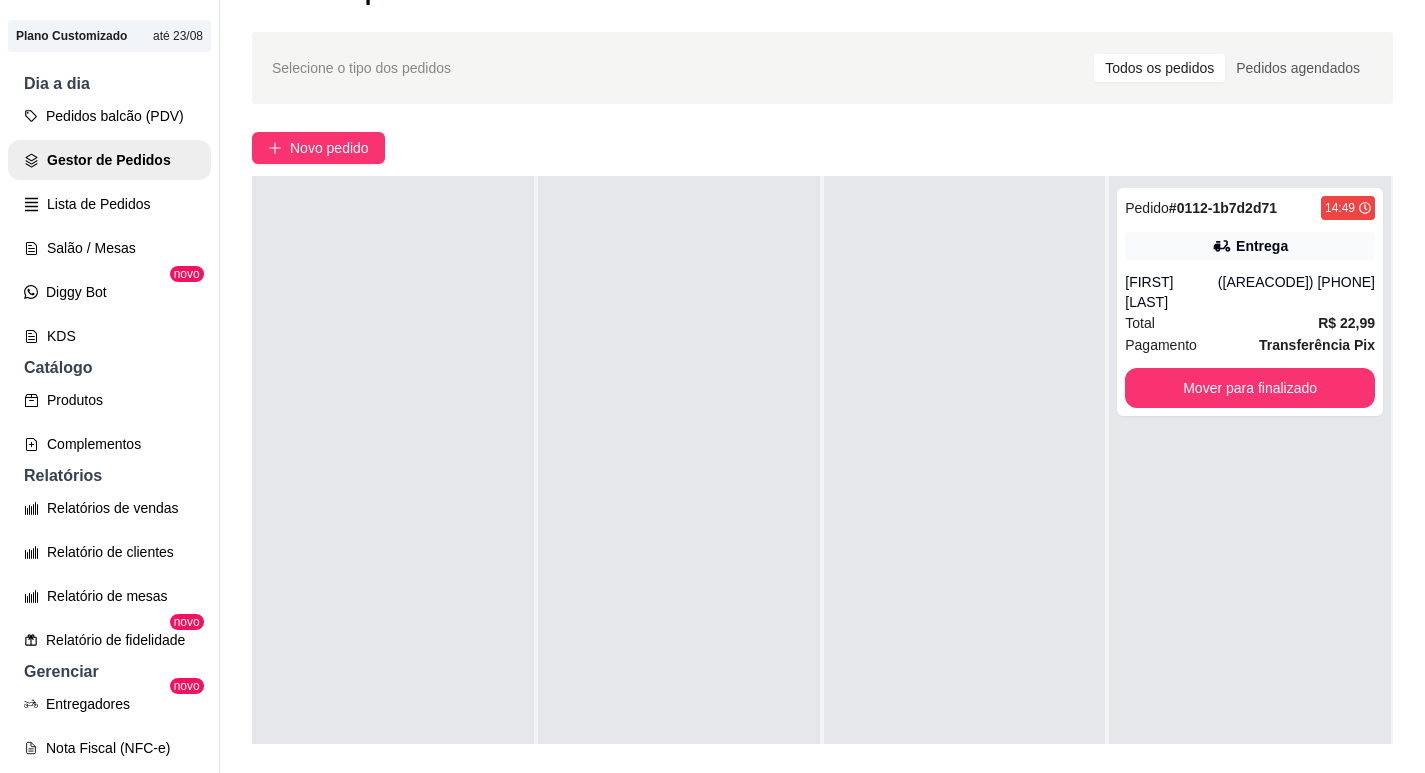 scroll, scrollTop: 32, scrollLeft: 0, axis: vertical 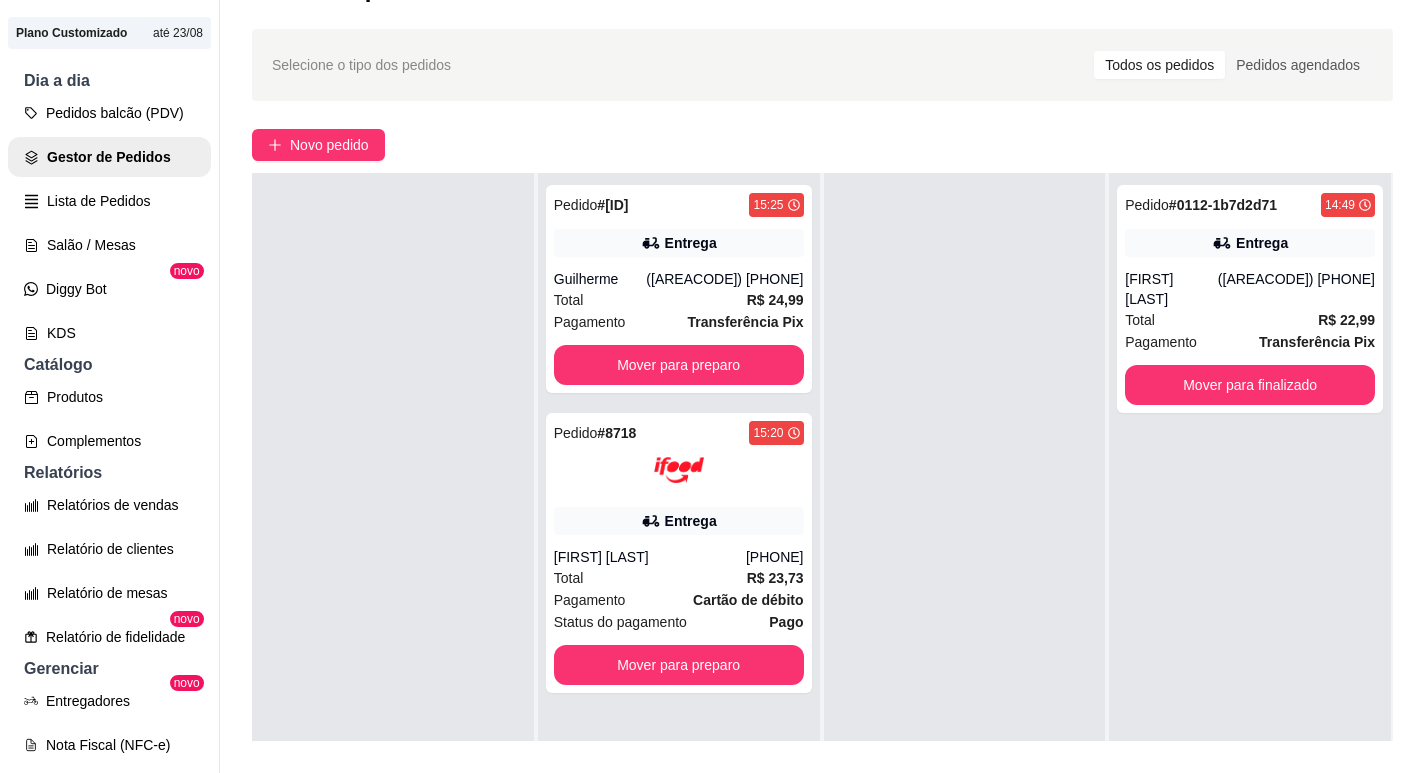click on "Pedido  # 0112-1b7d2d71 14:49 Entrega [COMPANY_NAME] [NAME] ([PHONE]) Total R$ 22,99 Pagamento Transferência Pix Mover para finalizado" at bounding box center (1250, 559) 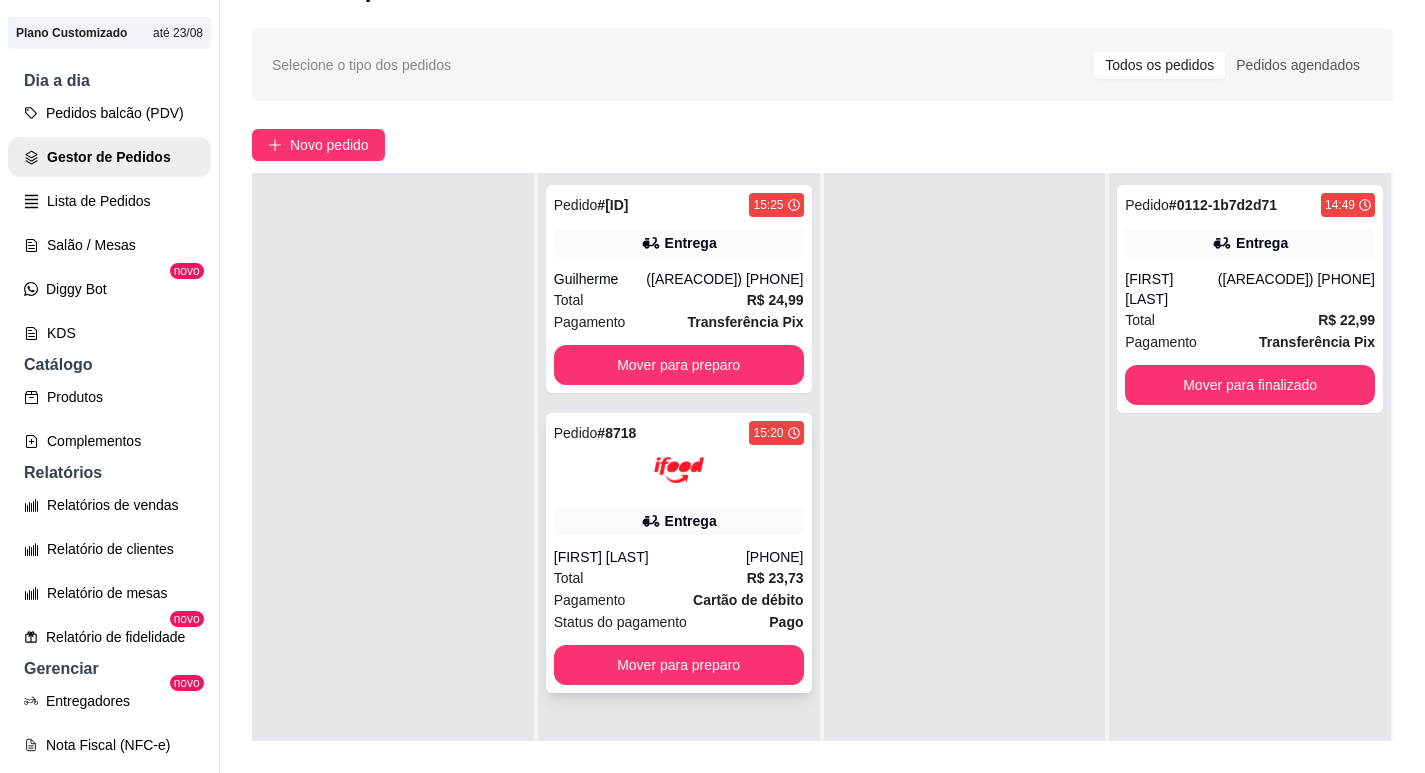 click on "Cartão de débito" at bounding box center [748, 600] 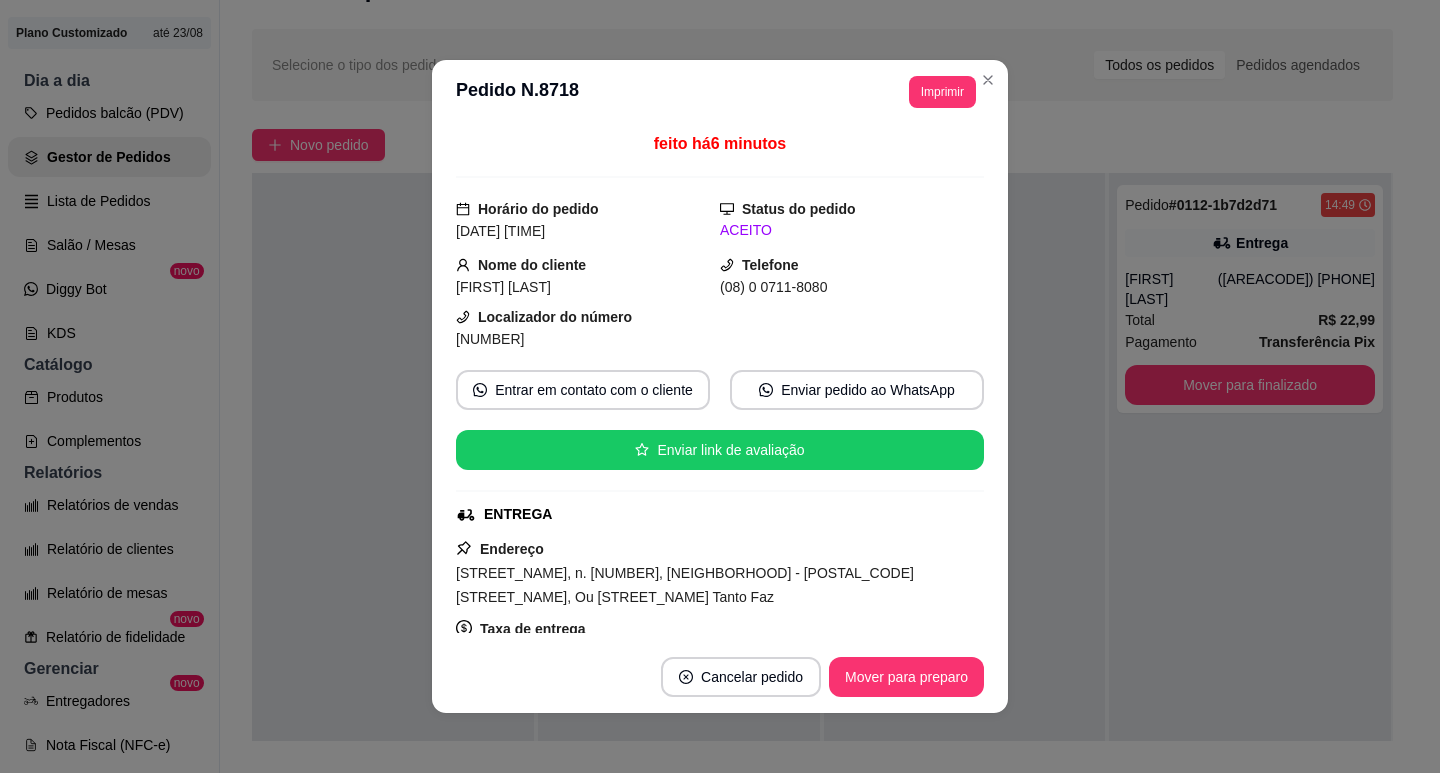 click on "**********" at bounding box center [720, 92] 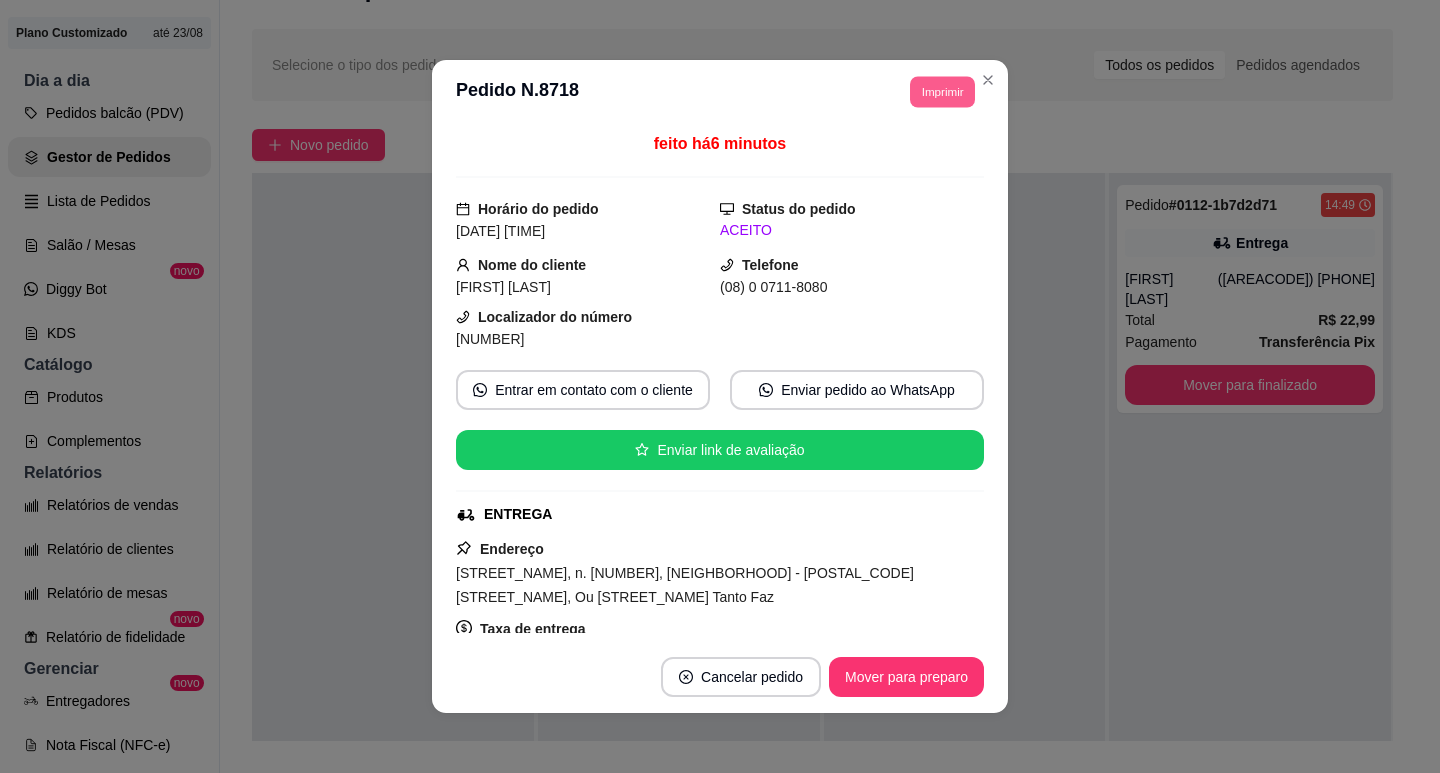 click on "Imprimir" at bounding box center [942, 91] 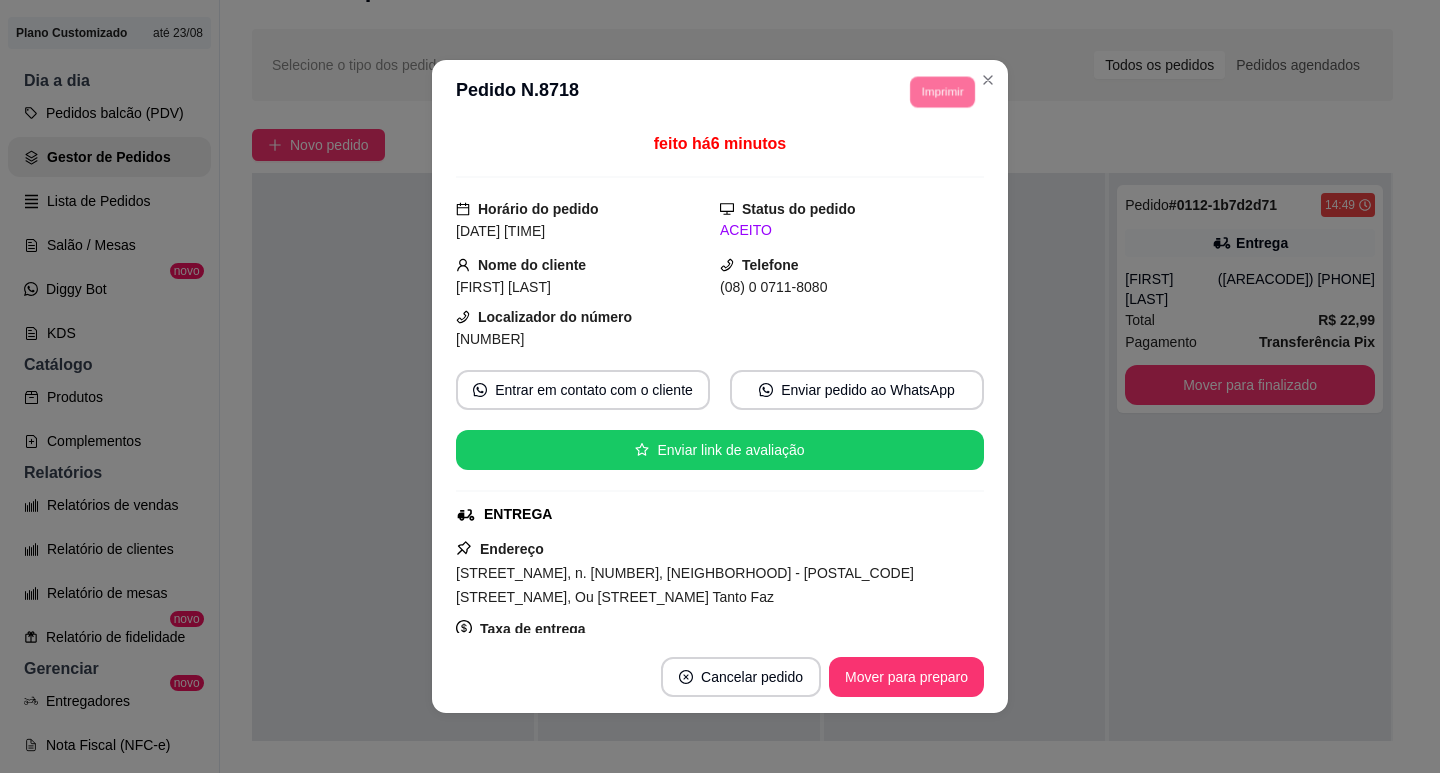click on "IMPRESSORA" at bounding box center (914, 153) 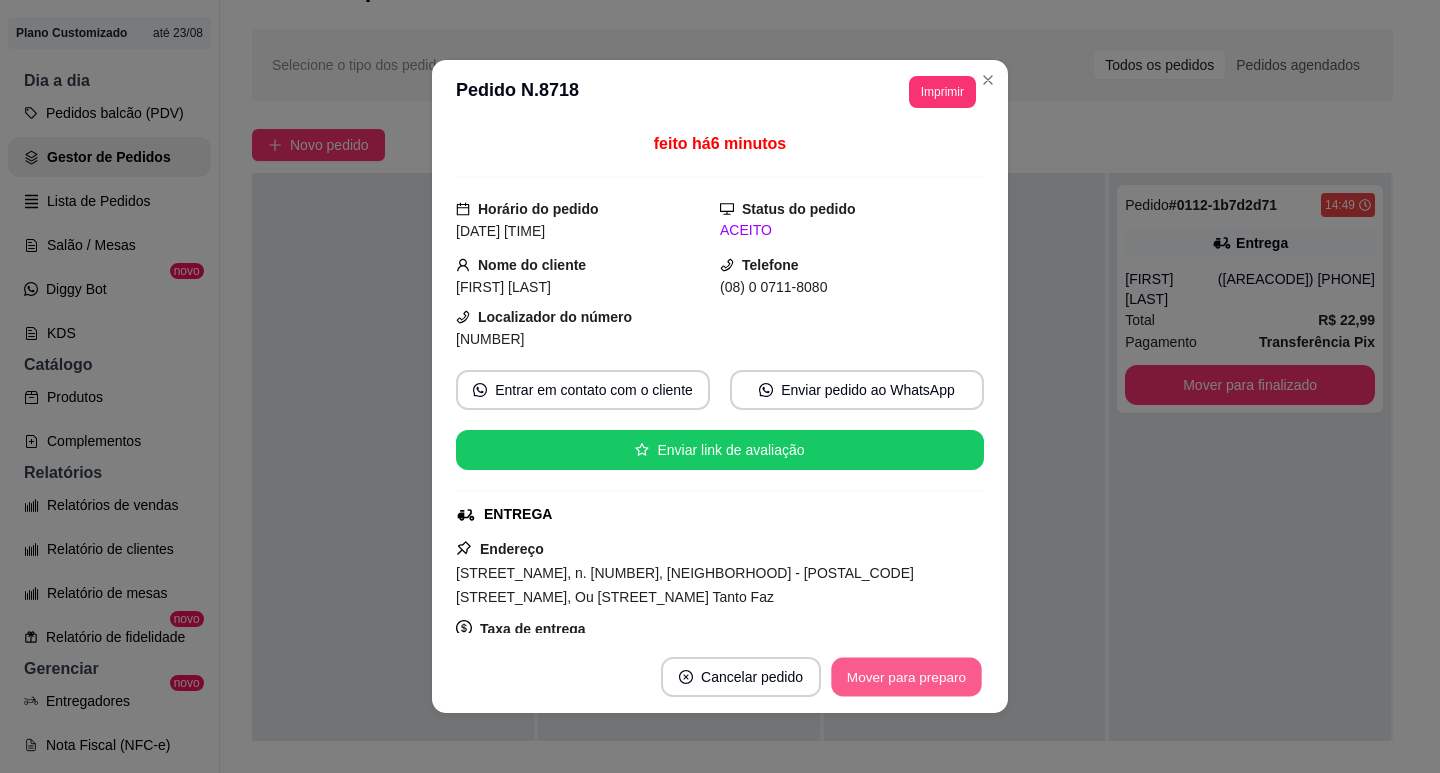 click on "Mover para preparo" at bounding box center (906, 677) 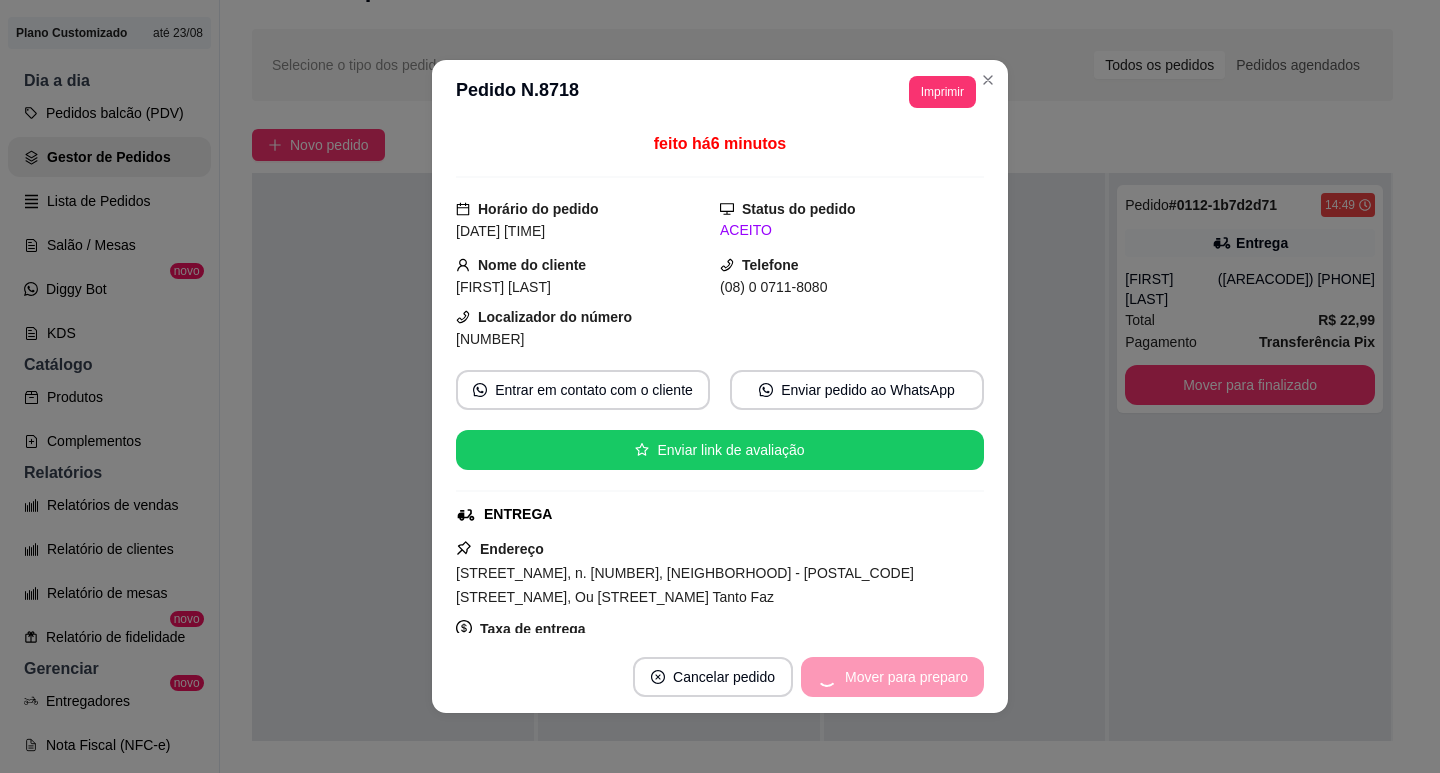 click on "Mover para preparo" at bounding box center (892, 677) 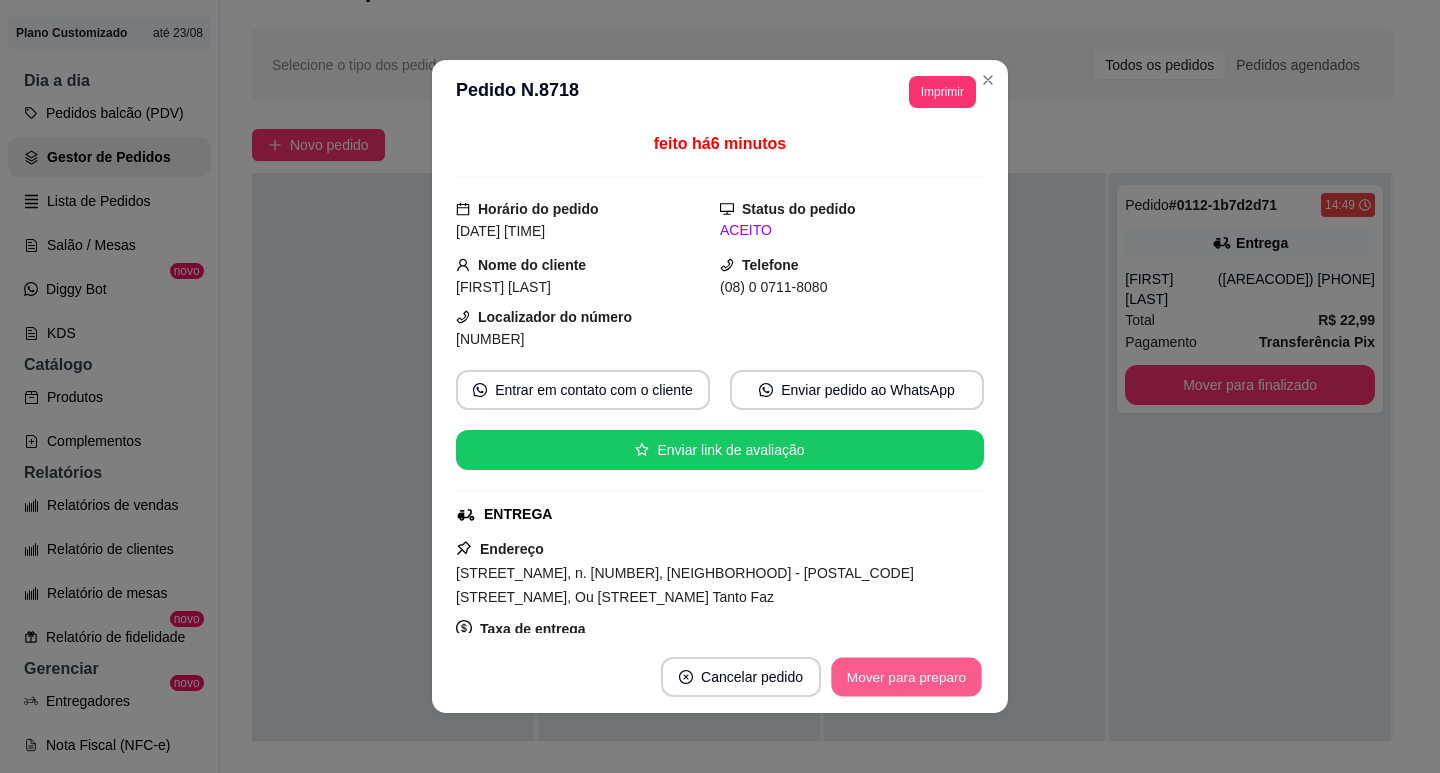 click on "Mover para preparo" at bounding box center (906, 677) 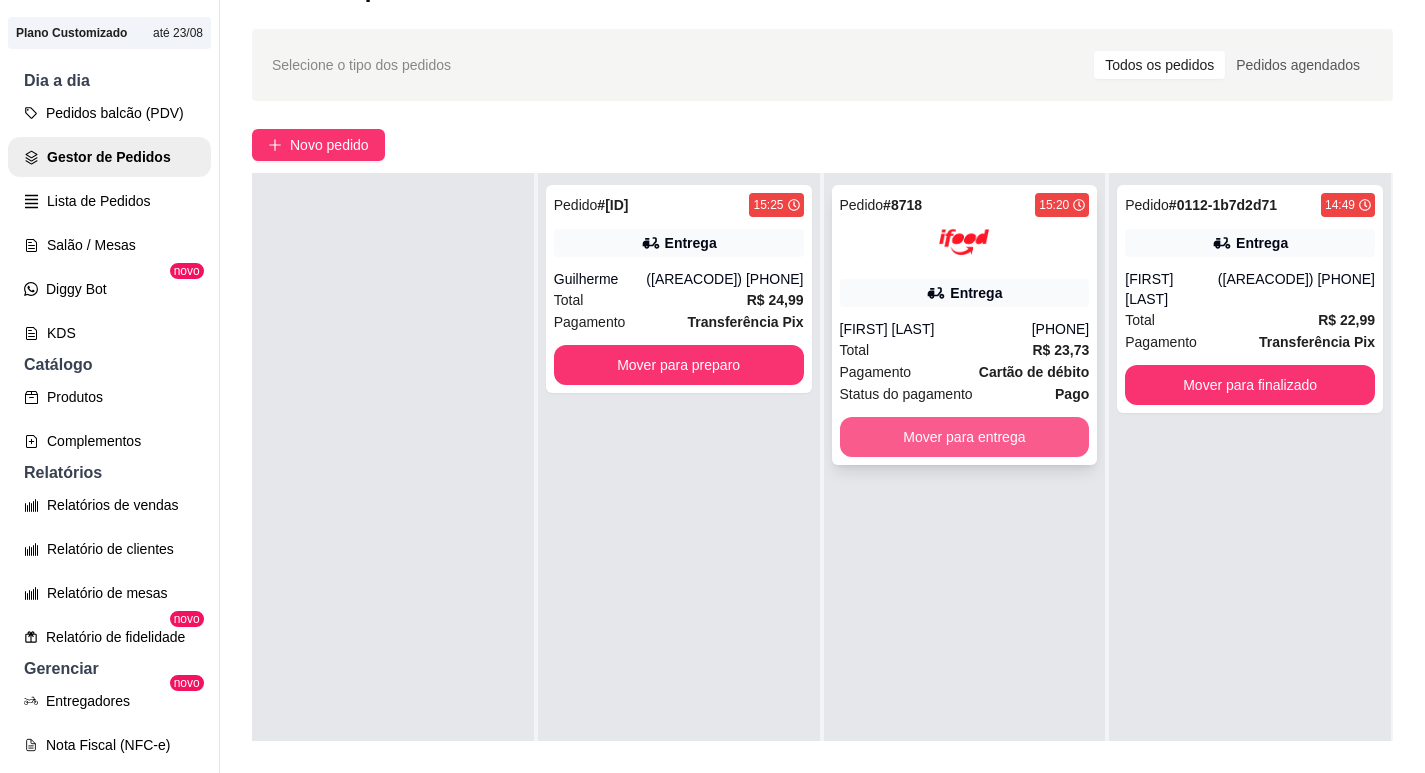click on "Mover para entrega" at bounding box center [965, 437] 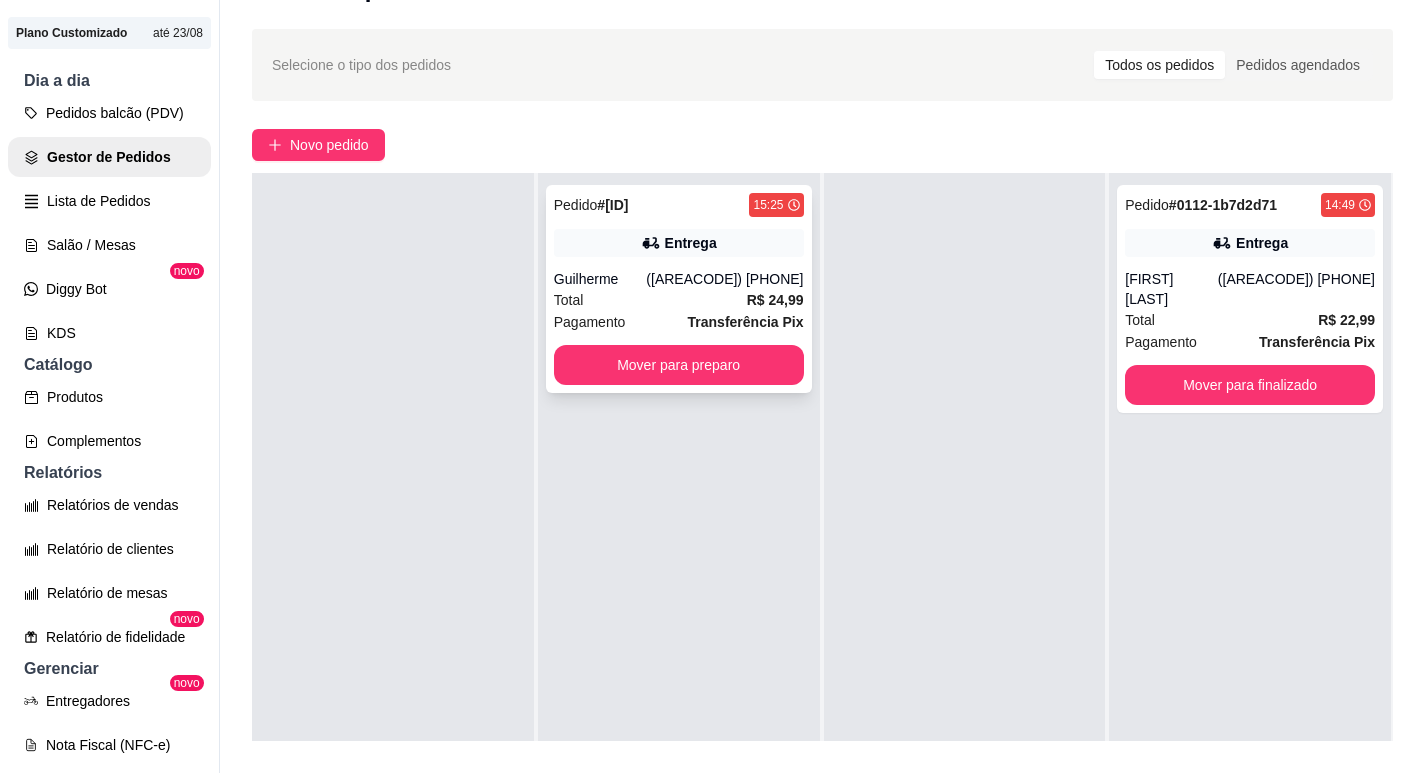 click on "Pedido # [ID] [TIME] Entrega [FIRST] ([PHONE]) Total R$ [PRICE] Pagamento Transferência Pix Mover para preparo" at bounding box center (679, 289) 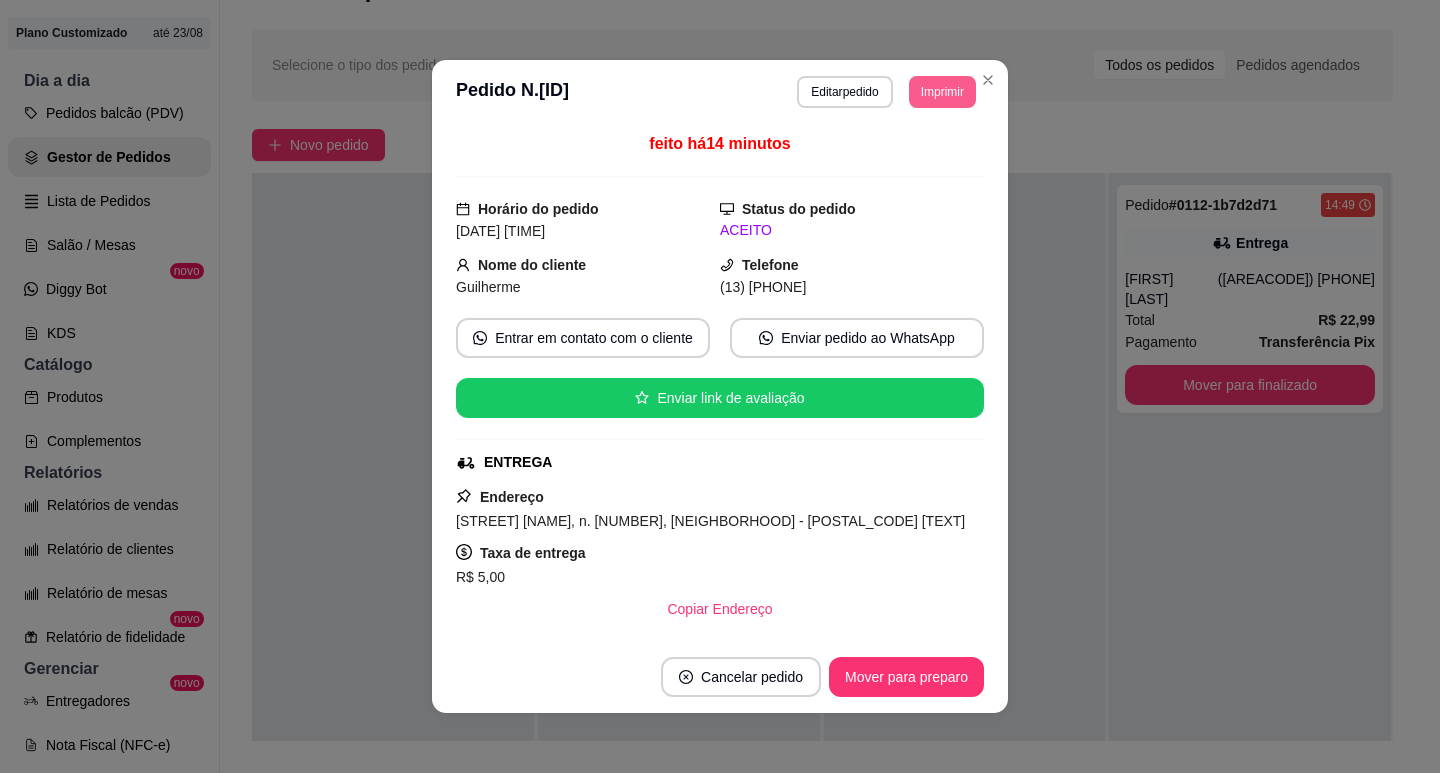 click on "Imprimir" at bounding box center (942, 92) 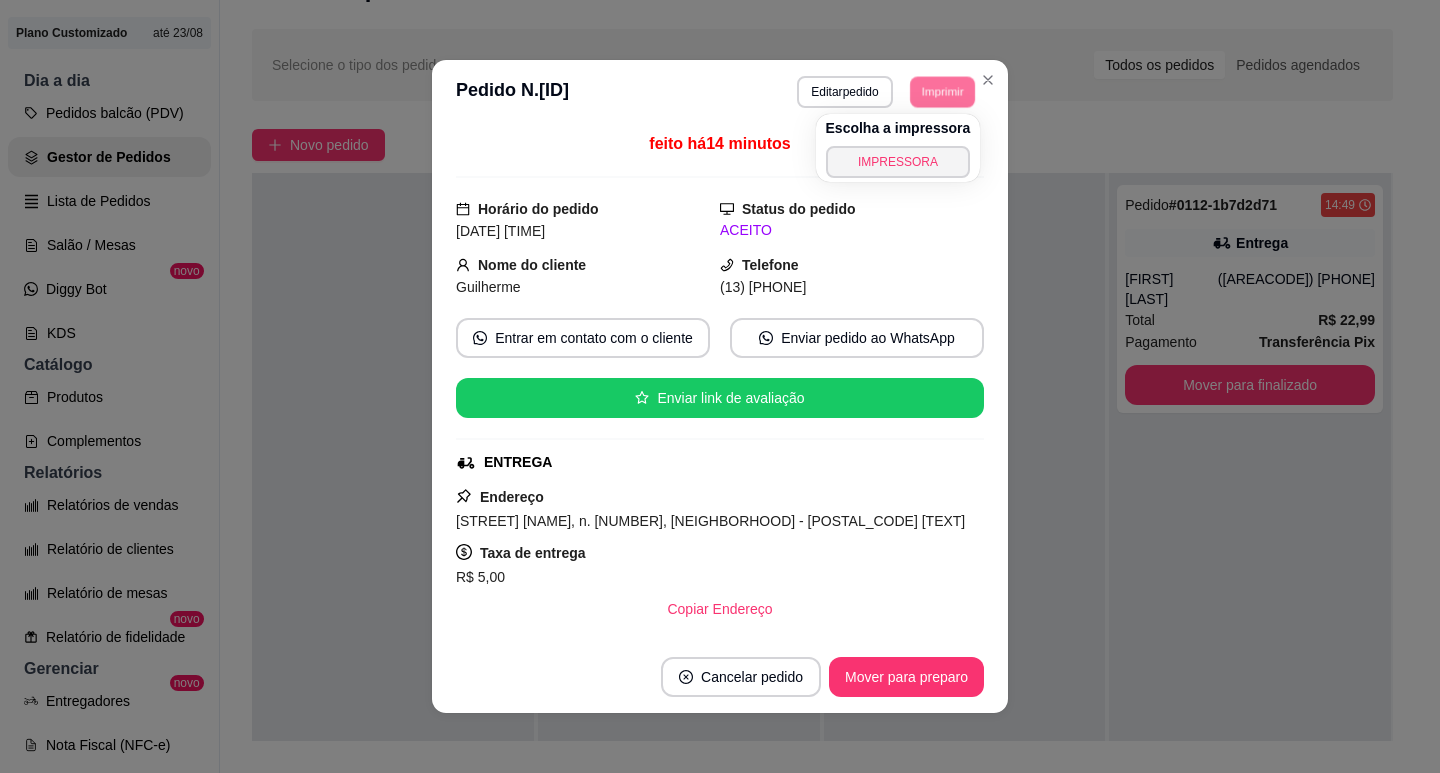 click on "Escolha a impressora" at bounding box center (898, 128) 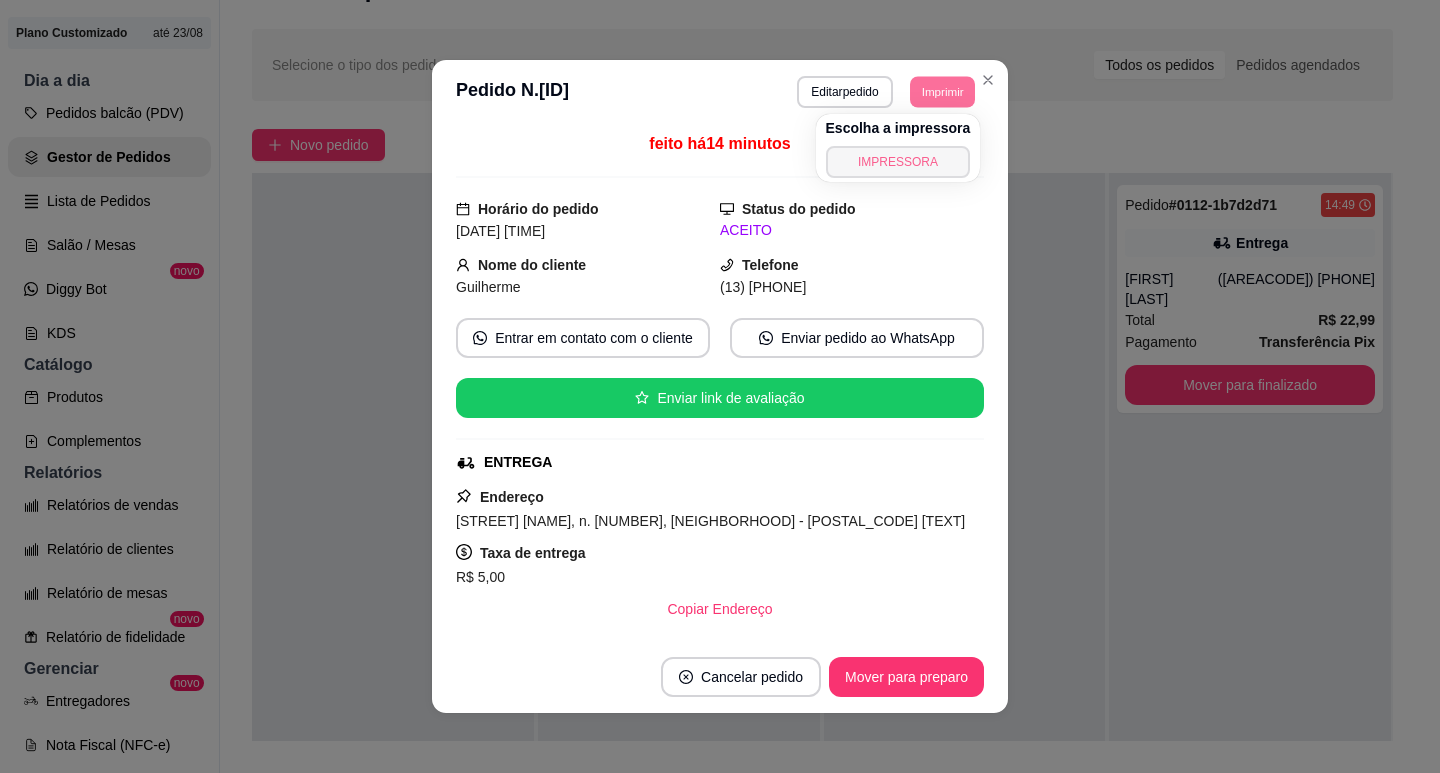 click on "IMPRESSORA" at bounding box center (898, 162) 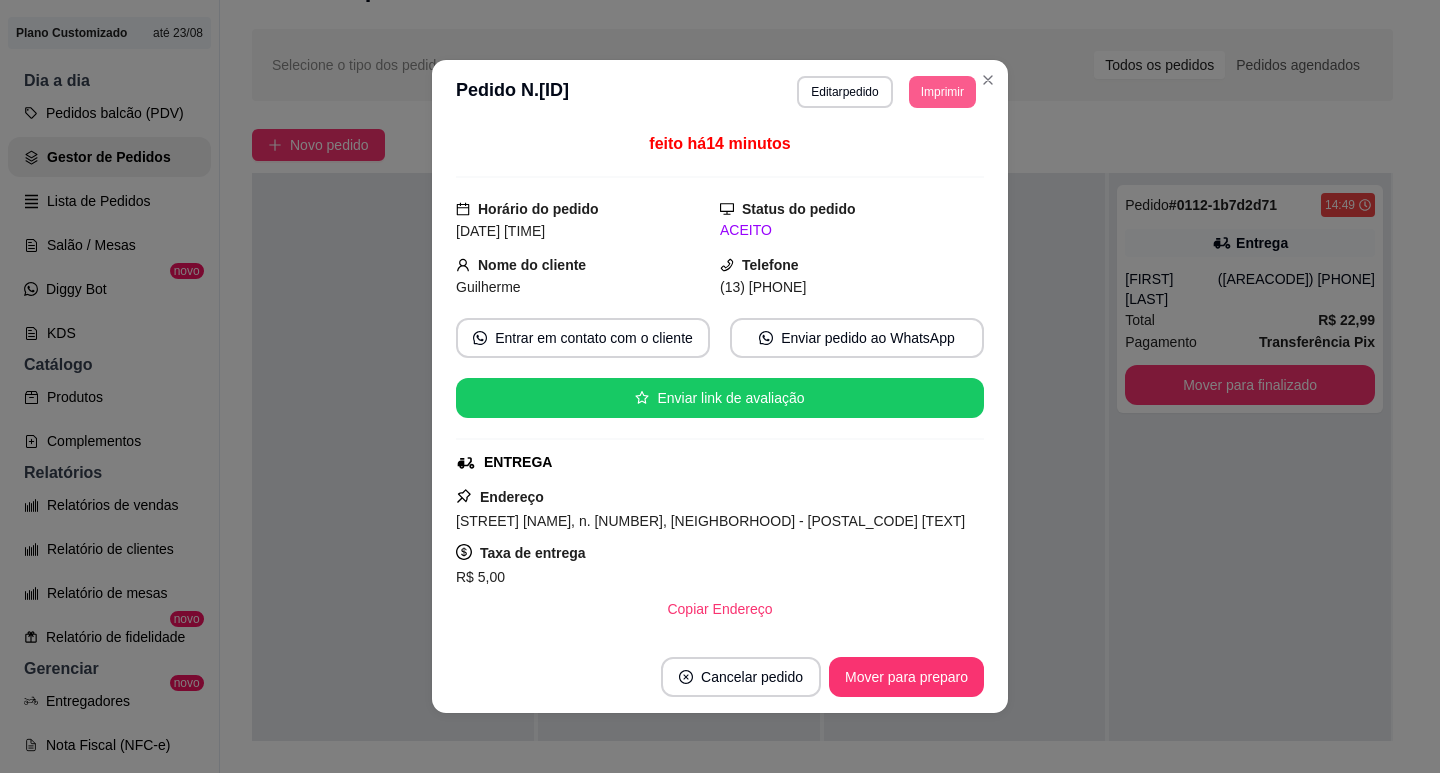 click on "Imprimir" at bounding box center [942, 92] 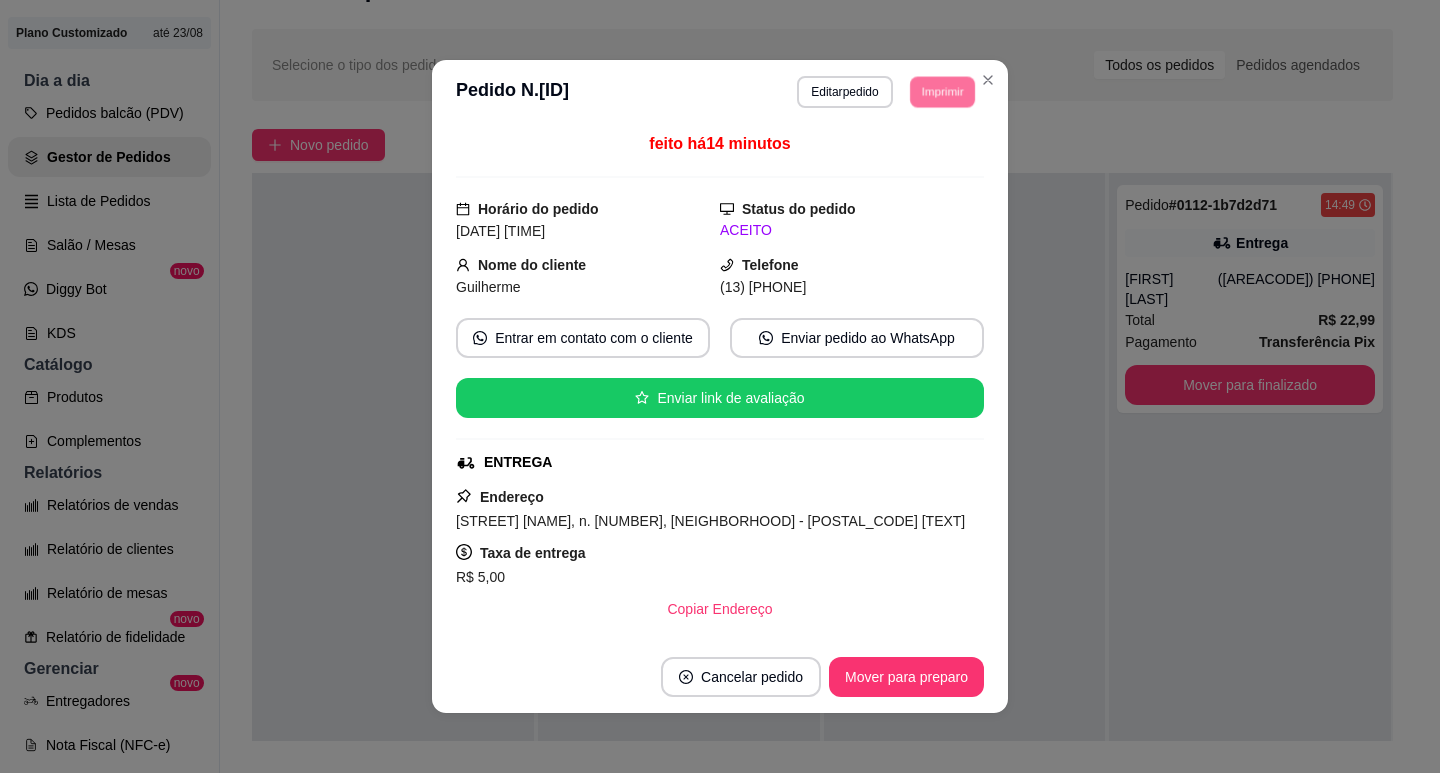 click on "IMPRESSORA" at bounding box center [914, 153] 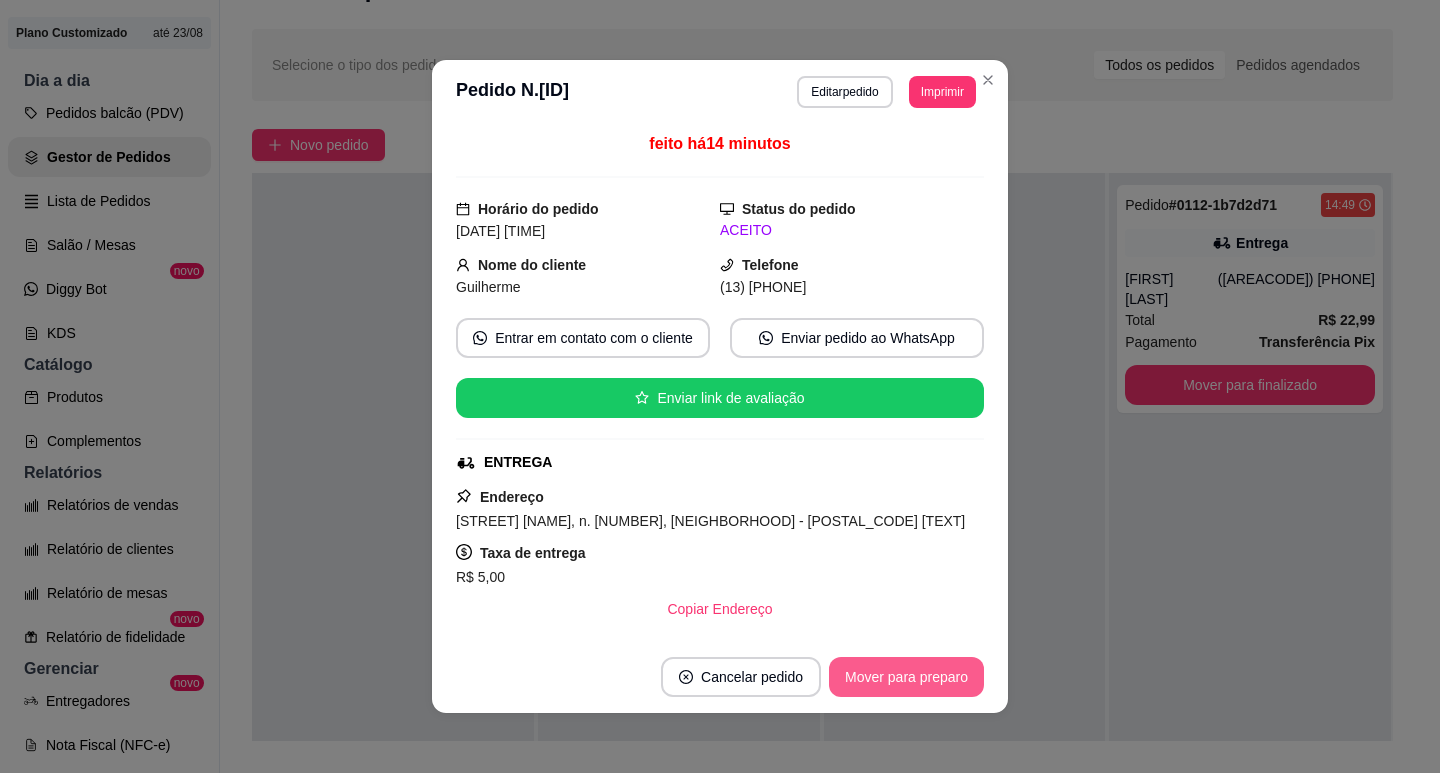 click on "Mover para preparo" at bounding box center (906, 677) 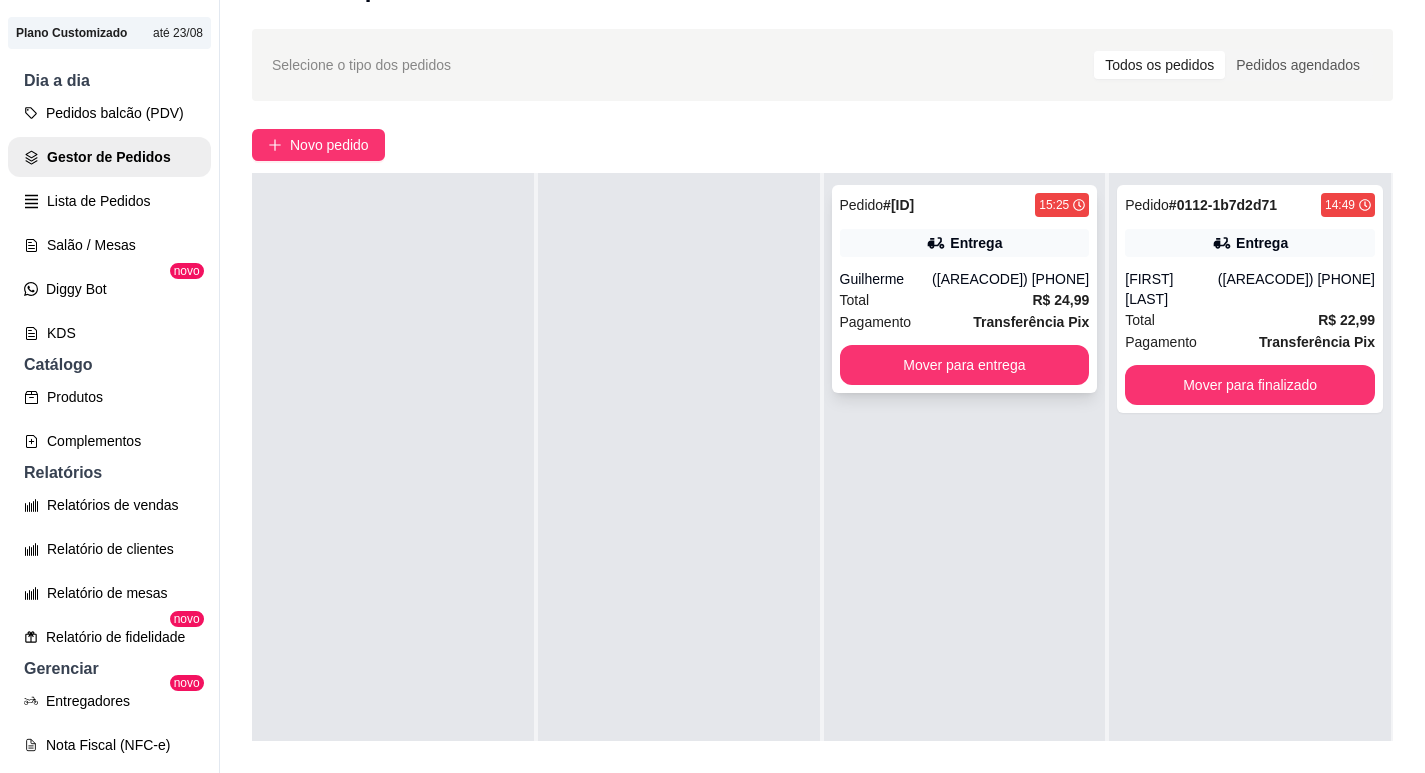 click on "Pedido  # 0113-2bd2d17e 15:25 Entrega [NAME] ([PHONE]) Total R$ 24,99 Pagamento Transferência Pix Mover para entrega" at bounding box center [965, 289] 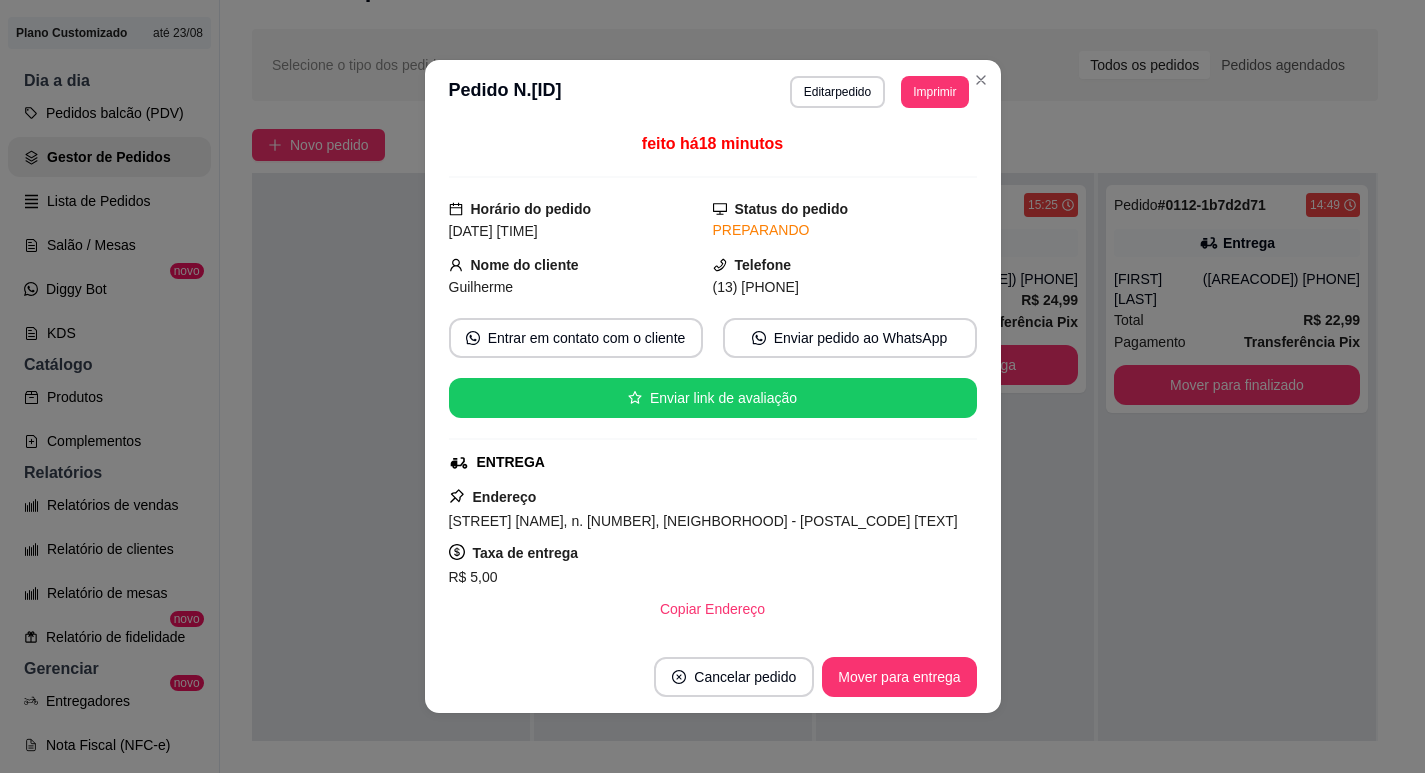 click on "Mover para entrega" at bounding box center (955, 365) 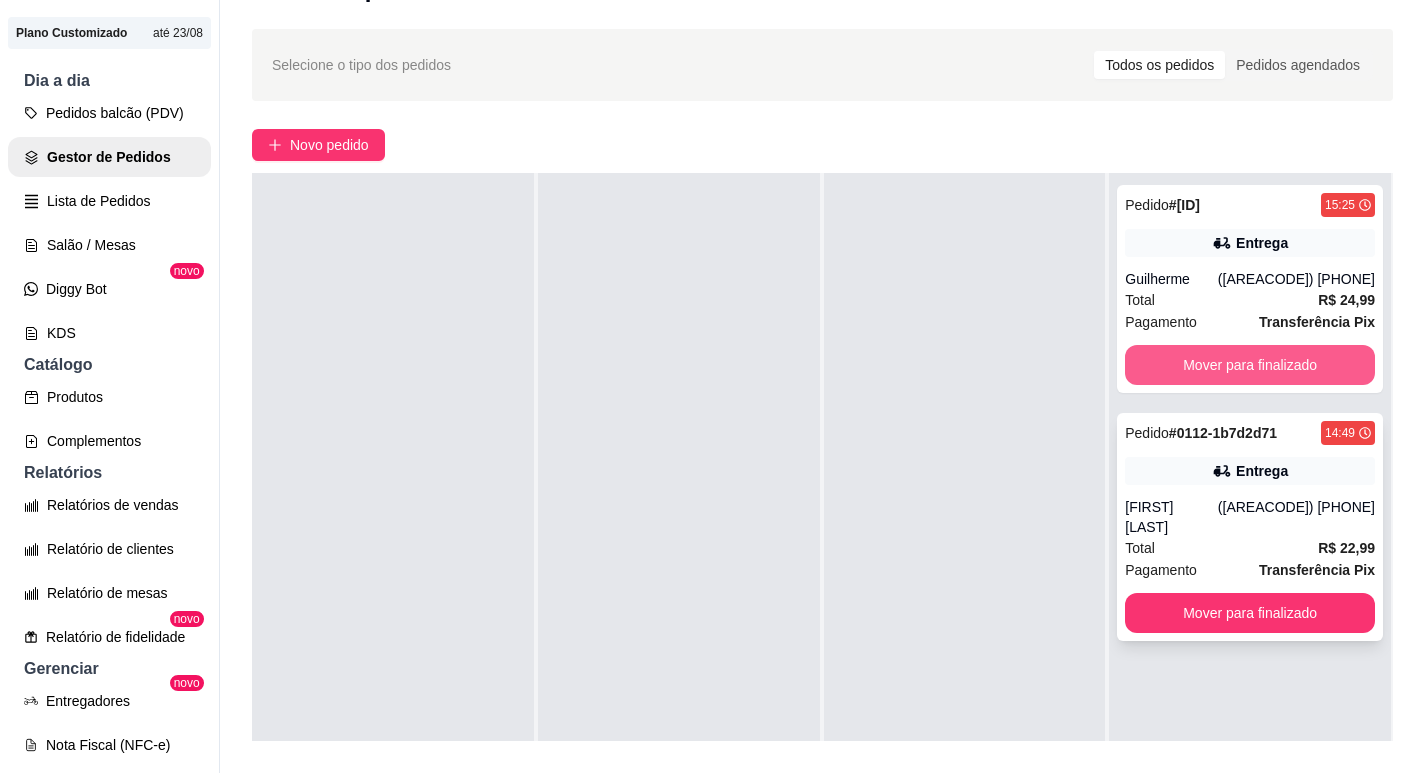 click on "Mover para finalizado" at bounding box center (1250, 365) 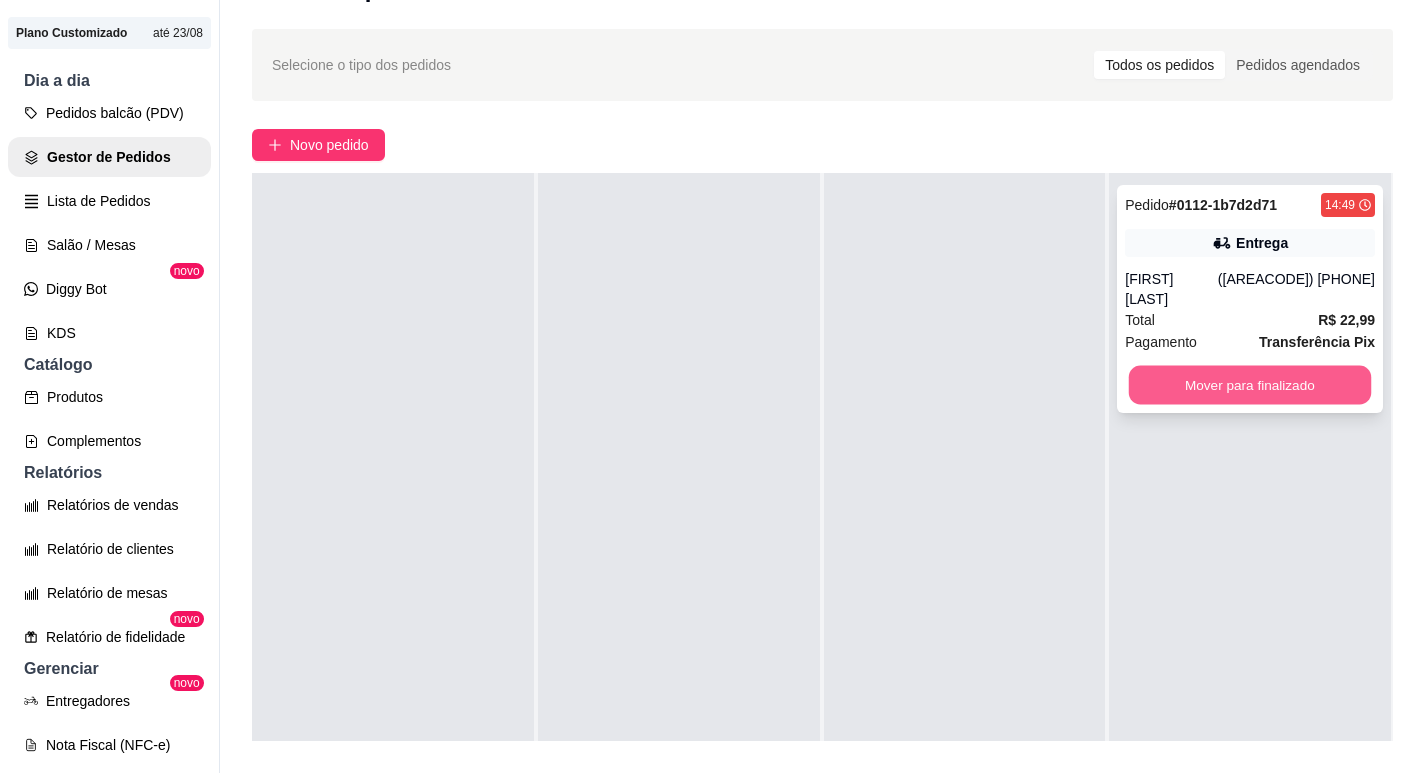 click on "Mover para finalizado" at bounding box center [1250, 385] 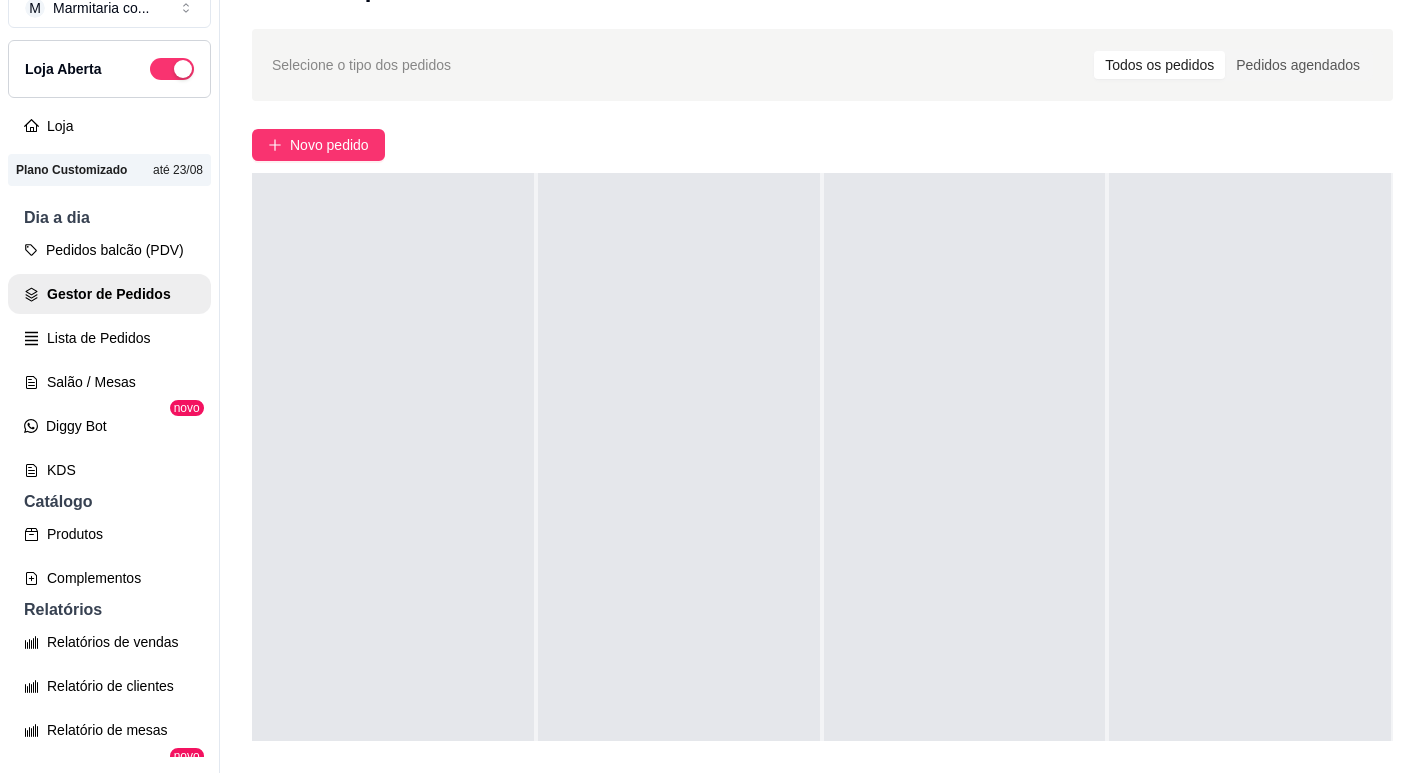 scroll, scrollTop: 0, scrollLeft: 0, axis: both 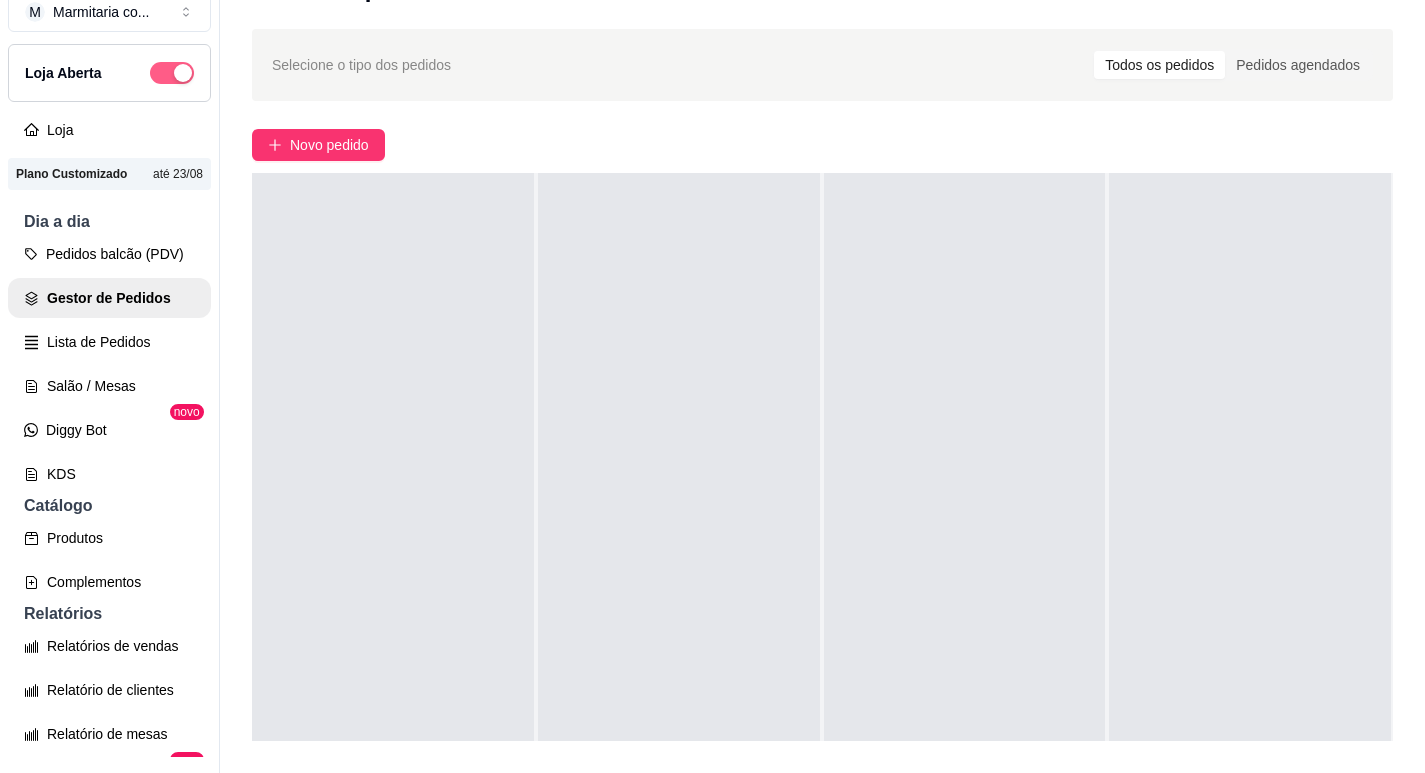 drag, startPoint x: 158, startPoint y: 79, endPoint x: 162, endPoint y: 93, distance: 14.56022 